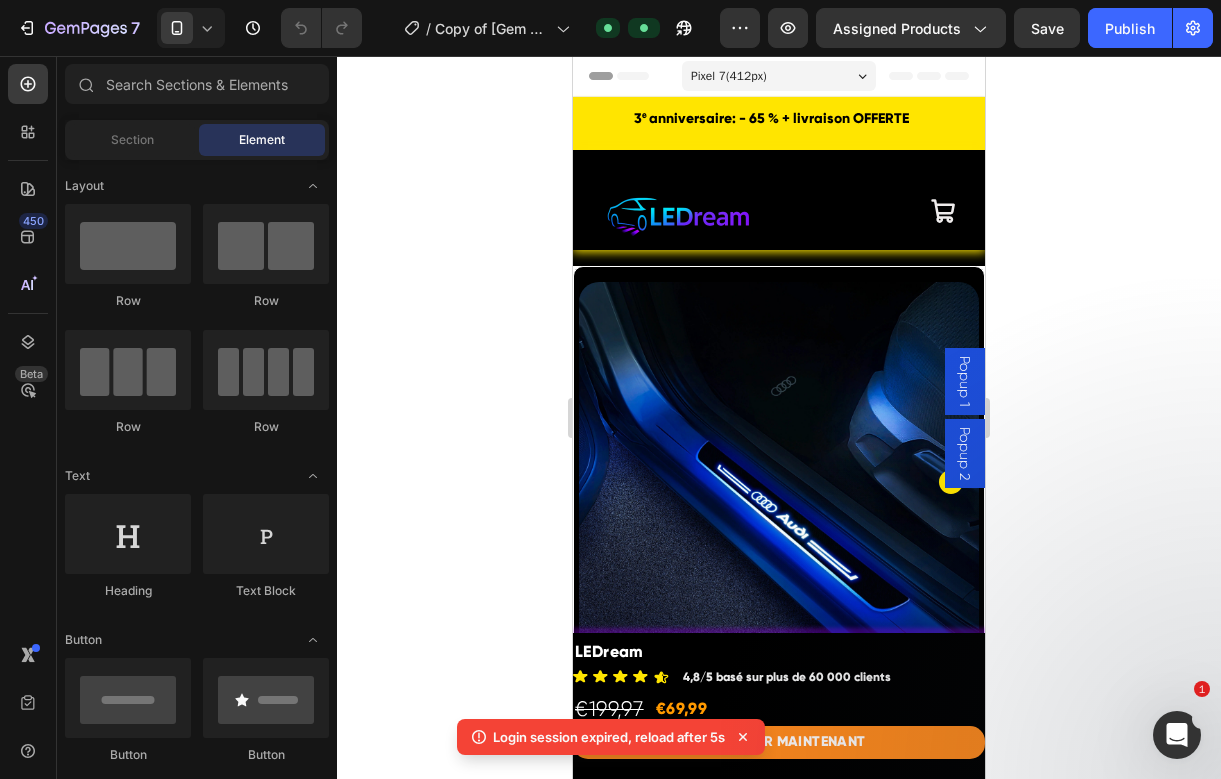 scroll, scrollTop: 0, scrollLeft: 0, axis: both 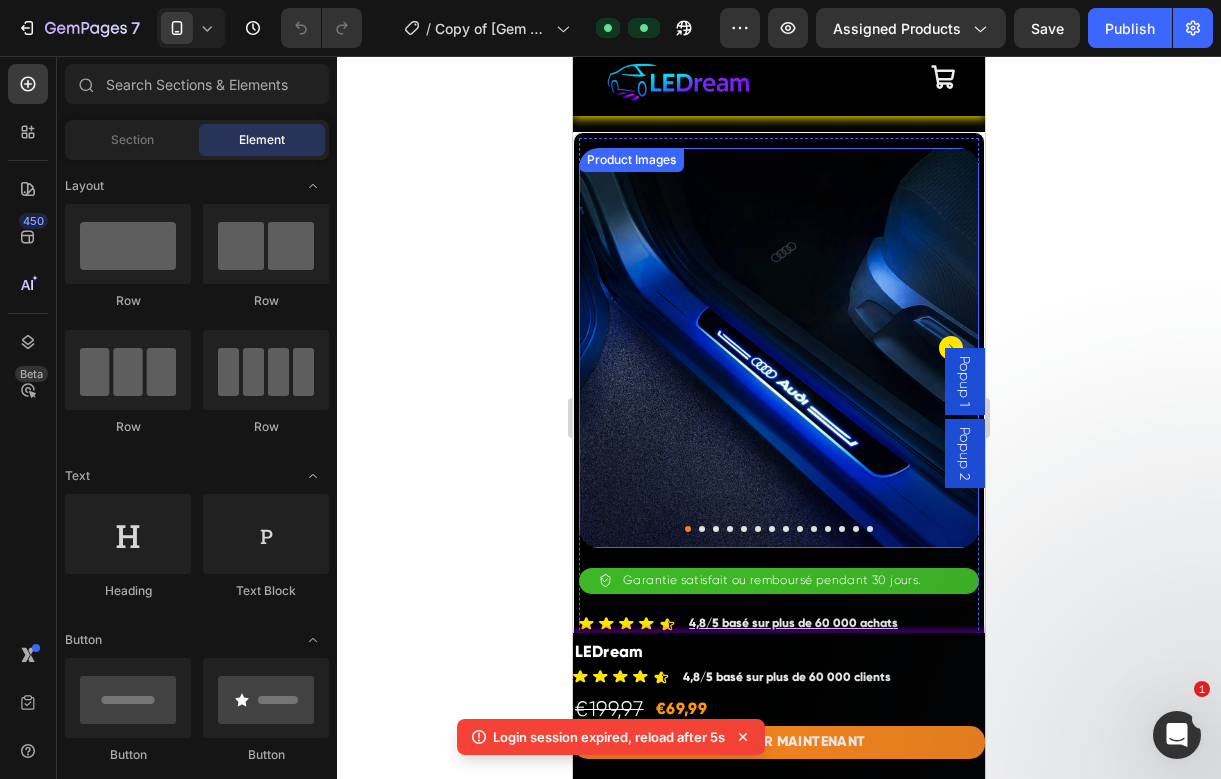 click at bounding box center (779, 348) 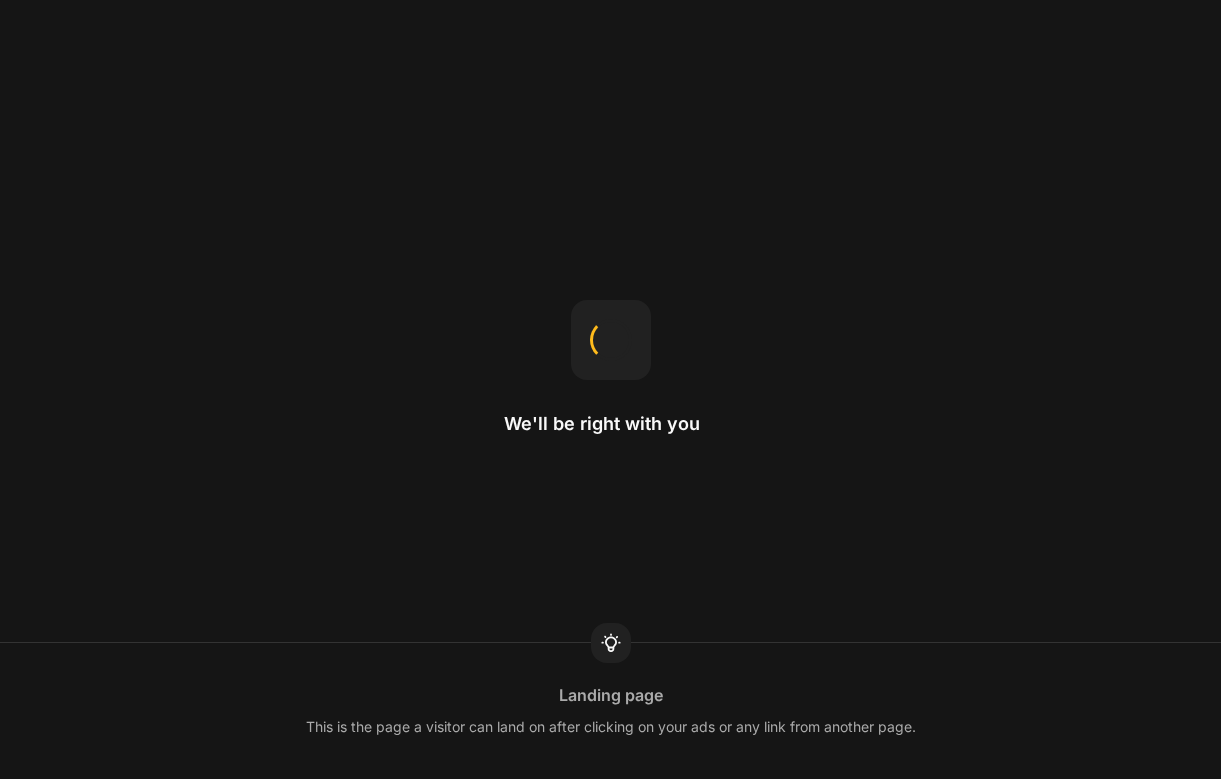 scroll, scrollTop: 0, scrollLeft: 0, axis: both 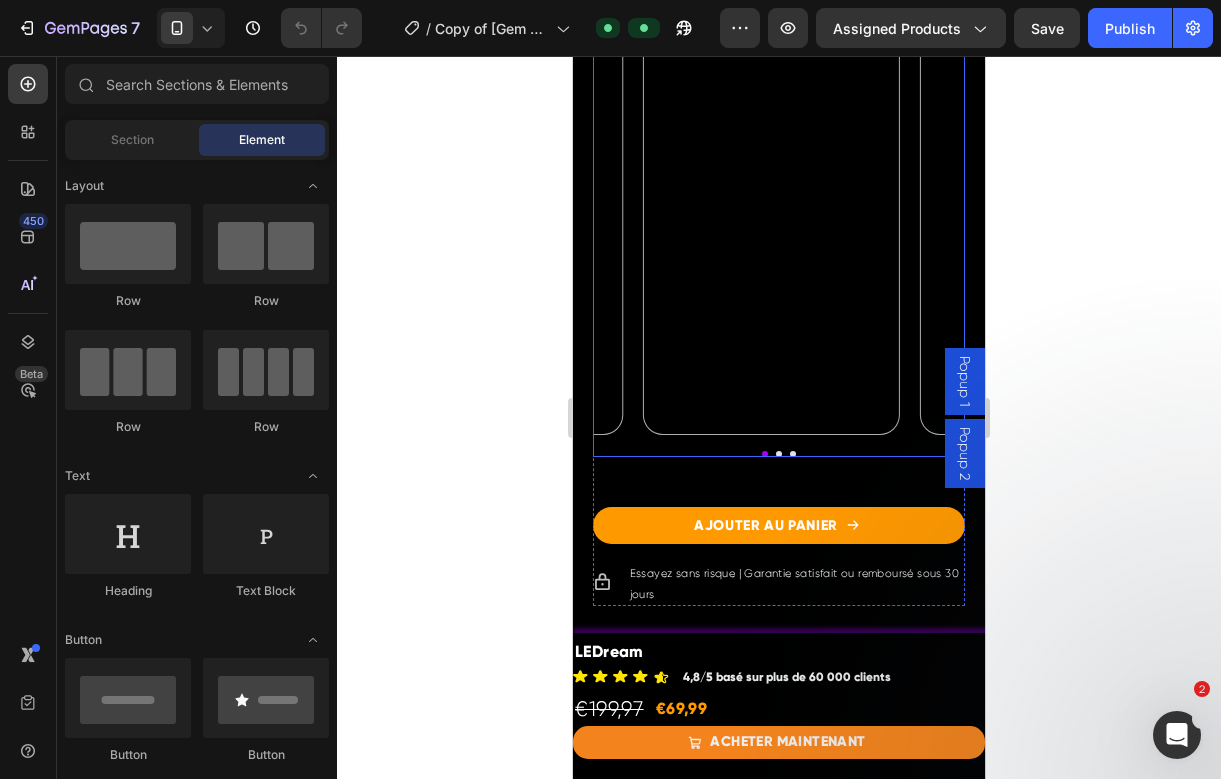click at bounding box center (779, 454) 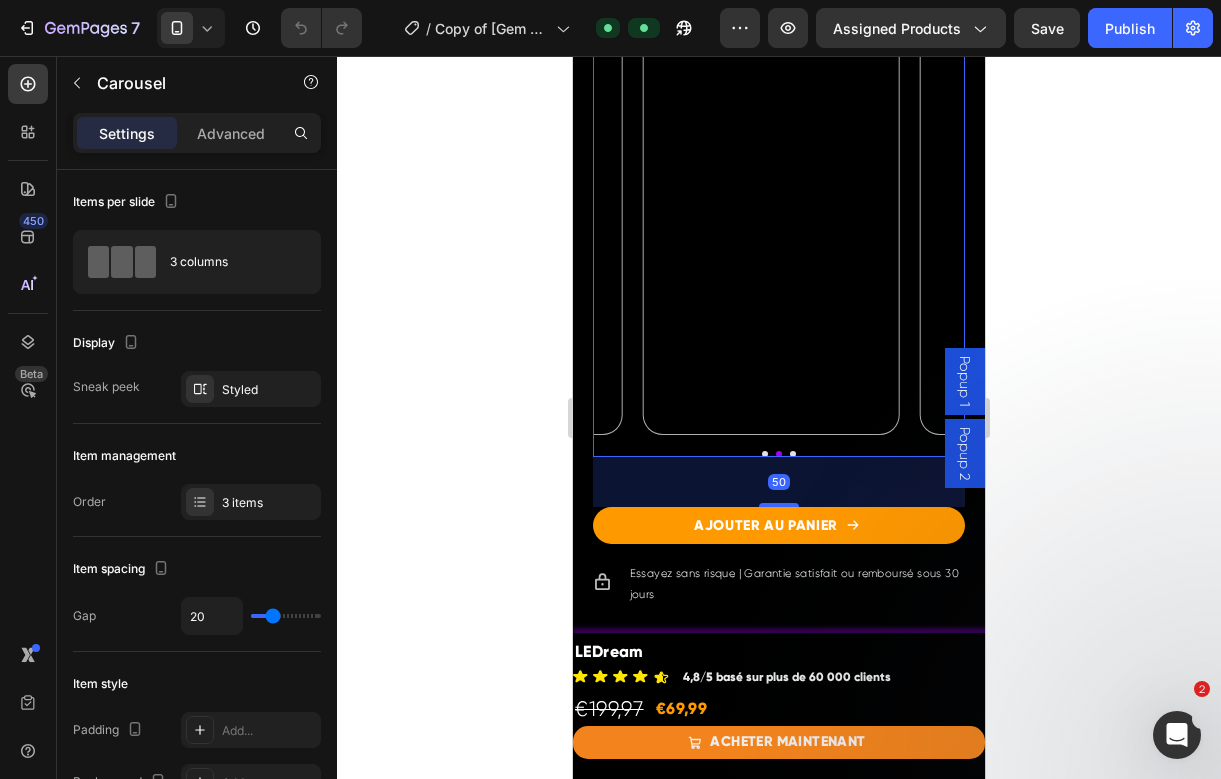 click at bounding box center (793, 454) 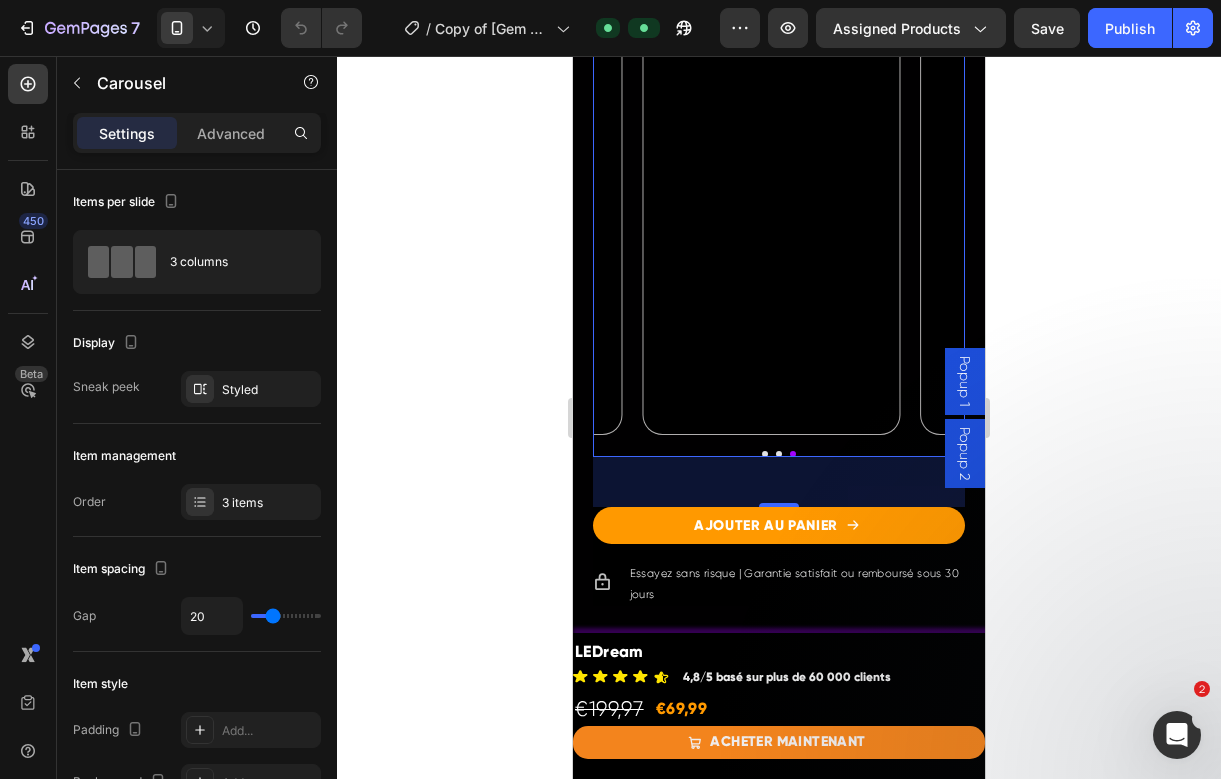 click at bounding box center [765, 454] 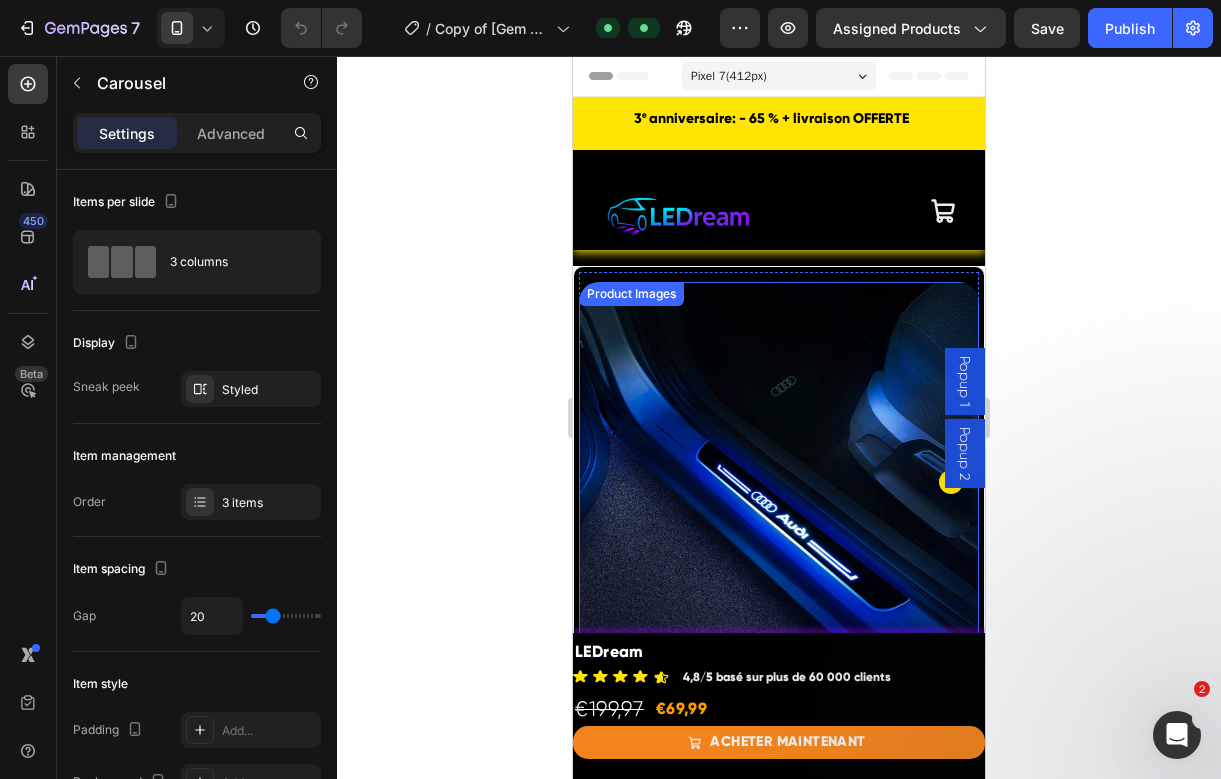 scroll, scrollTop: 66, scrollLeft: 0, axis: vertical 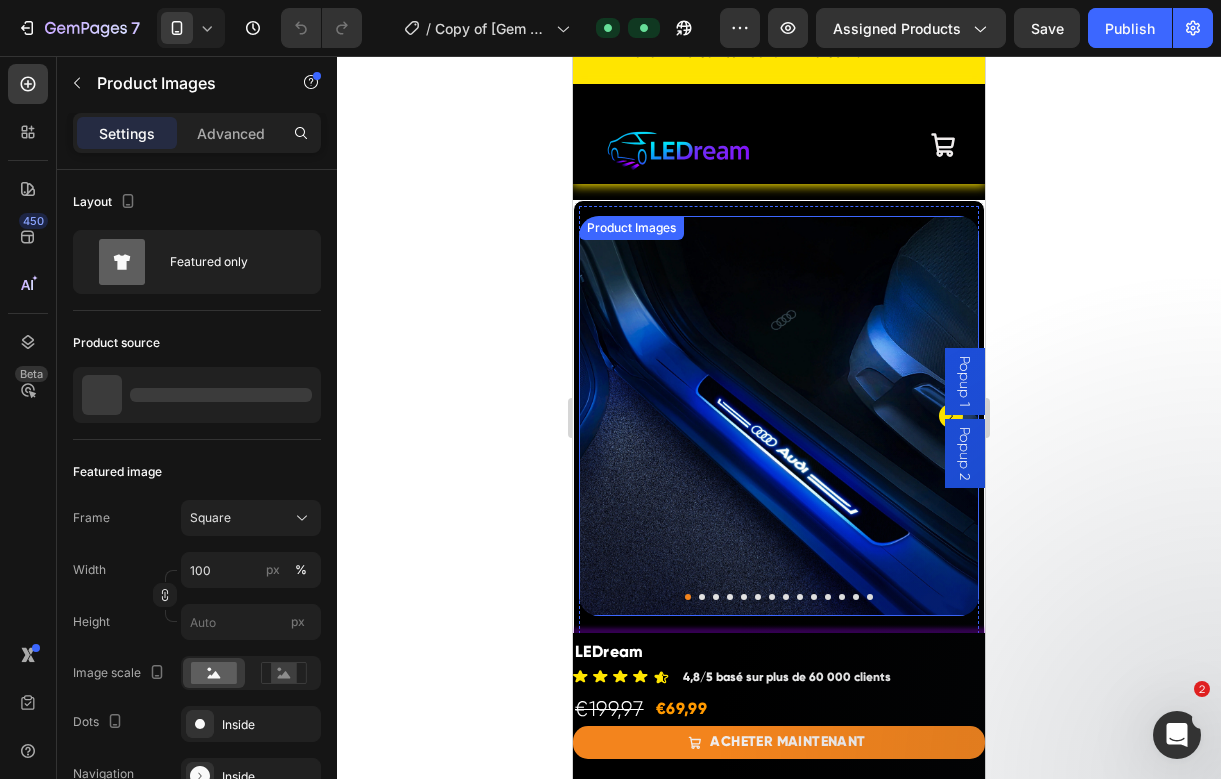 click at bounding box center [779, 416] 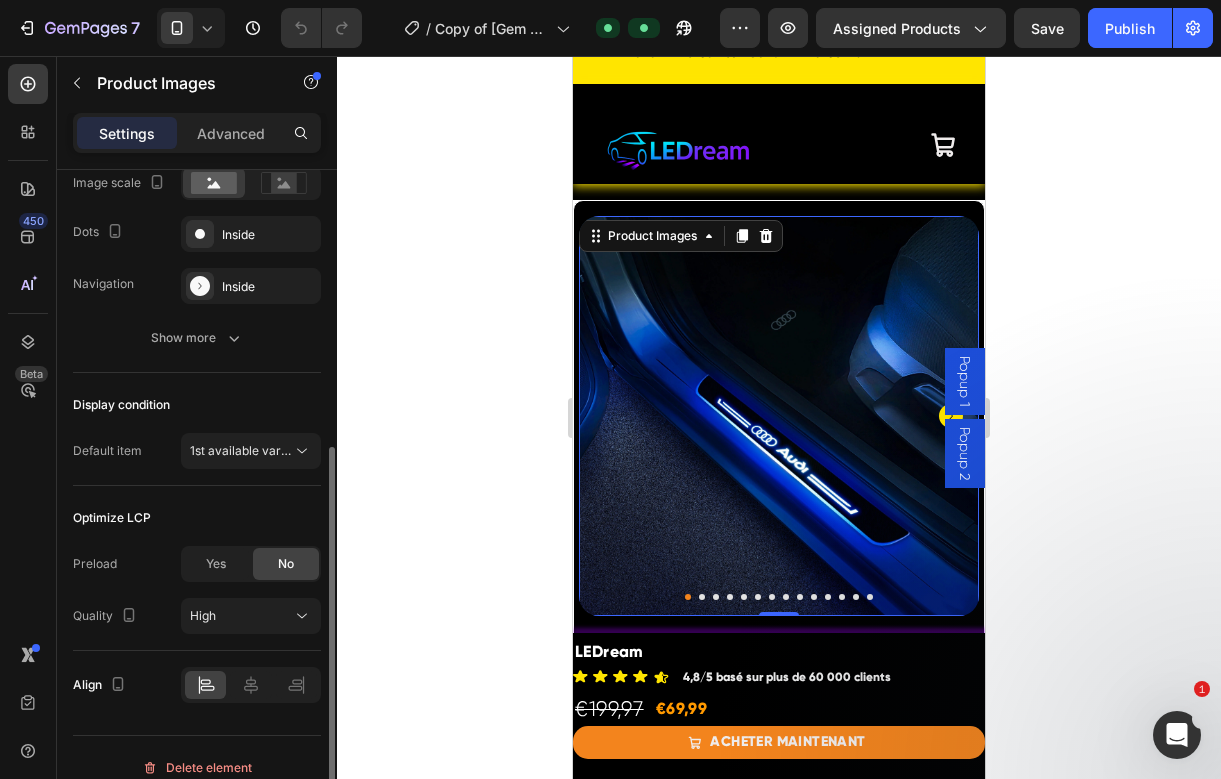 scroll, scrollTop: 510, scrollLeft: 0, axis: vertical 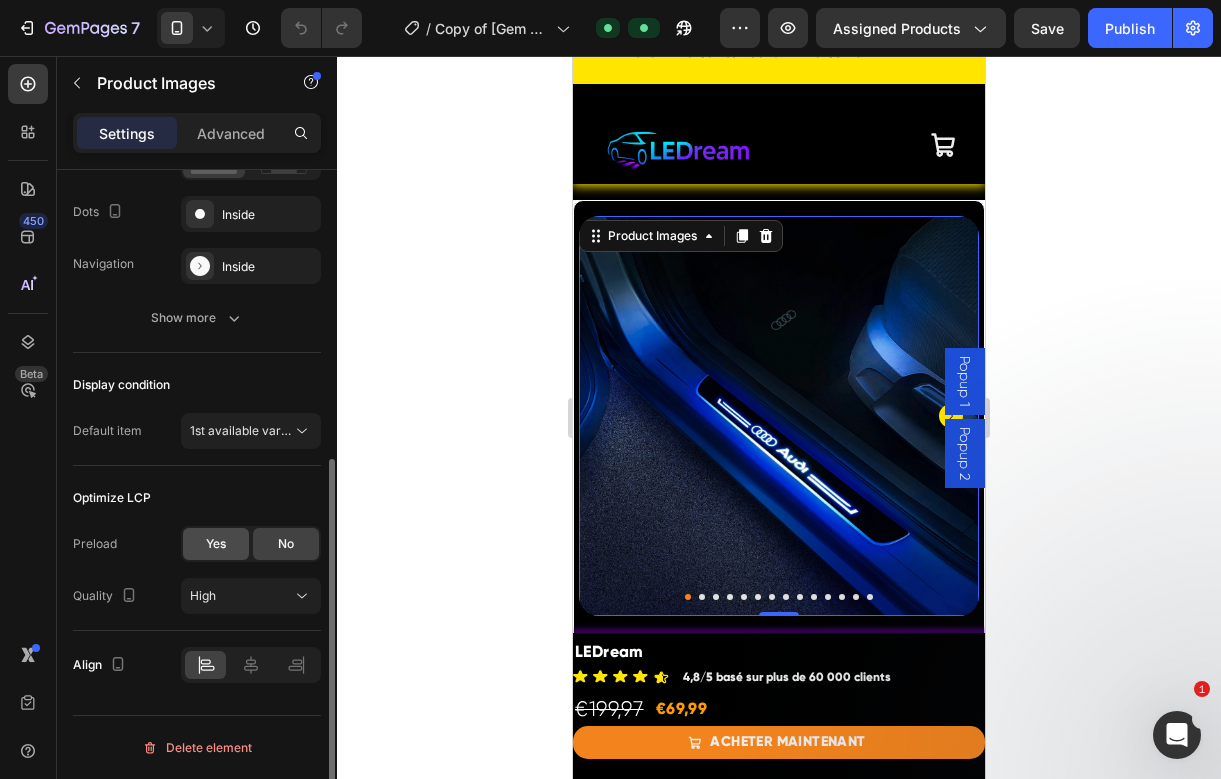 click on "Yes" 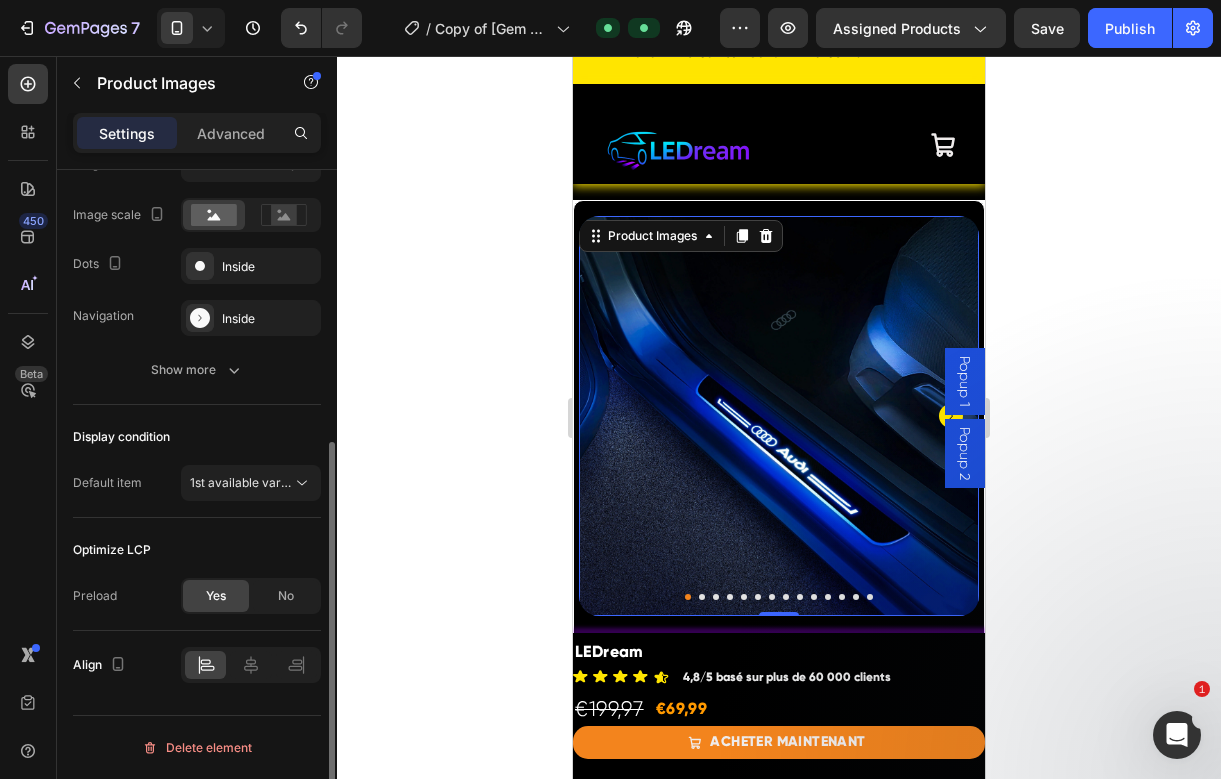 scroll, scrollTop: 458, scrollLeft: 0, axis: vertical 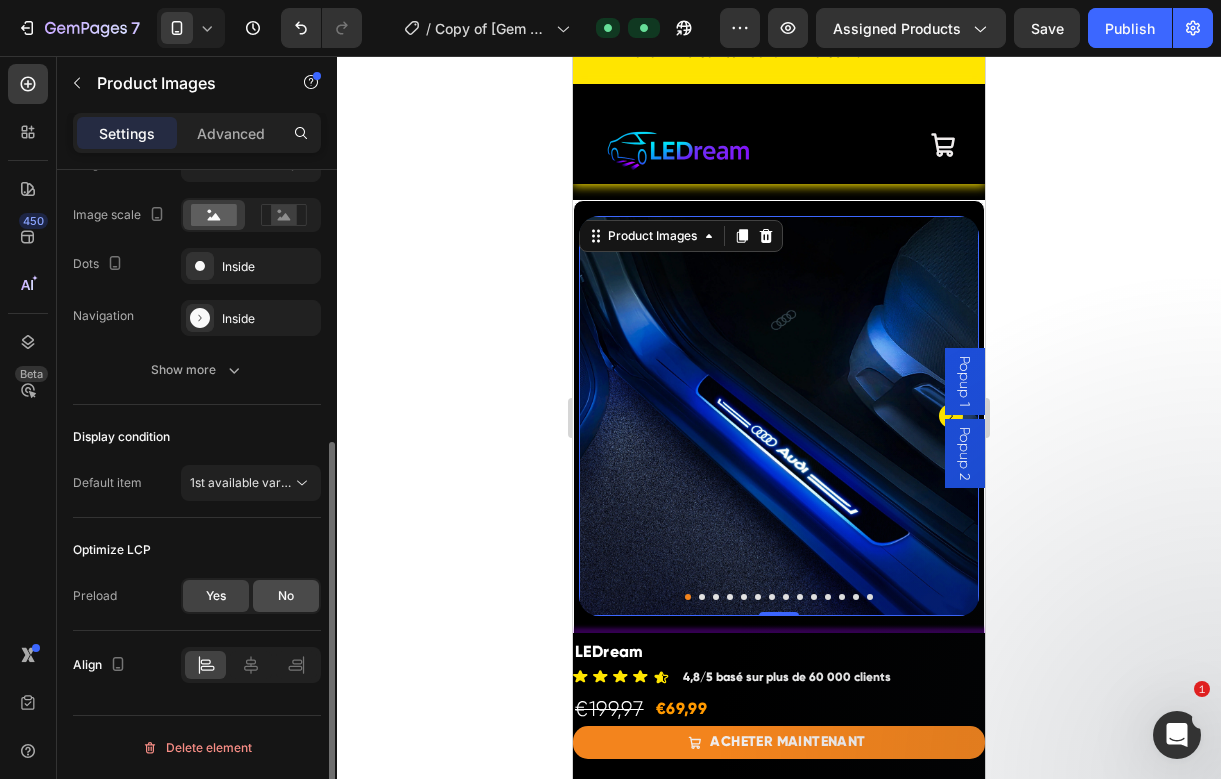 click on "No" 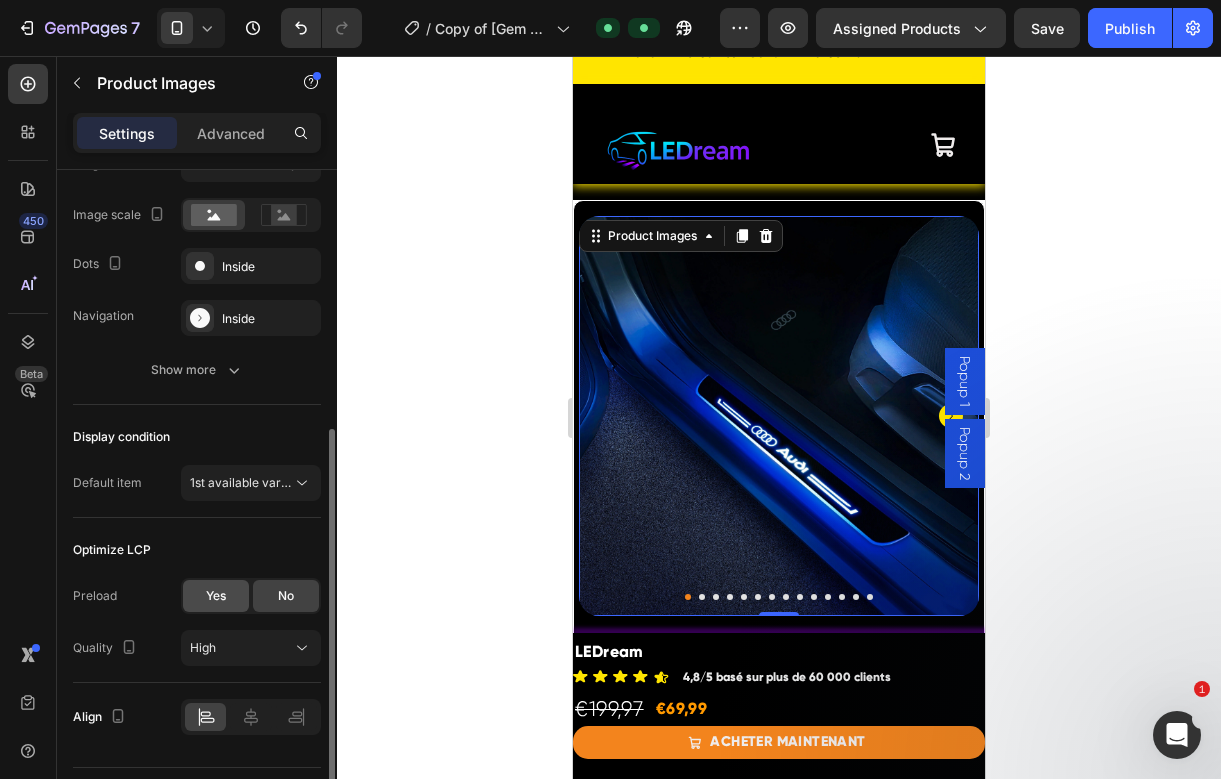 click on "Yes" 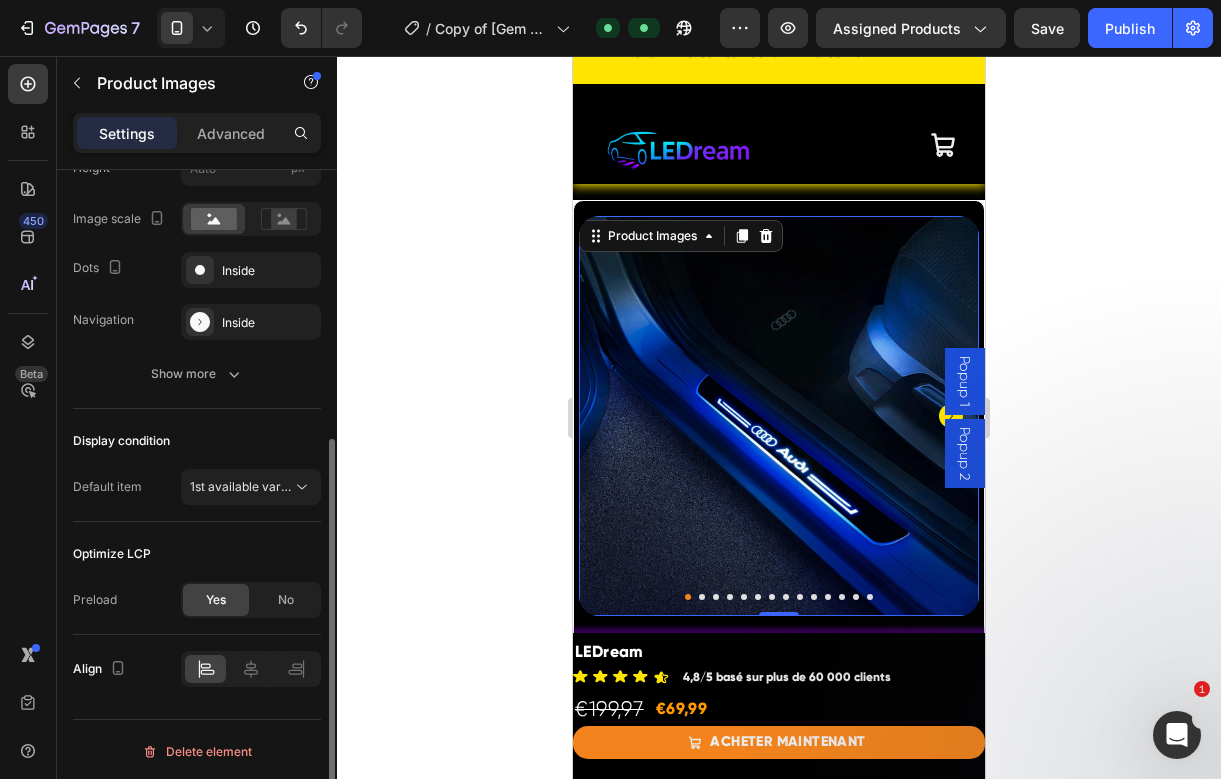 scroll, scrollTop: 450, scrollLeft: 0, axis: vertical 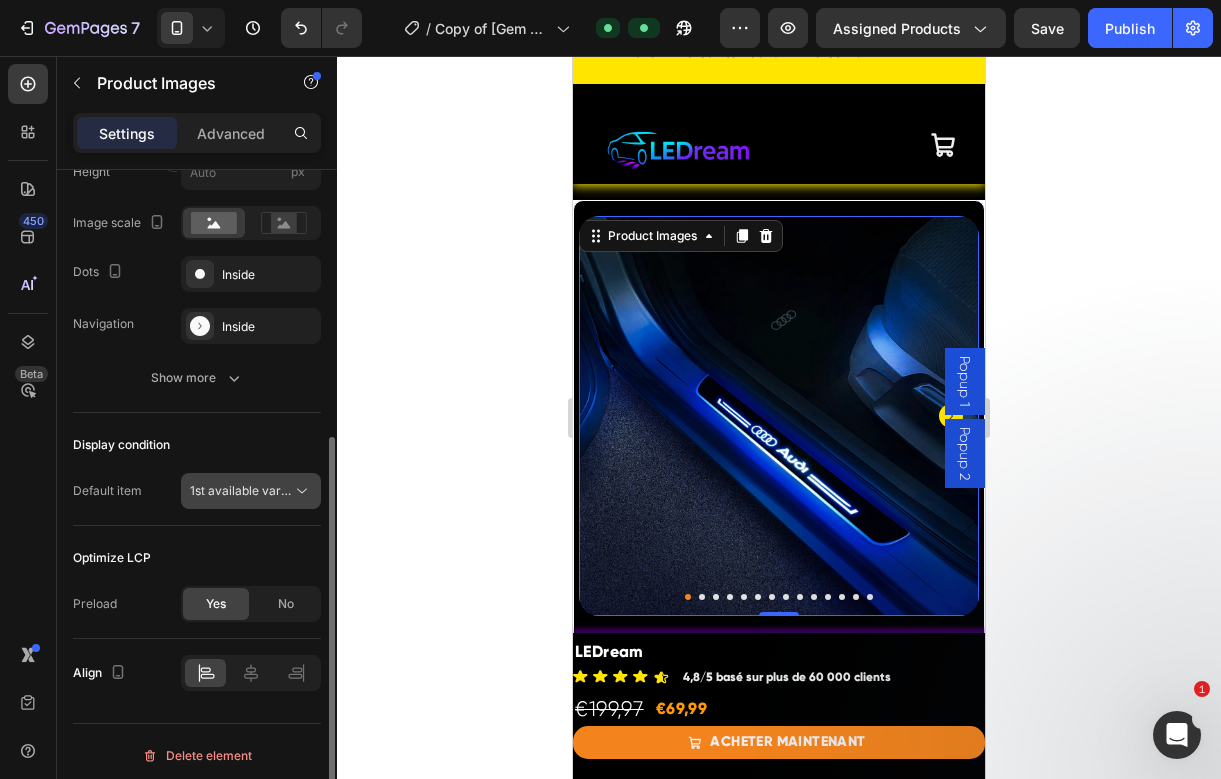 click on "1st available variant" 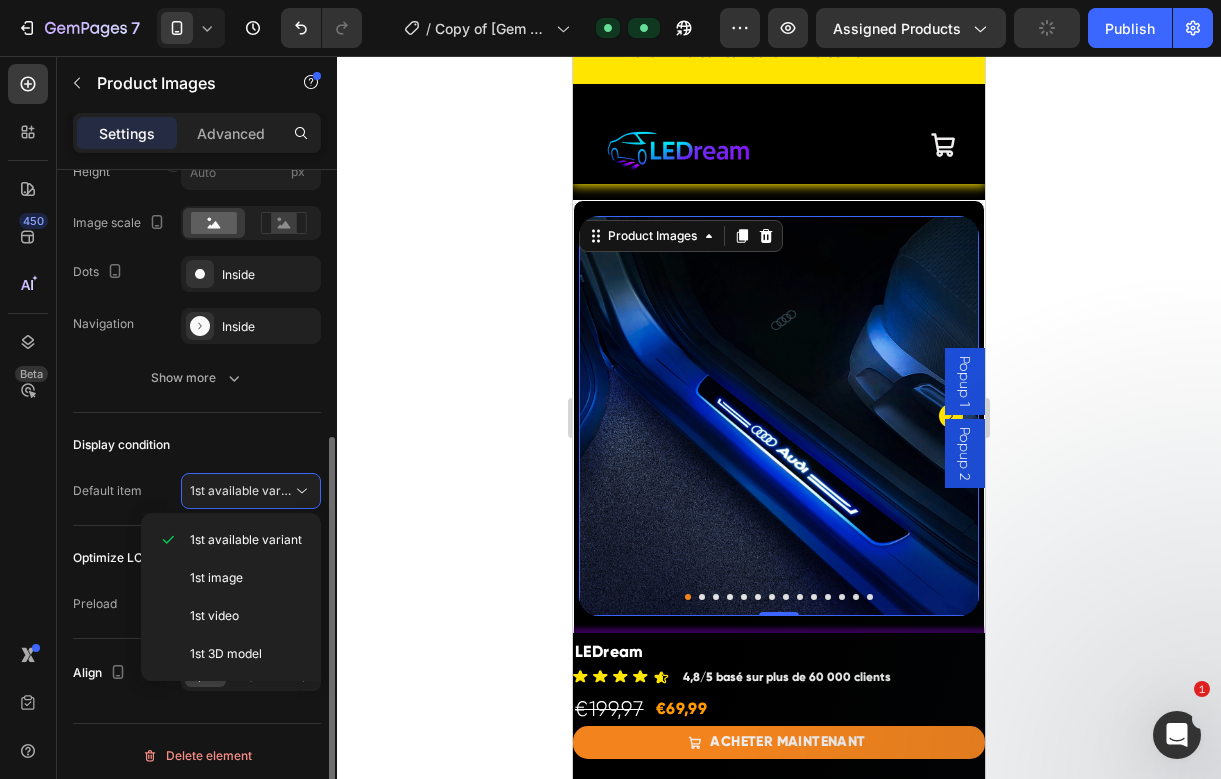 click on "Display condition" at bounding box center (197, 445) 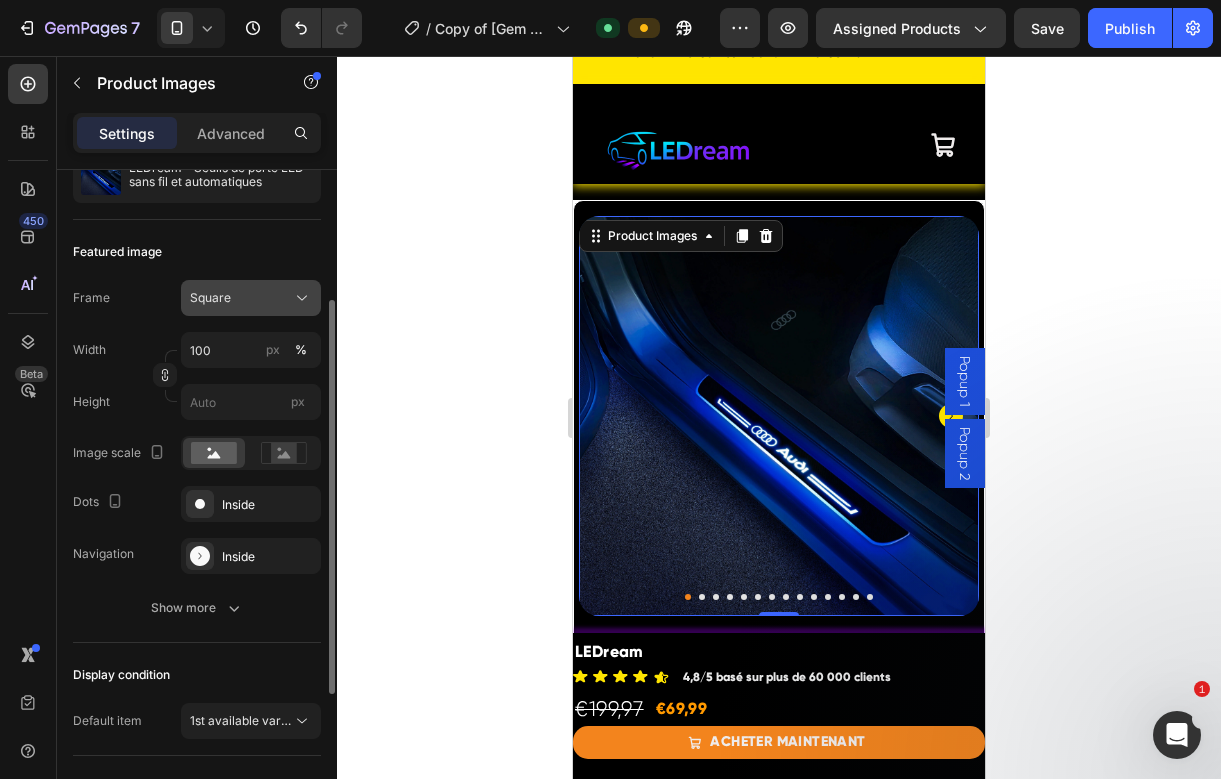 scroll, scrollTop: 0, scrollLeft: 0, axis: both 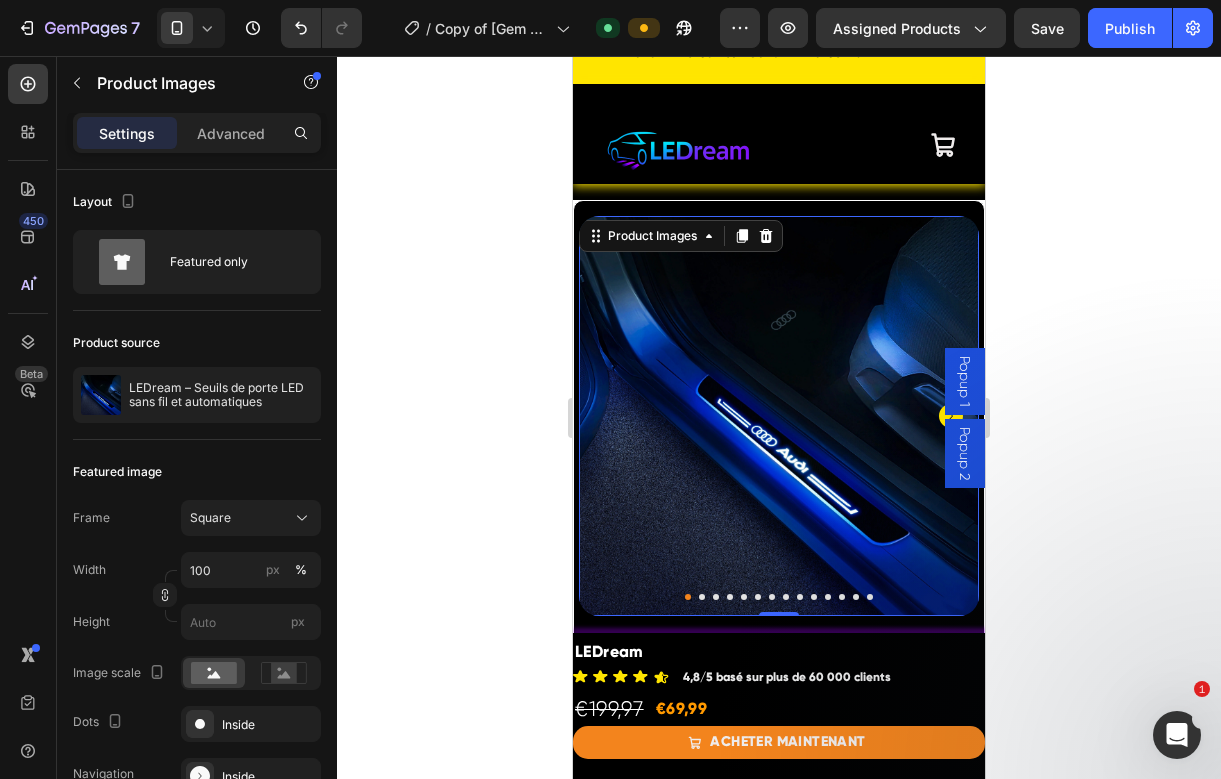 click 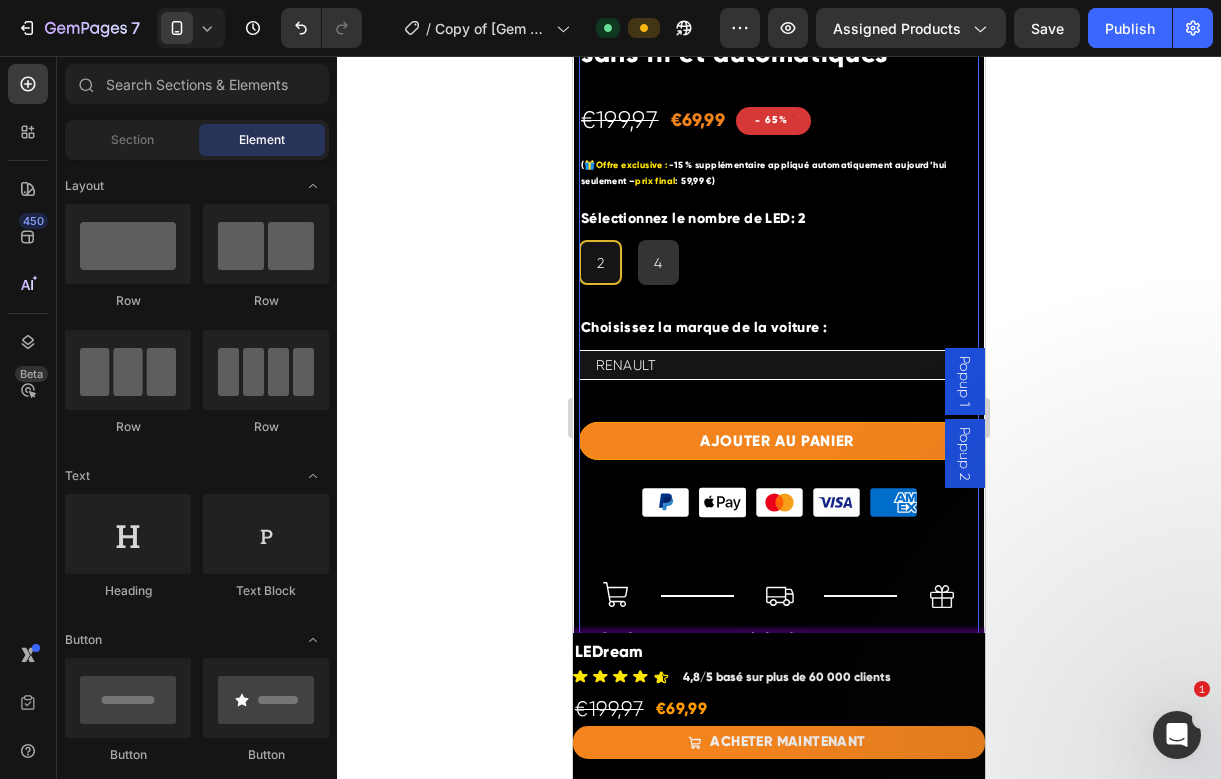scroll, scrollTop: 787, scrollLeft: 0, axis: vertical 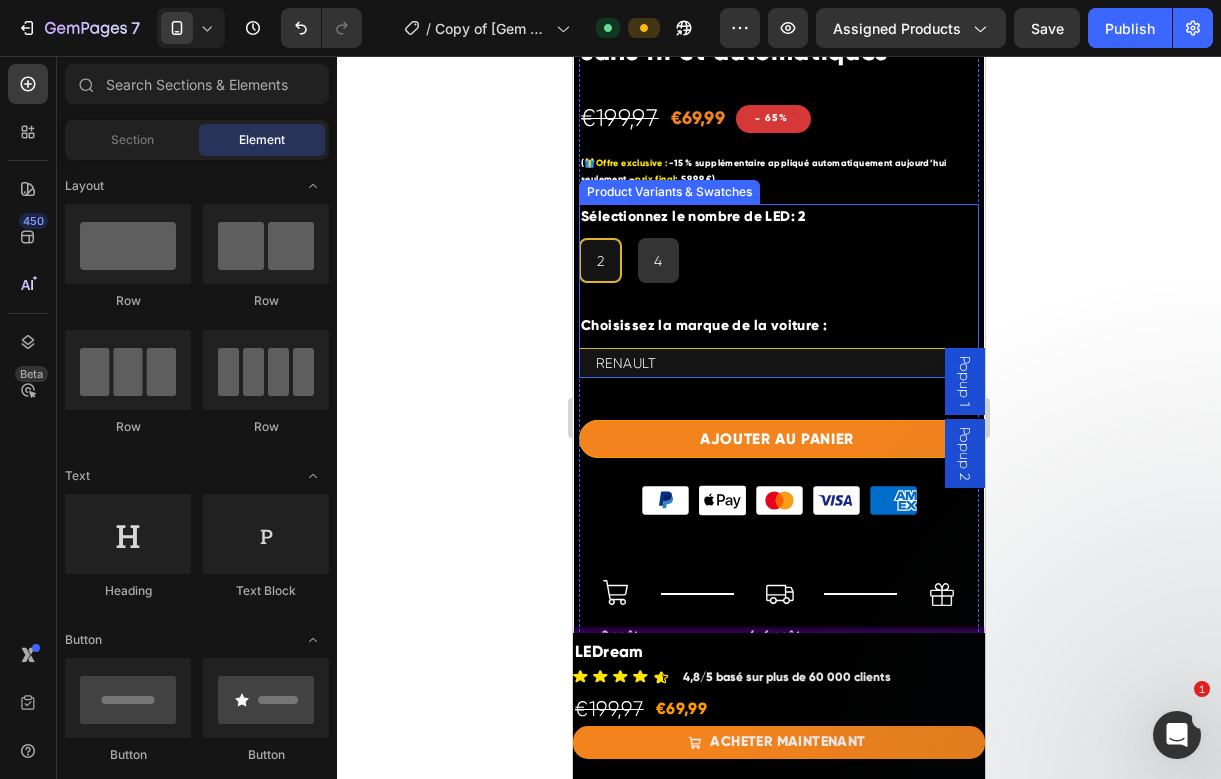 click on "RENAULT PEUGEOT PORSCHE - ÉPUISÉ CITROEN AUDI TOYOTA VOLKSWAGEN LAMBORGHINI - ÉPUISÉ BMW AUDI Sline MERCEDES-AMG FERRARI - ÉPUISÉ HONDA FORD NISSAN TESLA - ÉPUISÉ SUZUKI SKODA SEAT MAZDA MERCEDES-BENZ MASERATI - ÉPUISÉ Welcome" at bounding box center (779, 363) 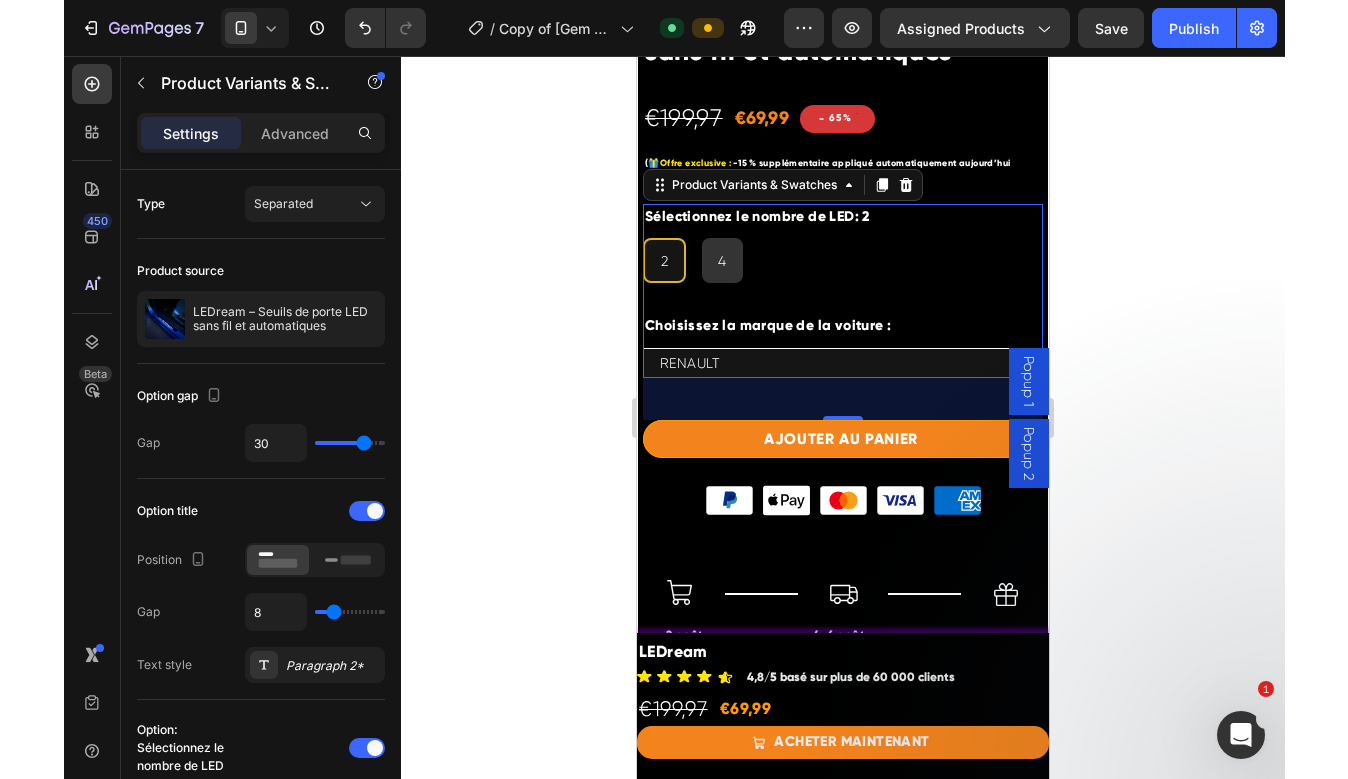 scroll, scrollTop: 0, scrollLeft: 0, axis: both 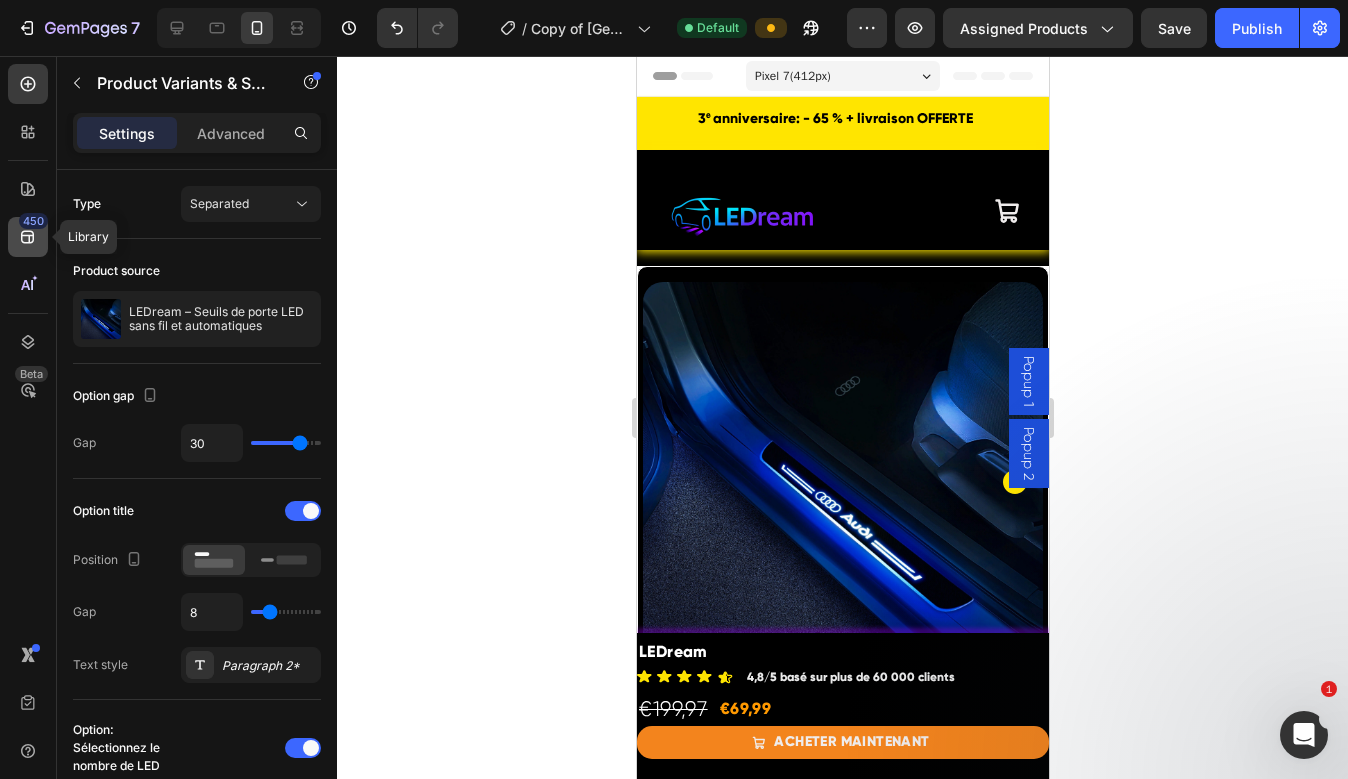 click 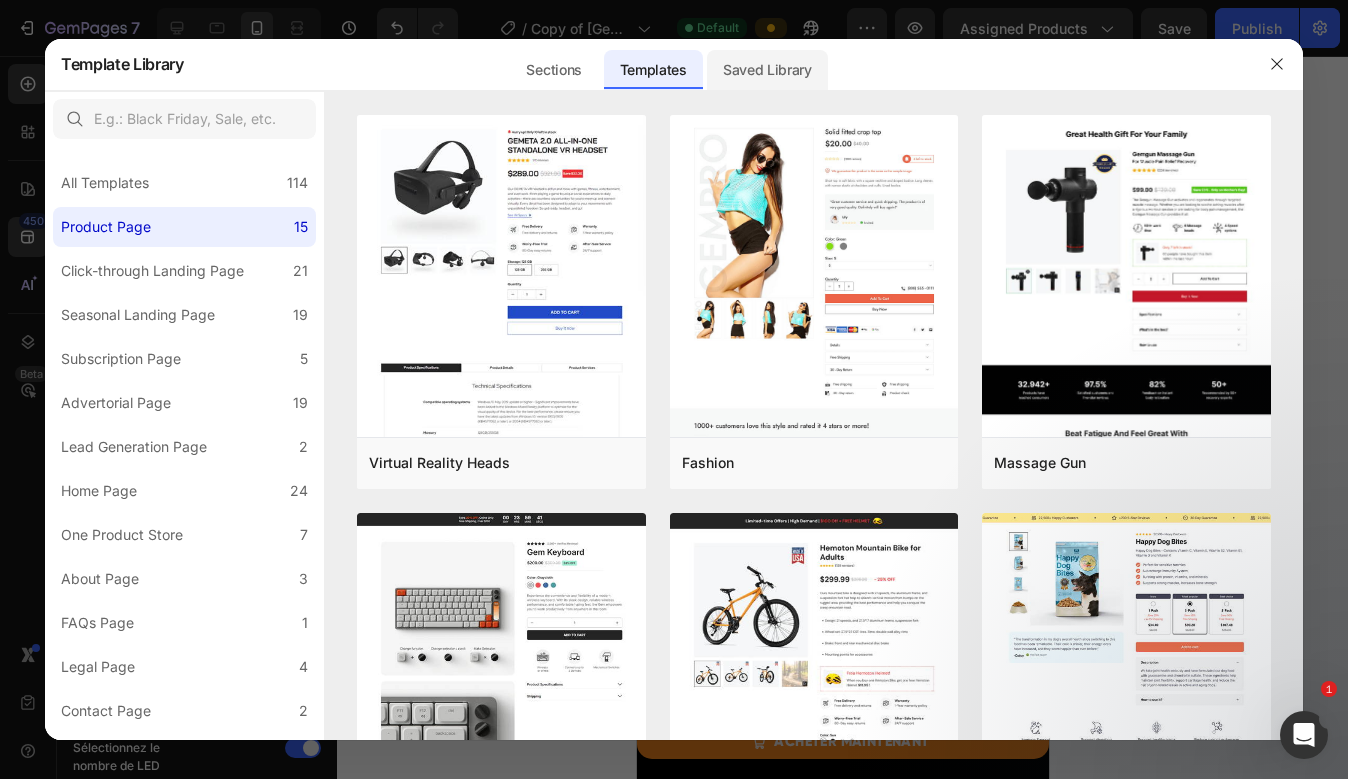 click on "Saved Library" 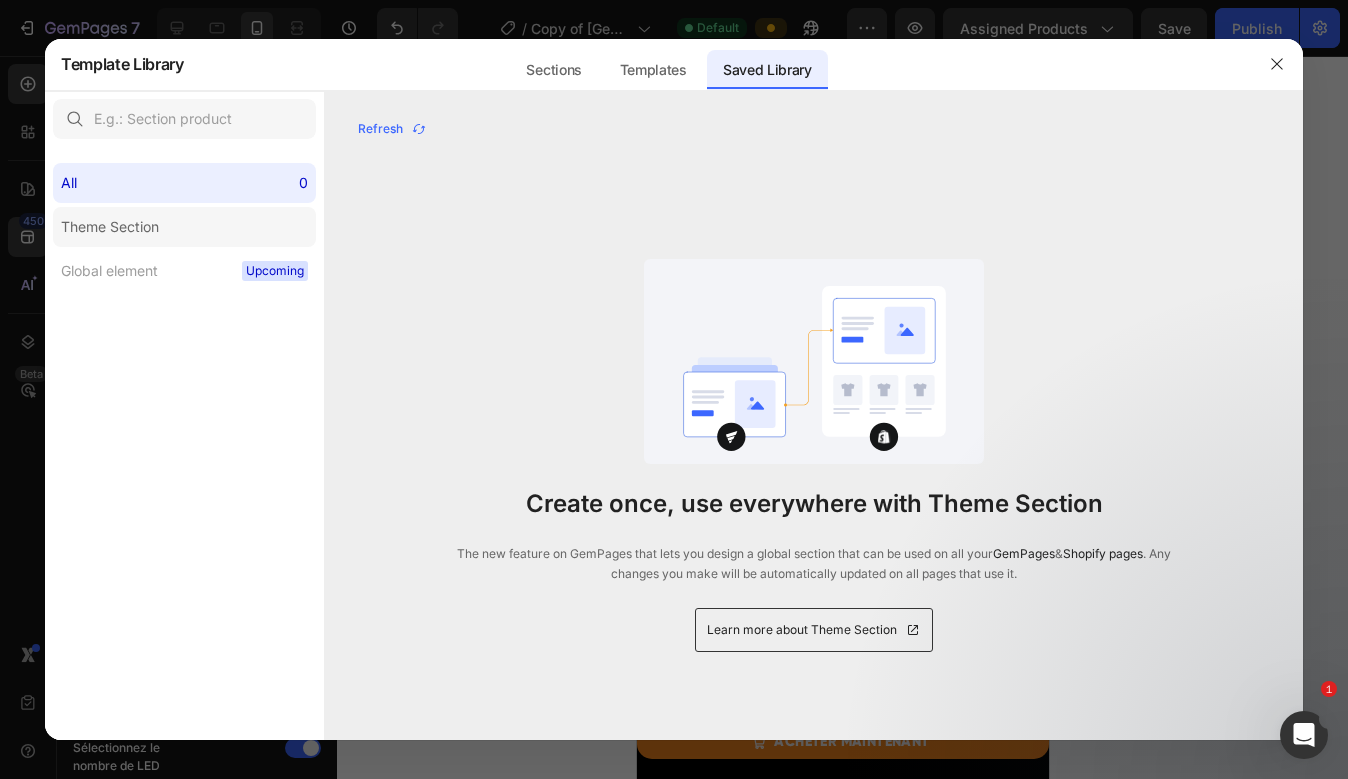 click on "Theme Section" at bounding box center (114, 227) 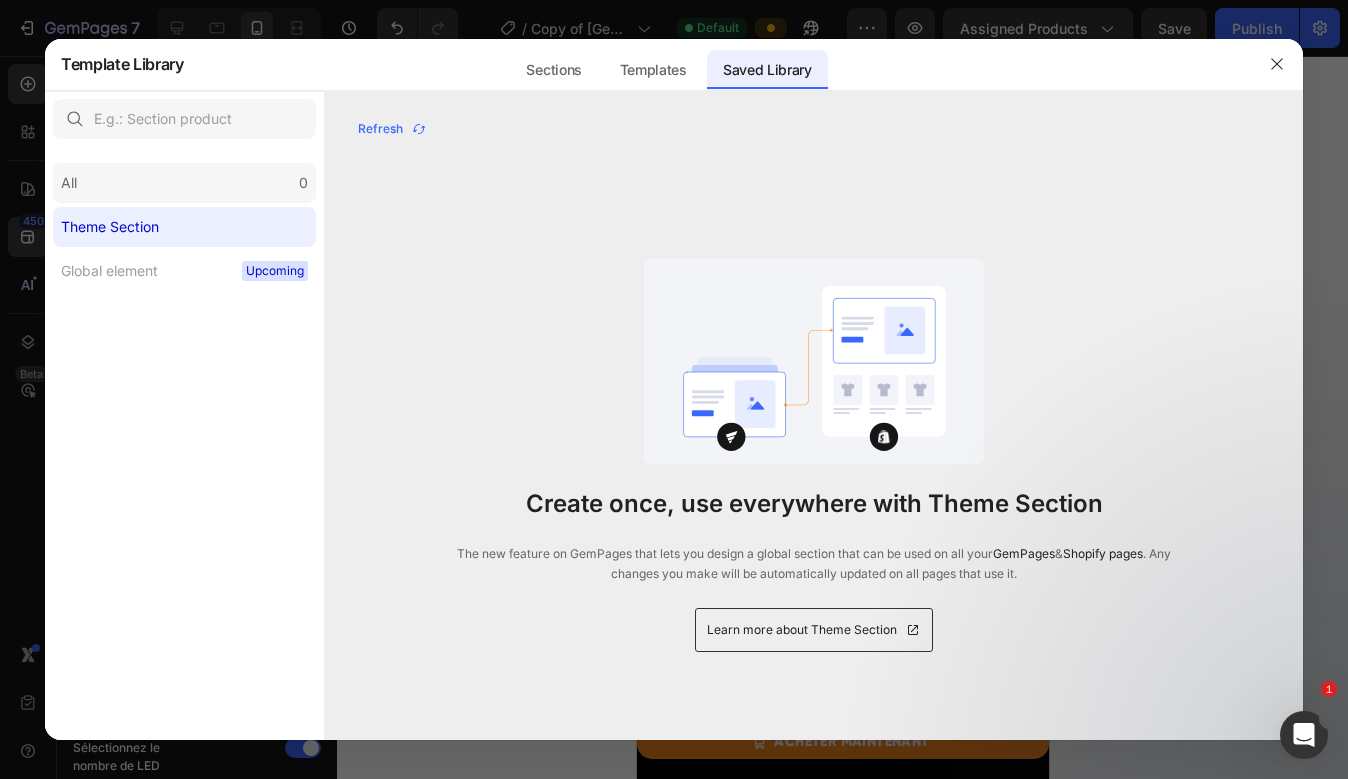 click on "All 0" 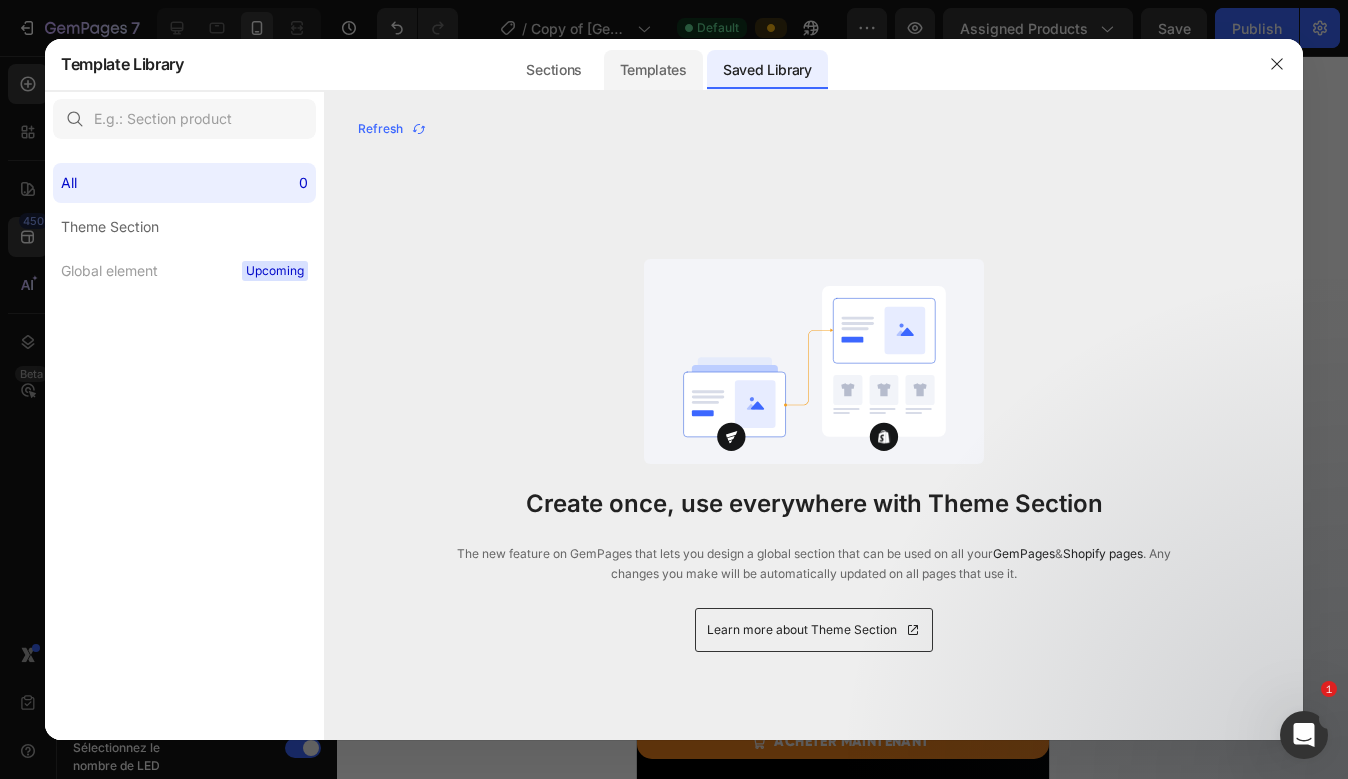 click on "Templates" 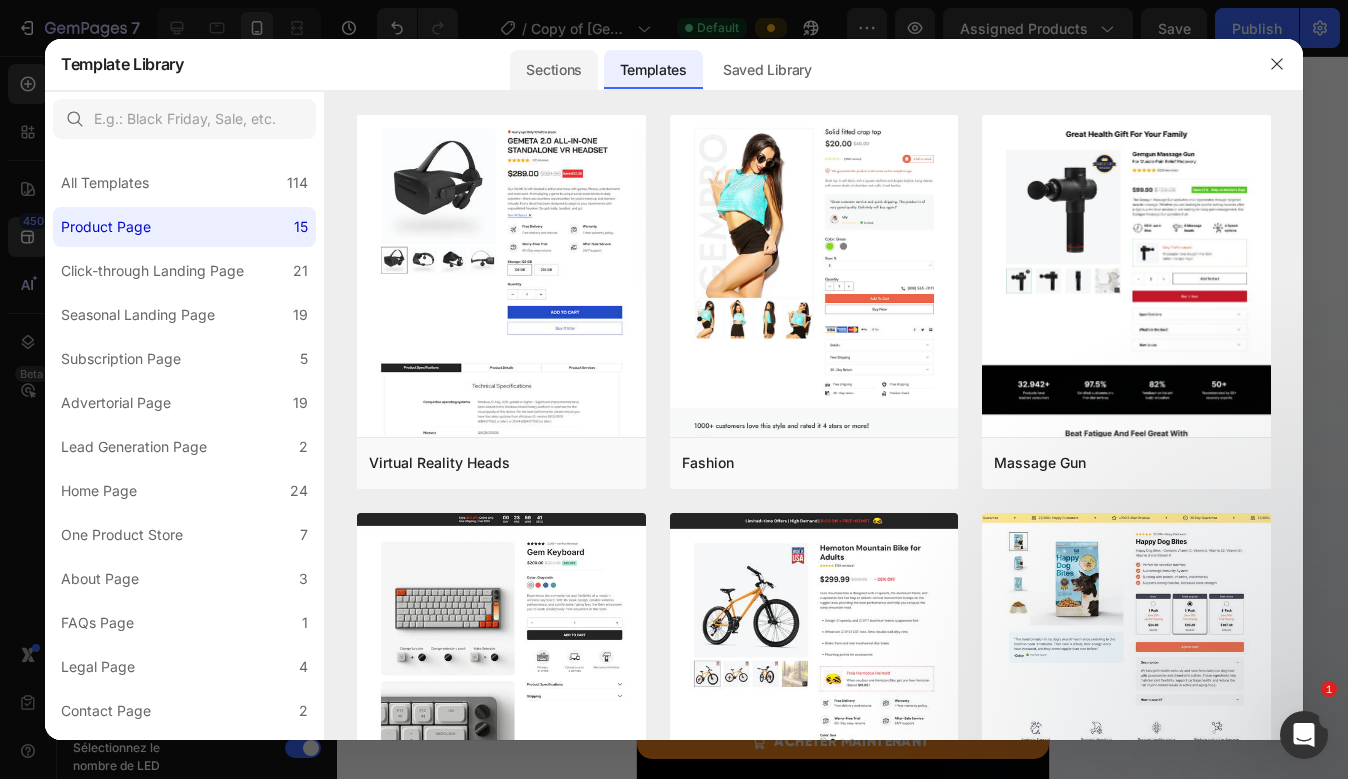 click on "Sections" 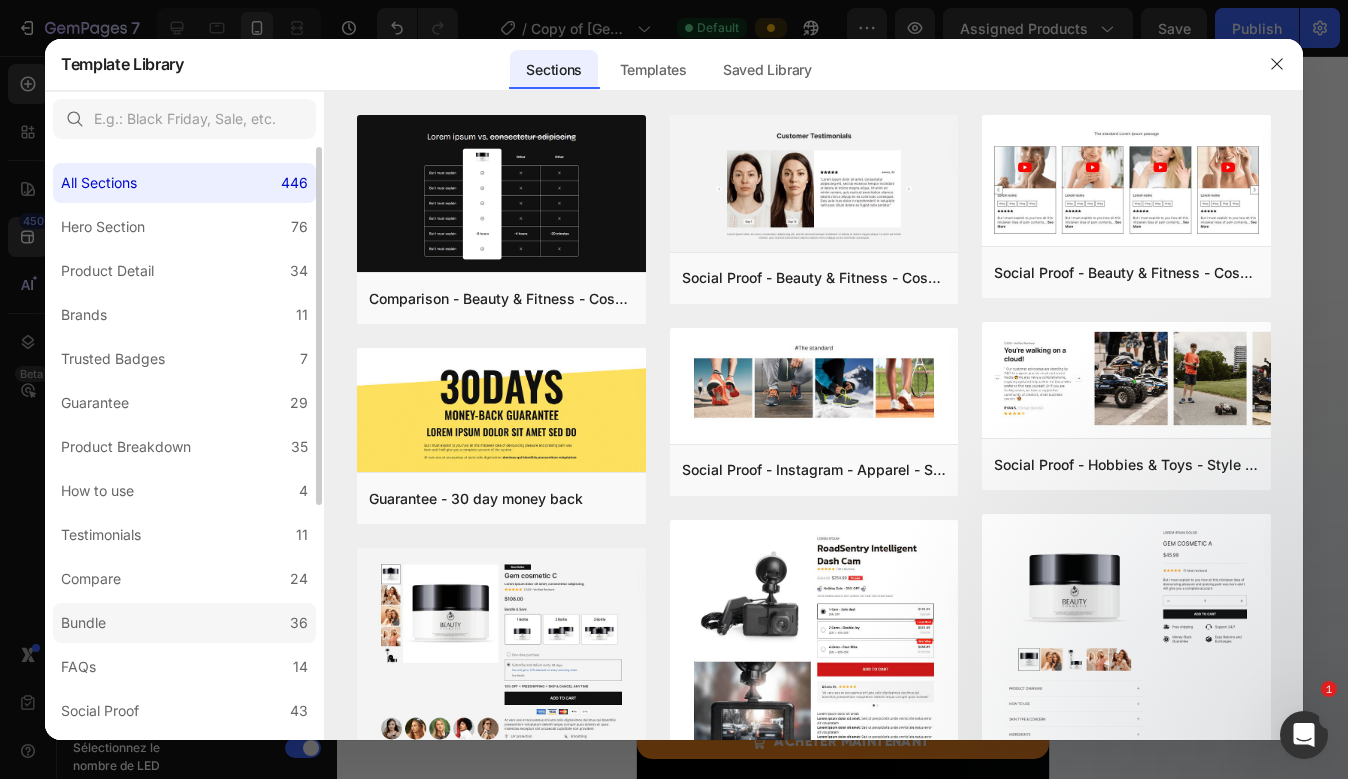 click on "Bundle 36" 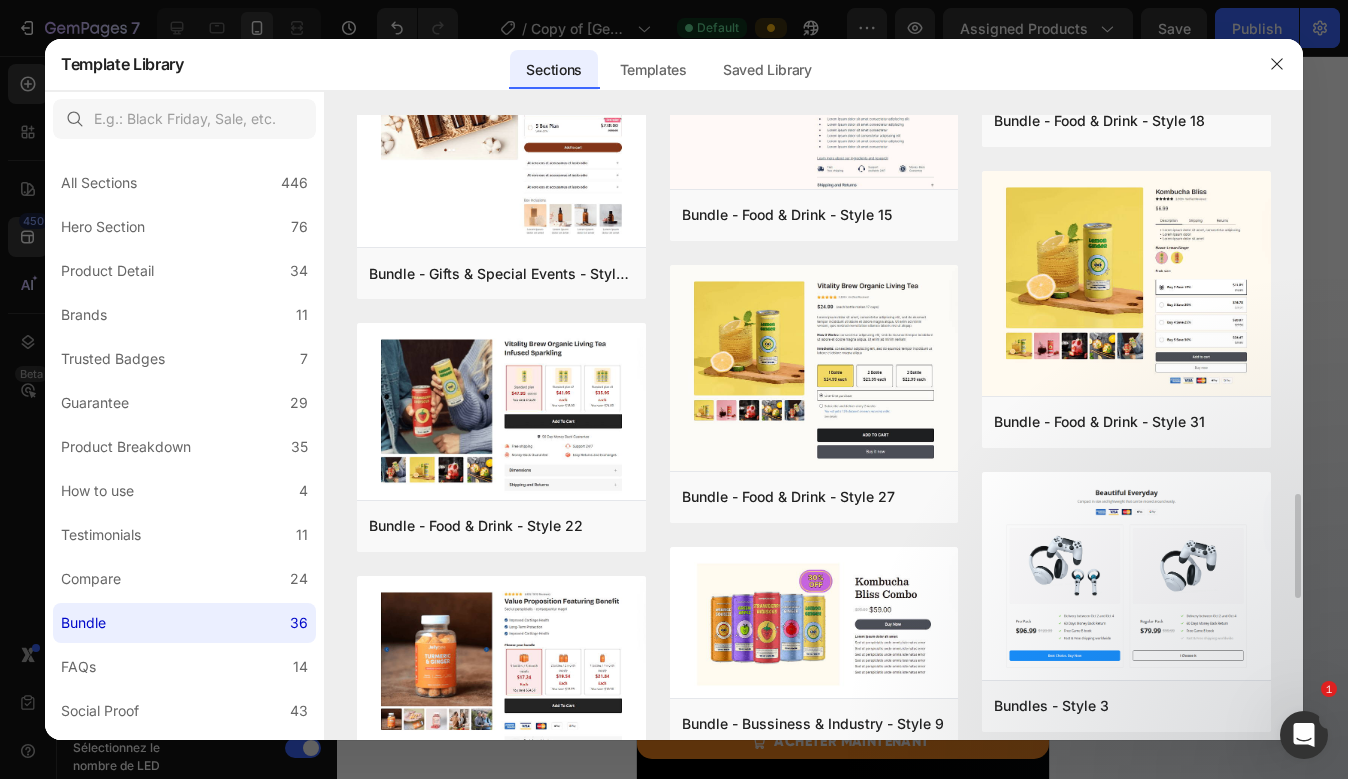 scroll, scrollTop: 2245, scrollLeft: 0, axis: vertical 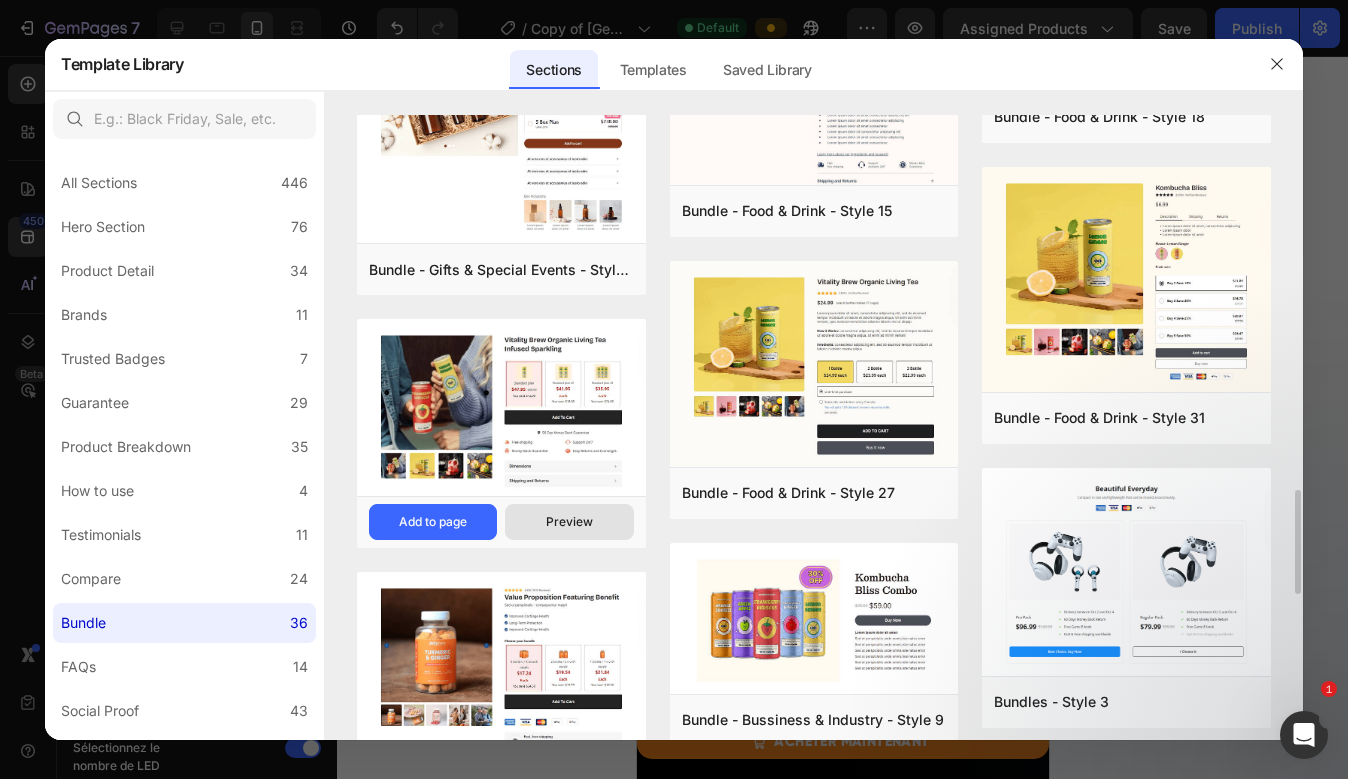 click on "Preview" at bounding box center [569, 522] 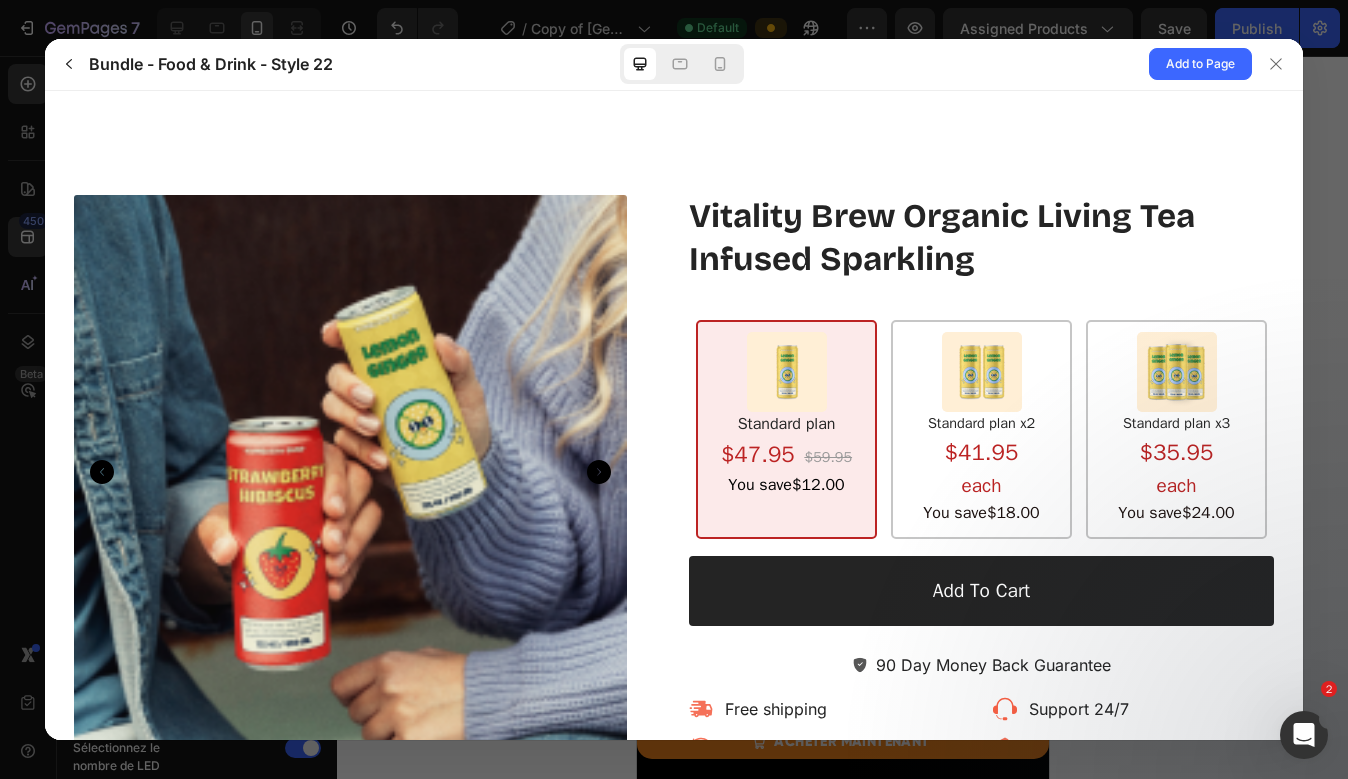 scroll, scrollTop: 0, scrollLeft: 0, axis: both 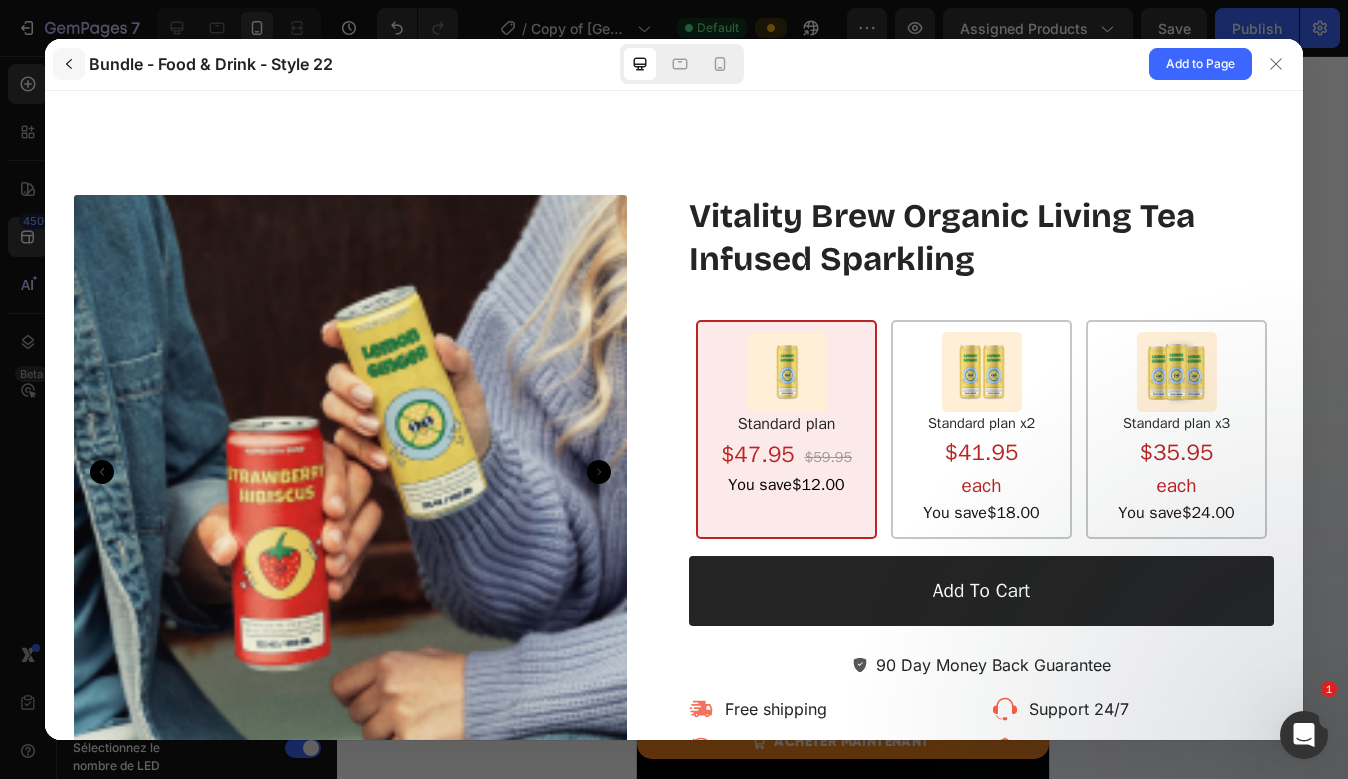 click at bounding box center (69, 64) 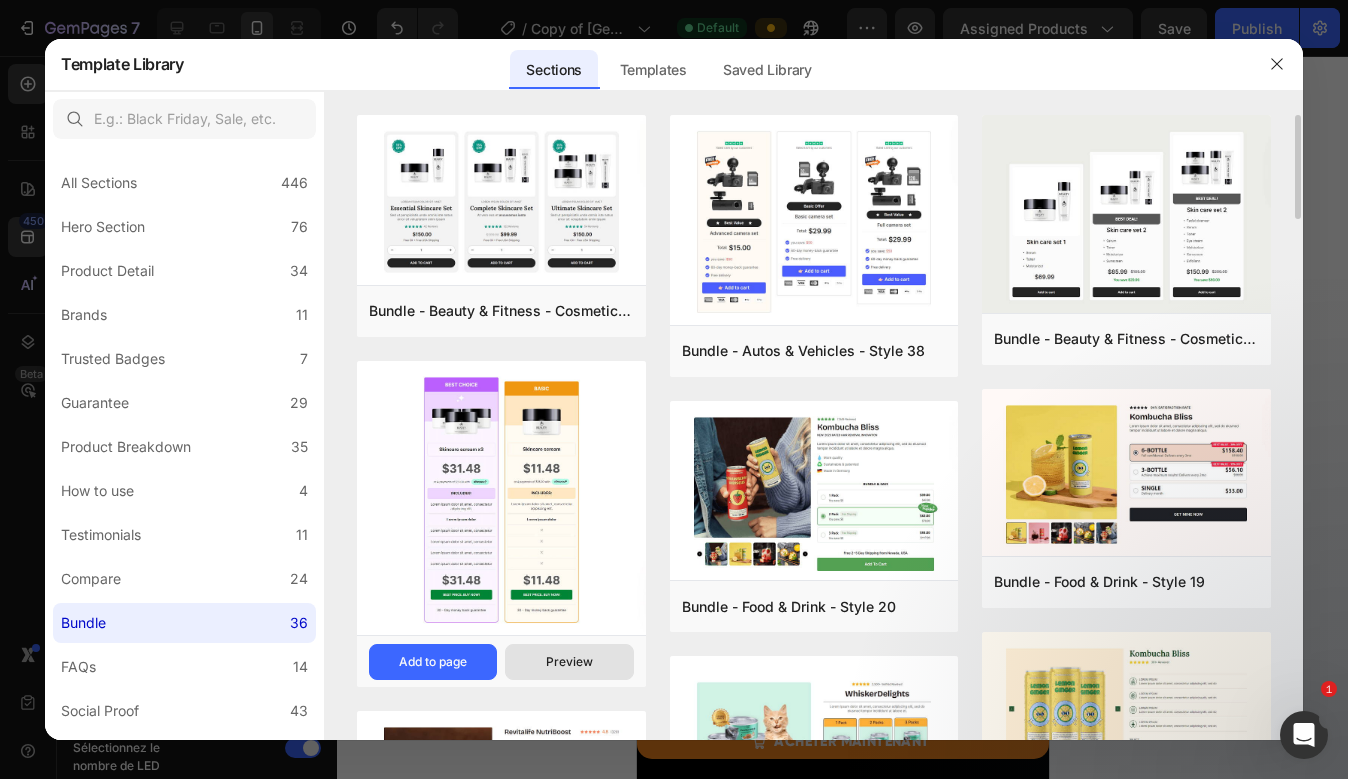 click on "Preview" at bounding box center (569, 662) 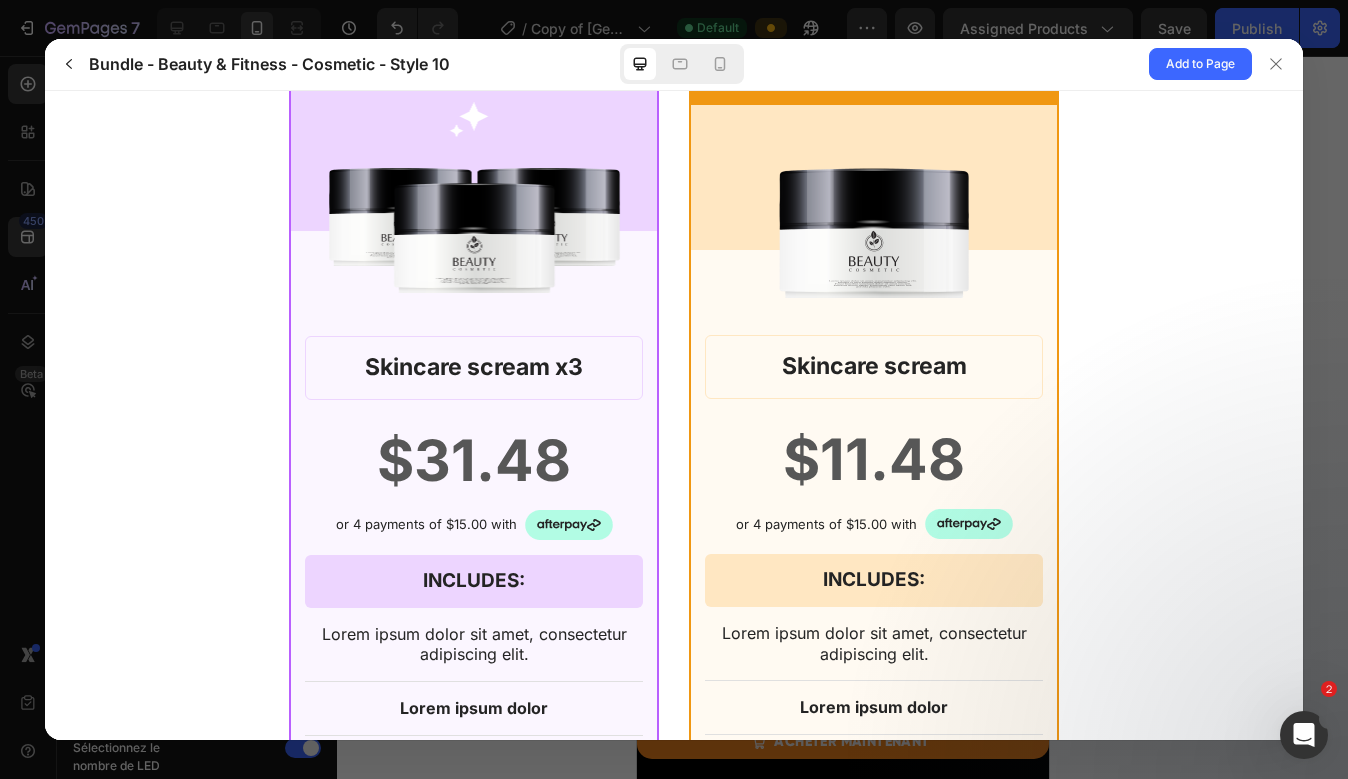 scroll, scrollTop: 0, scrollLeft: 0, axis: both 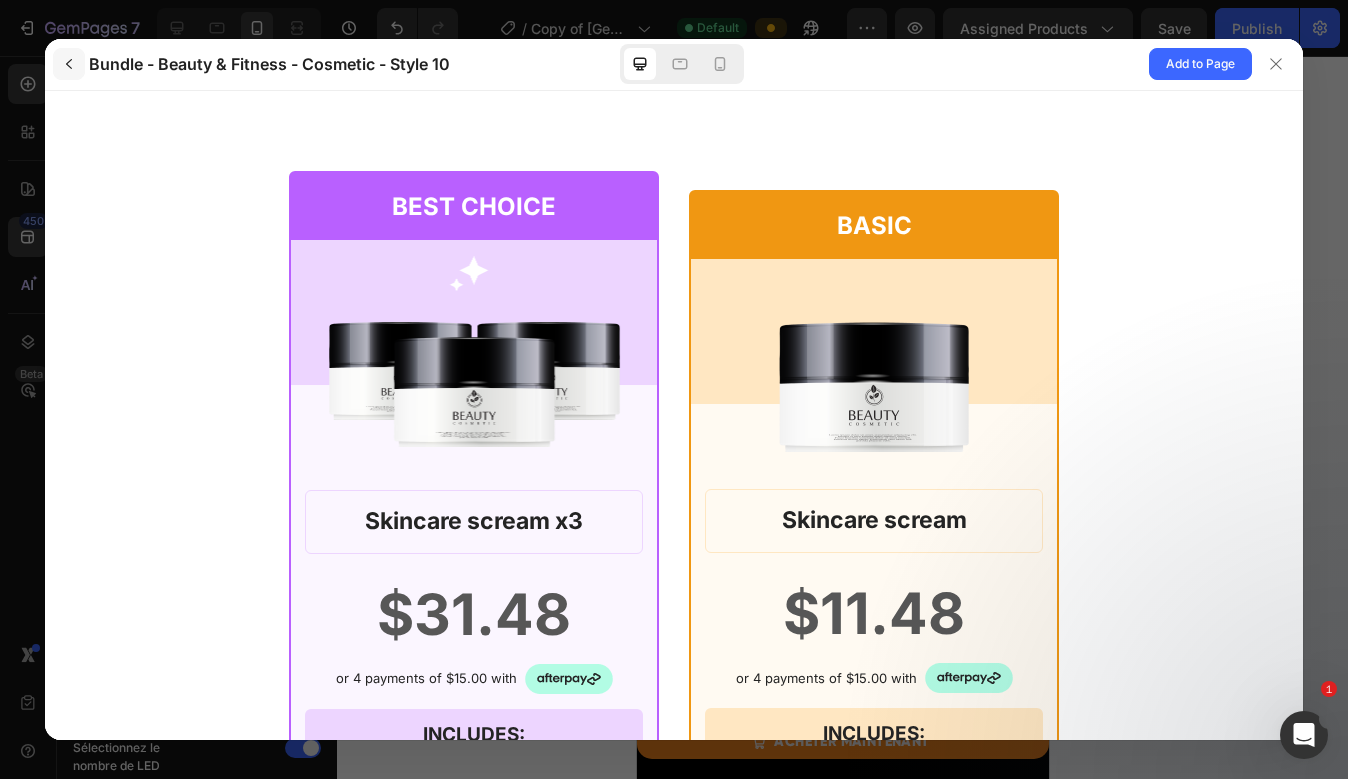 click at bounding box center [69, 64] 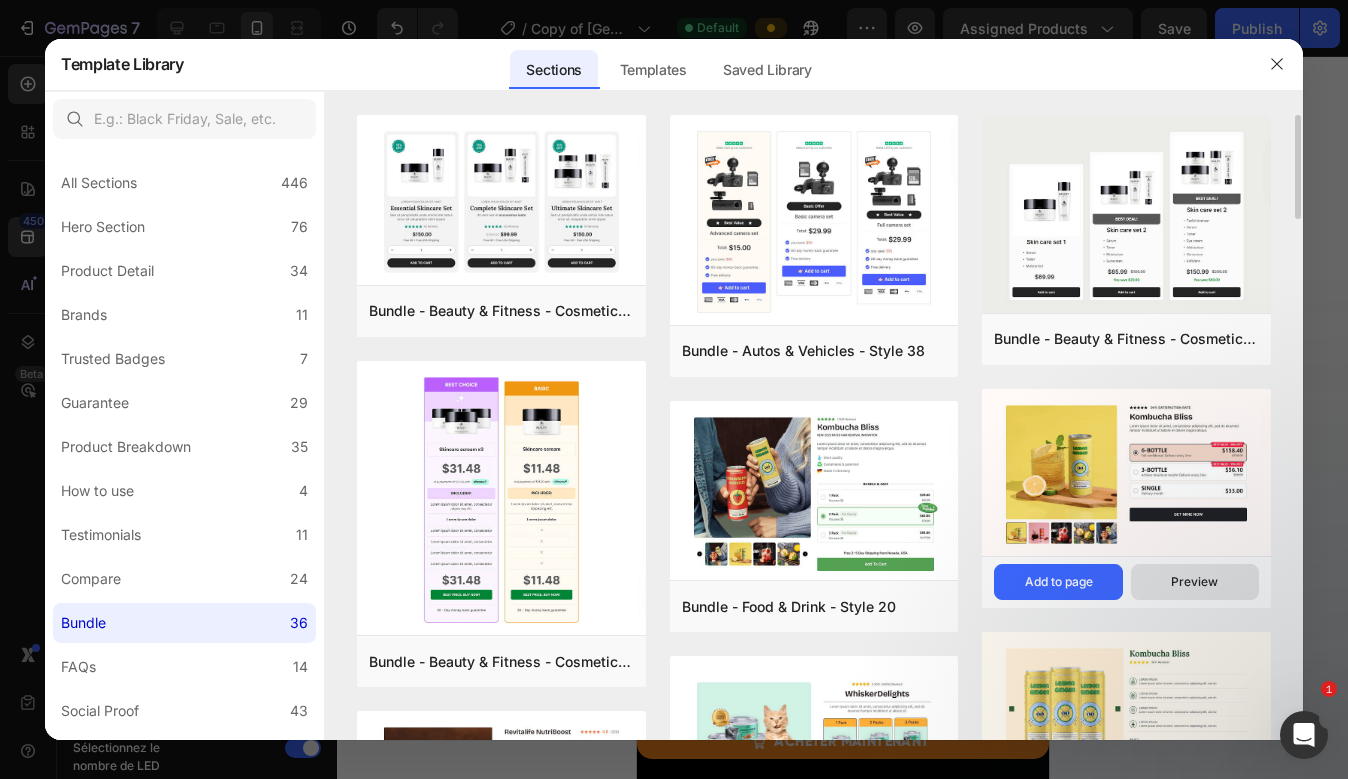 click on "Preview" at bounding box center [1194, 582] 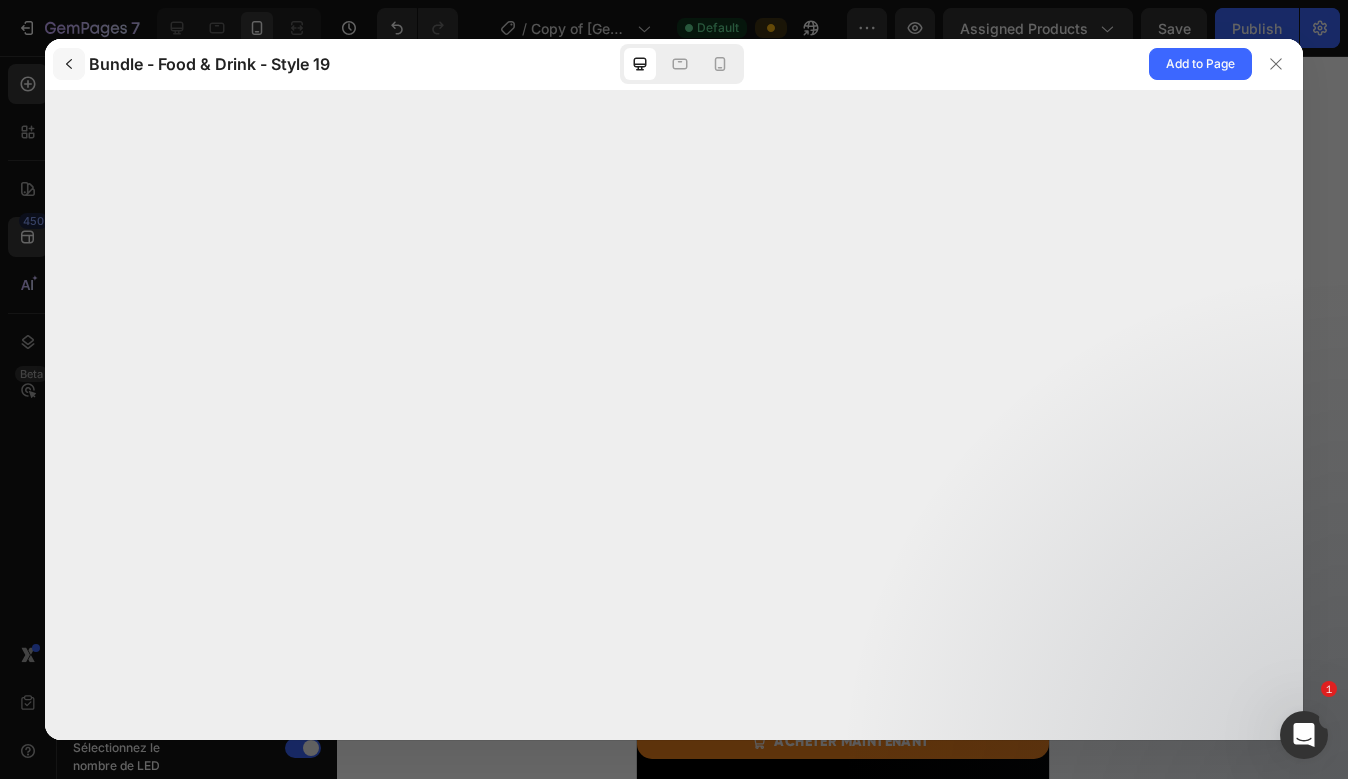 click at bounding box center [69, 64] 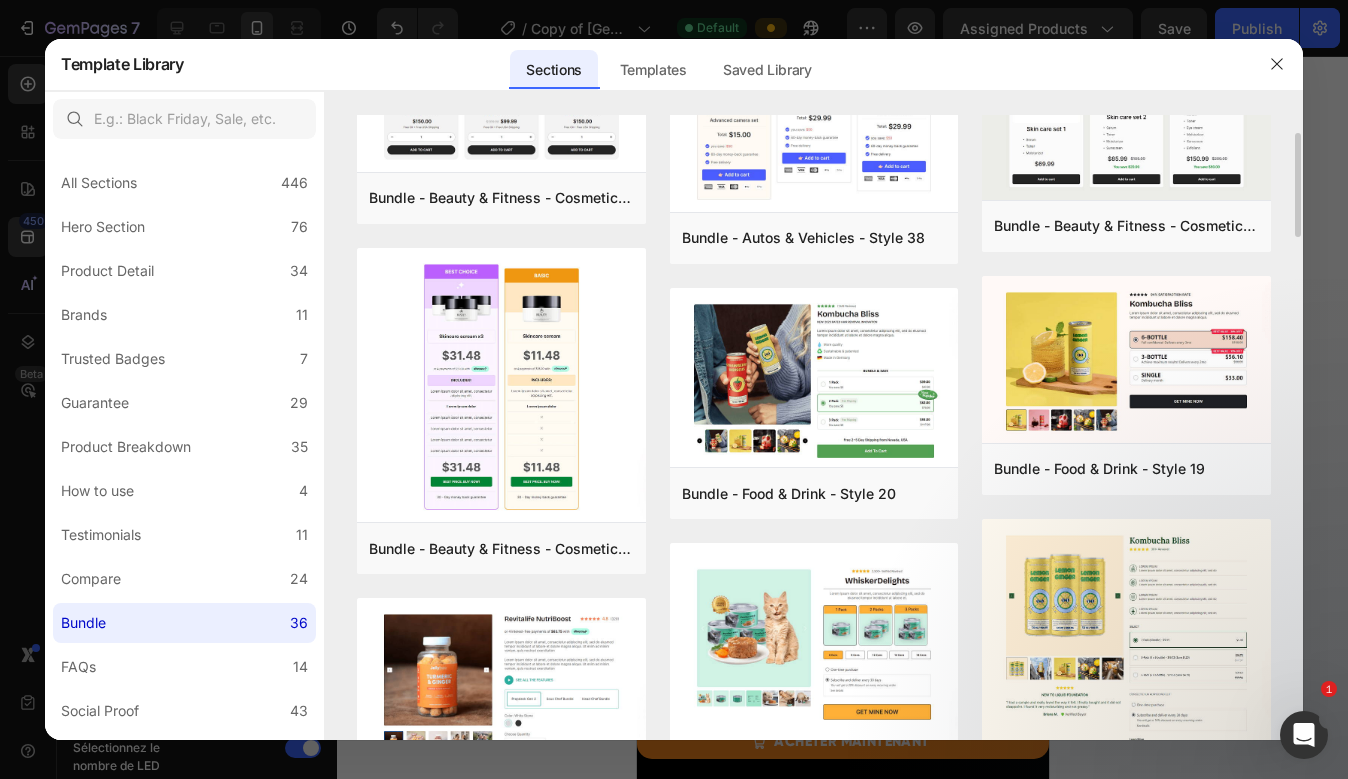 scroll, scrollTop: 0, scrollLeft: 0, axis: both 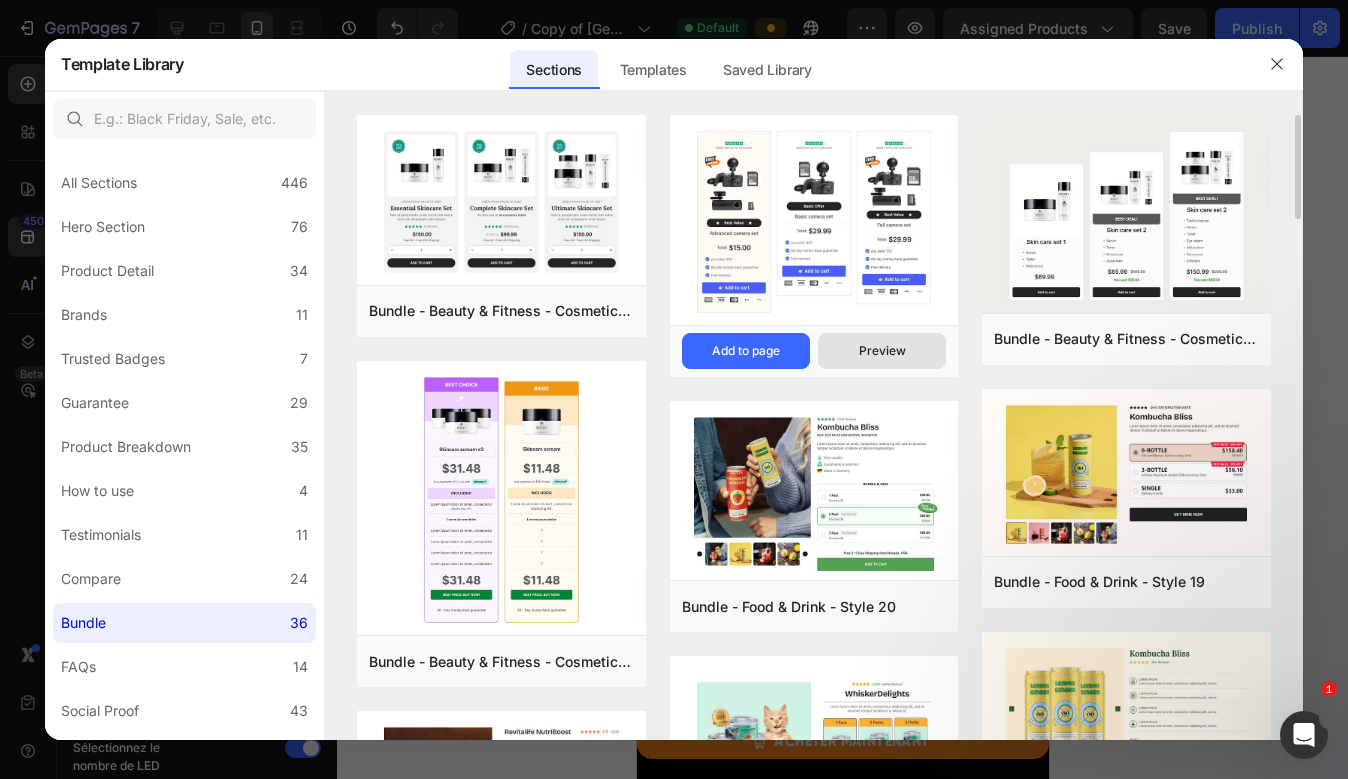 click on "Preview" at bounding box center (882, 351) 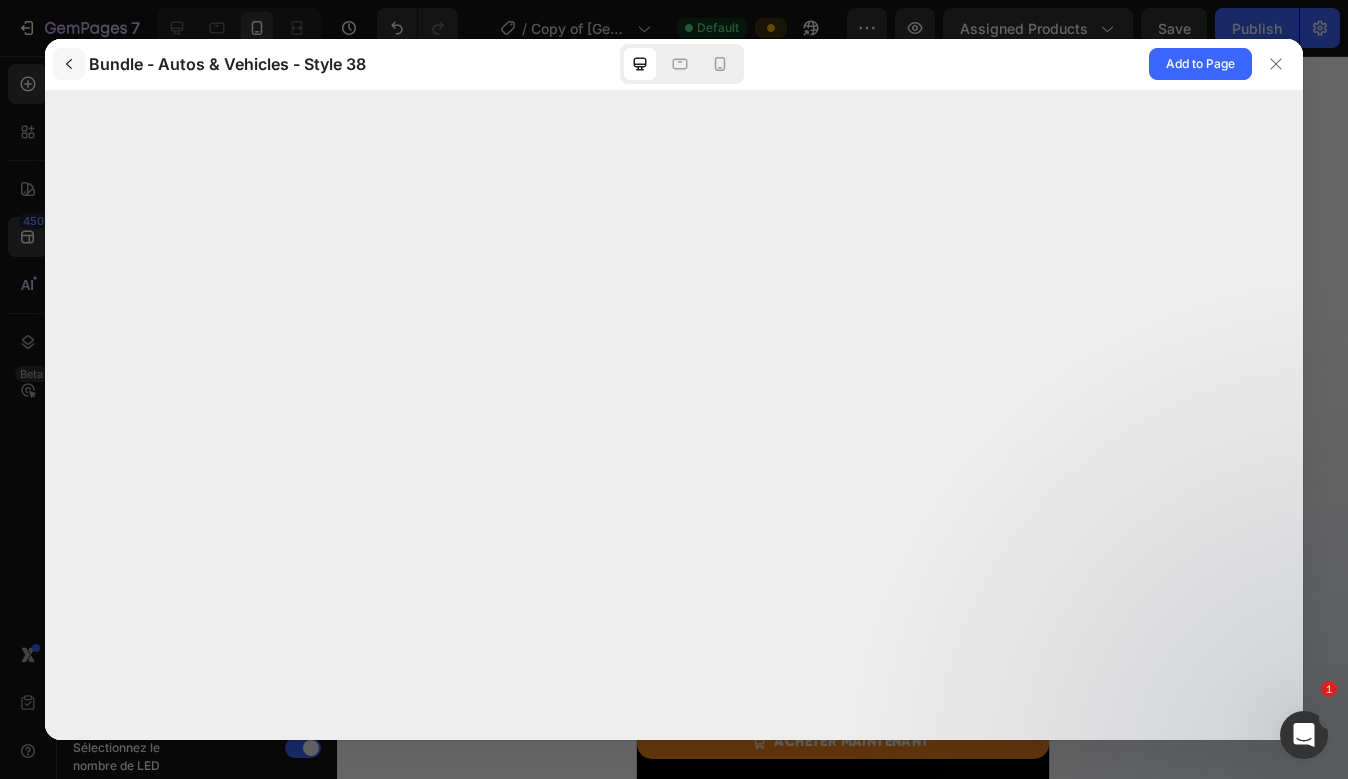 click 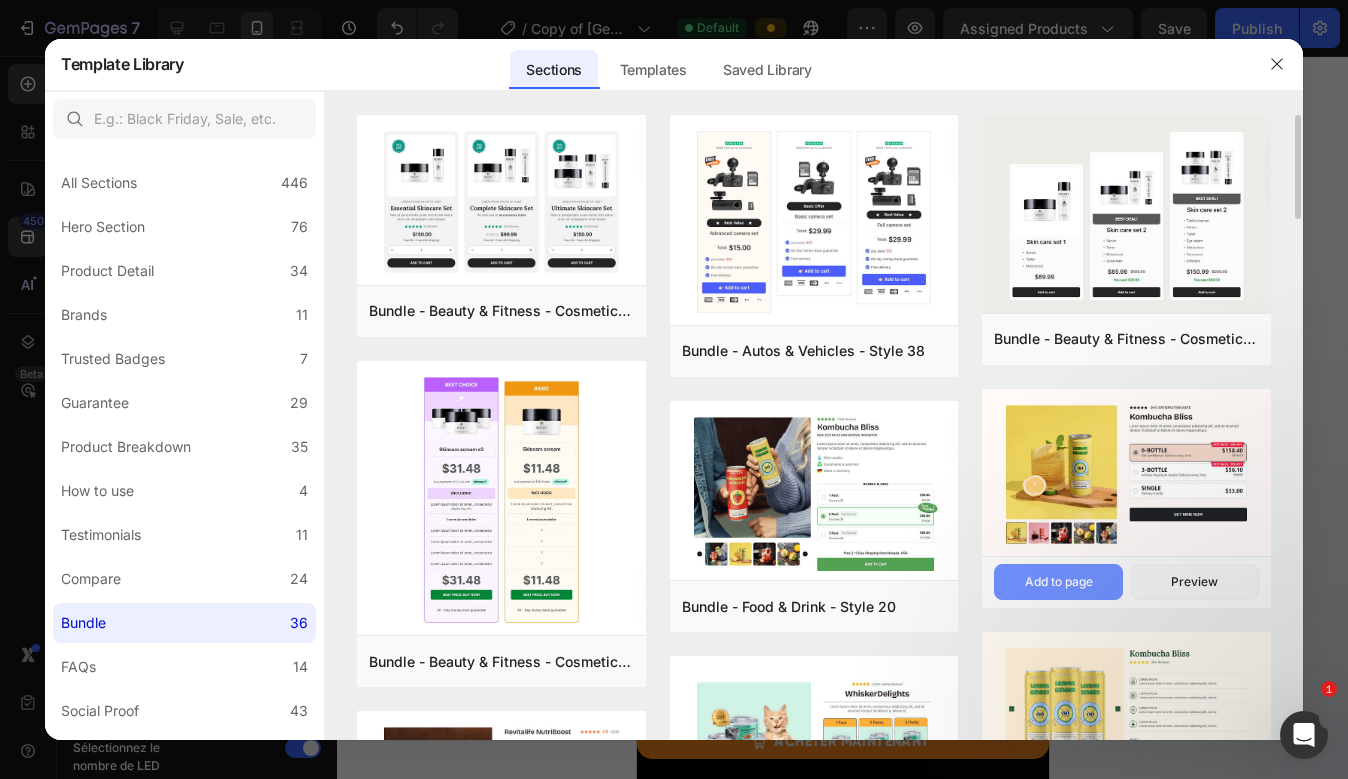 click on "Add to page" at bounding box center (1058, 582) 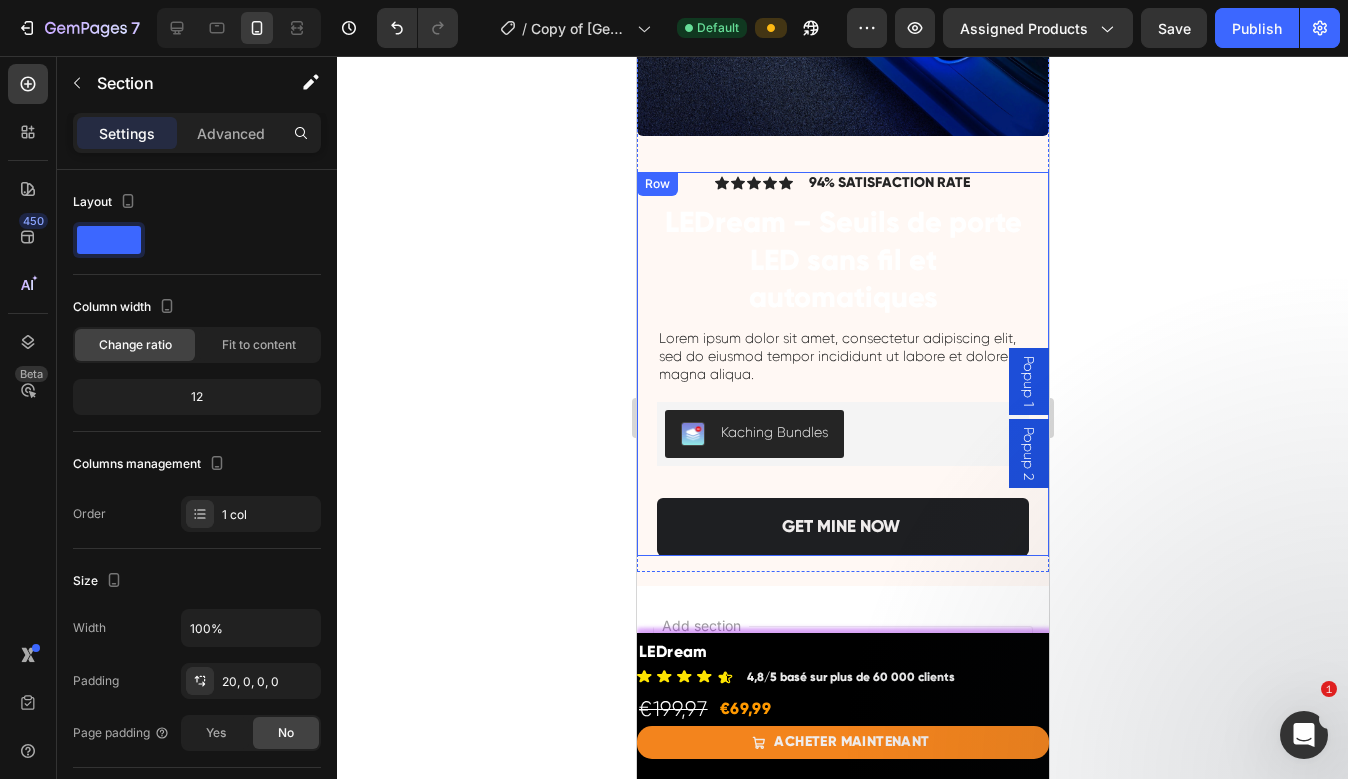 scroll, scrollTop: 11504, scrollLeft: 0, axis: vertical 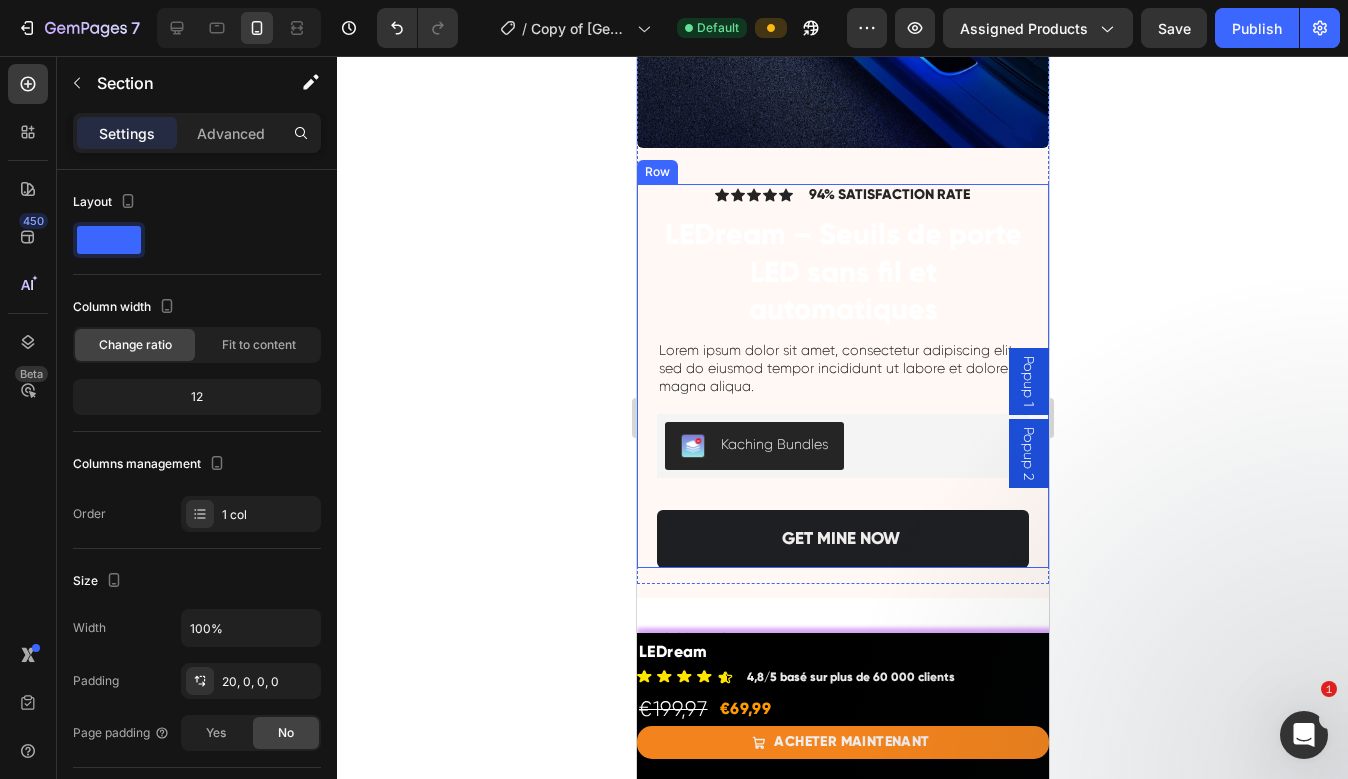 click on "Icon Icon Icon Icon Icon Icon List 94% SATISFACTION RATE Text Block Row LEDream – Seuils de porte LED sans fil et automatiques Product Title Lorem ipsum dolor sit amet, consectetur adipiscing elit, sed do eiusmod tempor incididunt ut labore et dolore magna aliqua. Text Block Kaching Bundles Kaching Bundles GET MINE NOW Add to Cart Row" at bounding box center [842, 376] 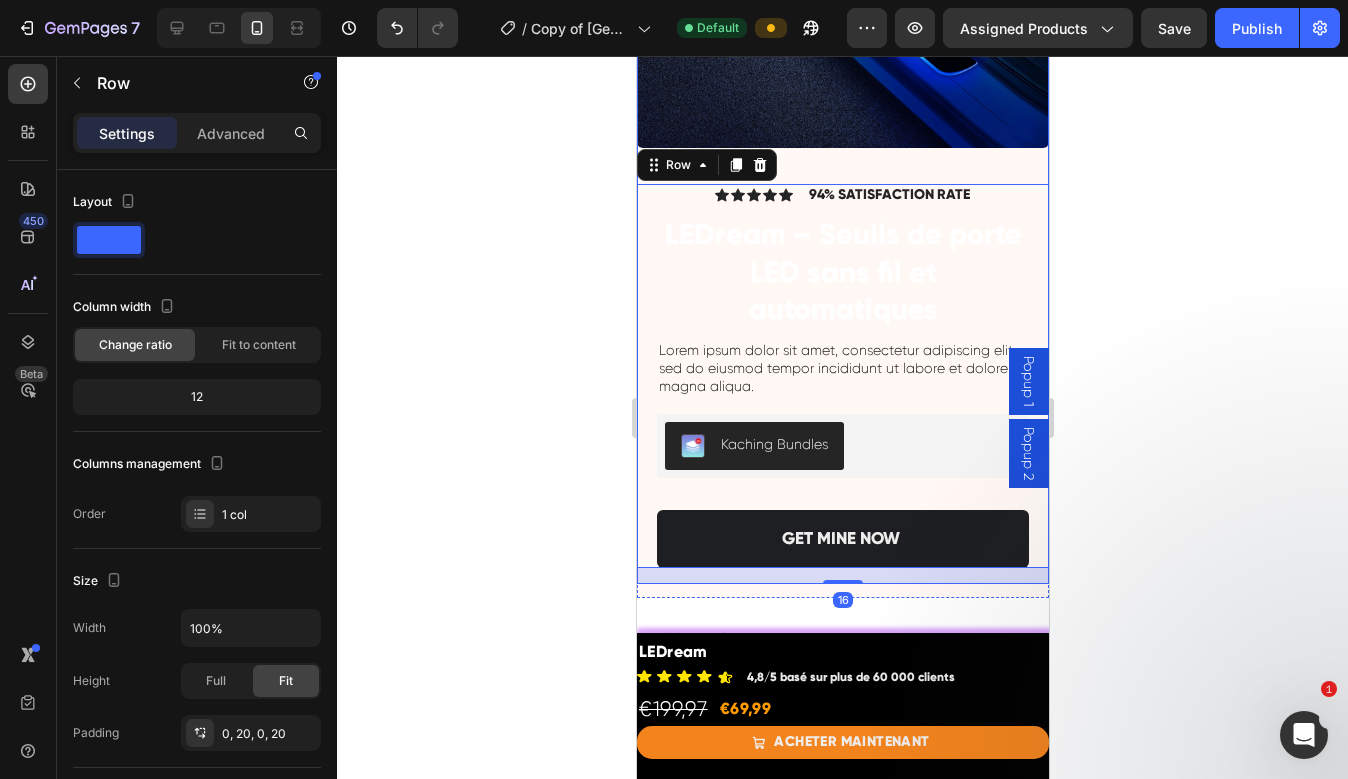 click on "Product Images" at bounding box center (842, -40) 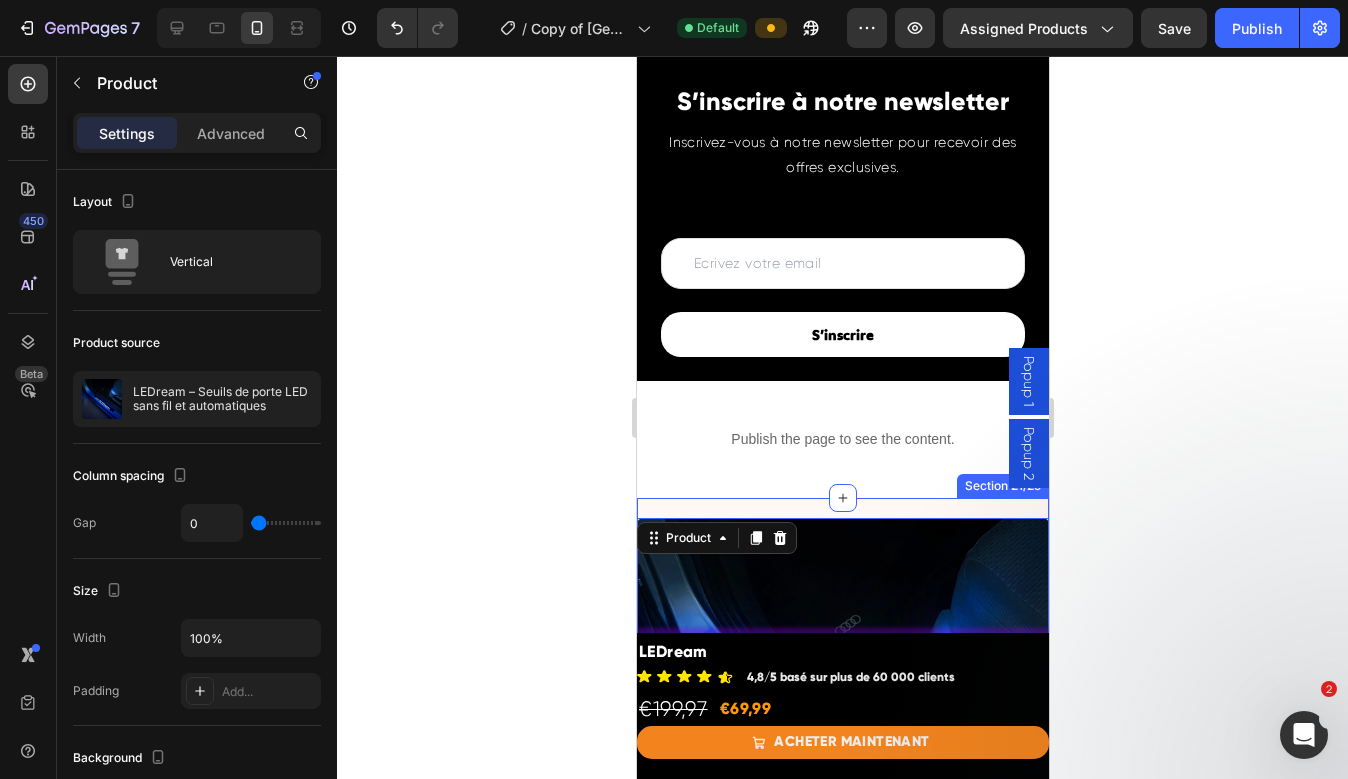 scroll, scrollTop: 10996, scrollLeft: 0, axis: vertical 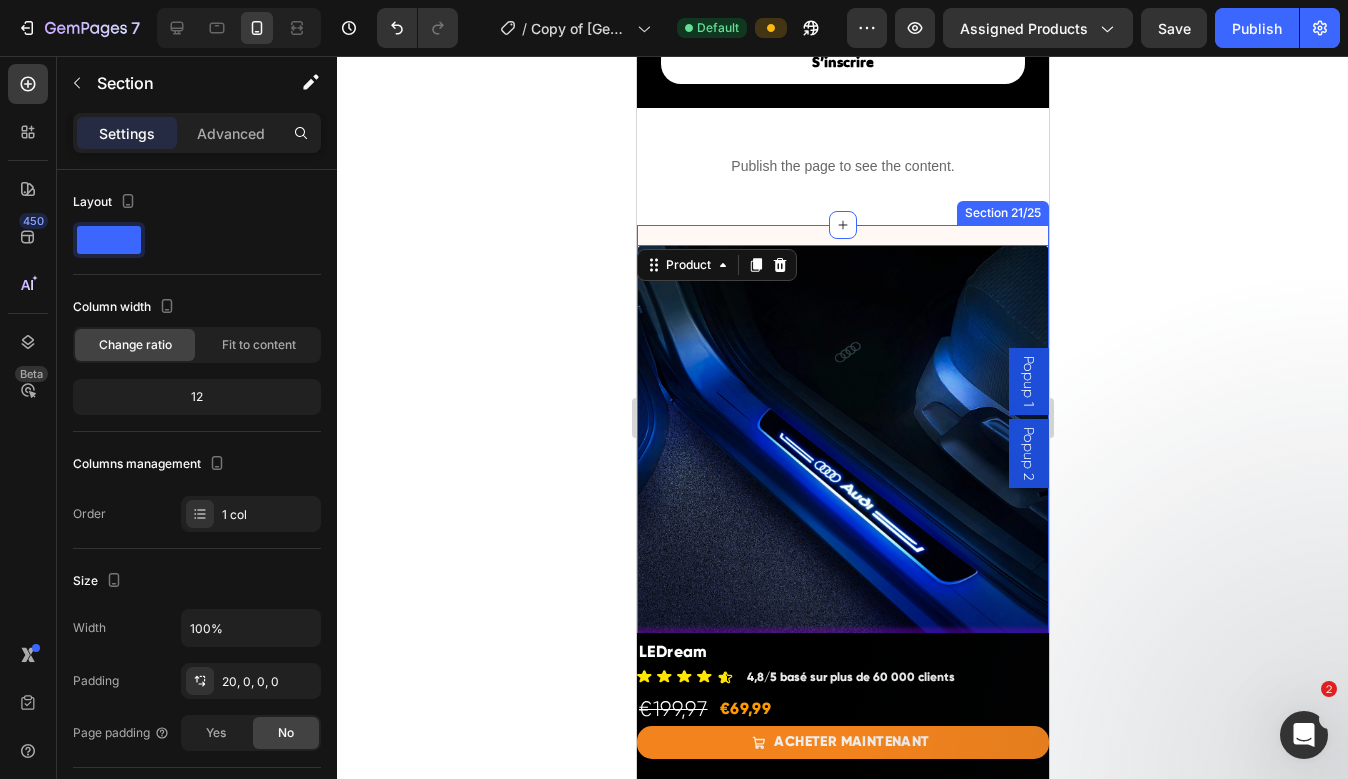 click on "Product Images Icon Icon Icon Icon Icon Icon List 94% SATISFACTION RATE Text Block Row LEDream – Seuils de porte LED sans fil et automatiques Product Title Lorem ipsum dolor sit amet, consectetur adipiscing elit, sed do eiusmod tempor incididunt ut labore et dolore magna aliqua. Text Block Kaching Bundles Kaching Bundles GET MINE NOW Add to Cart Row Product   14 Section 21/25" at bounding box center (842, 666) 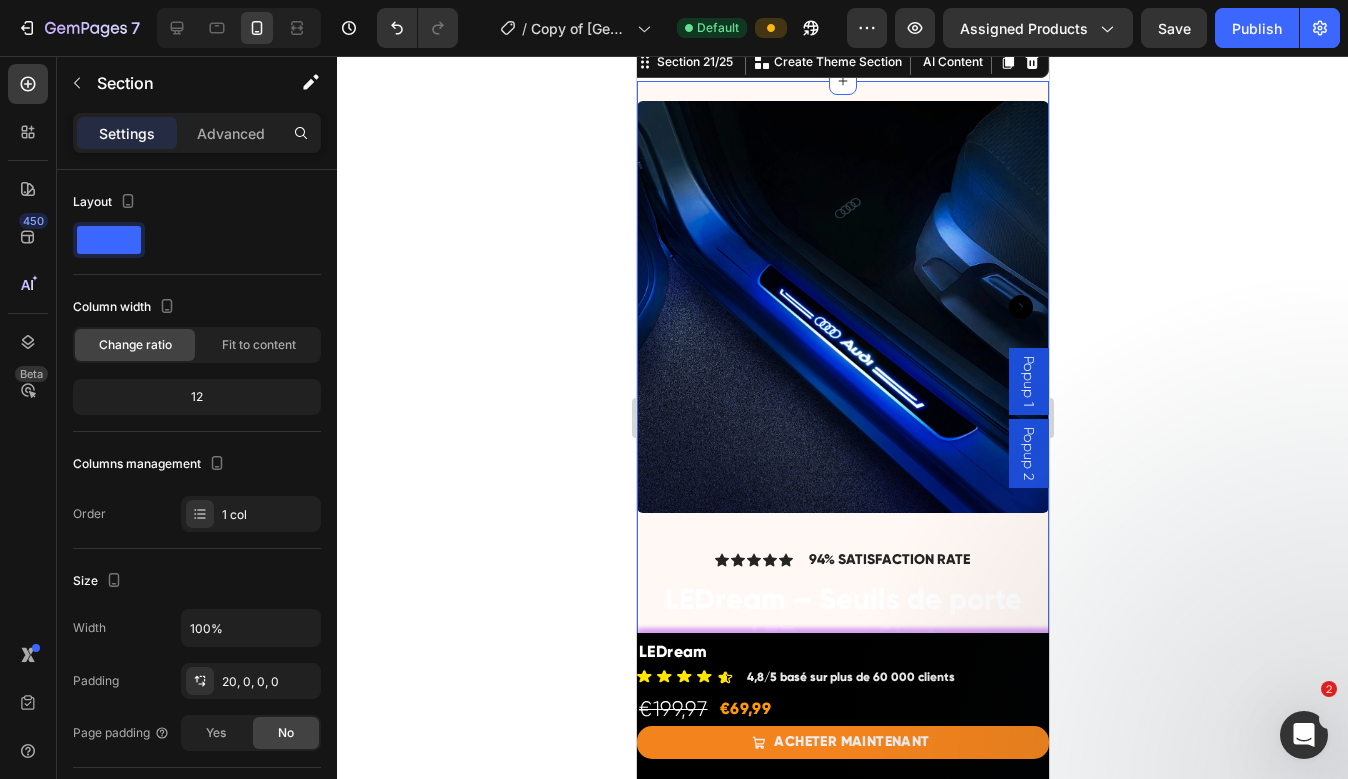 scroll, scrollTop: 11478, scrollLeft: 0, axis: vertical 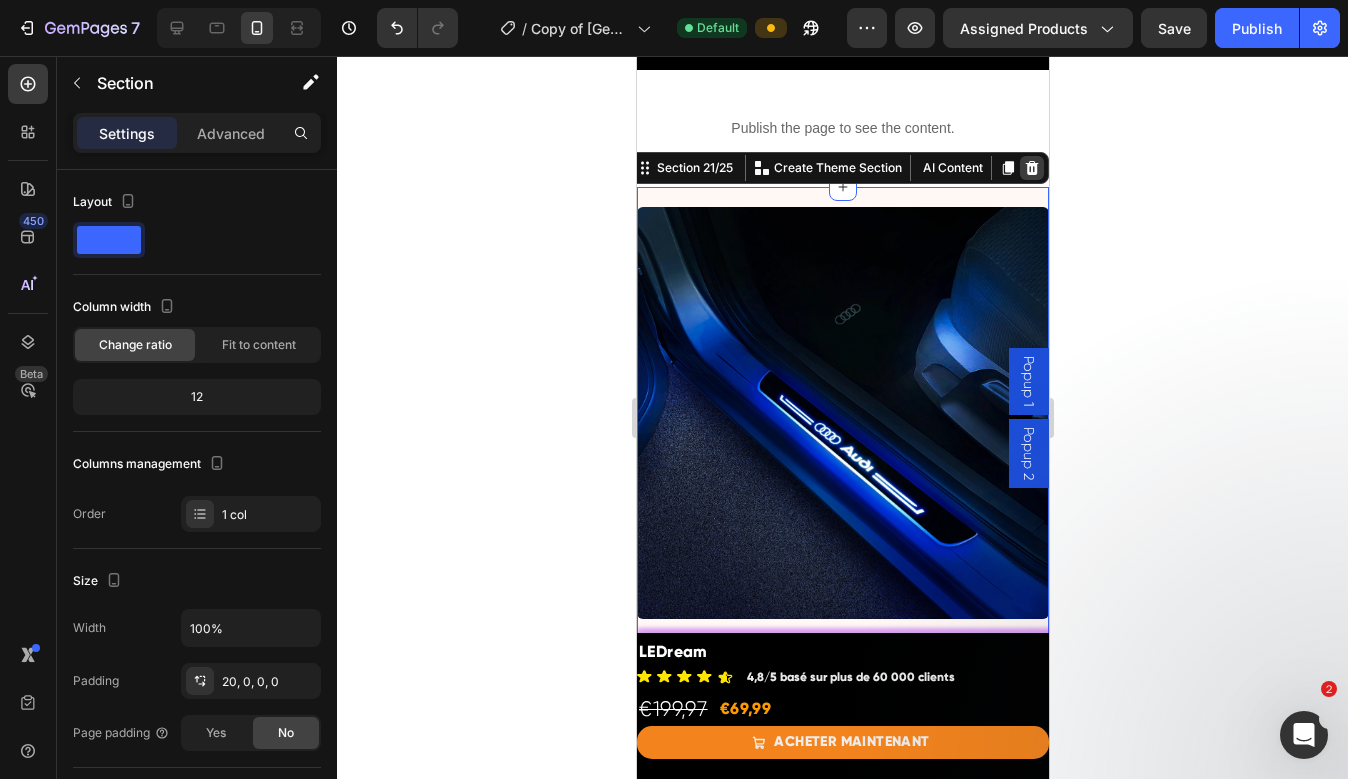 click 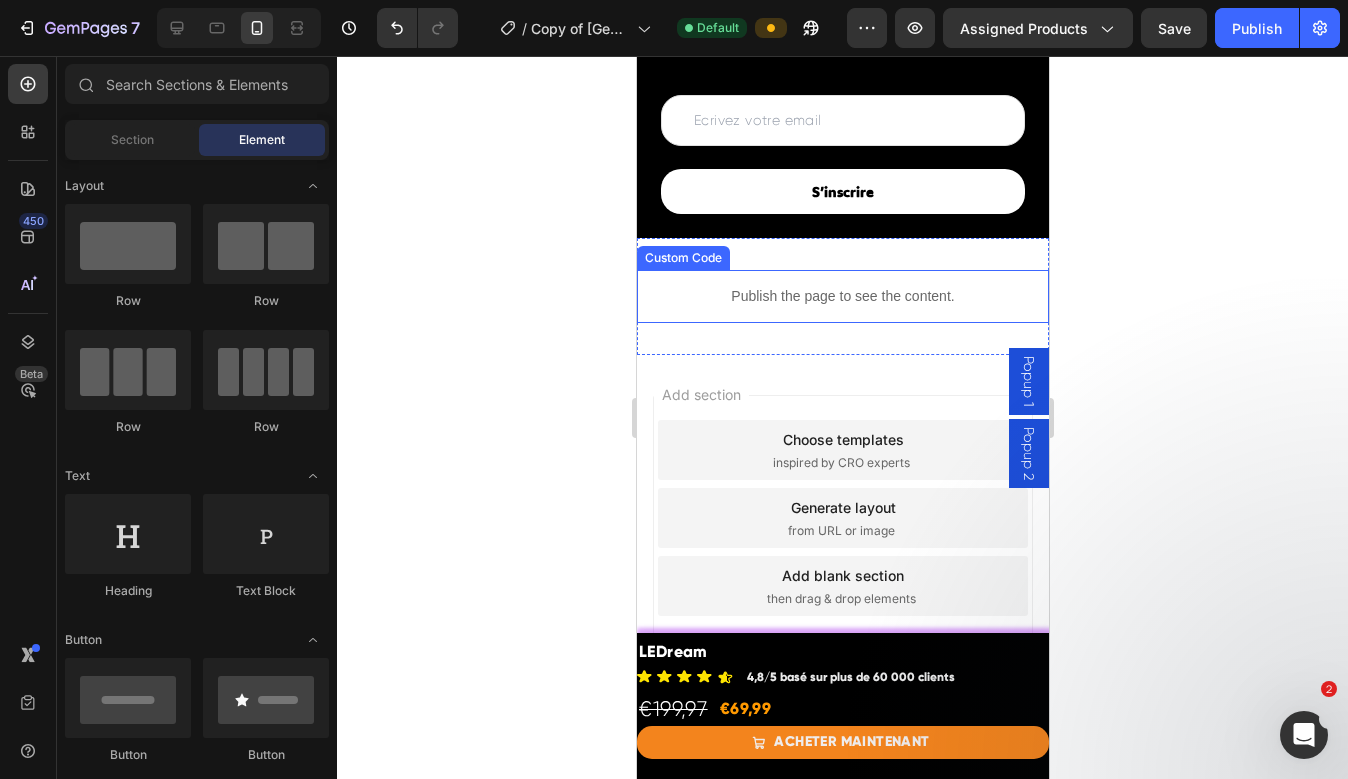 scroll, scrollTop: 10865, scrollLeft: 0, axis: vertical 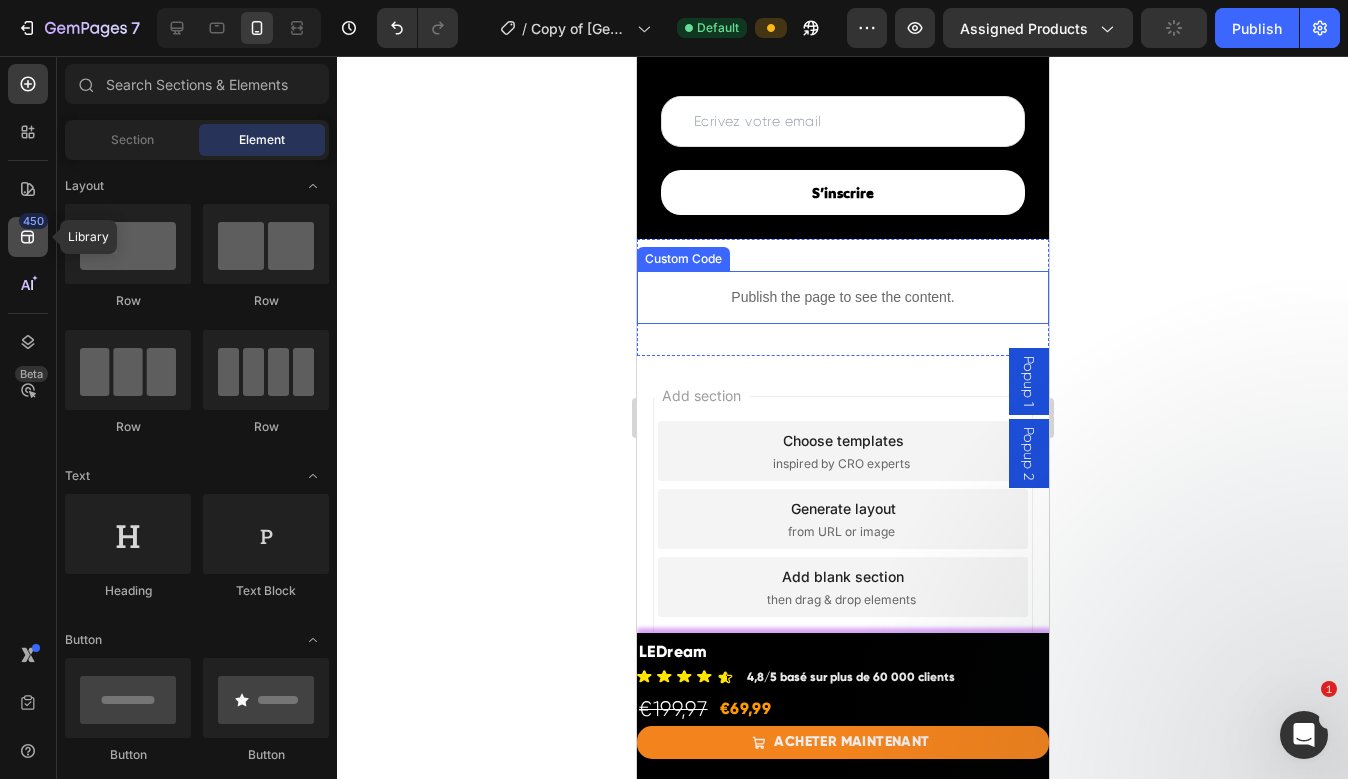 click 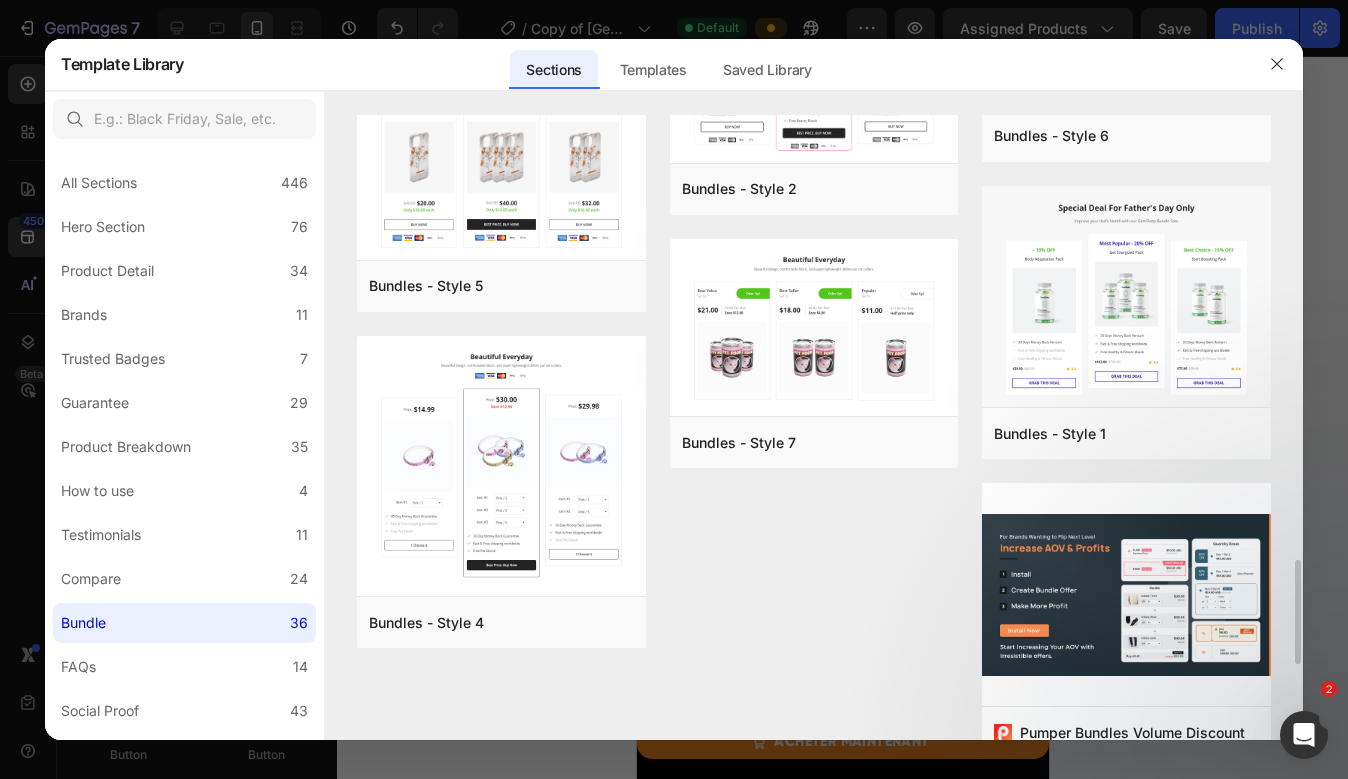 scroll, scrollTop: 3113, scrollLeft: 0, axis: vertical 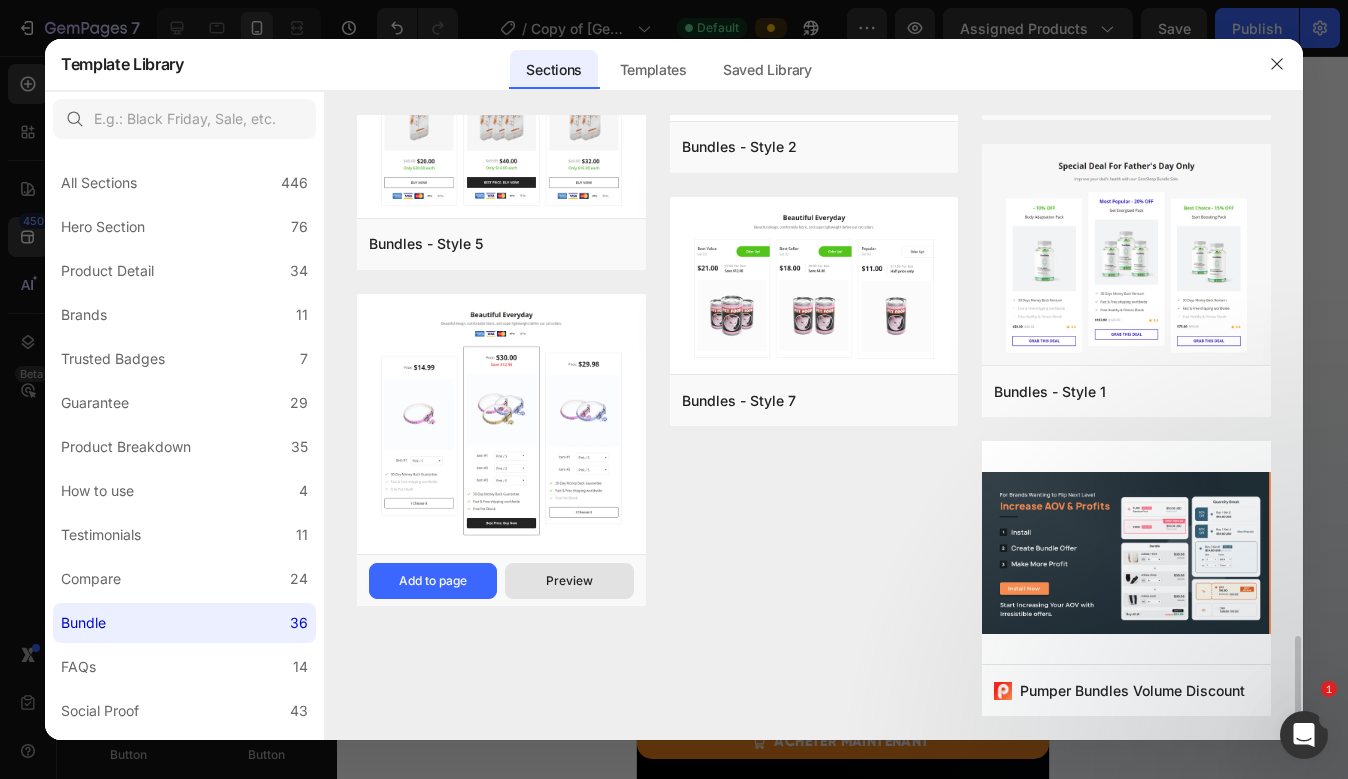 click on "Preview" at bounding box center (569, 581) 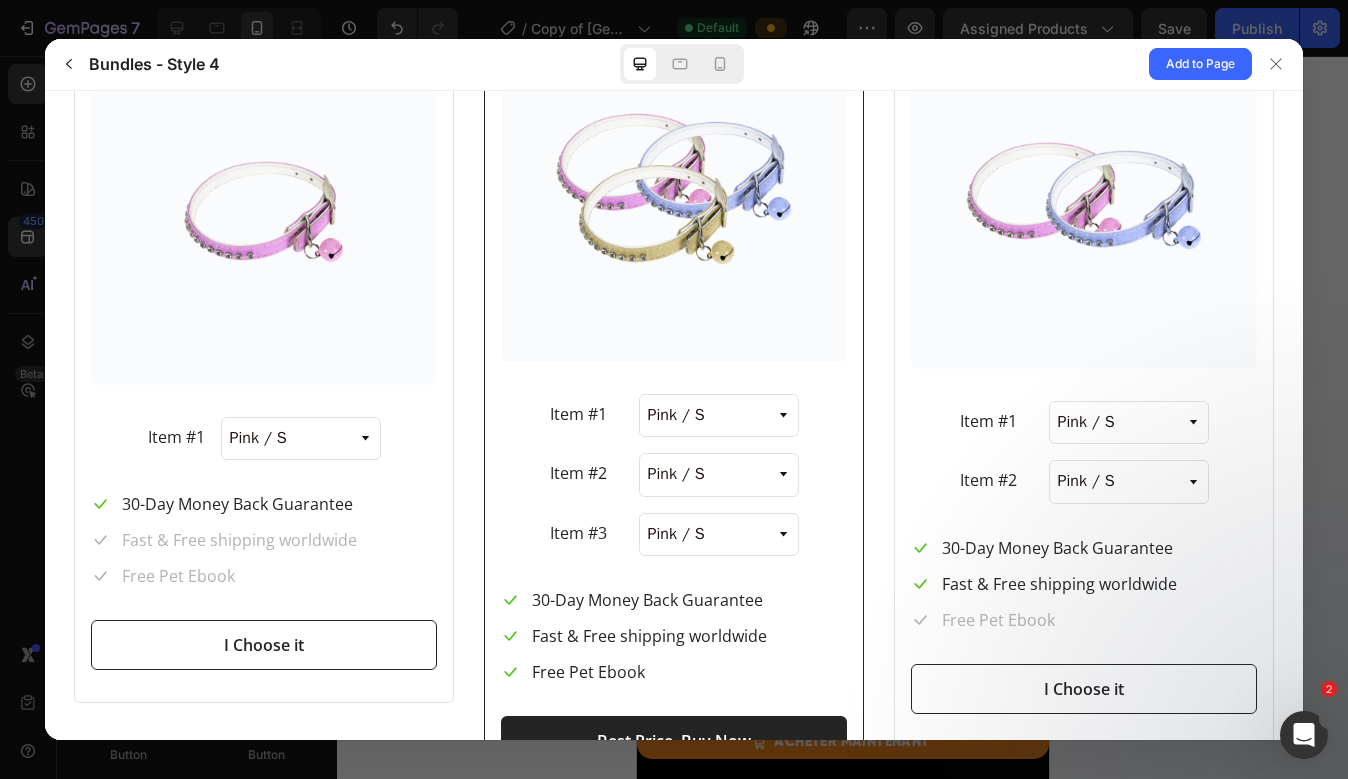 scroll, scrollTop: 125, scrollLeft: 0, axis: vertical 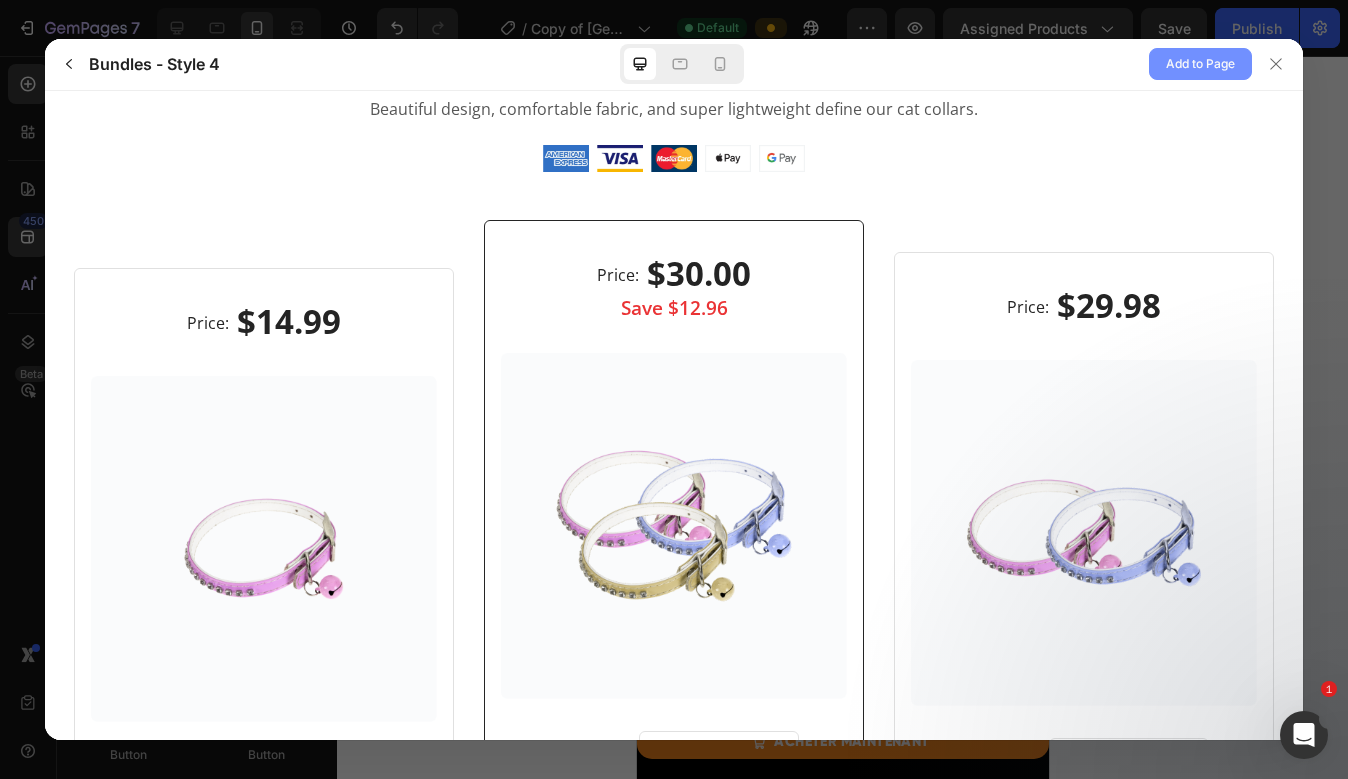 click on "Add to Page" 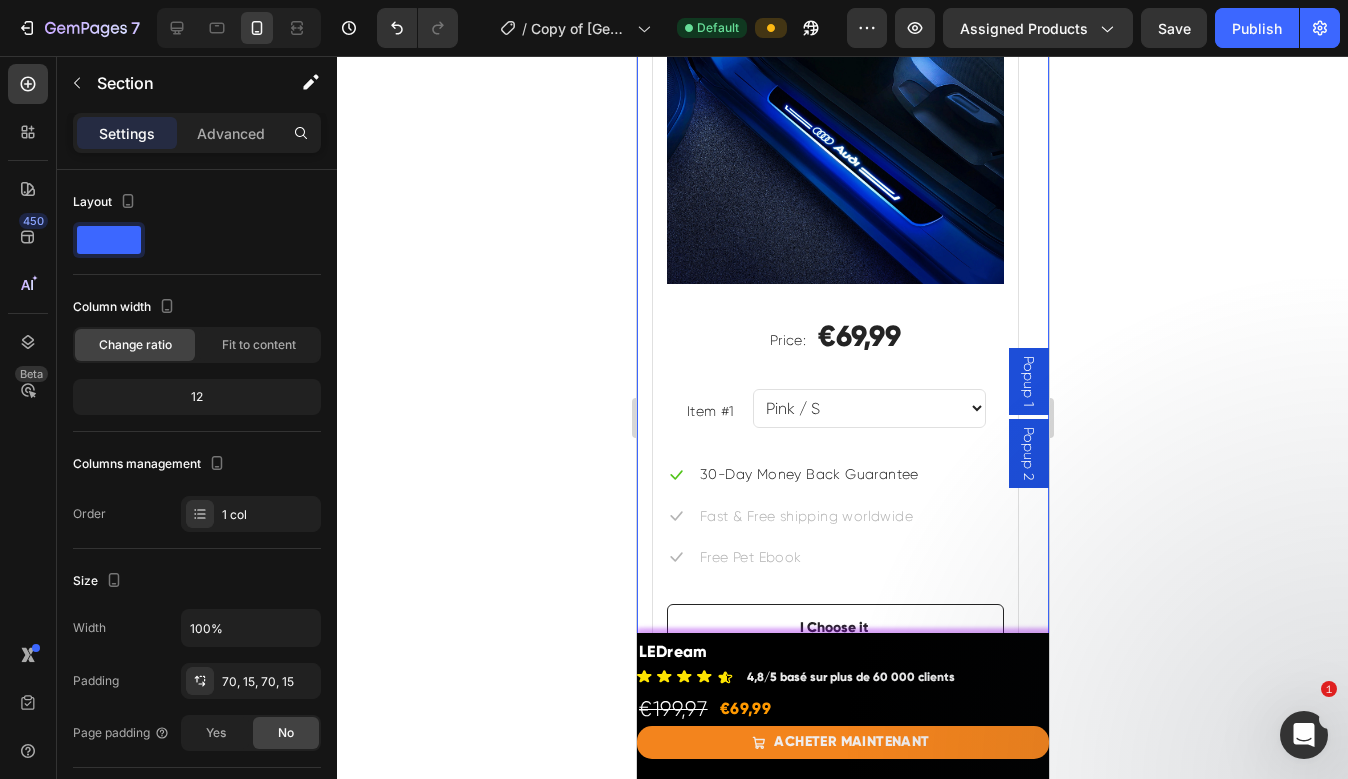 scroll, scrollTop: 11619, scrollLeft: 0, axis: vertical 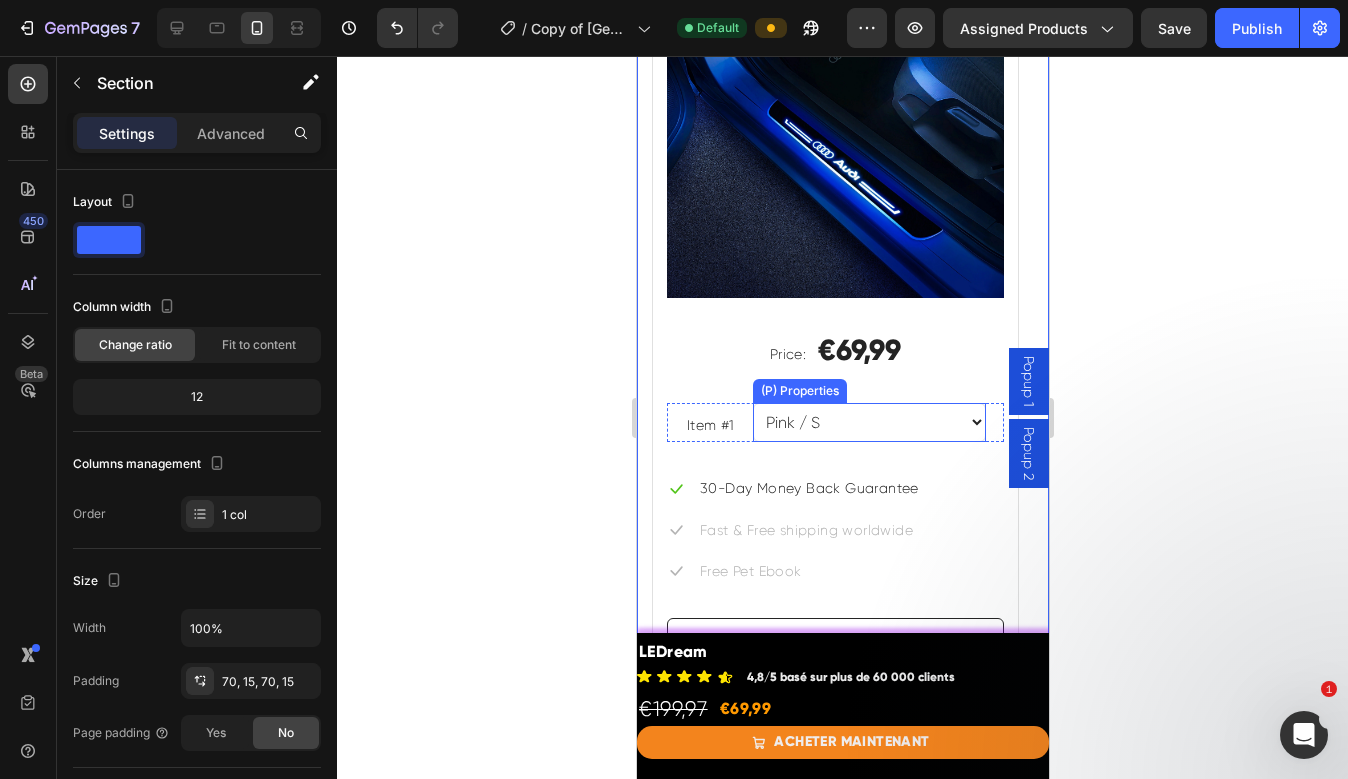 click on "Pink / S Pink / M Pink / L Blue / S Blue / M Blue / L Yellow / S Yellow / M Yellow / L" at bounding box center (868, 422) 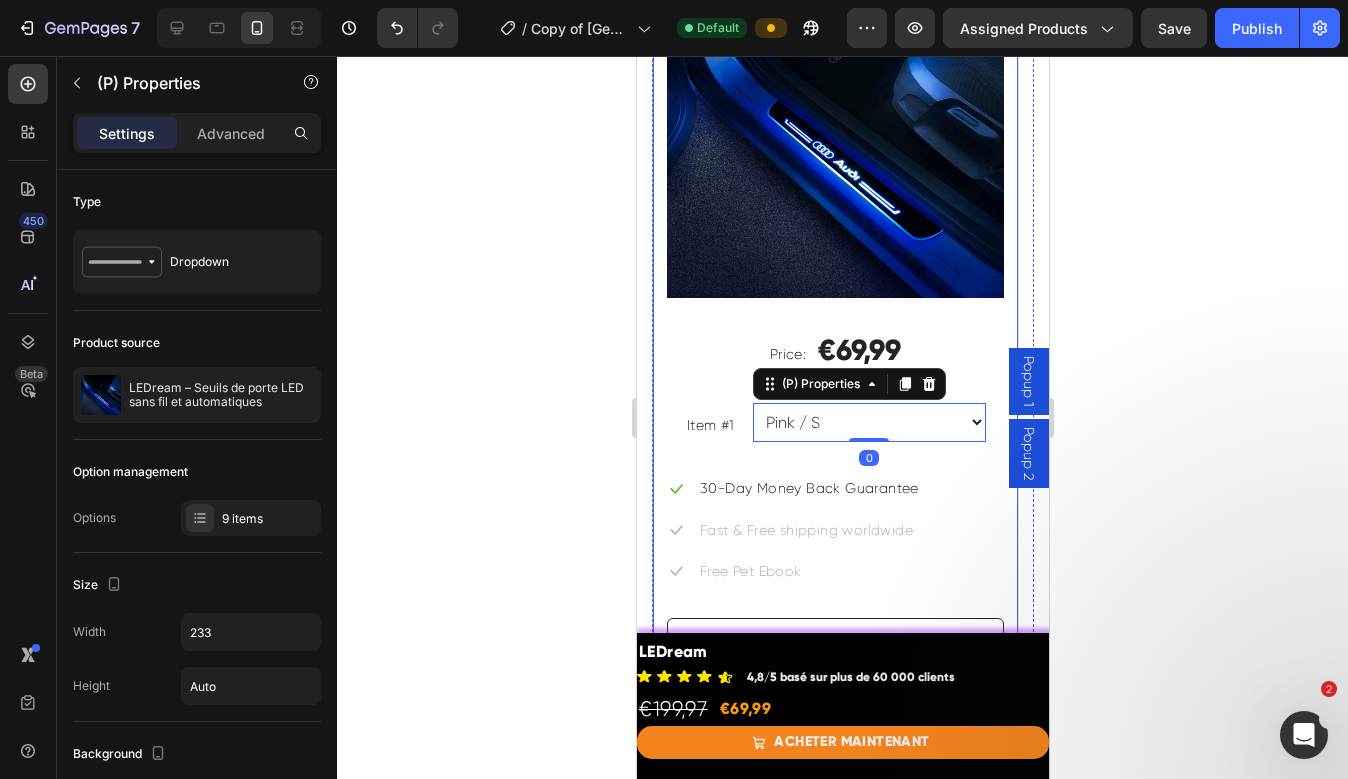 click on "Price: Text block €69,99 (P) Price (P) Price Row 1 Petz Hawaiian Cat Collar Heading                Icon                Icon                Icon                Icon                Icon Icon List Hoz (P) Images & Gallery Price: Text block €69,99 (P) Price (P) Price Row Item #1 Text block Pink / S Pink / M Pink / L Blue / S Blue / M Blue / L Yellow / S Yellow / M Yellow / L (P) Properties   0 Row                Icon 30-Day Money Back Guarantee Text block                Icon Fast & Free shipping worldwide Text block                Icon Free Pet Ebook  Text block Icon List I Choose it (P) Cart Button" at bounding box center (834, 284) 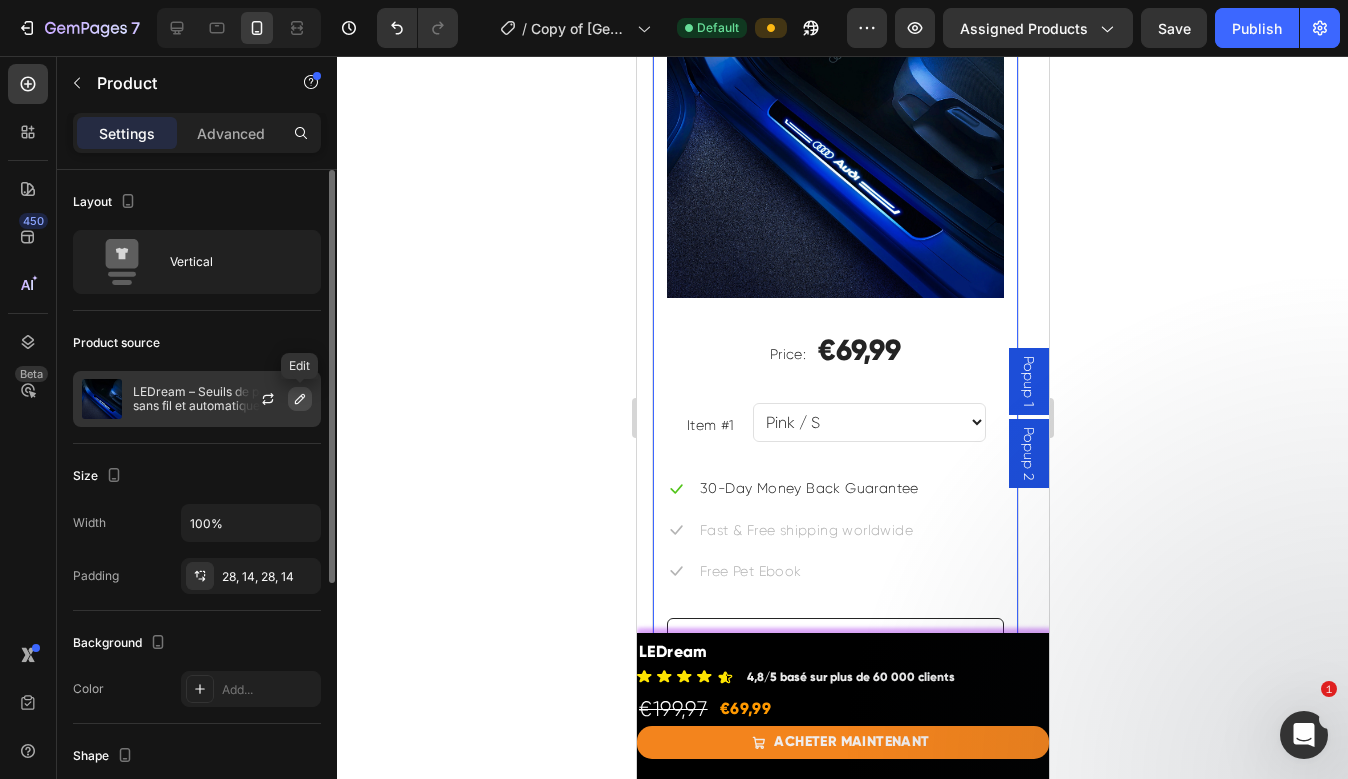 click 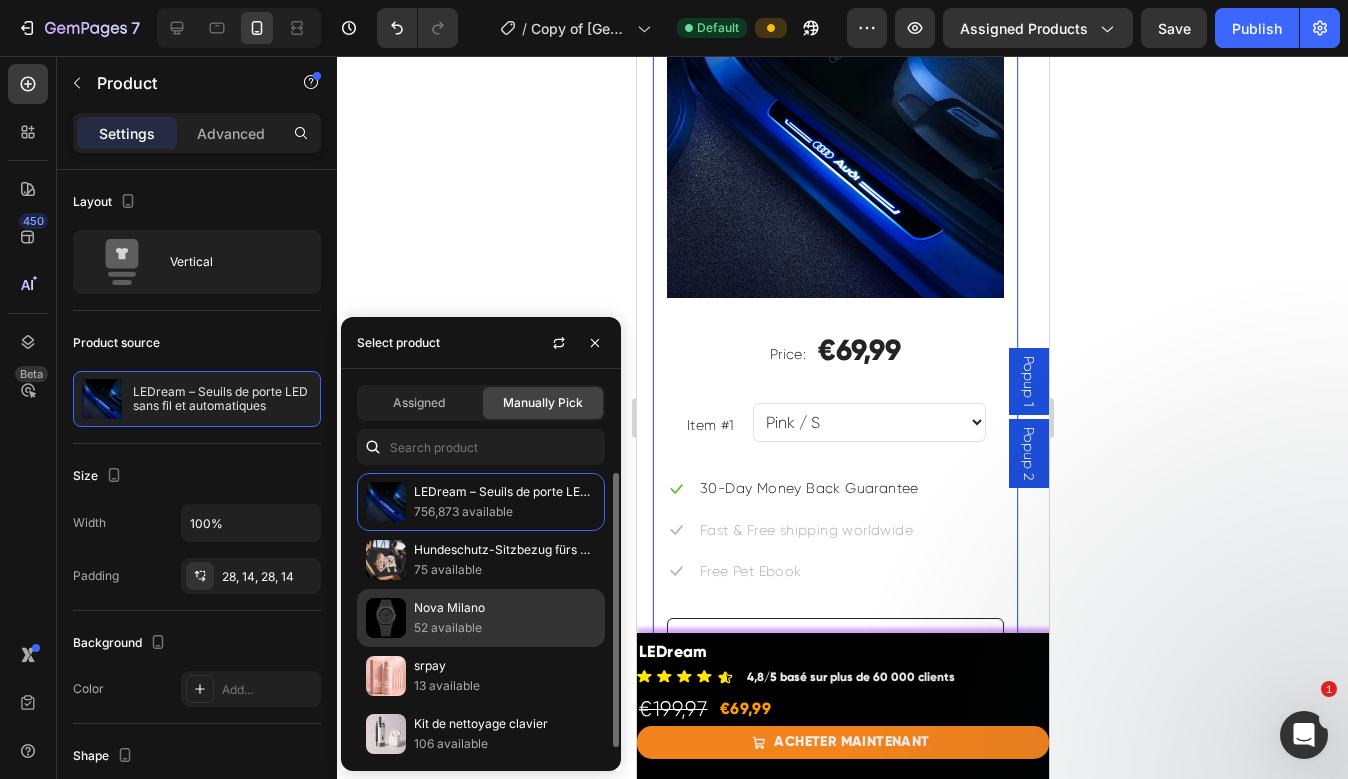 scroll, scrollTop: 8, scrollLeft: 0, axis: vertical 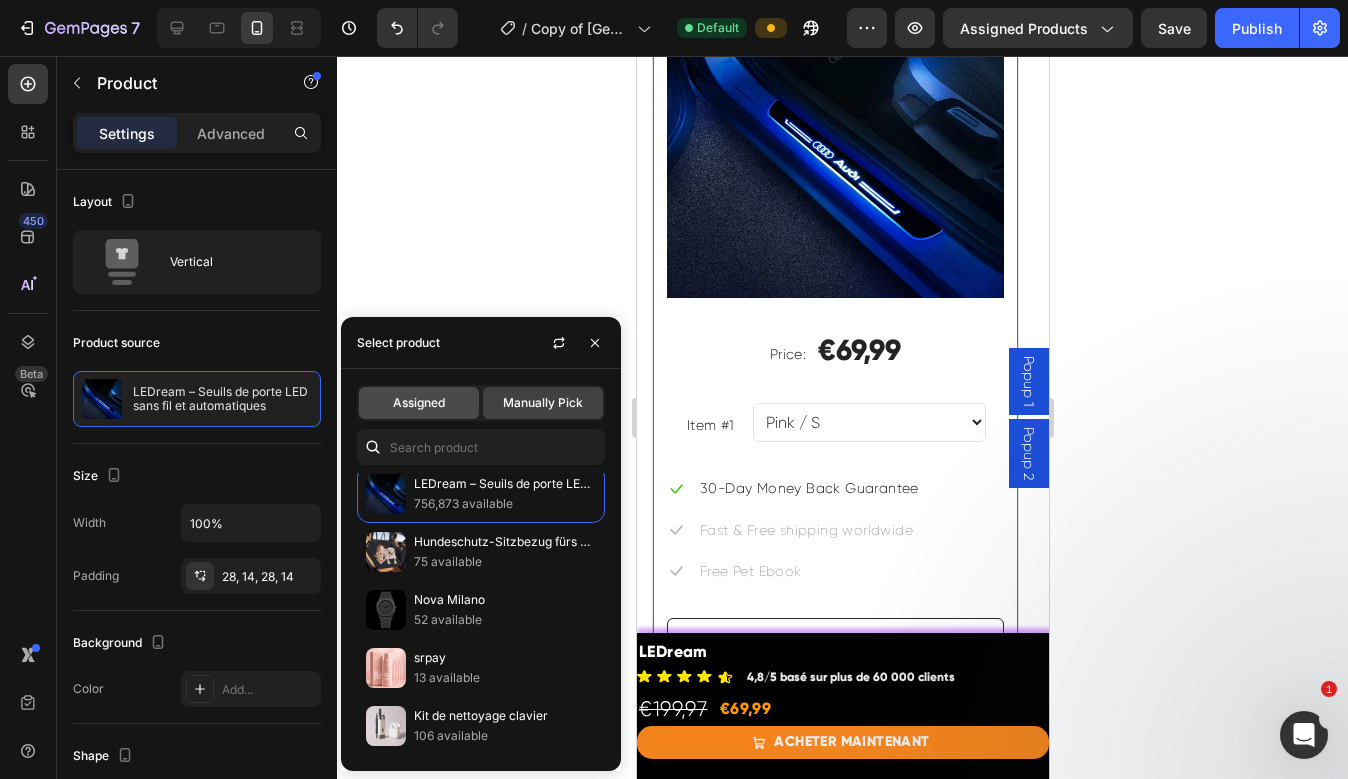 click on "Assigned" 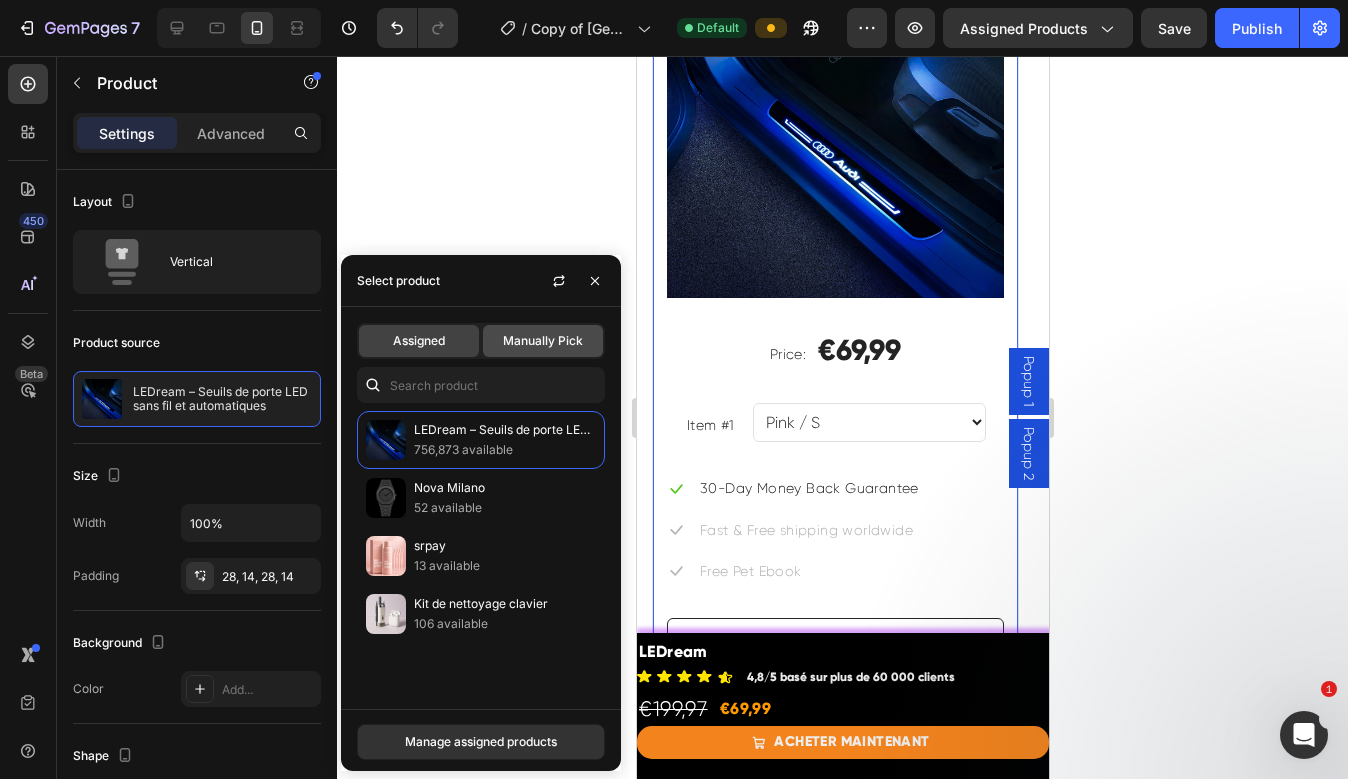 click on "Manually Pick" 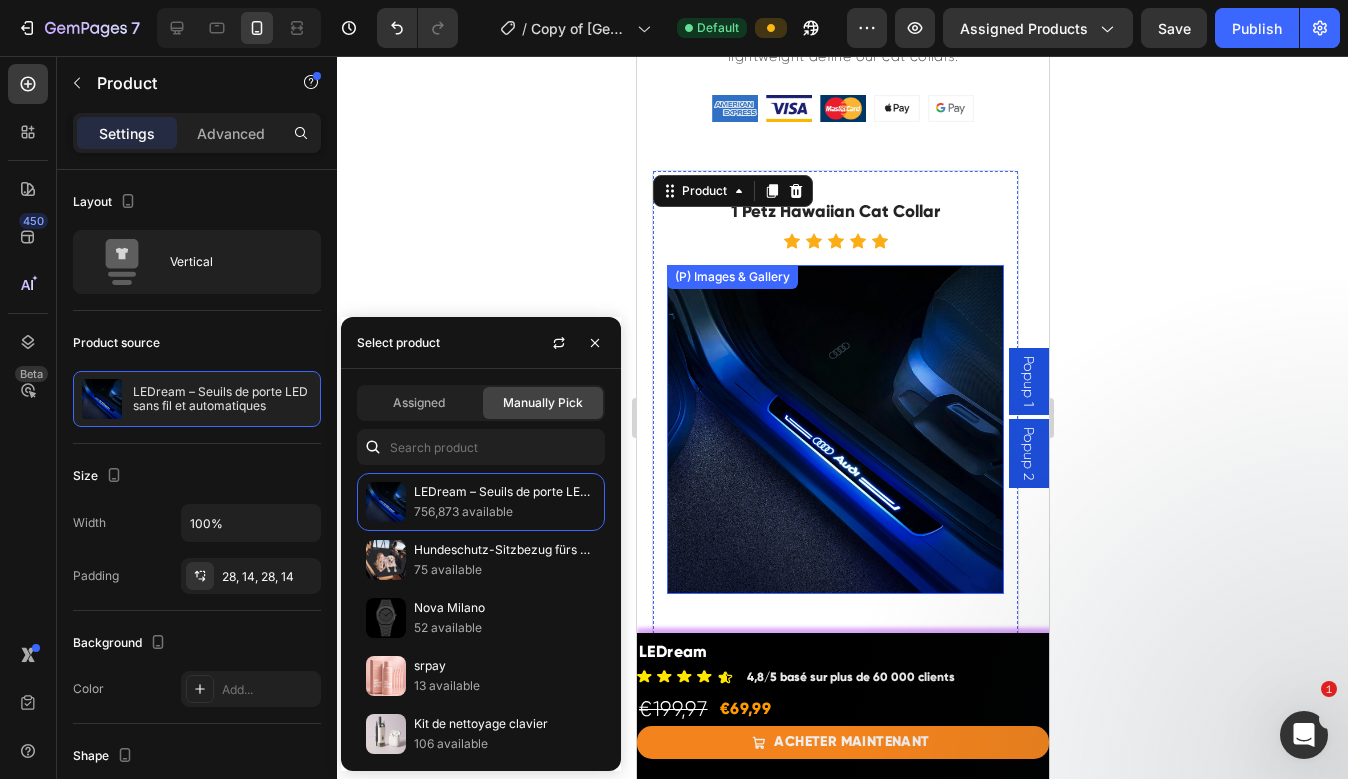 scroll, scrollTop: 11168, scrollLeft: 0, axis: vertical 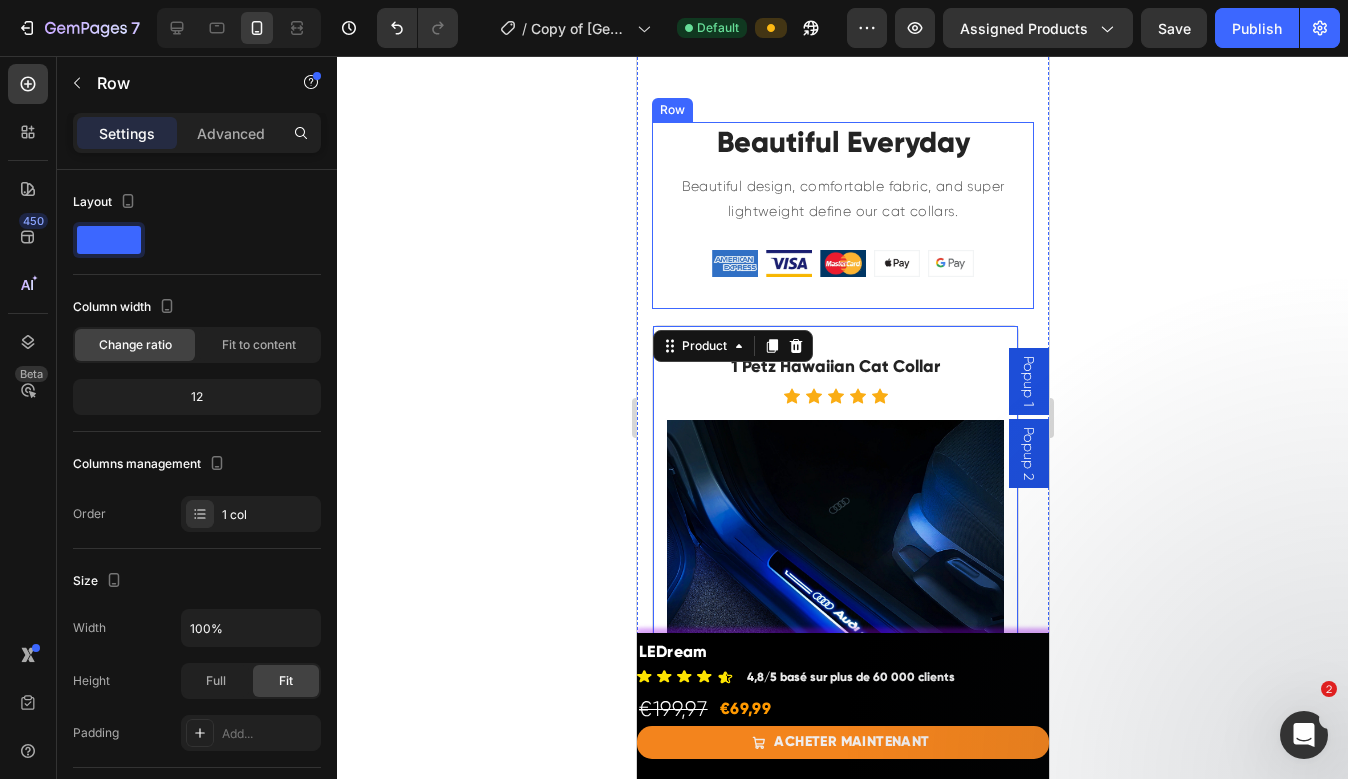 click on "Beautiful Everyday Heading Beautiful design, comfortable fabric, and super lightweight define our cat collars. Text block Image" at bounding box center (842, 215) 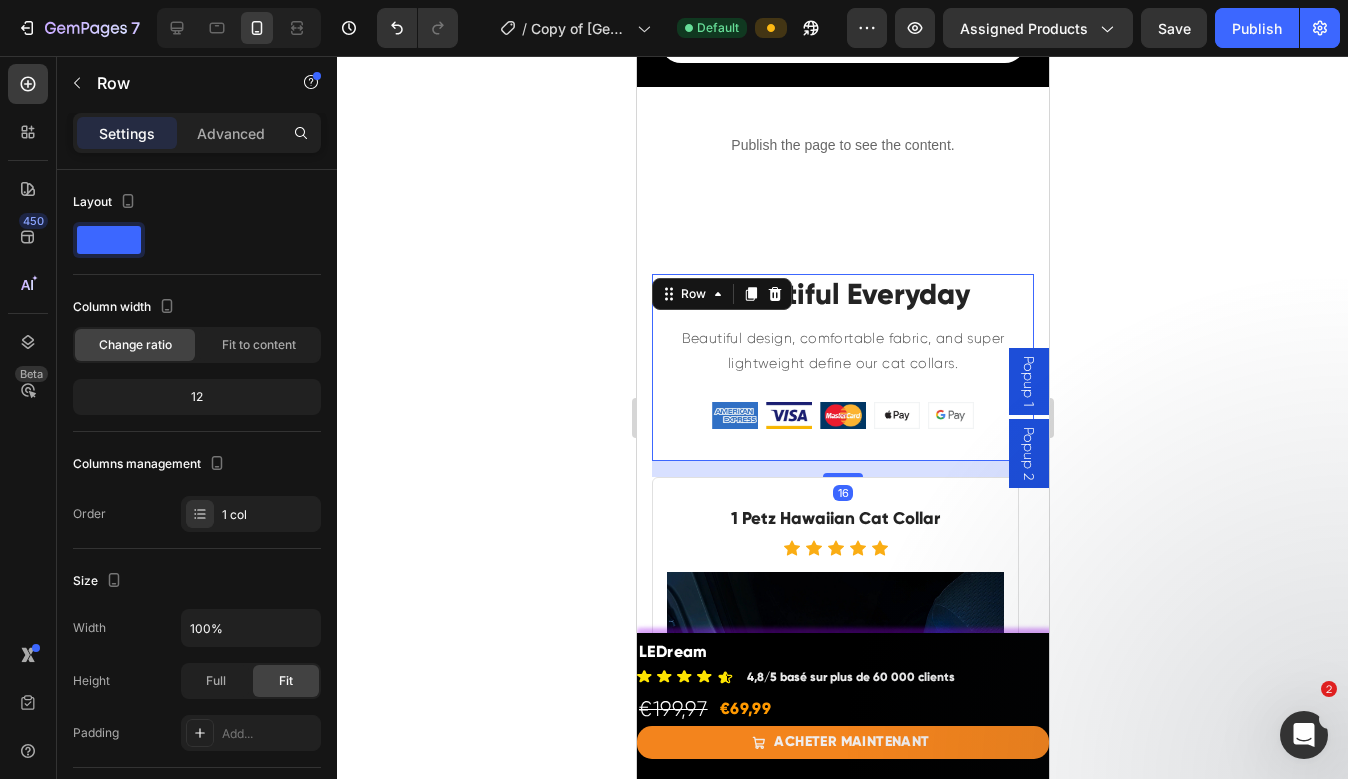scroll, scrollTop: 10973, scrollLeft: 0, axis: vertical 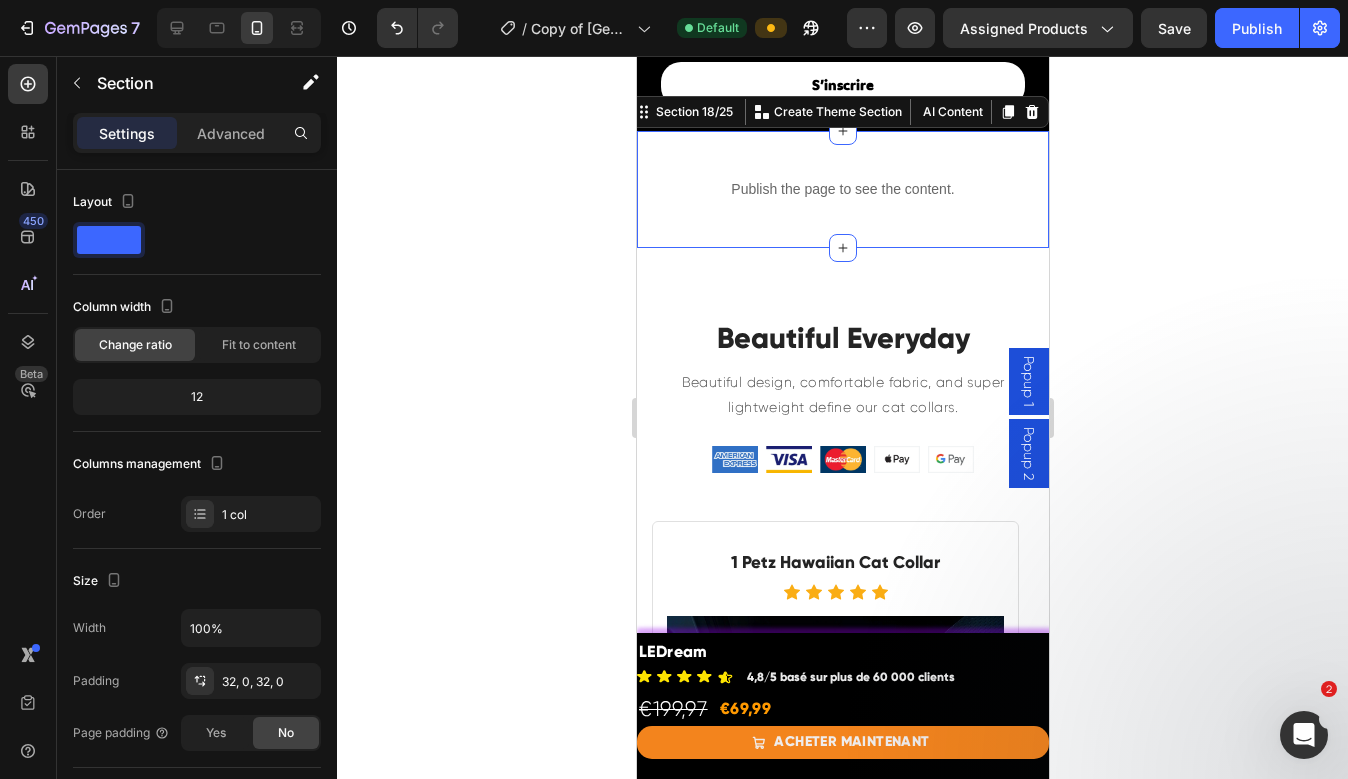 click on "Publish the page to see the content.
Custom Code Section 18/25   You can create reusable sections Create Theme Section AI Content Write with GemAI What would you like to describe here? Tone and Voice Persuasive Product Show more Generate" at bounding box center (842, 189) 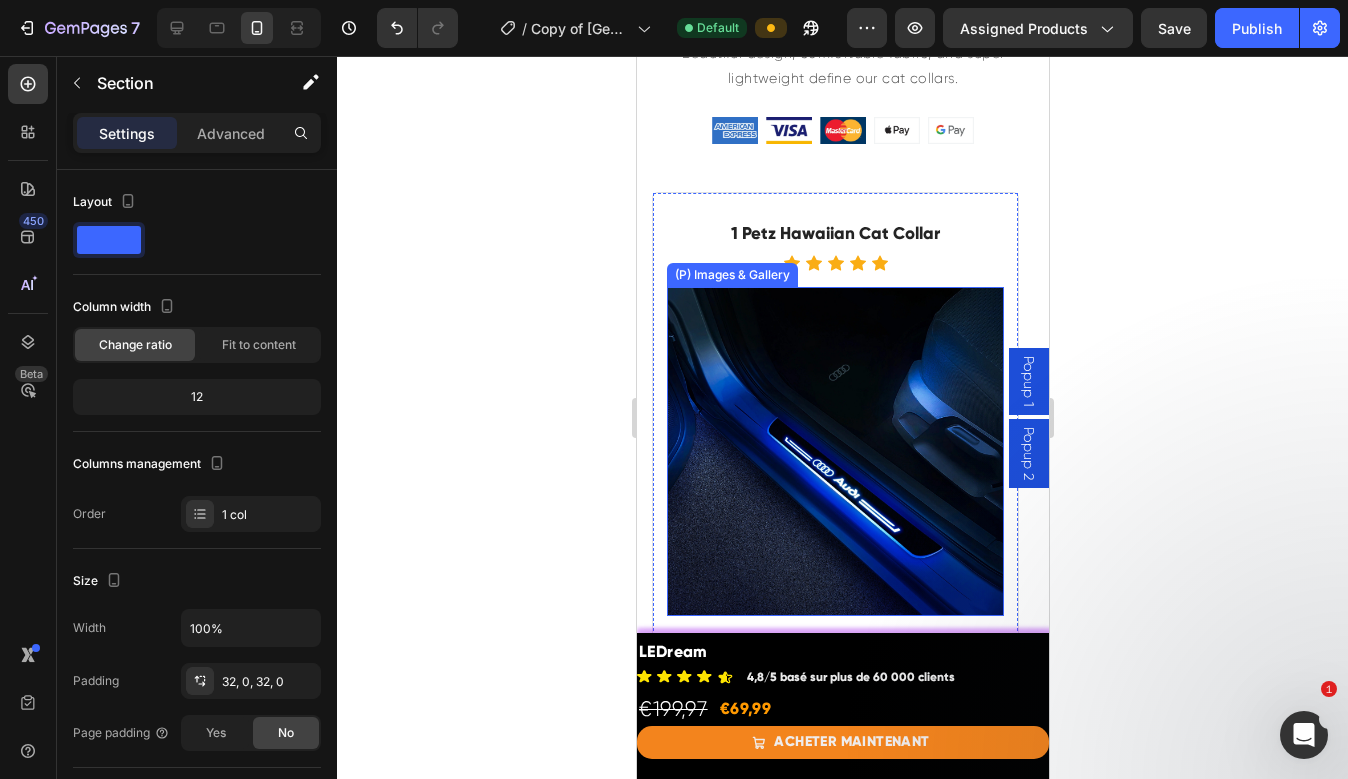 scroll, scrollTop: 11292, scrollLeft: 0, axis: vertical 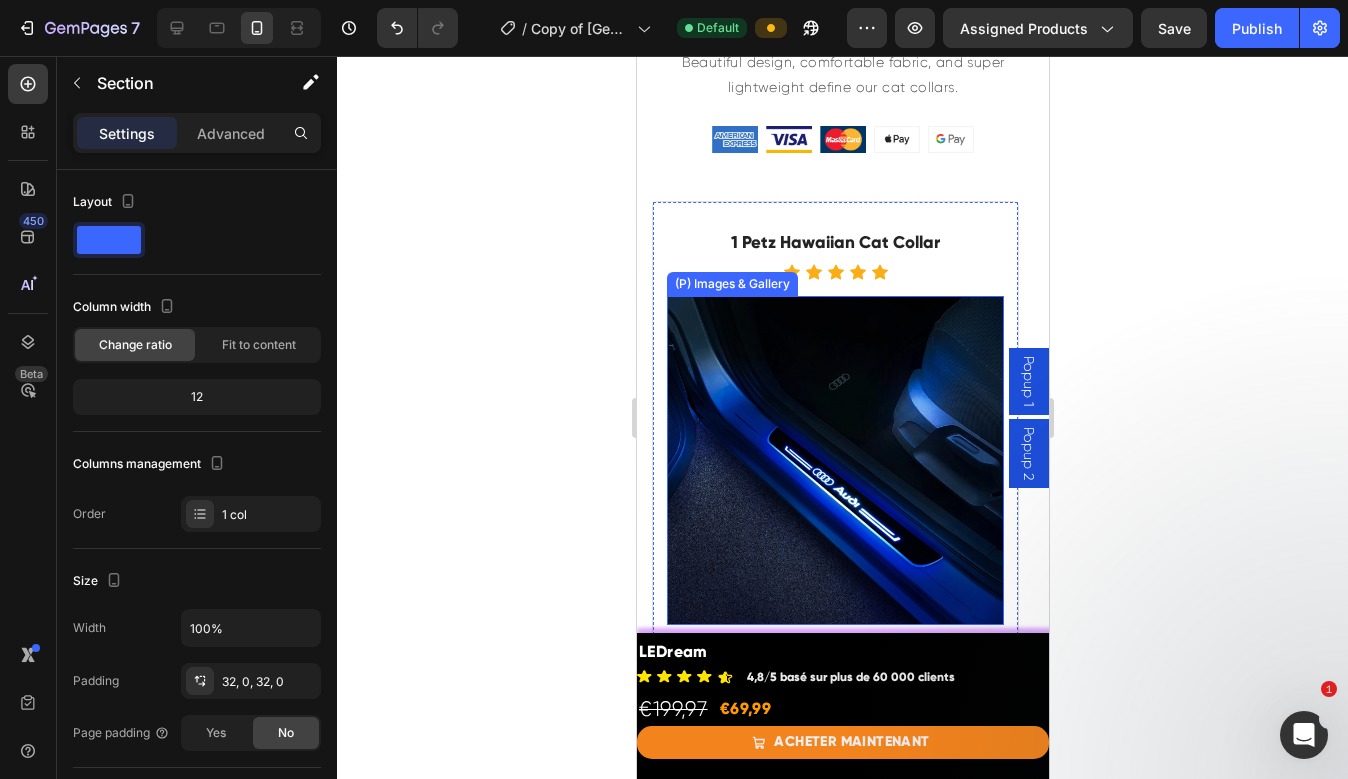 click at bounding box center [834, 460] 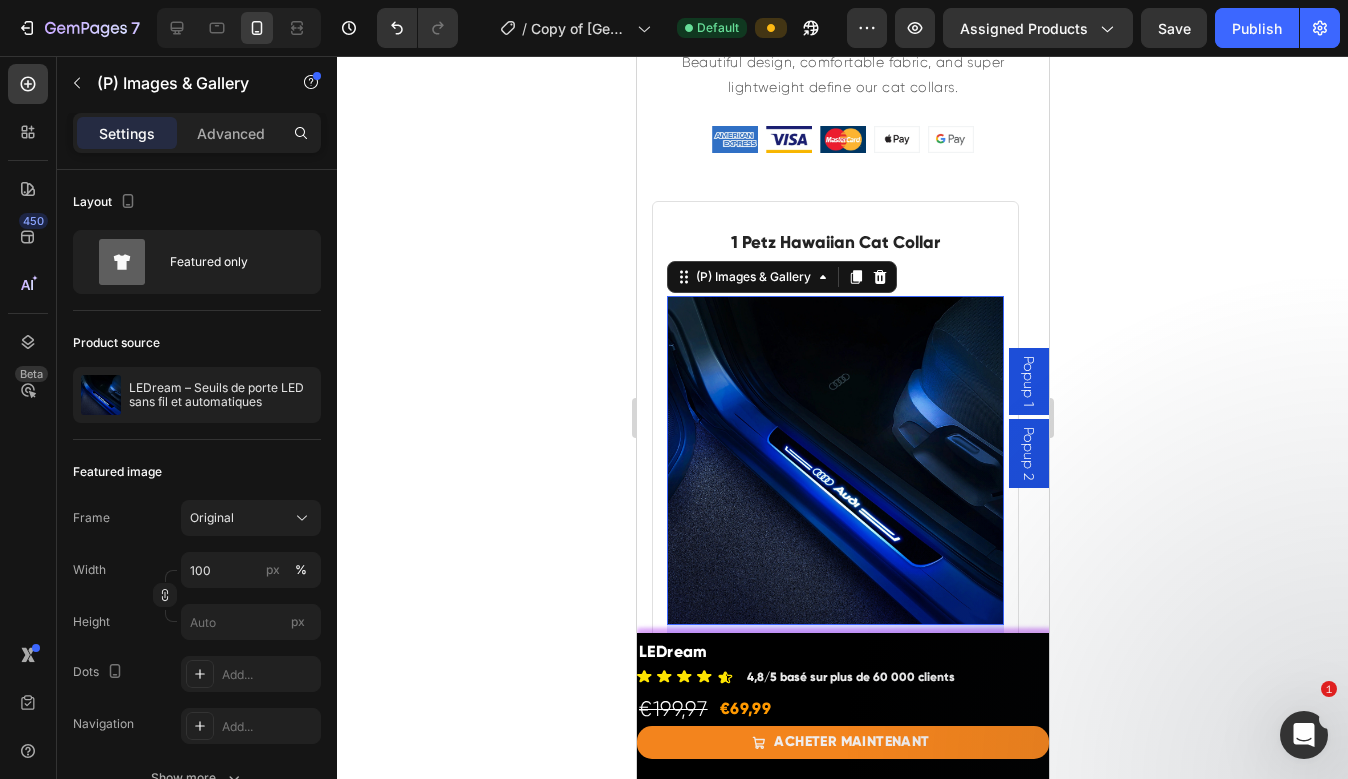 scroll, scrollTop: 11427, scrollLeft: 0, axis: vertical 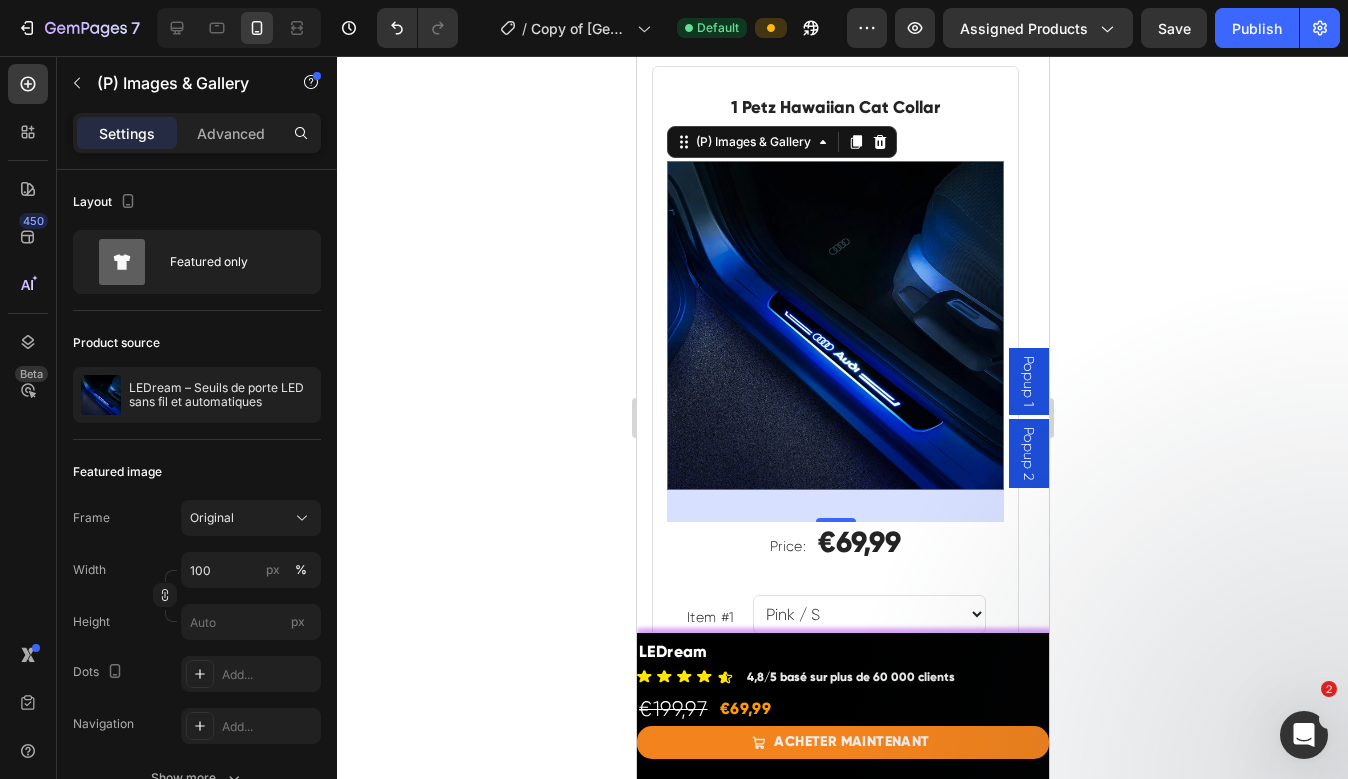 click at bounding box center [834, 325] 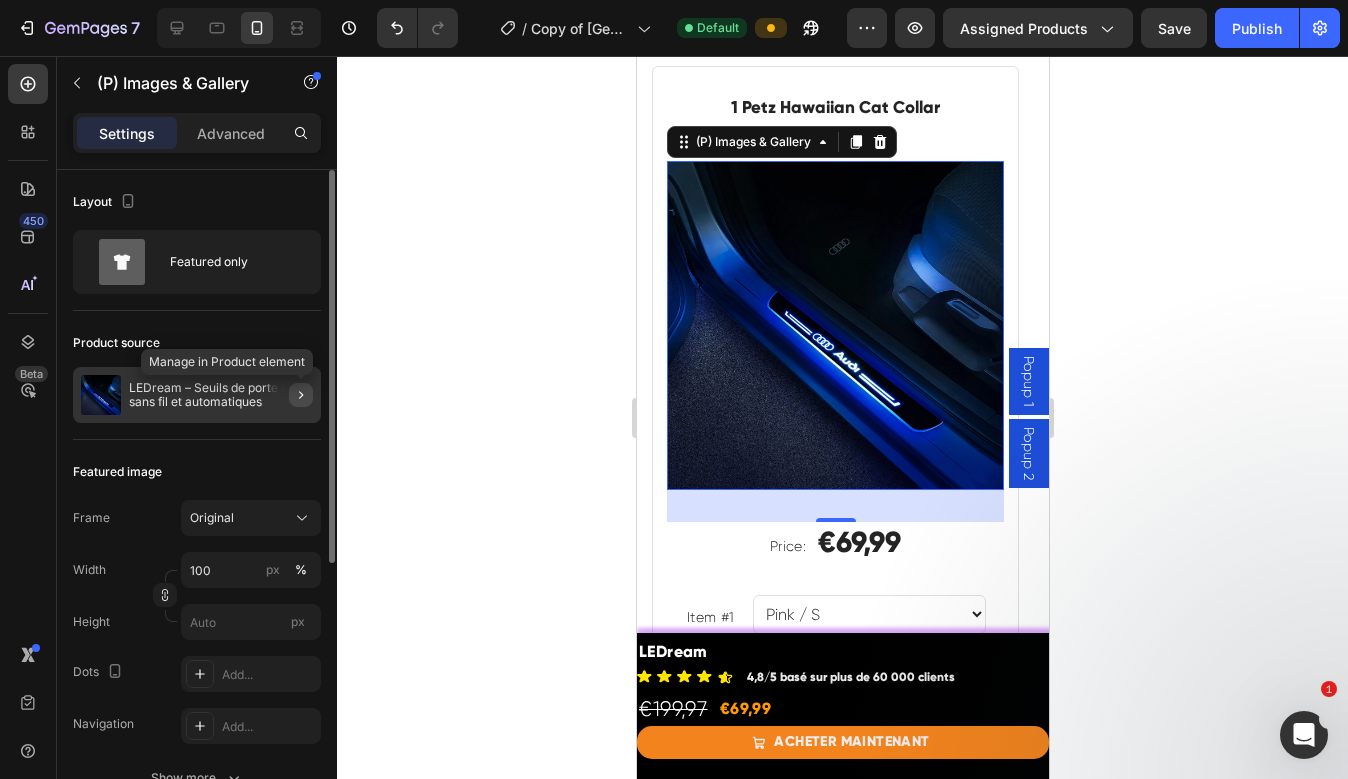 click 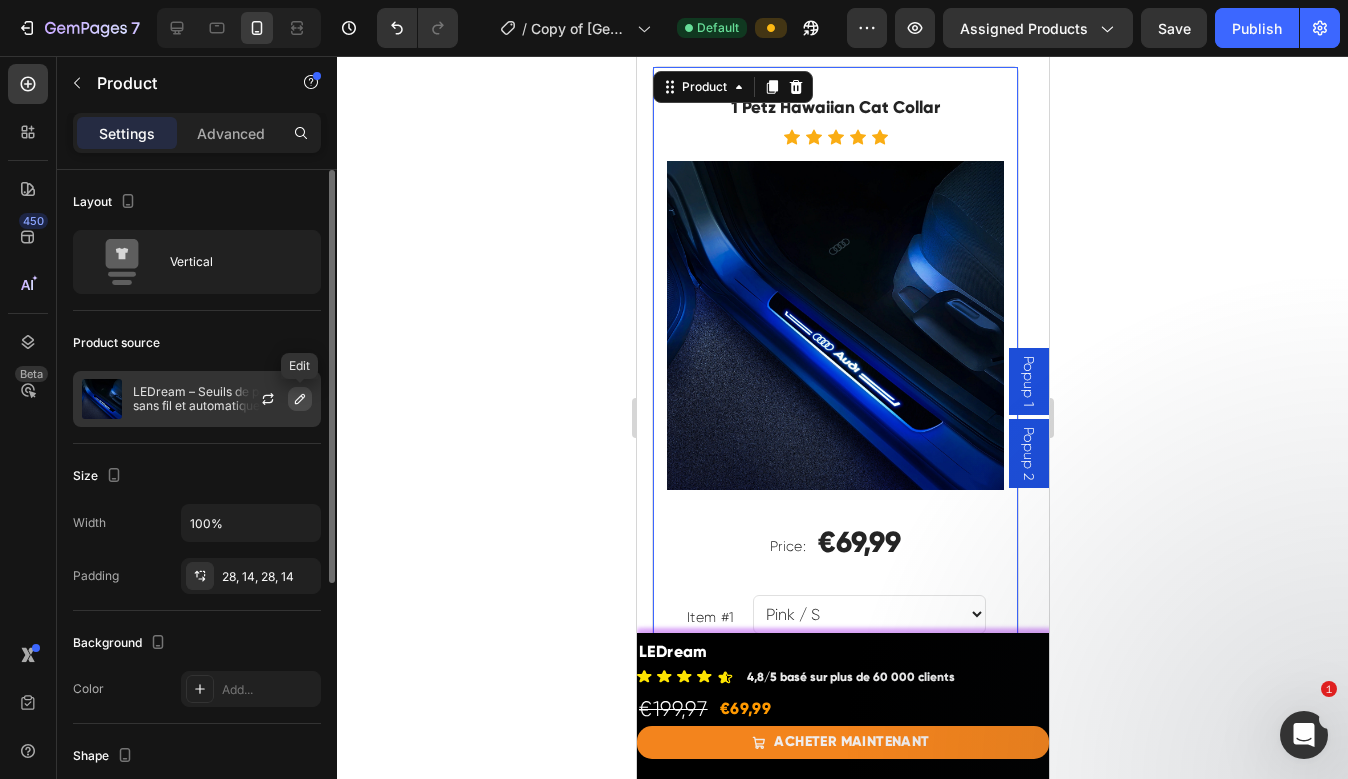 click 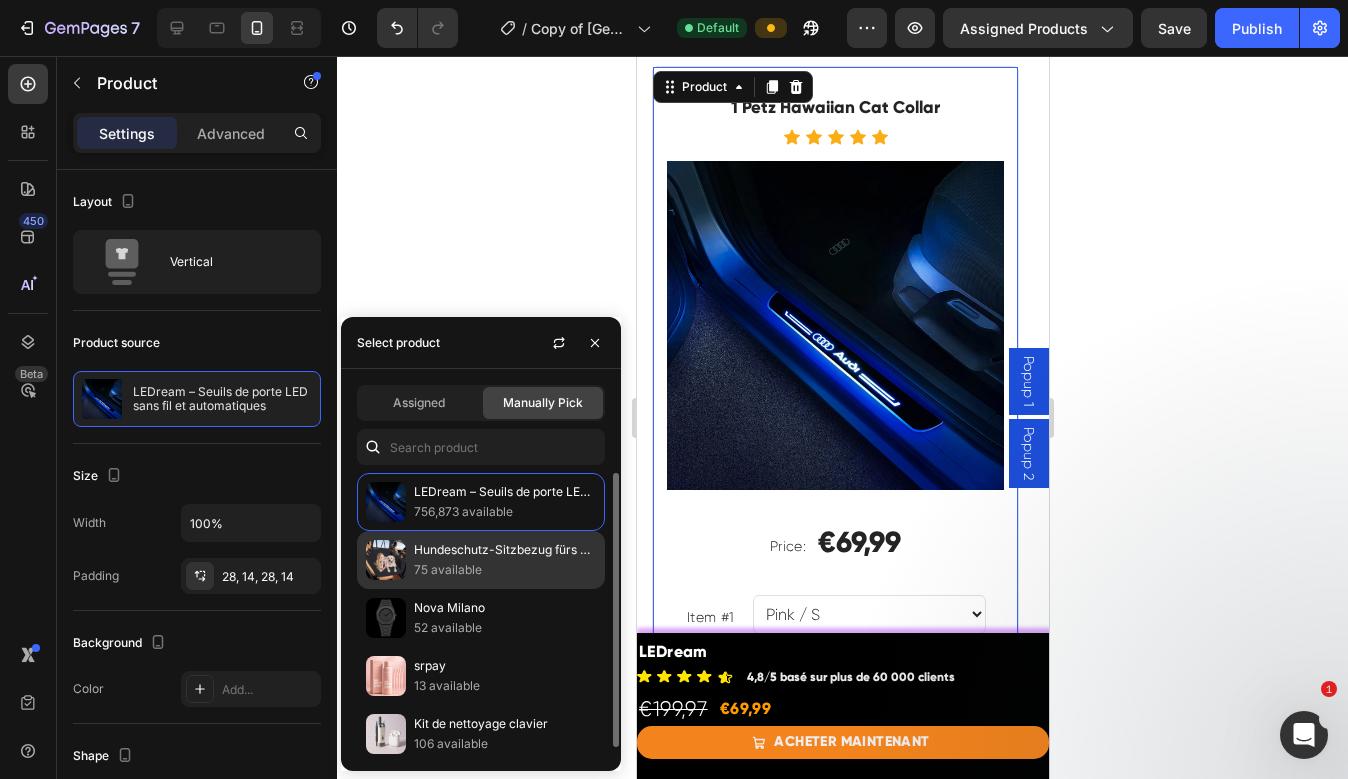 scroll, scrollTop: 8, scrollLeft: 0, axis: vertical 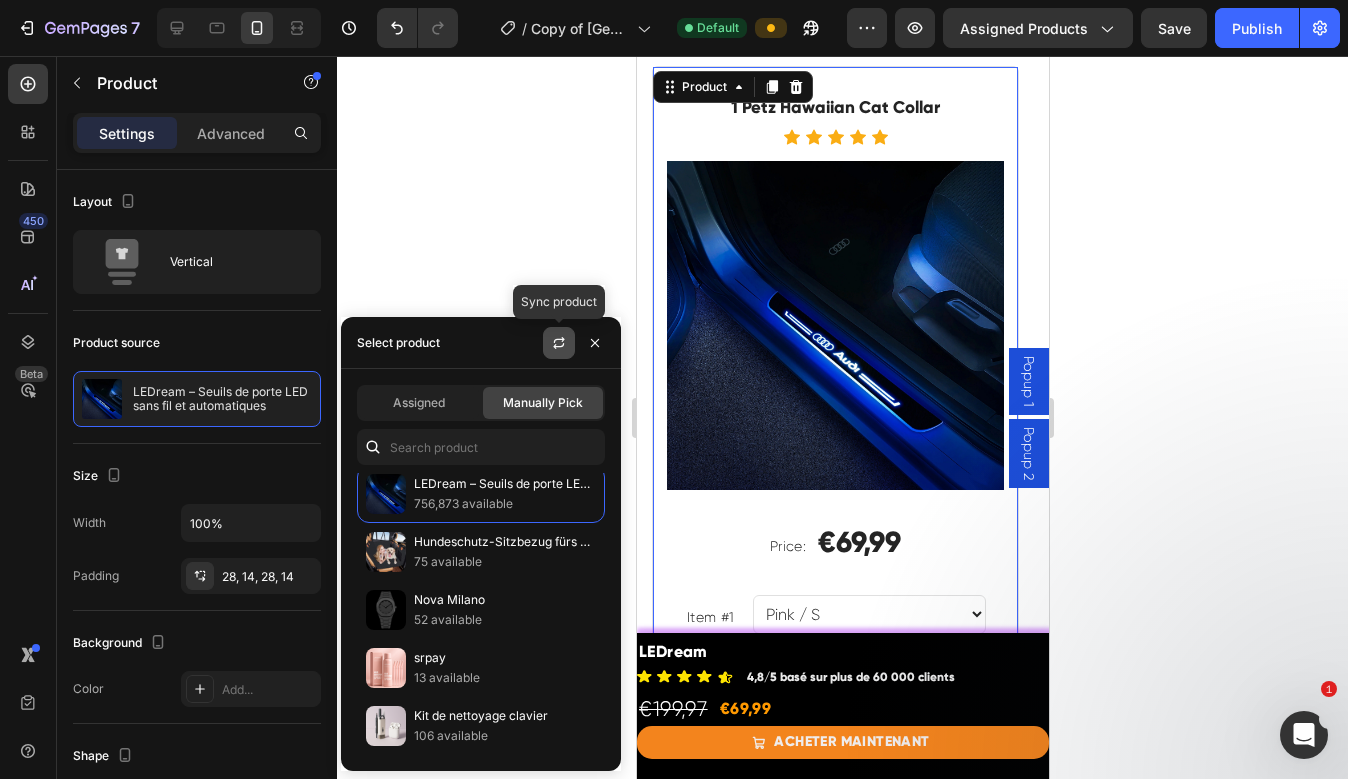 click 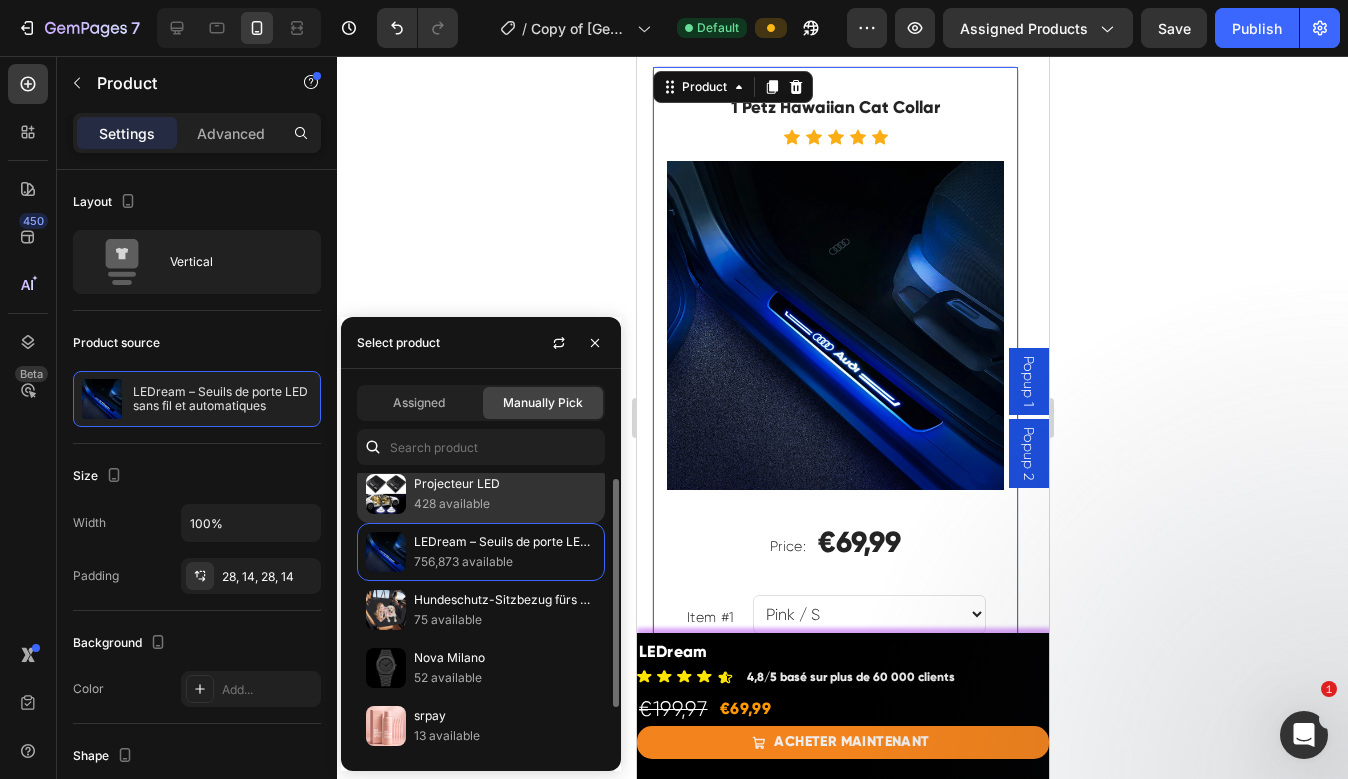 click on "Projecteur LED" at bounding box center [505, 484] 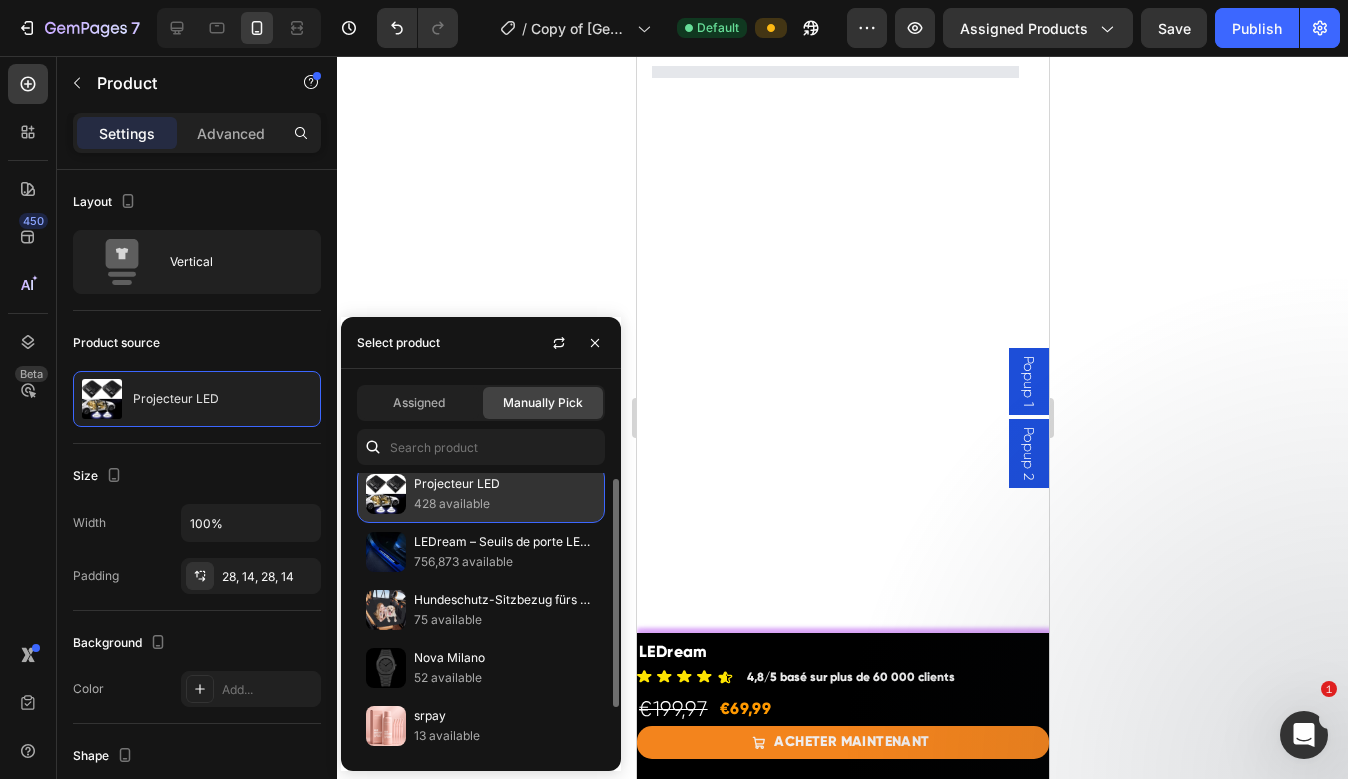 scroll, scrollTop: 11427, scrollLeft: 0, axis: vertical 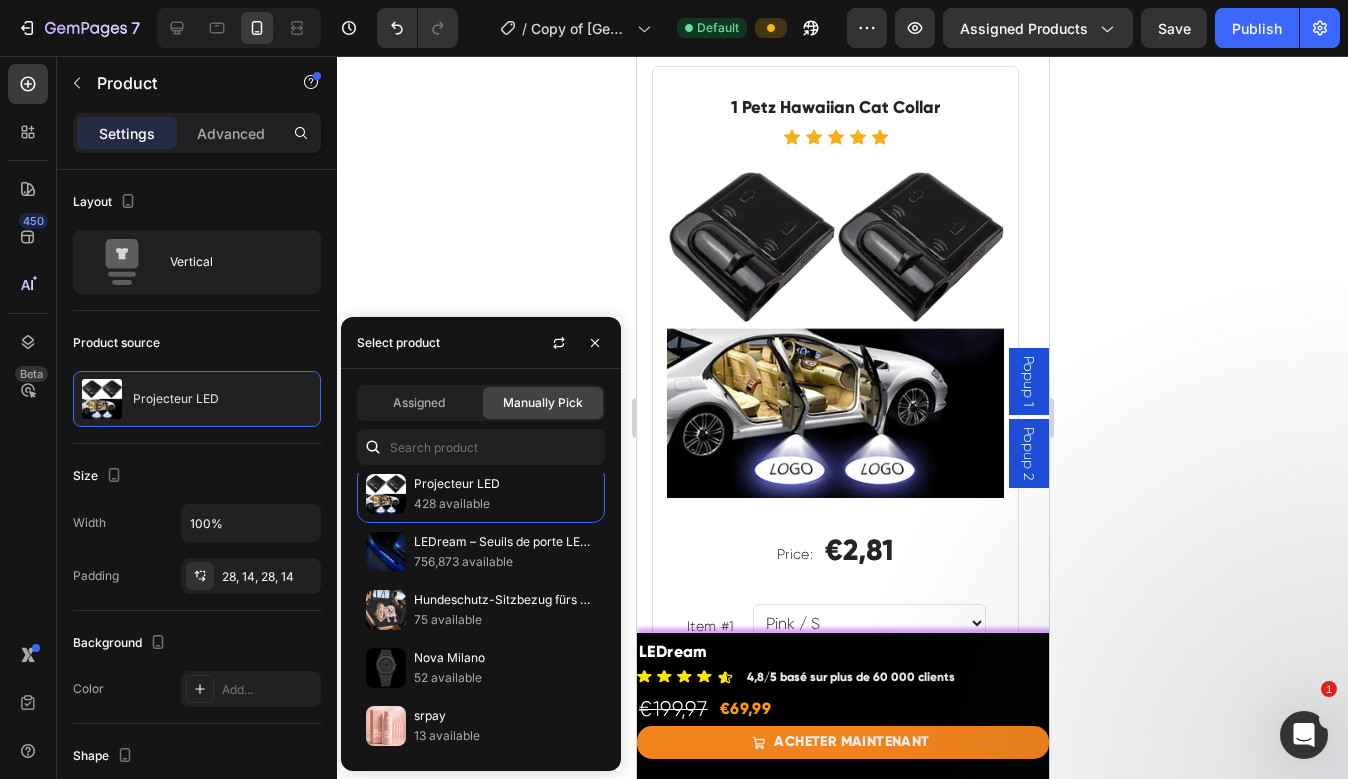 click 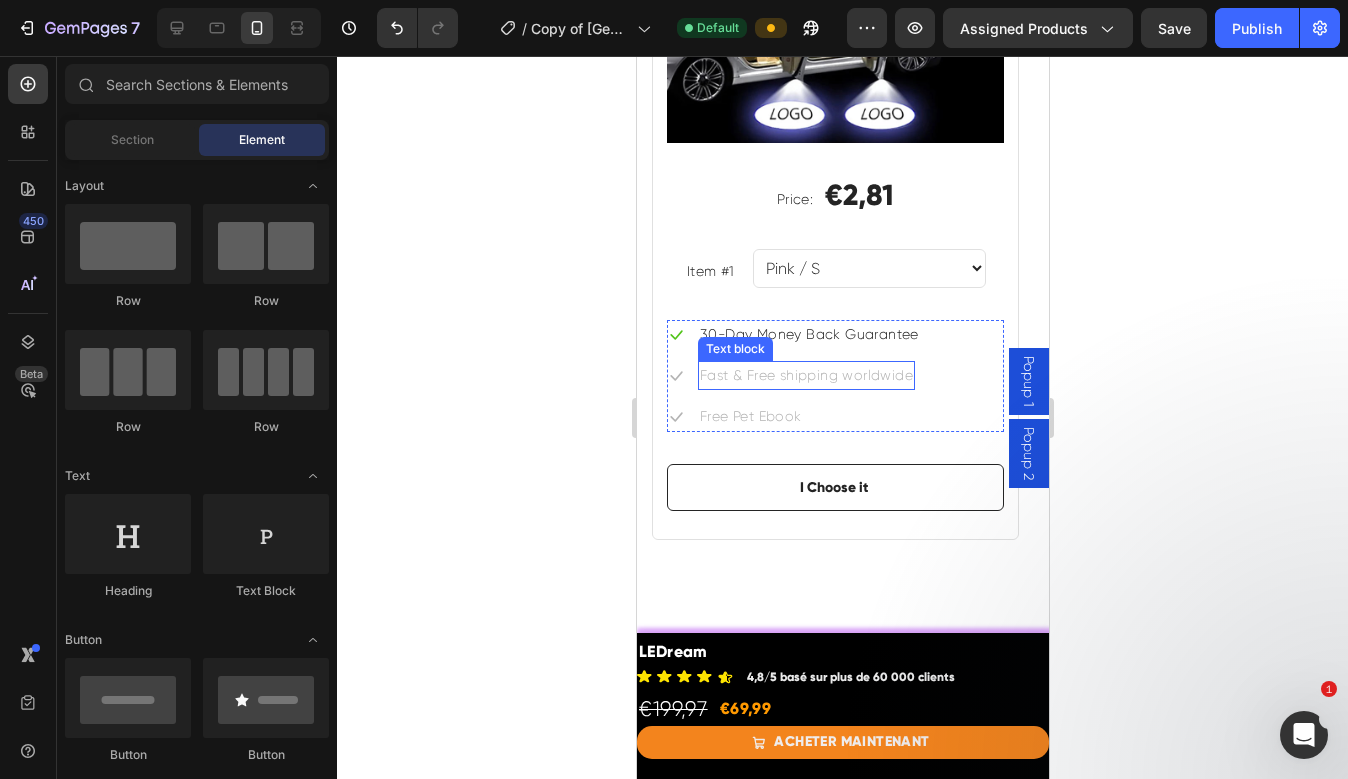 scroll, scrollTop: 11785, scrollLeft: 0, axis: vertical 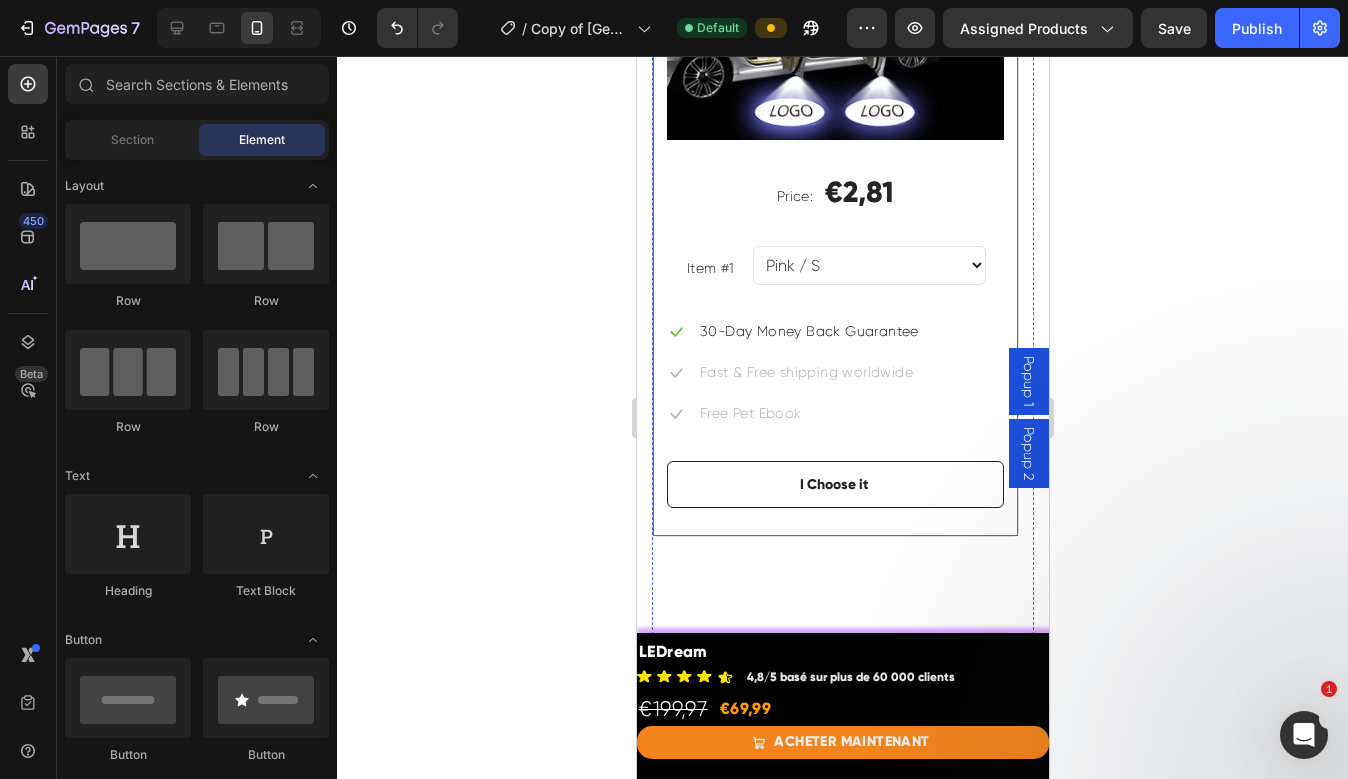 click on "Pink / S Pink / M Pink / L Blue / S Blue / M Blue / L Yellow / S Yellow / M Yellow / L" at bounding box center [868, 265] 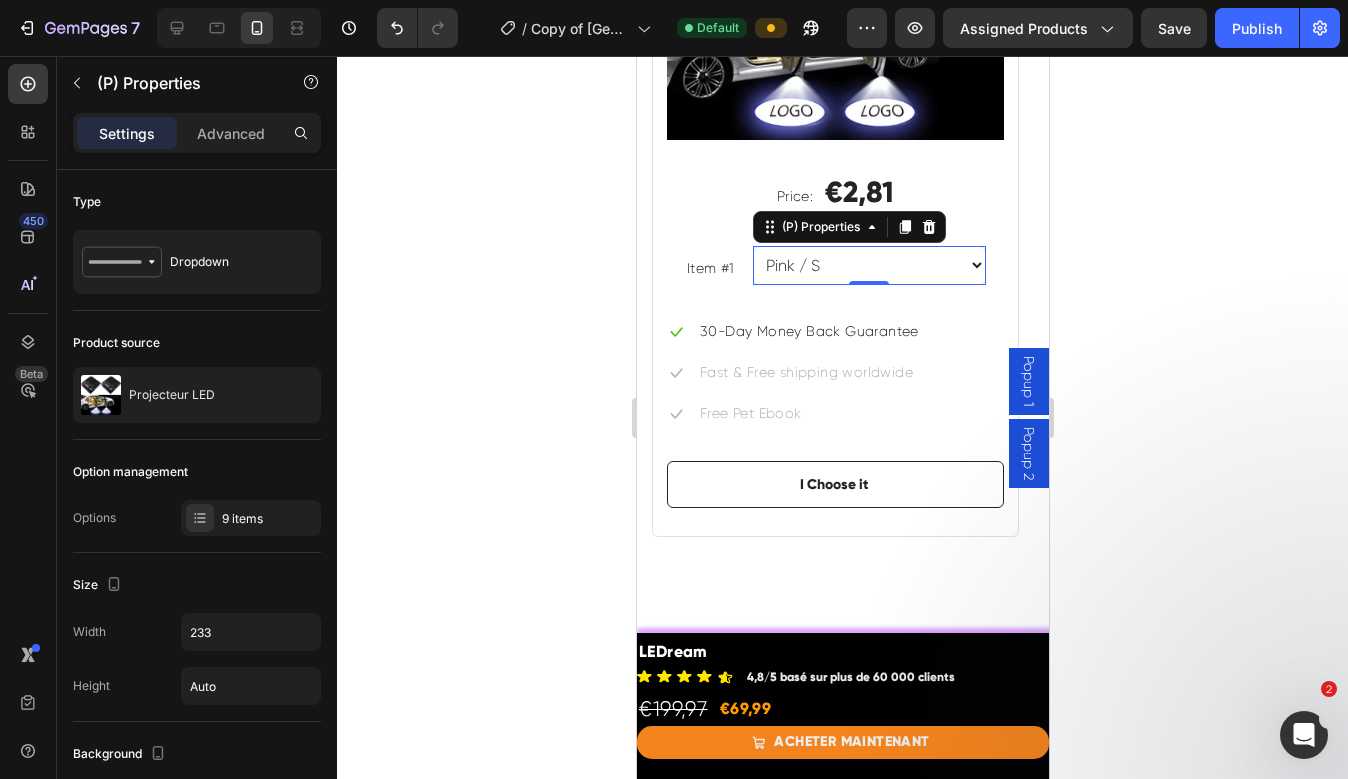 select on "Pink / M" 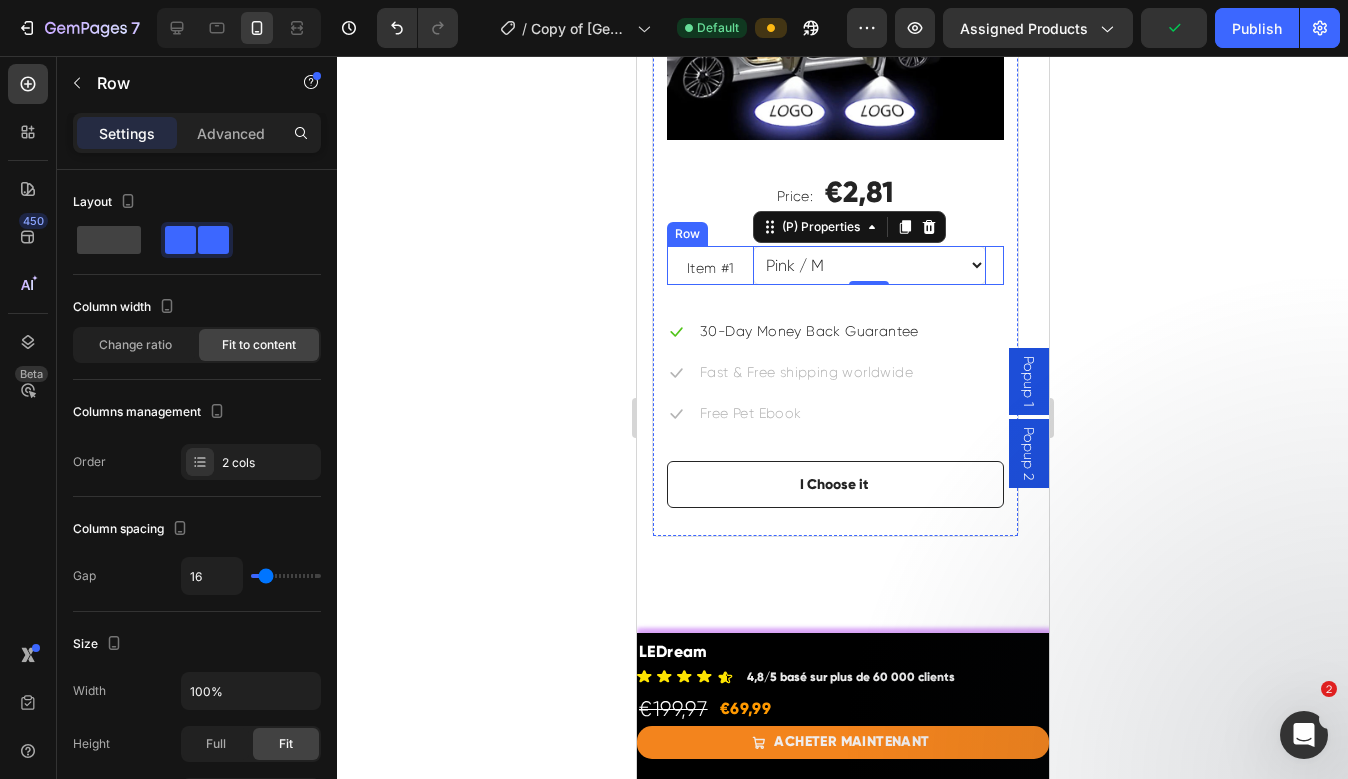 click on "Item #1 Text block Pink / S Pink / M Pink / L Blue / S Blue / M Blue / L Yellow / S Yellow / M Yellow / L (P) Properties   0 Row" at bounding box center [834, 265] 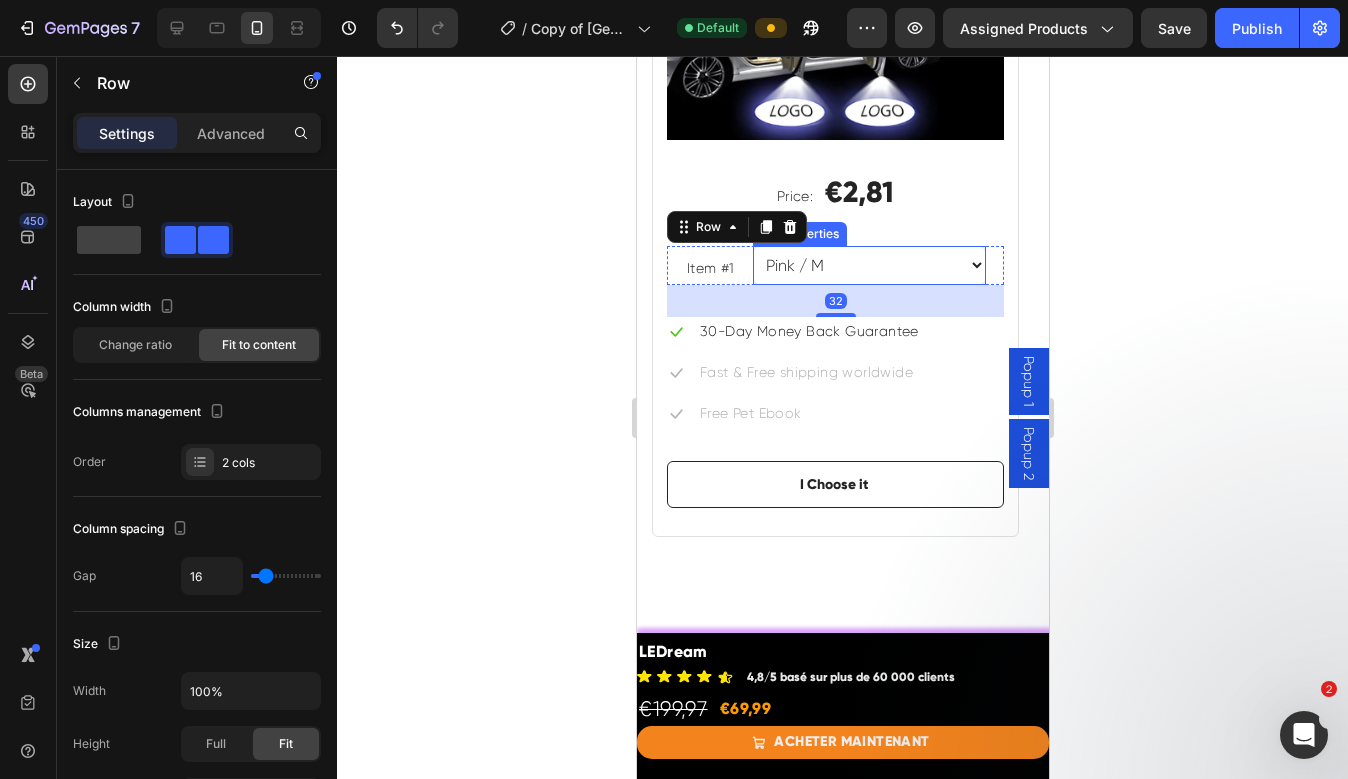 click on "Pink / S Pink / M Pink / L Blue / S Blue / M Blue / L Yellow / S Yellow / M Yellow / L" at bounding box center (868, 265) 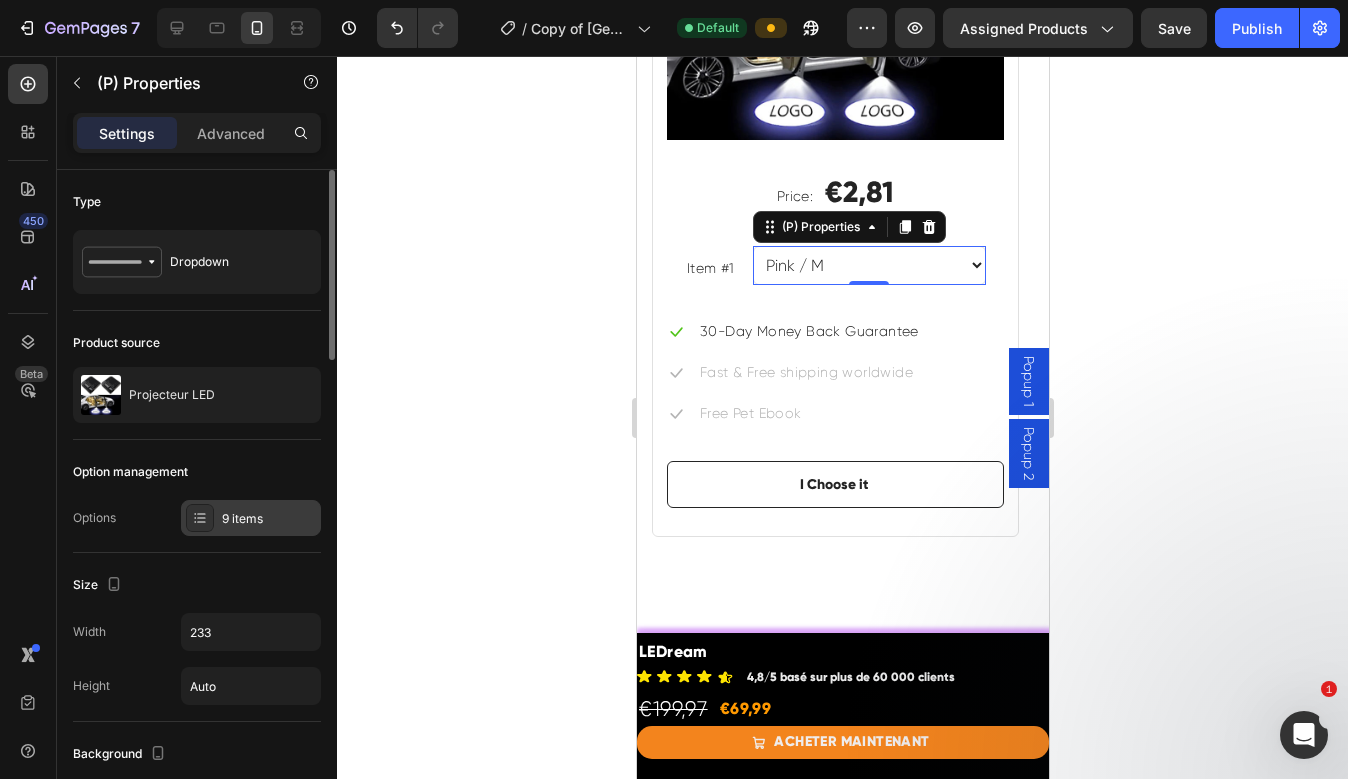 click on "9 items" at bounding box center [269, 519] 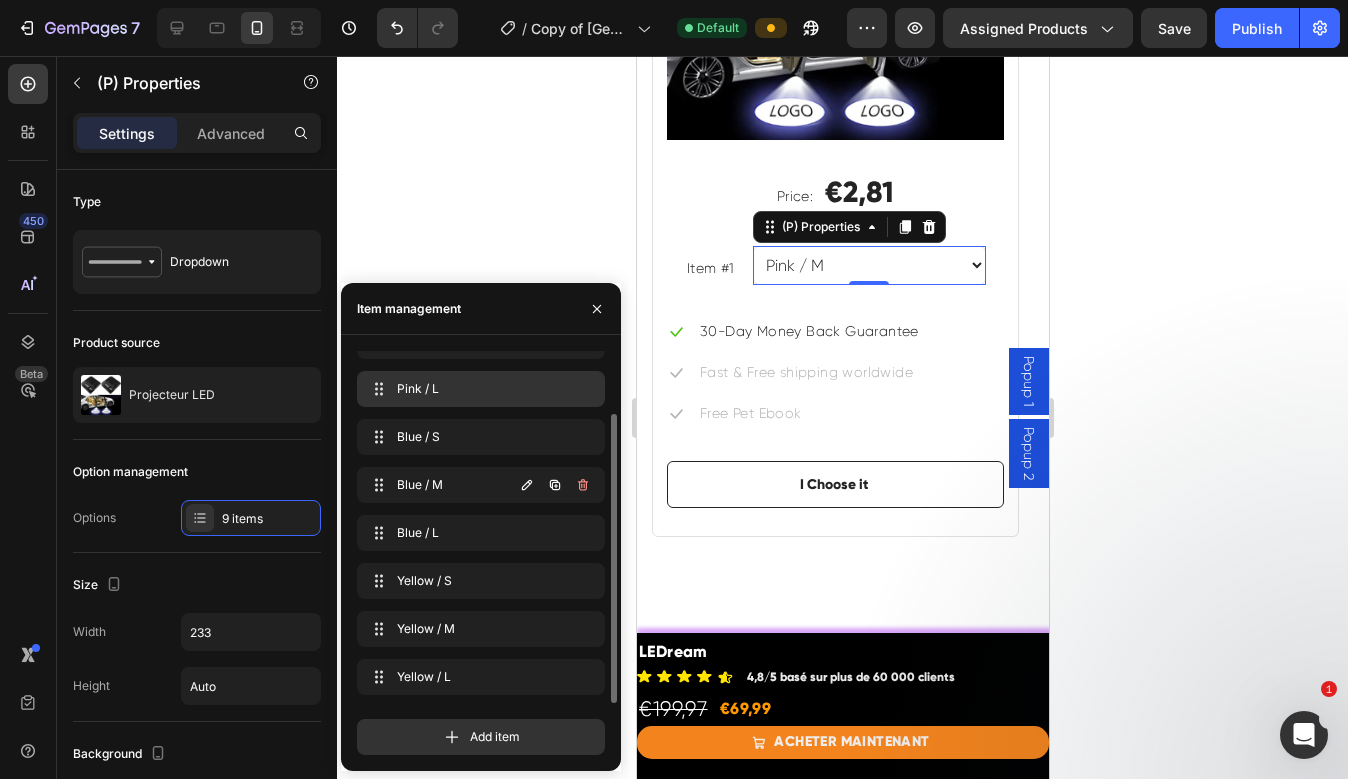 scroll, scrollTop: 0, scrollLeft: 0, axis: both 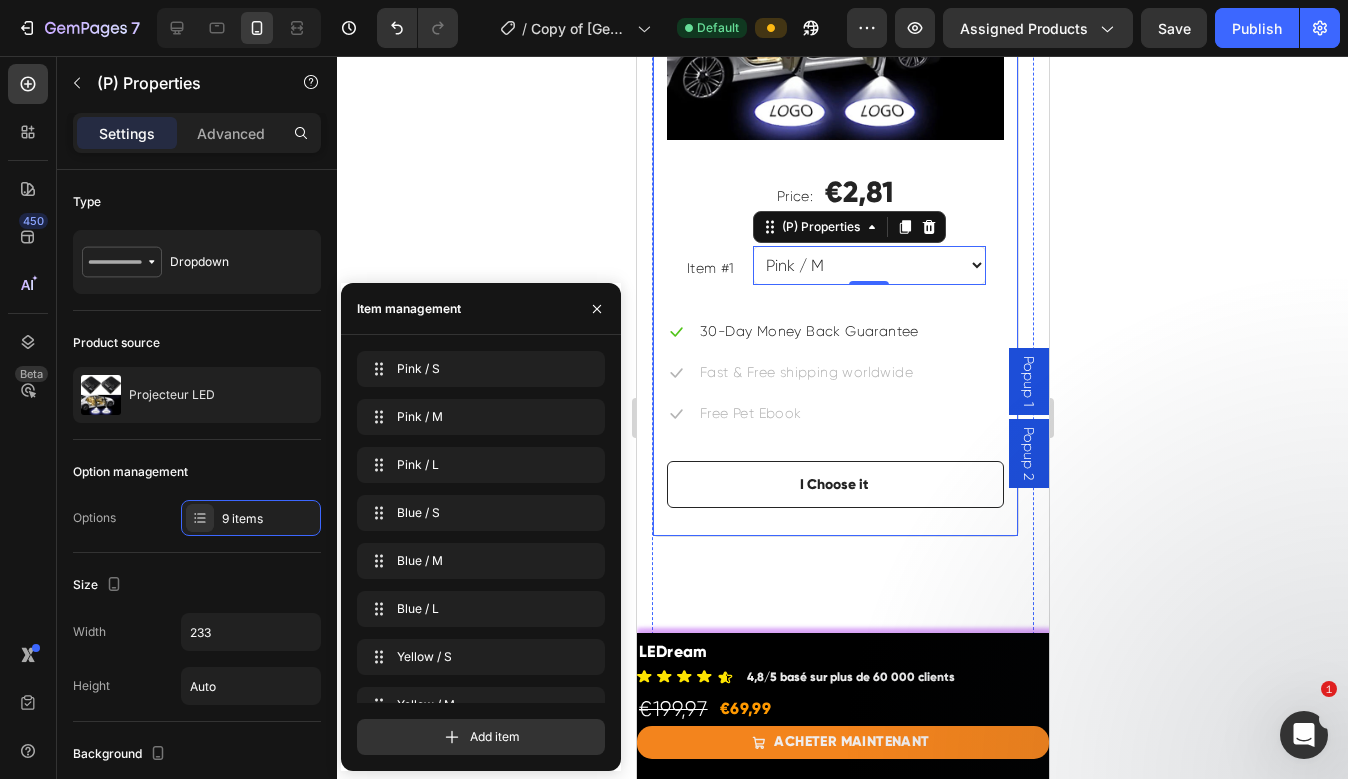 click on "Price: Text block €2,81 (P) Price (P) Price Row 1 Petz Hawaiian Cat Collar Heading                Icon                Icon                Icon                Icon                Icon Icon List Hoz (P) Images & Gallery Price: Text block €2,81 (P) Price (P) Price Row Item #1 Text block Pink / S Pink / M Pink / L Blue / S Blue / M Blue / L Yellow / S Yellow / M Yellow / L (P) Properties   0 Row                Icon 30-Day Money Back Guarantee Text block                Icon Fast & Free shipping worldwide Text block                Icon Free Pet Ebook  Text block Icon List I Choose it (P) Cart Button" at bounding box center [834, 122] 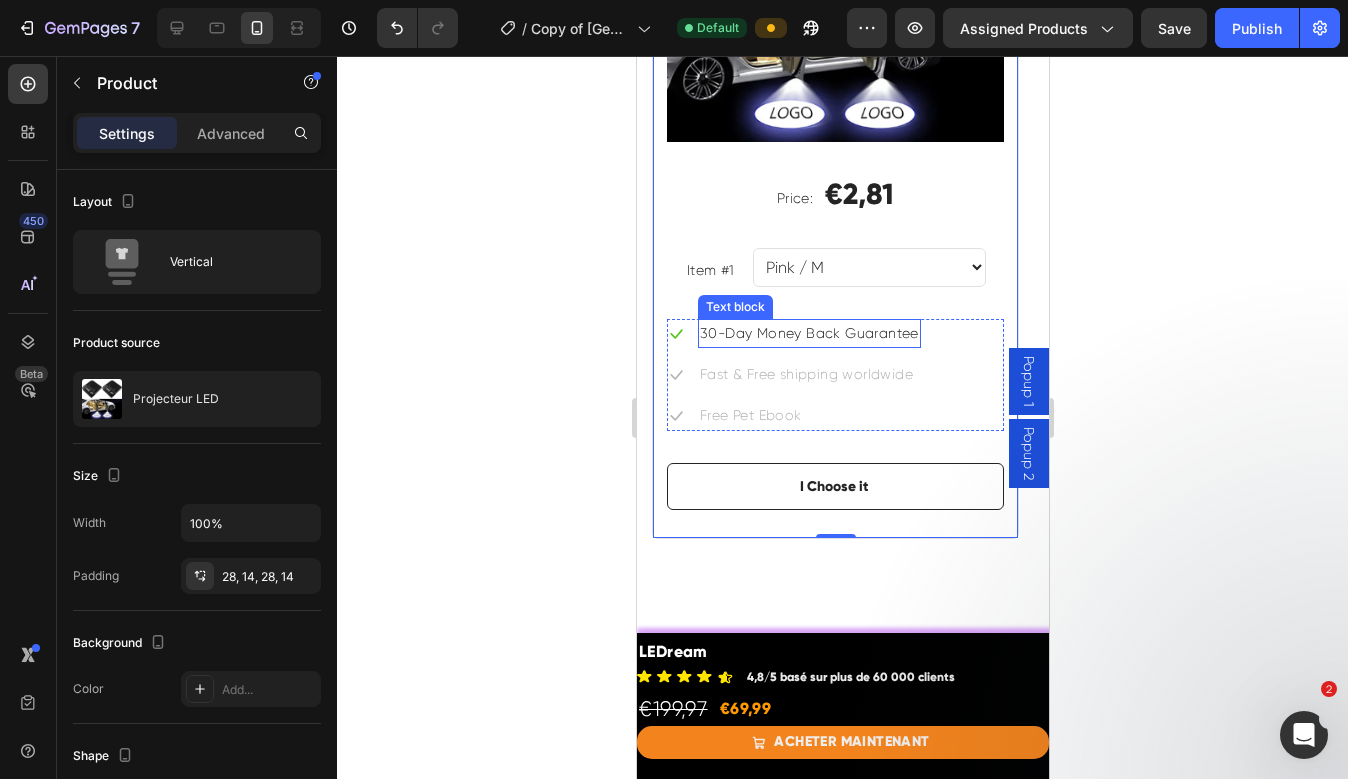 scroll, scrollTop: 11805, scrollLeft: 0, axis: vertical 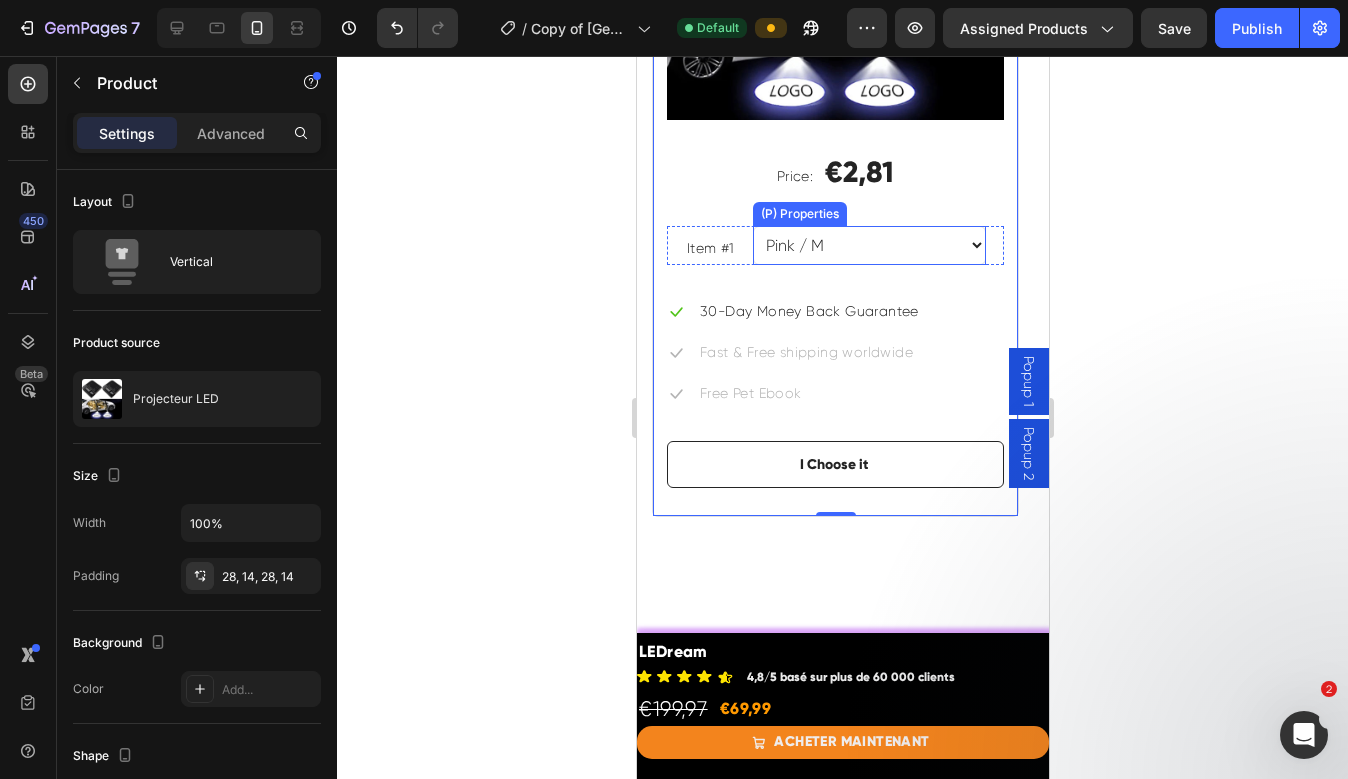 click on "Pink / S Pink / M Pink / L Blue / S Blue / M Blue / L Yellow / S Yellow / M Yellow / L" at bounding box center (868, 245) 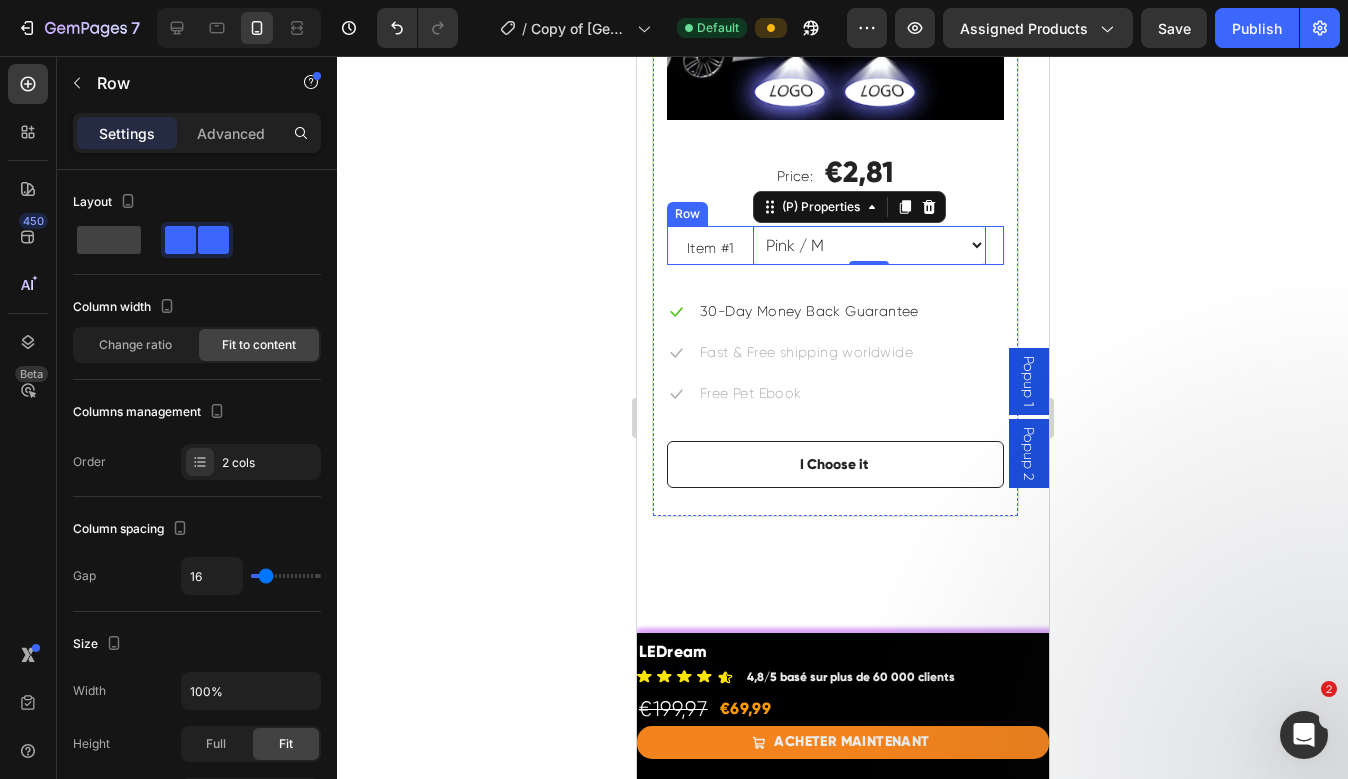 click on "Item #1 Text block Pink / S Pink / M Pink / L Blue / S Blue / M Blue / L Yellow / S Yellow / M Yellow / L (P) Properties   0 Row" at bounding box center (834, 245) 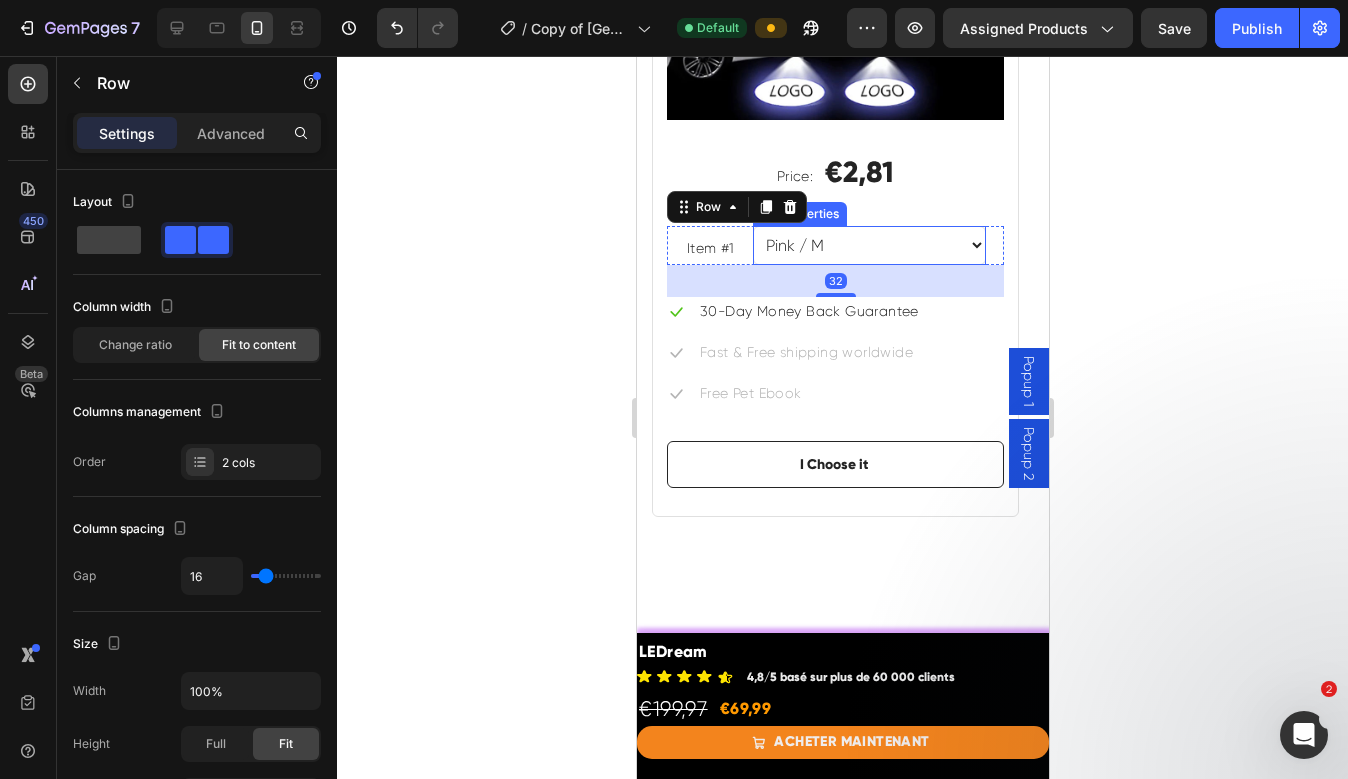 click on "Pink / S Pink / M Pink / L Blue / S Blue / M Blue / L Yellow / S Yellow / M Yellow / L" at bounding box center [868, 245] 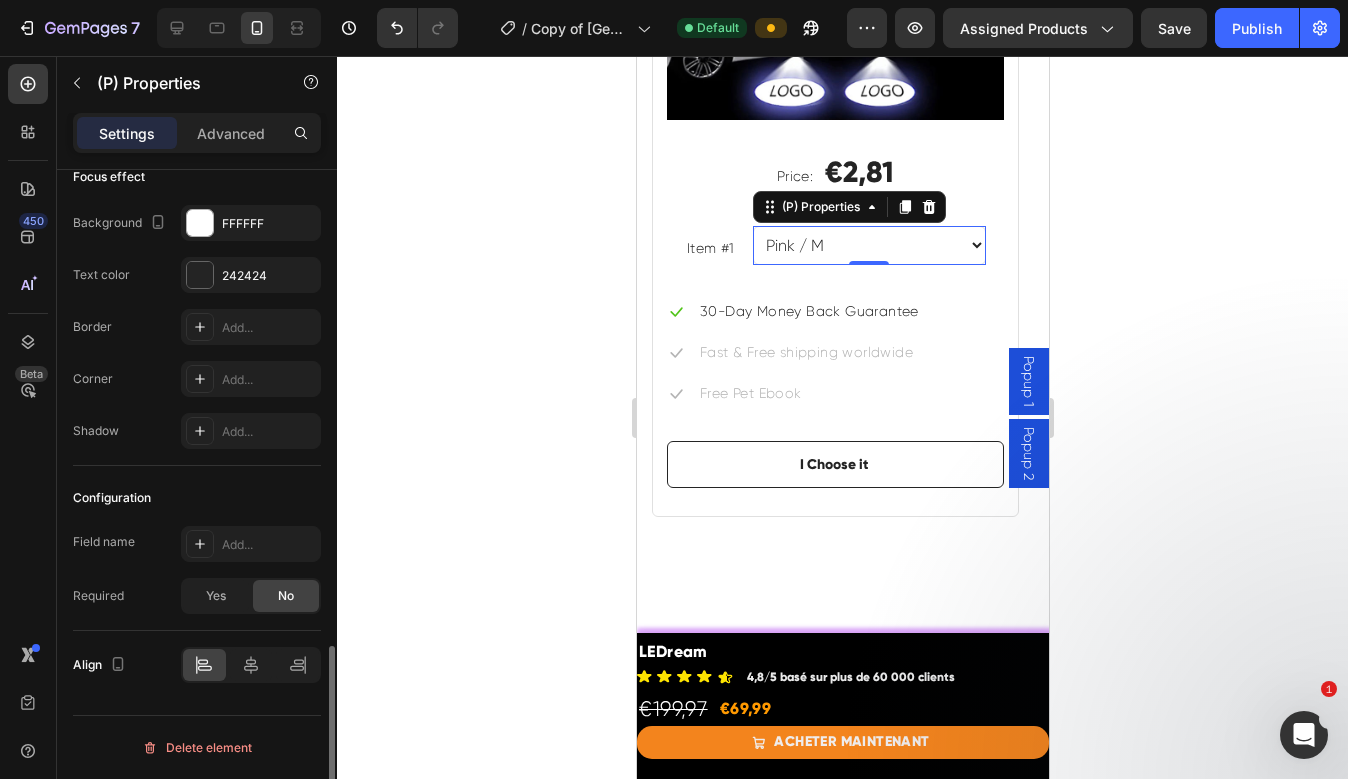 scroll, scrollTop: 1625, scrollLeft: 0, axis: vertical 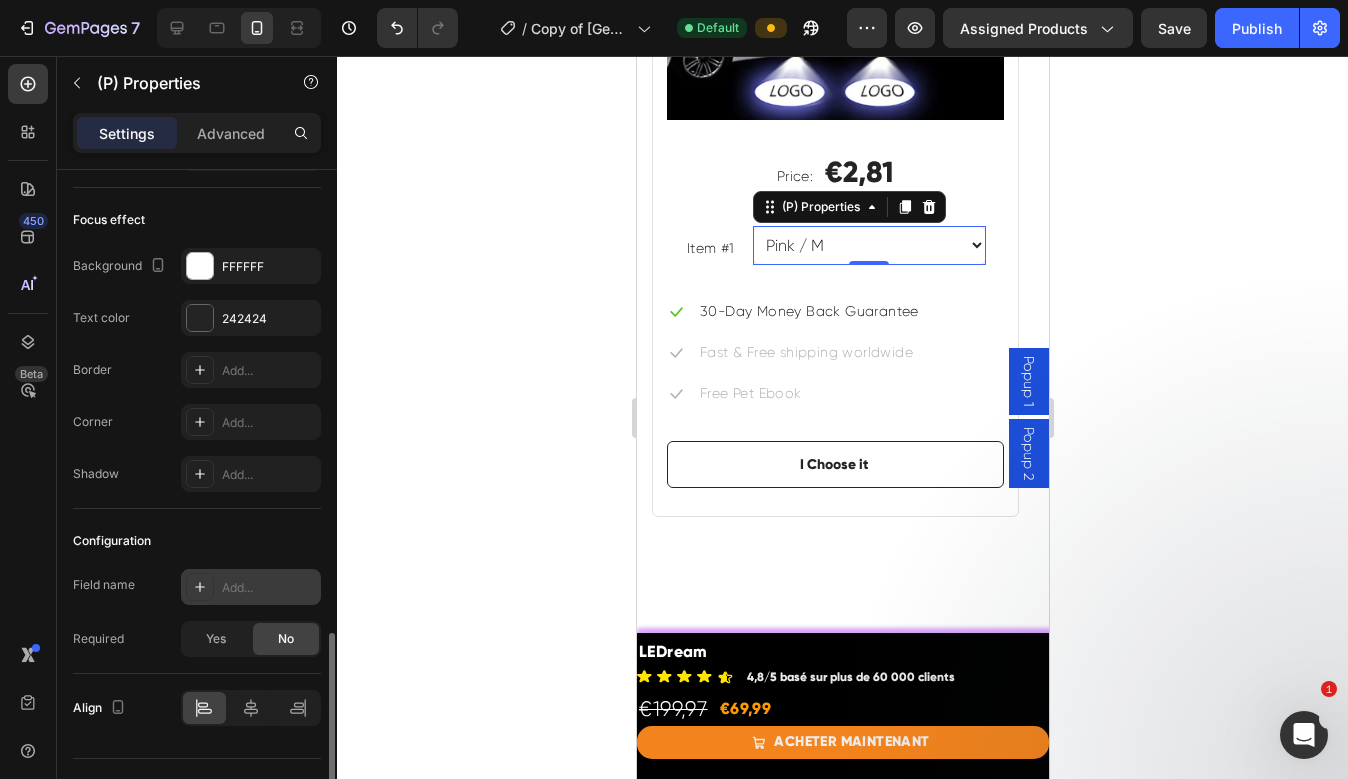 click on "Add..." at bounding box center [269, 588] 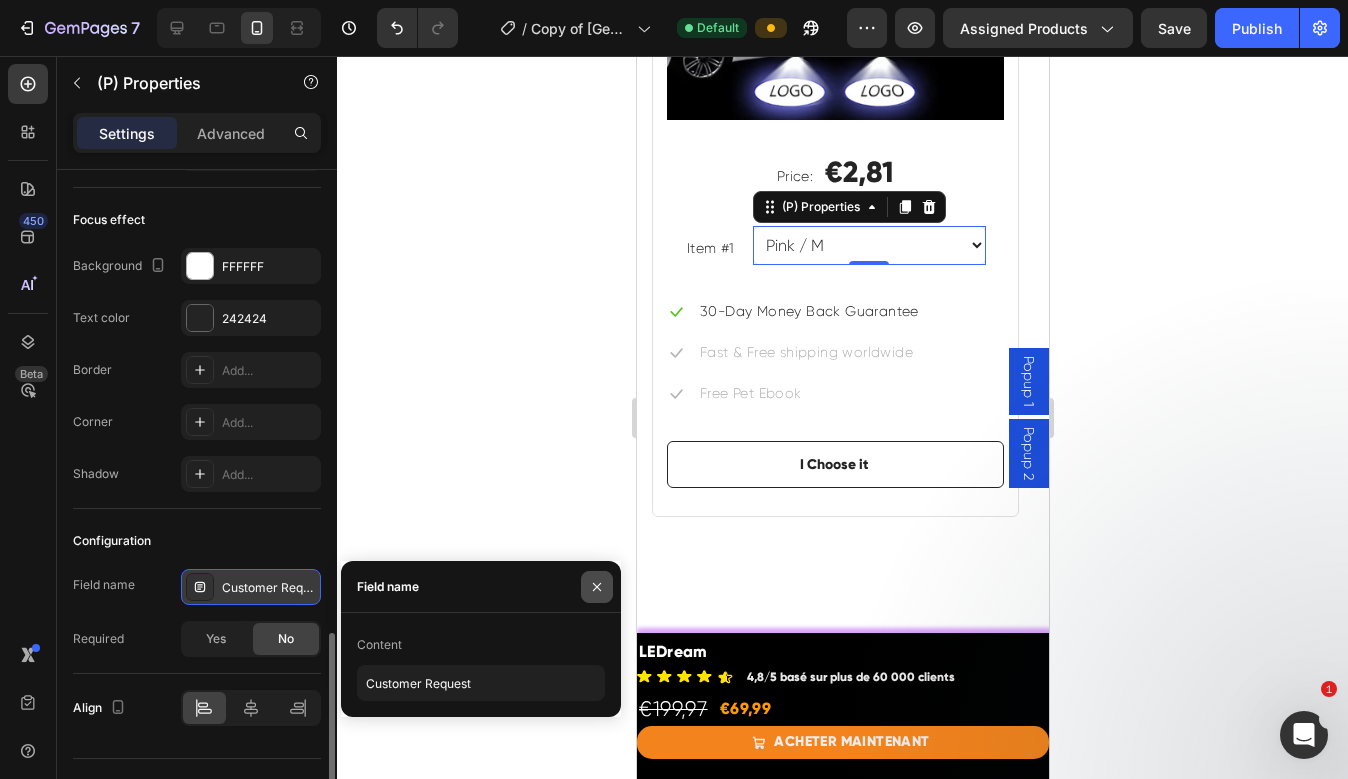 click 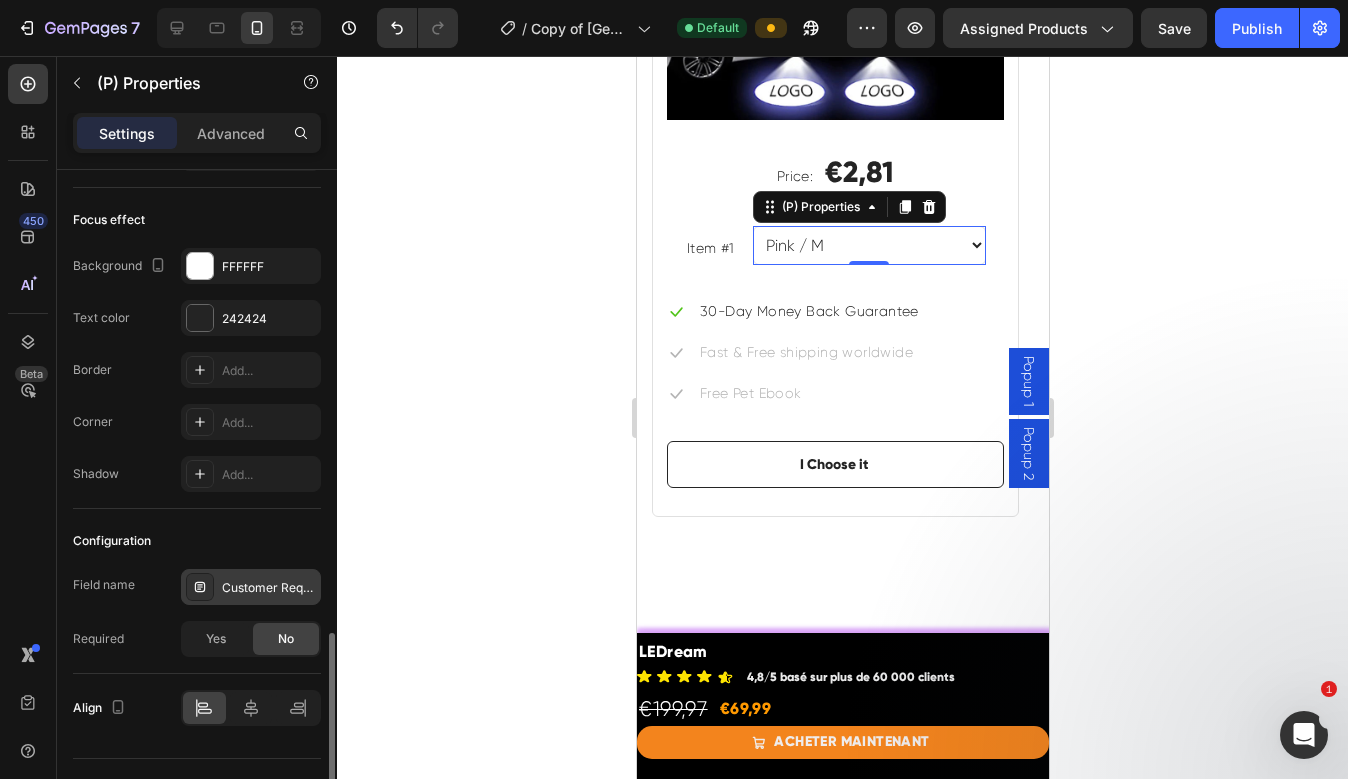 click on "Customer Request" at bounding box center (269, 588) 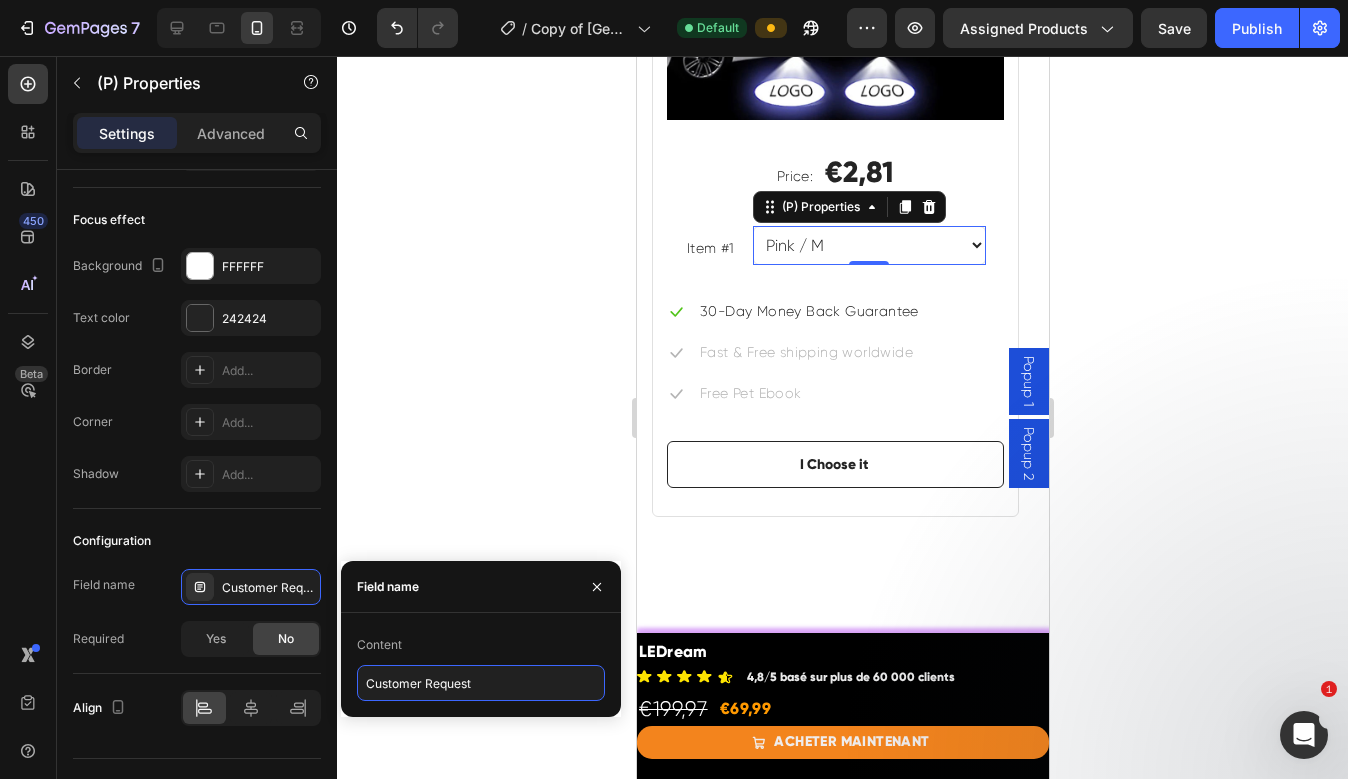 type 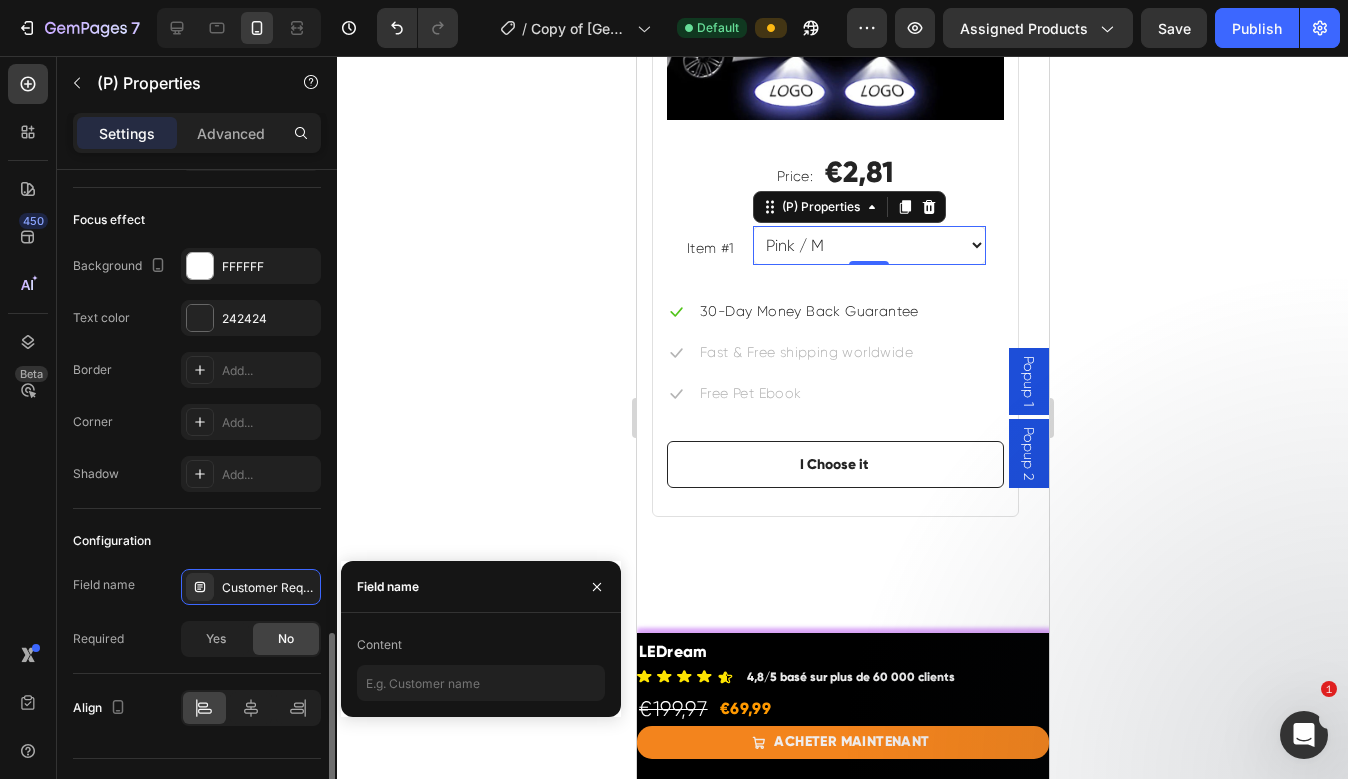 click on "Configuration" at bounding box center [197, 541] 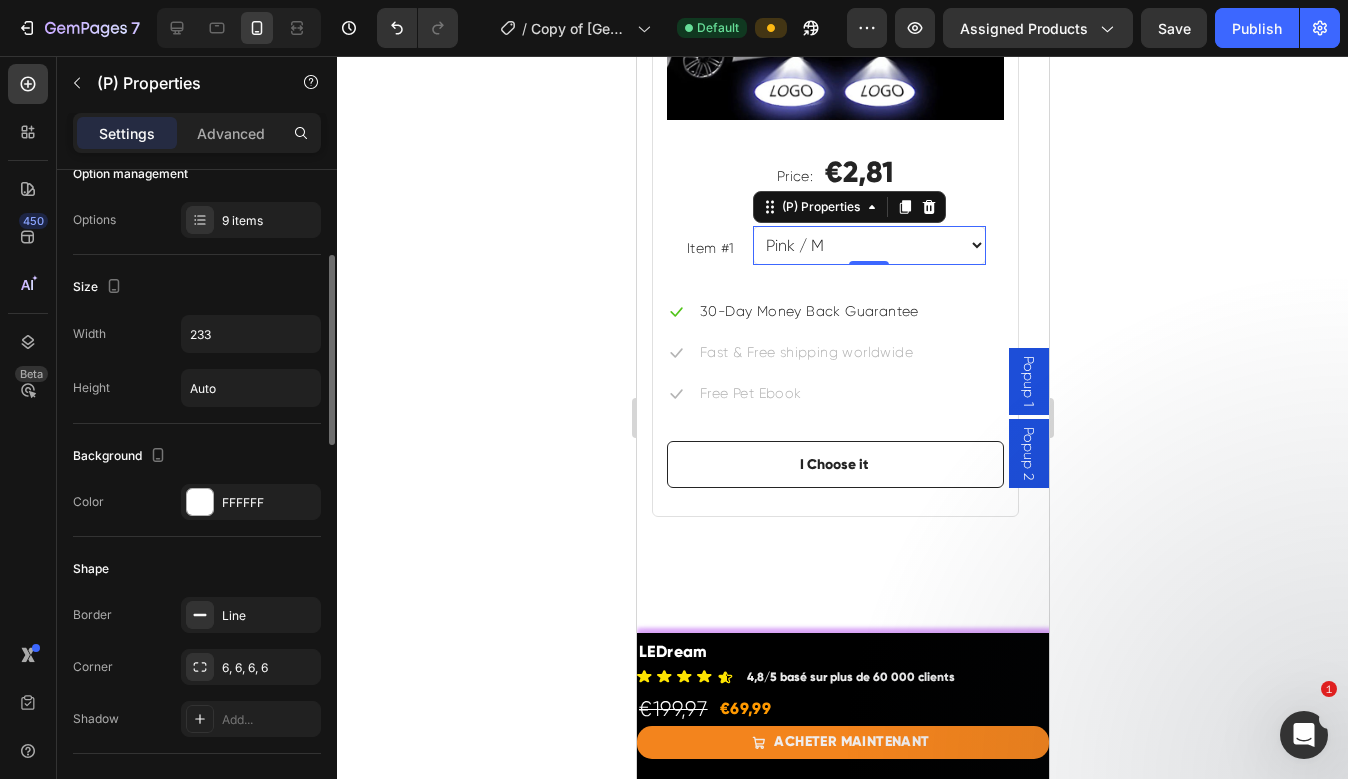 scroll, scrollTop: 0, scrollLeft: 0, axis: both 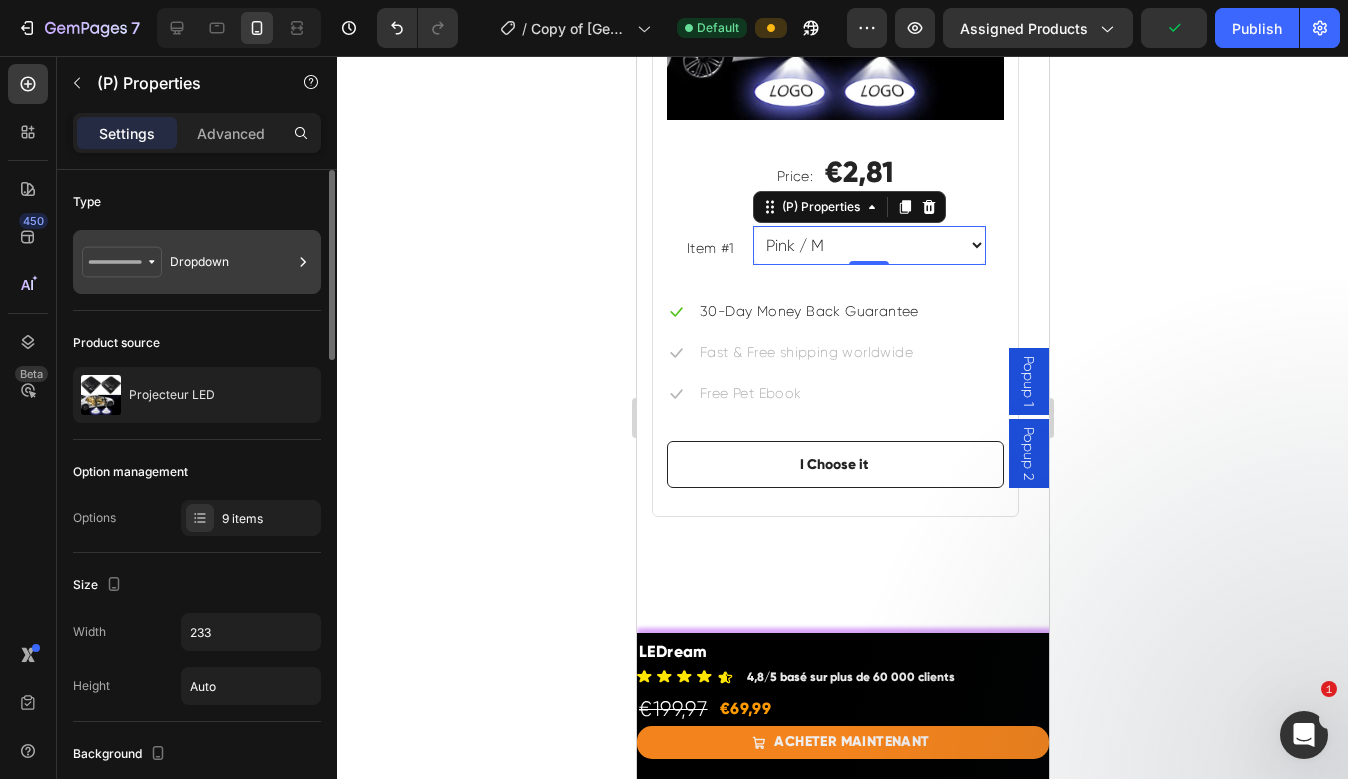 click on "Dropdown" at bounding box center [231, 262] 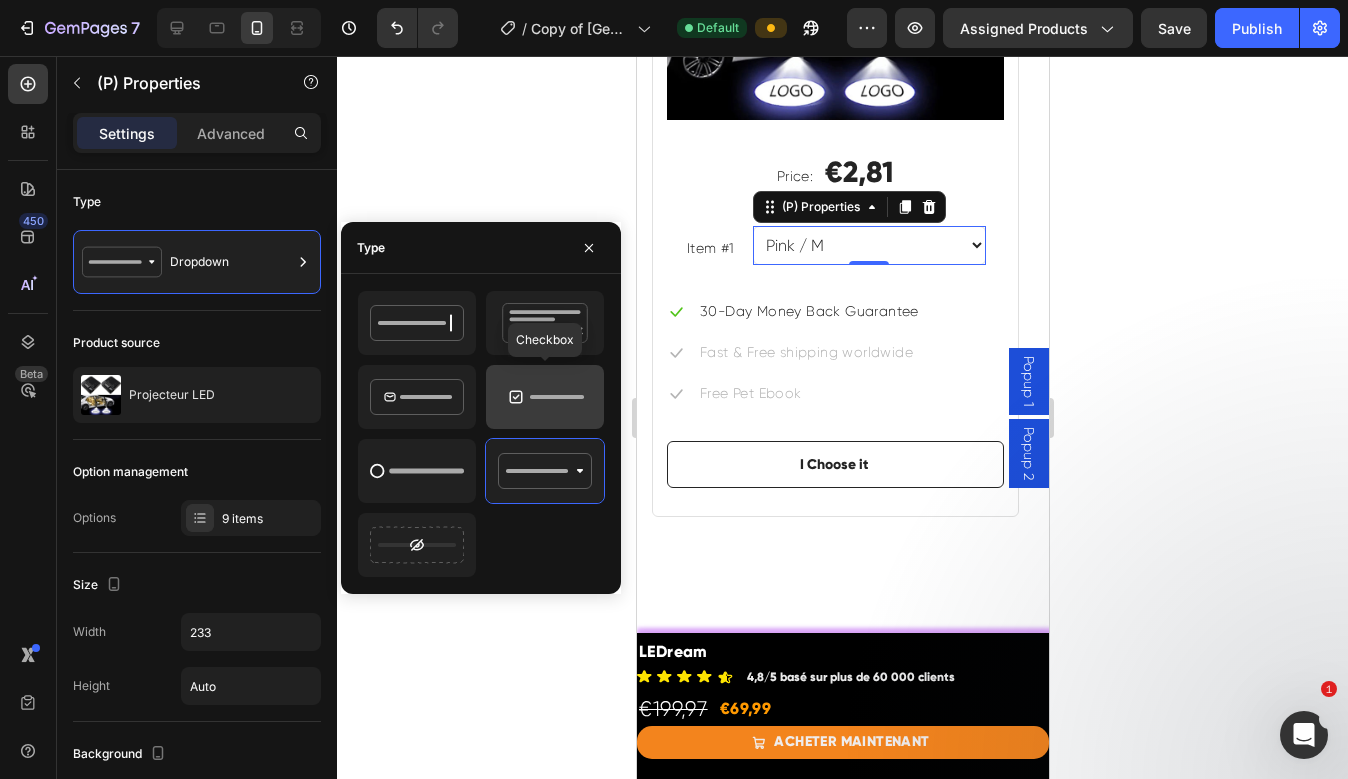click 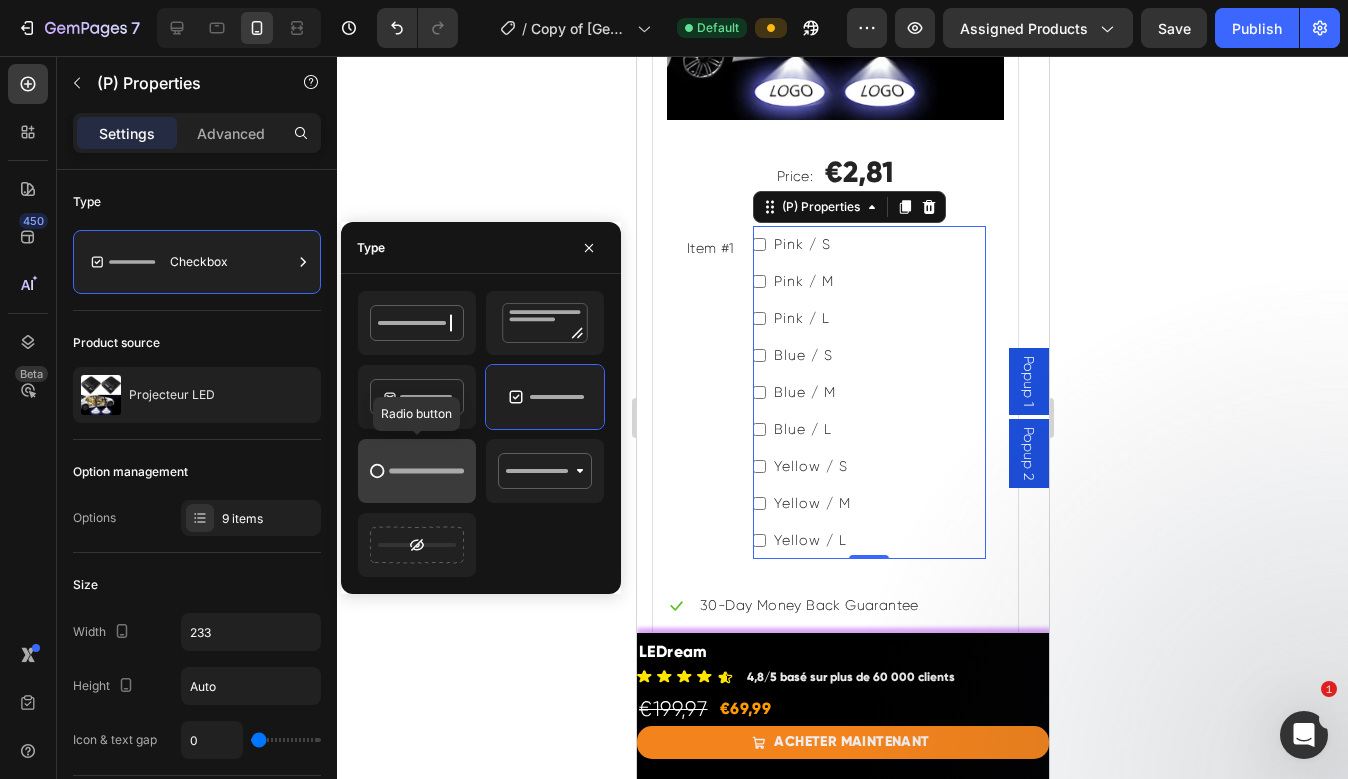 click 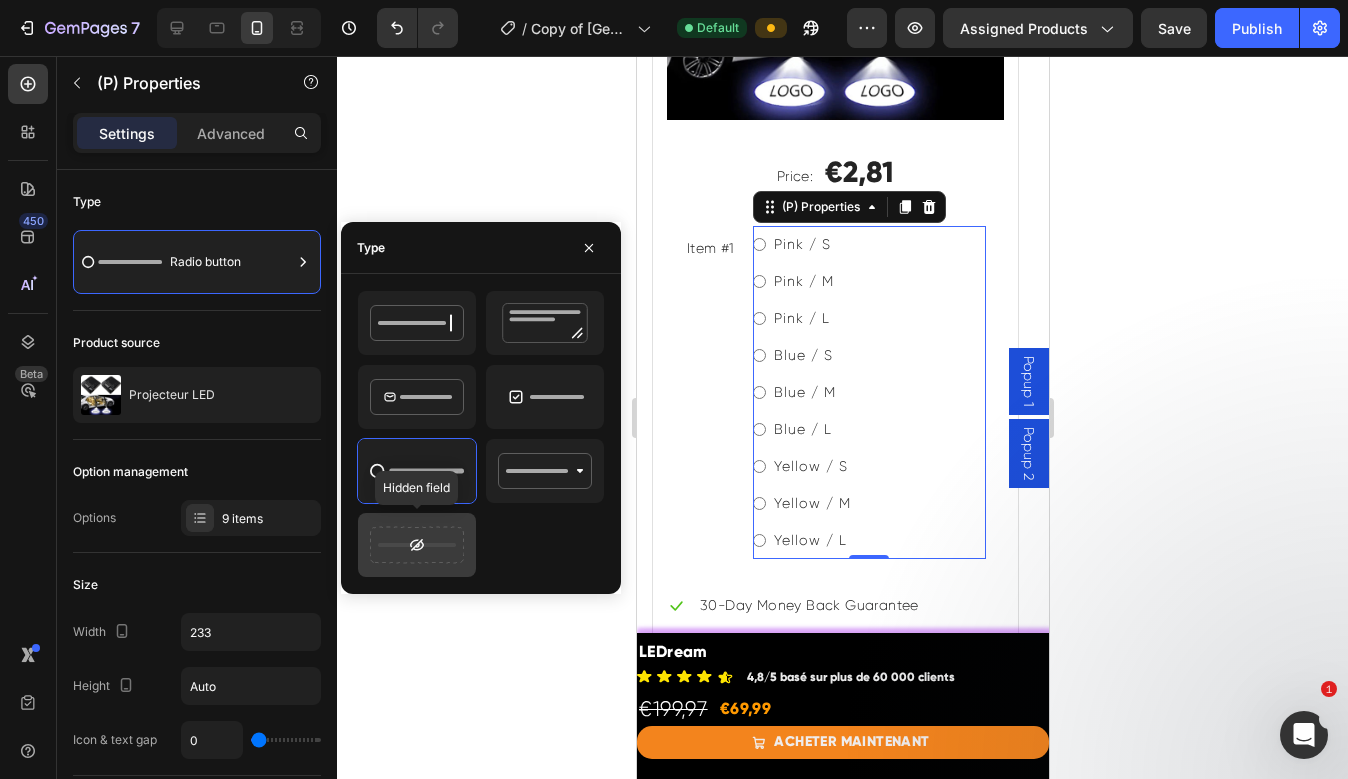 click 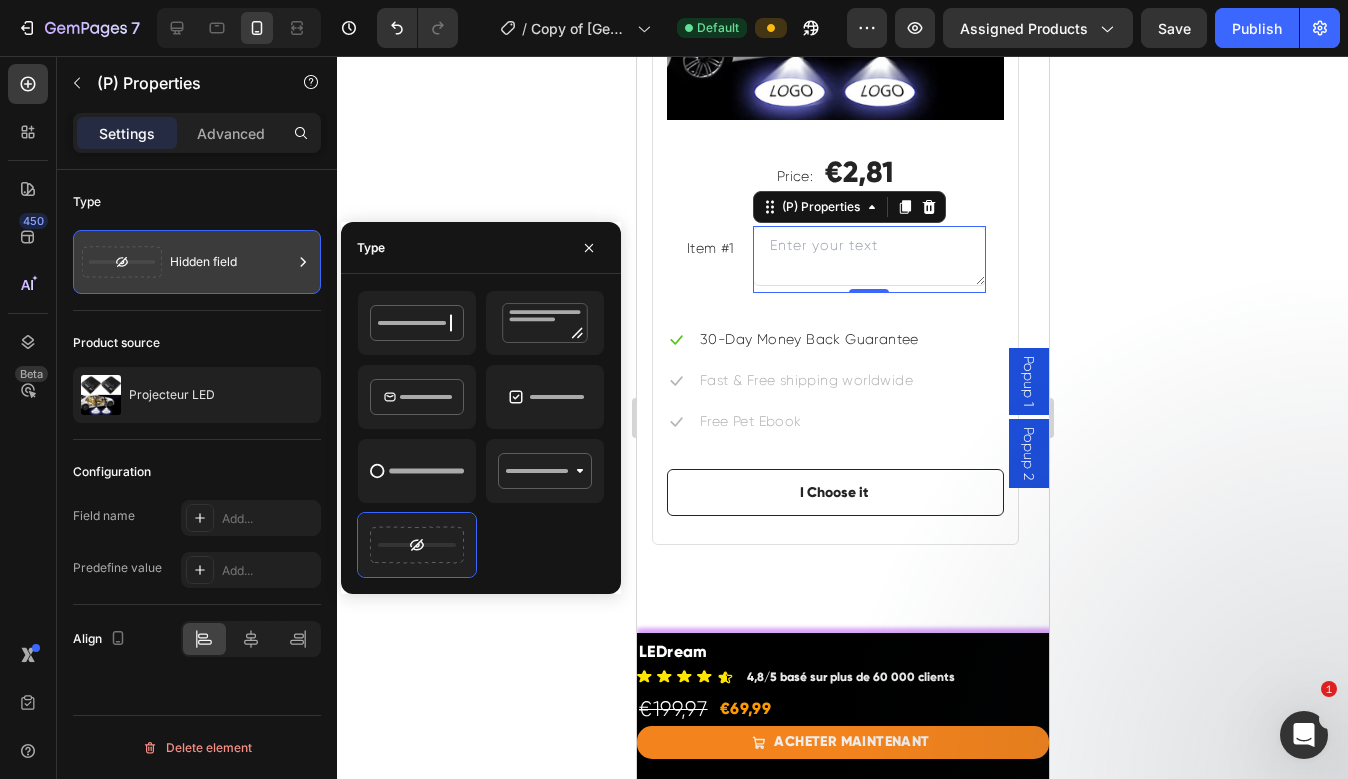 click on "Hidden field" at bounding box center (231, 262) 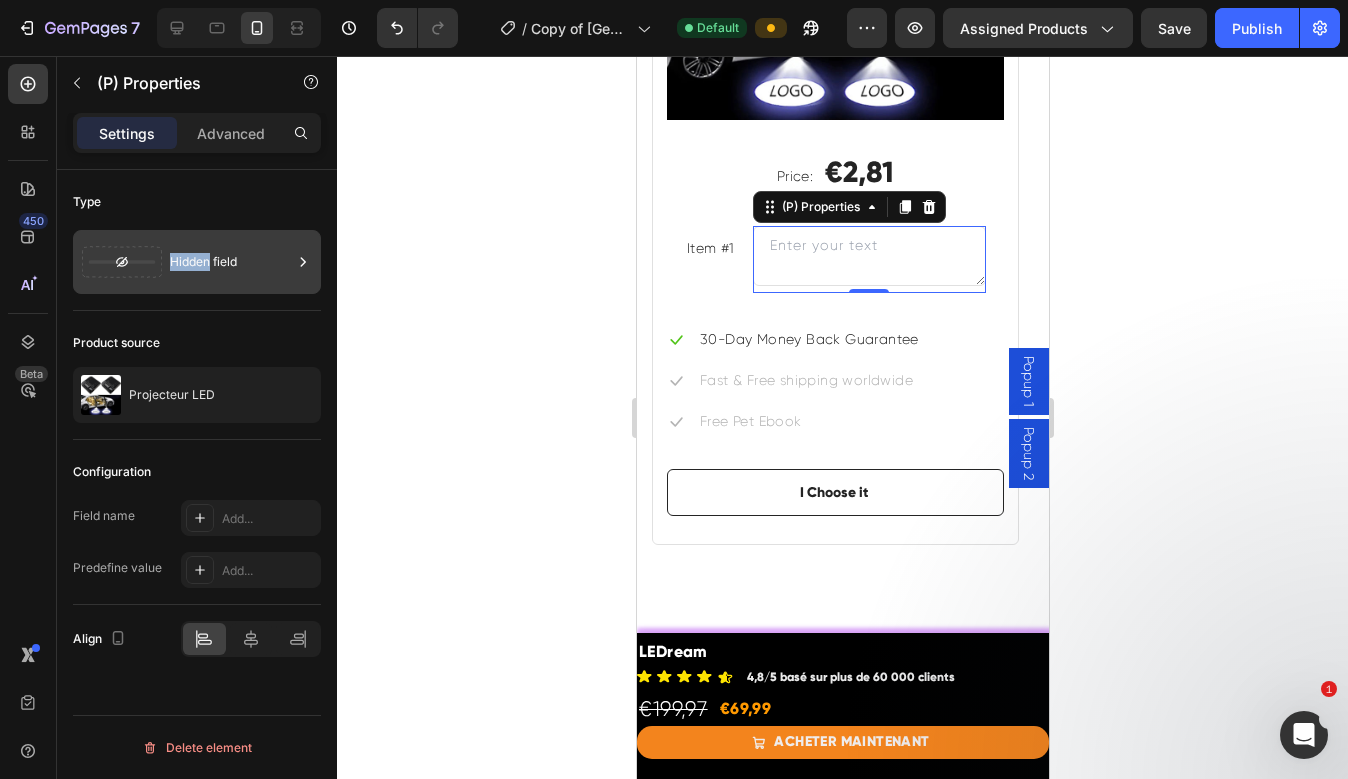click on "Hidden field" at bounding box center (231, 262) 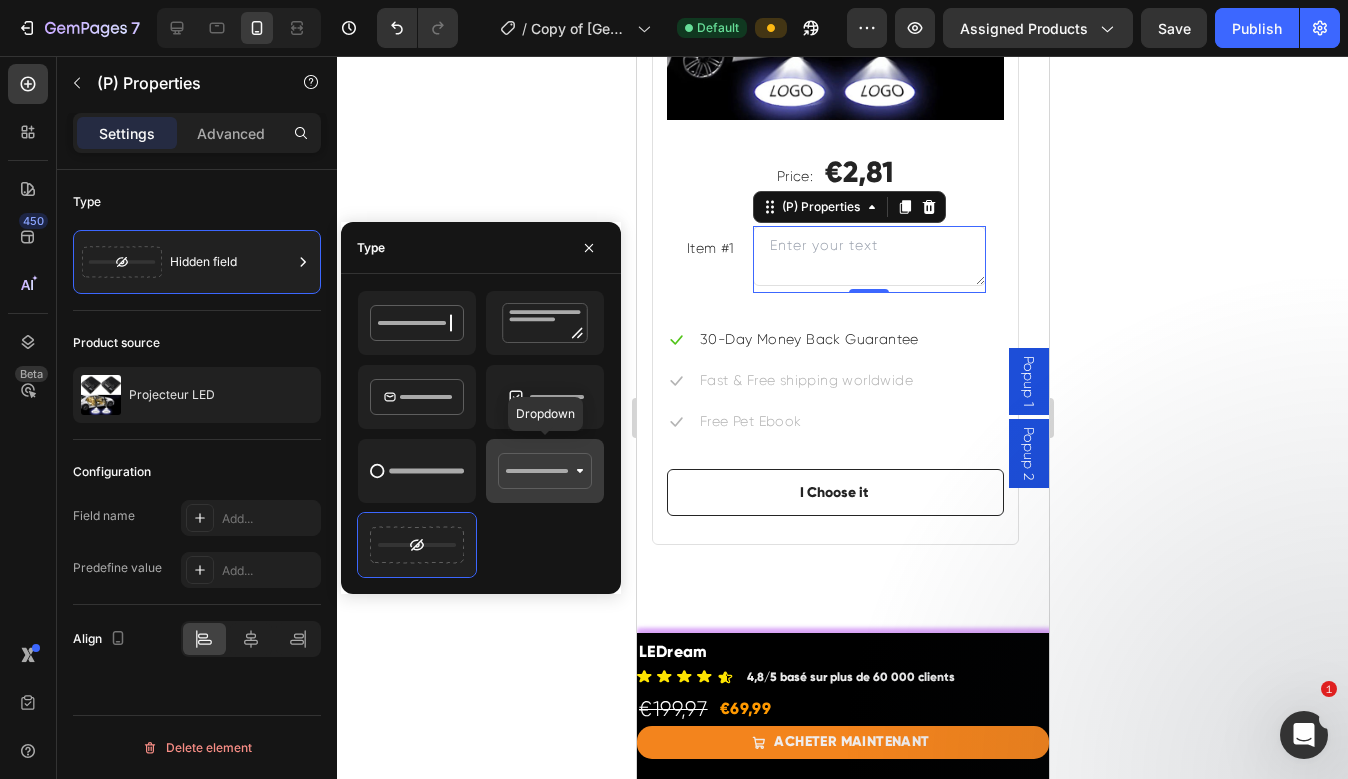 click 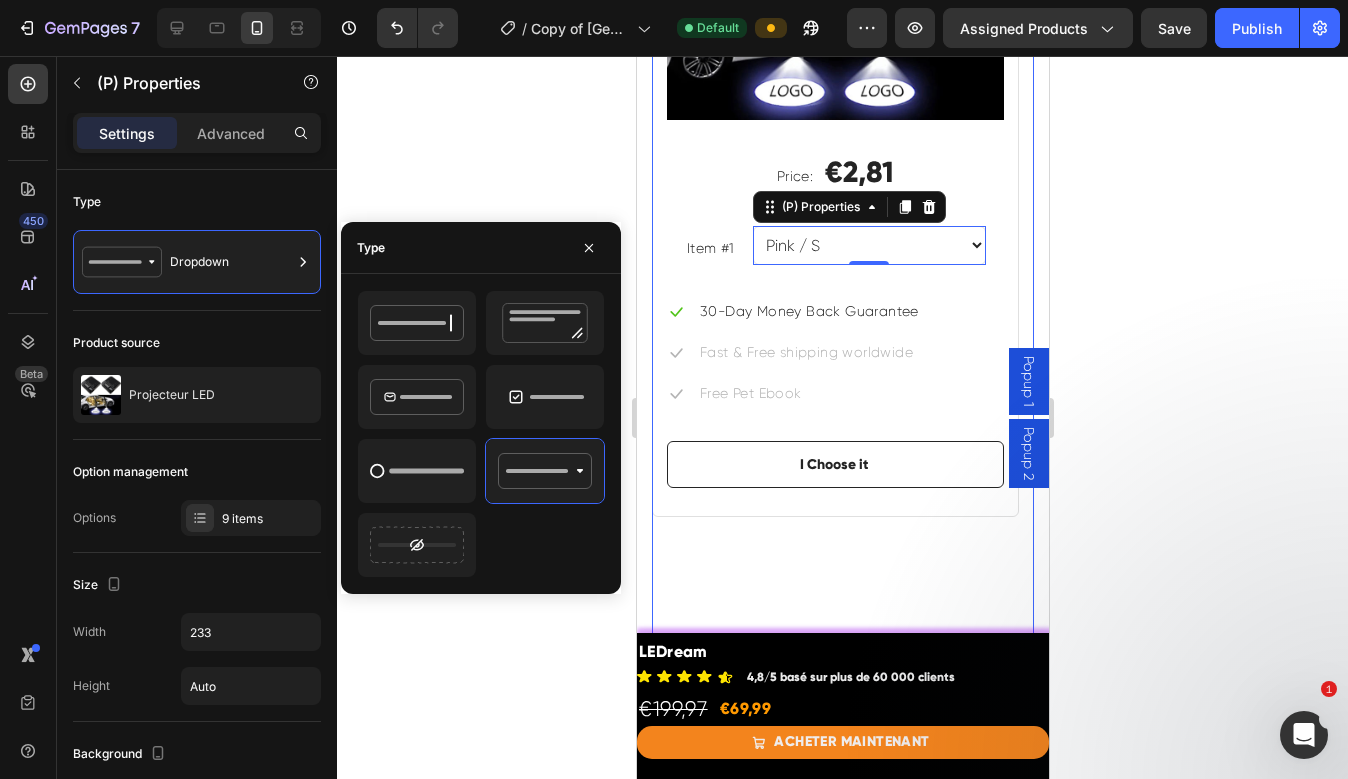 click on "Price: Text block €2,81 (P) Price (P) Price Row 1 Petz Hawaiian Cat Collar Heading                Icon                Icon                Icon                Icon                Icon Icon List Hoz (P) Images & Gallery Price: Text block €2,81 (P) Price (P) Price Row Item #1 Text block Pink / S Pink / M Pink / L Blue / S Blue / M Blue / L Yellow / S Yellow / M Yellow / L (P) Properties   0 Row                Icon 30-Day Money Back Guarantee Text block                Icon Fast & Free shipping worldwide Text block                Icon Free Pet Ebook  Text block Icon List I Choose it (P) Cart Button Product" at bounding box center (834, 172) 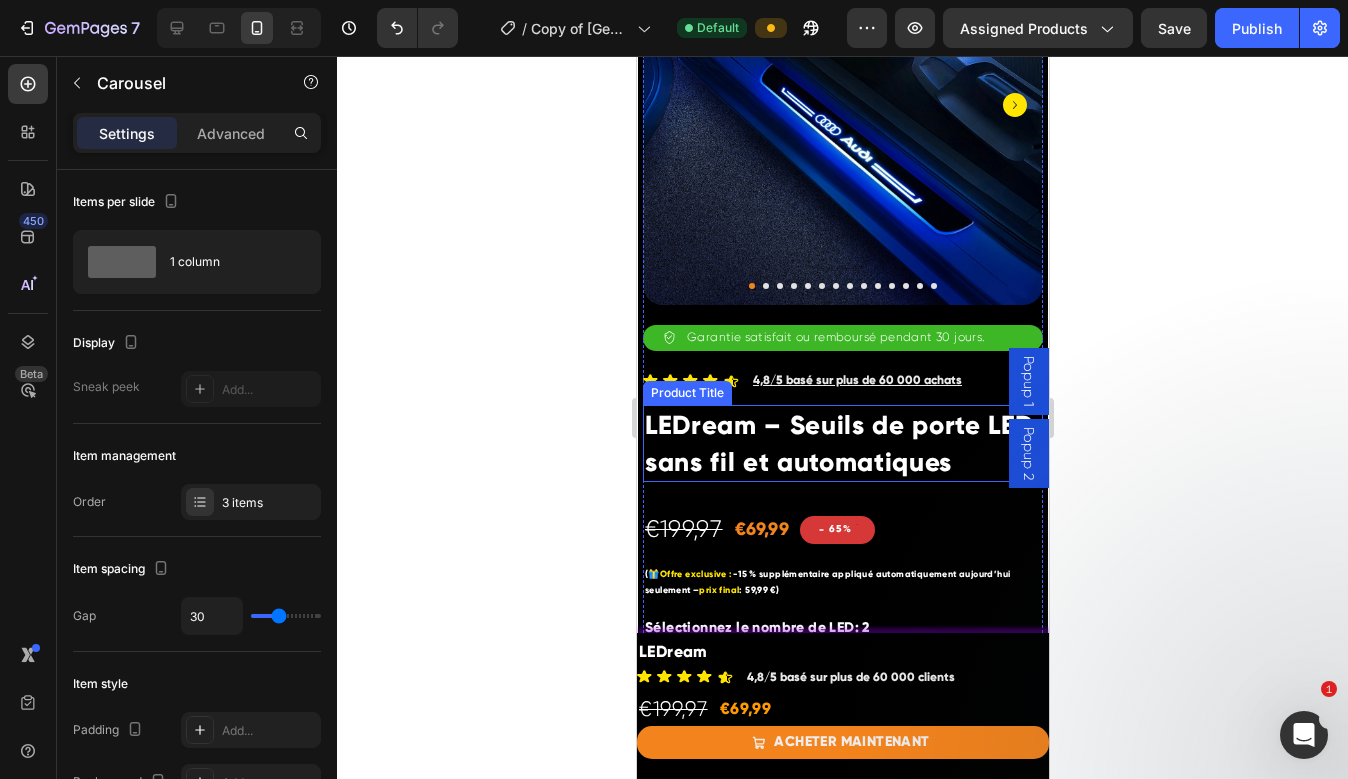scroll, scrollTop: 735, scrollLeft: 0, axis: vertical 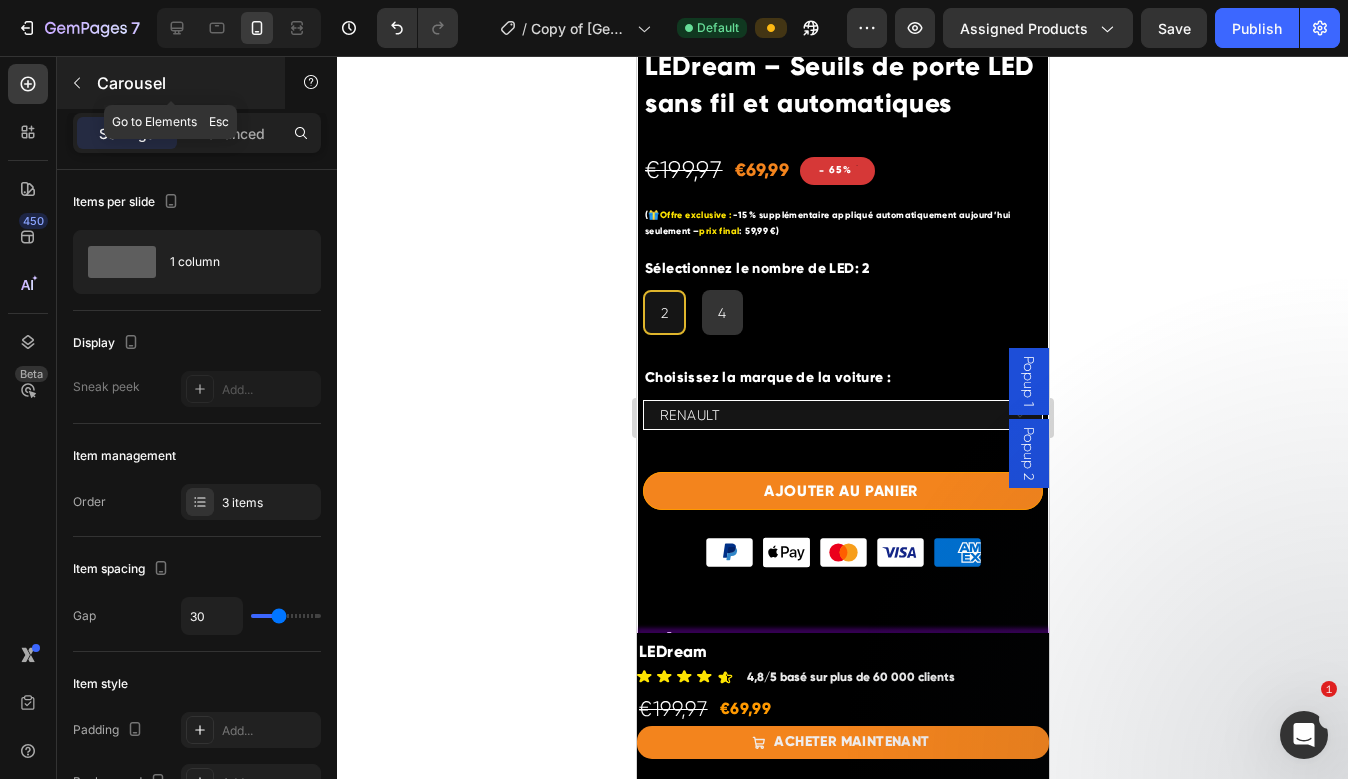 click 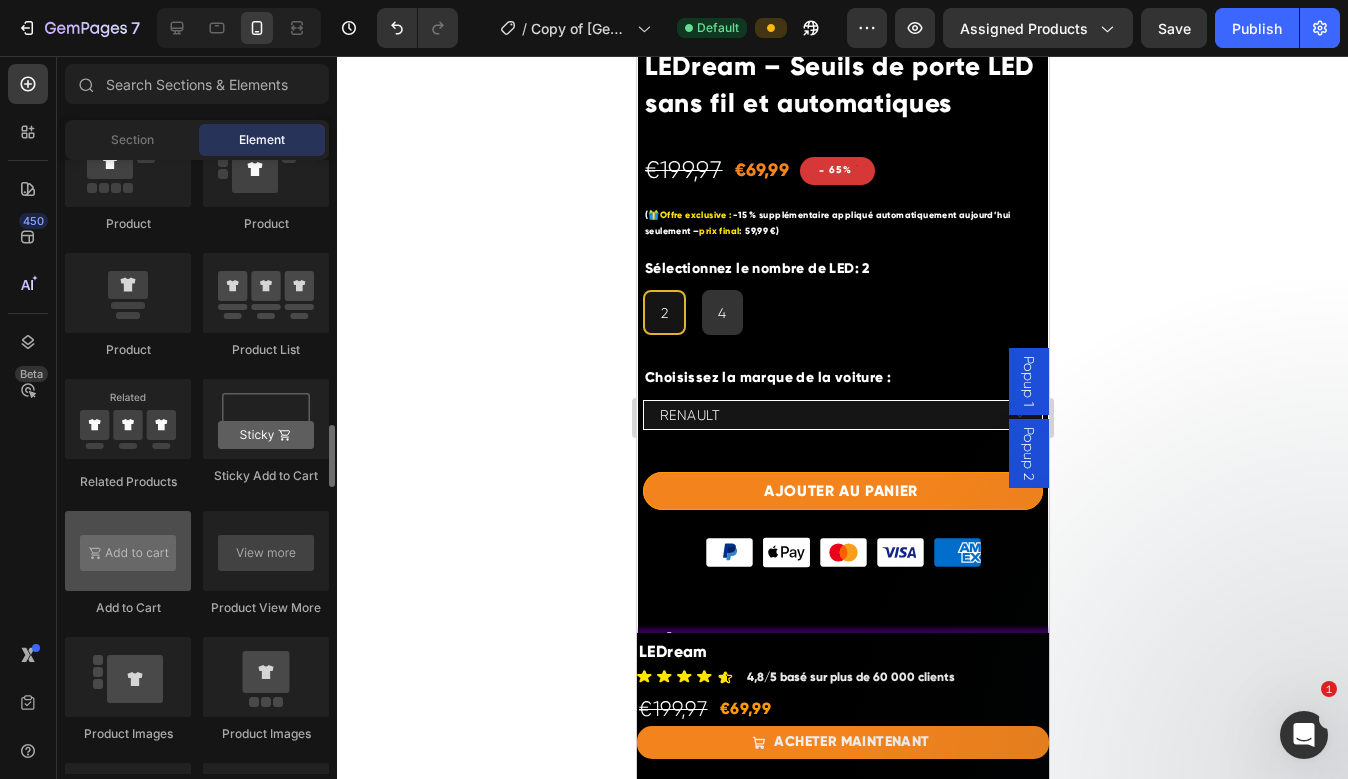 scroll, scrollTop: 2562, scrollLeft: 0, axis: vertical 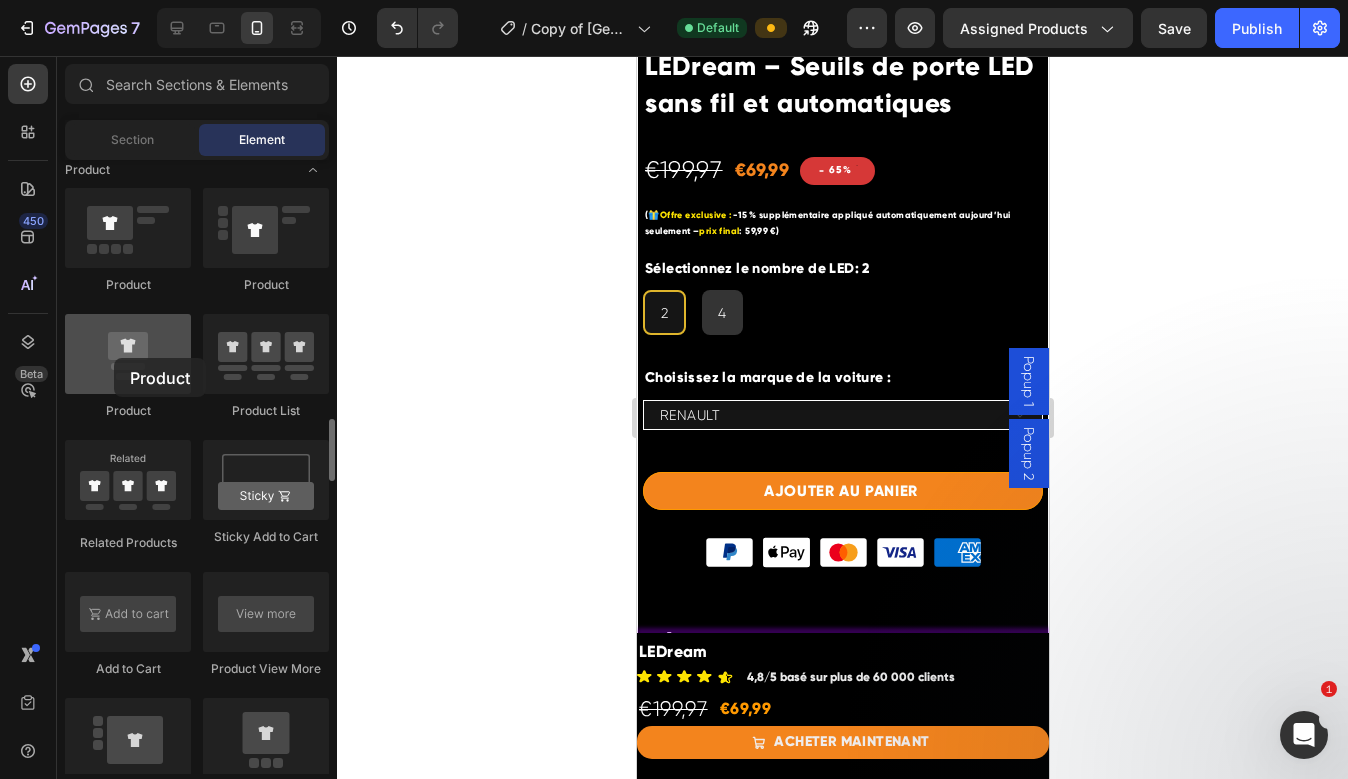 drag, startPoint x: 123, startPoint y: 217, endPoint x: 114, endPoint y: 358, distance: 141.28694 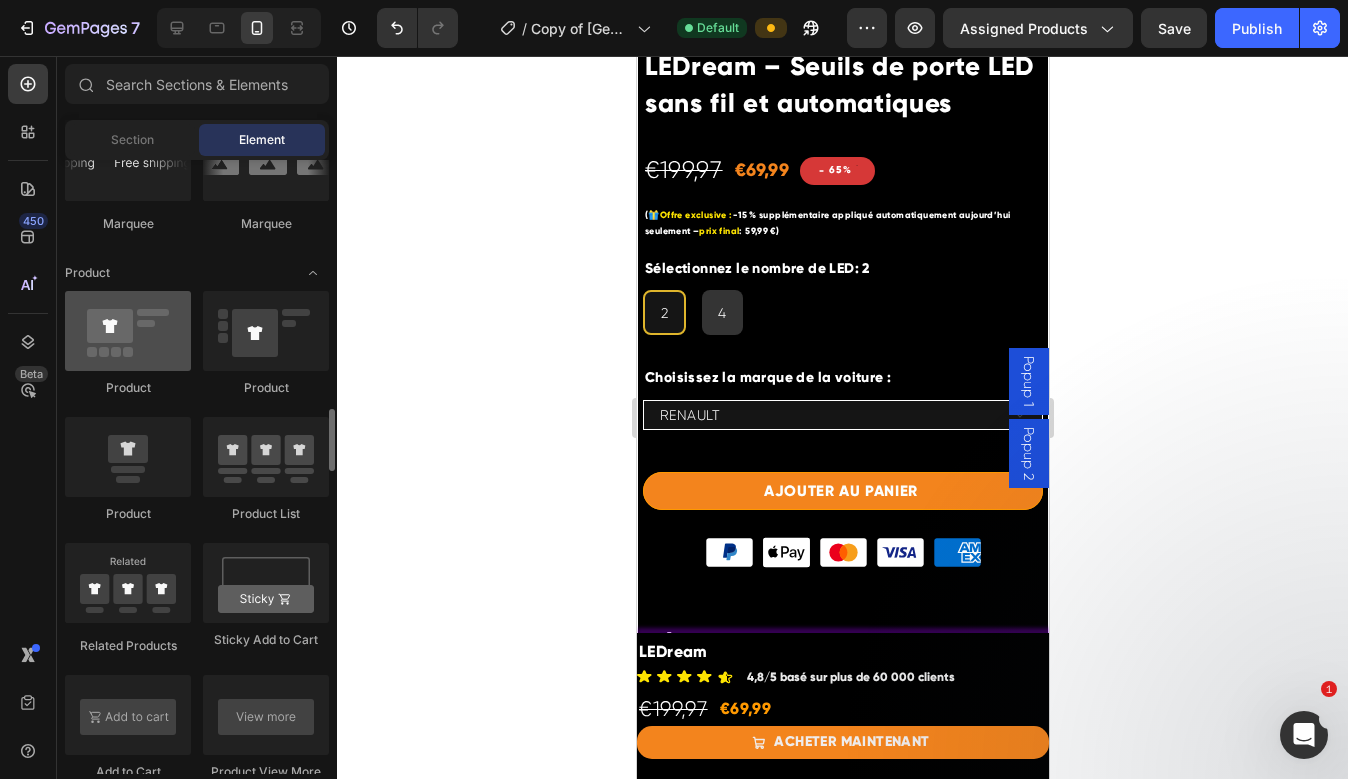 scroll, scrollTop: 2441, scrollLeft: 0, axis: vertical 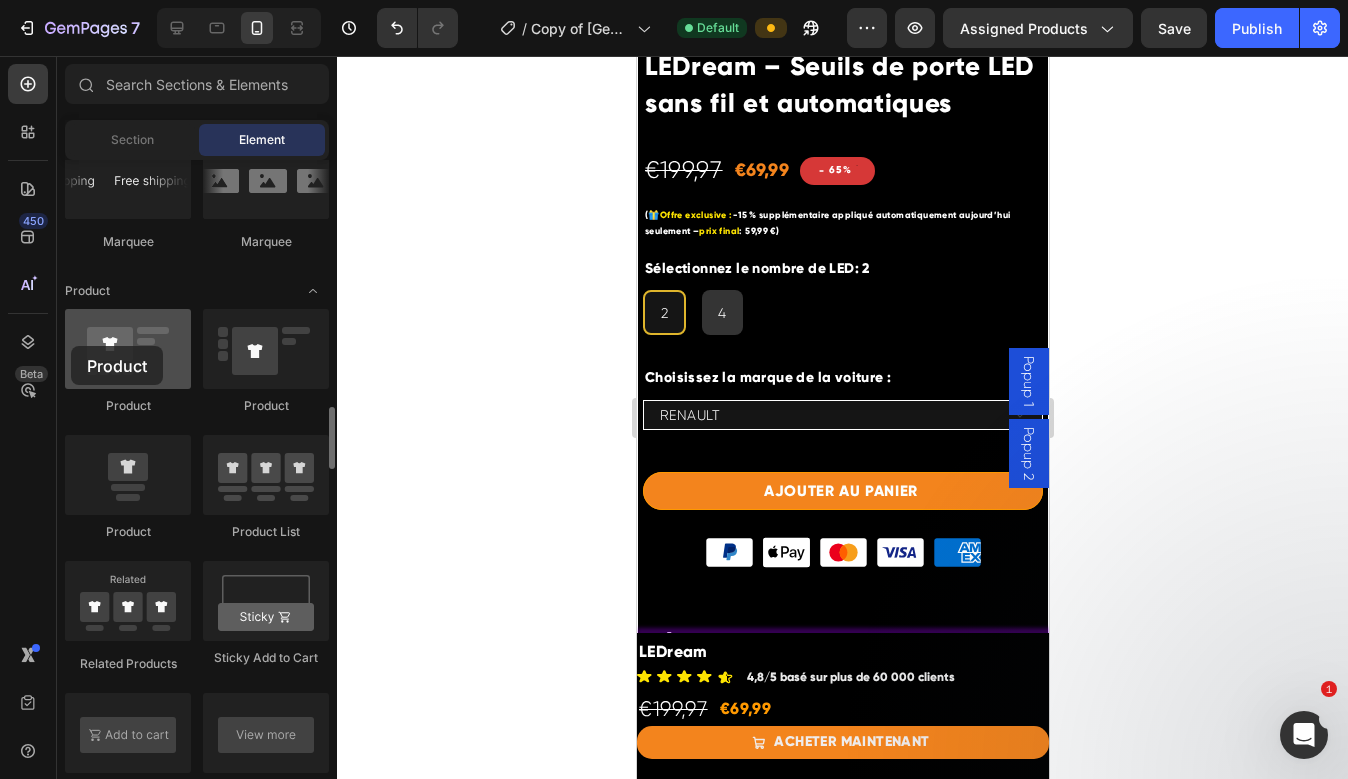 drag, startPoint x: 413, startPoint y: 323, endPoint x: 80, endPoint y: 338, distance: 333.33768 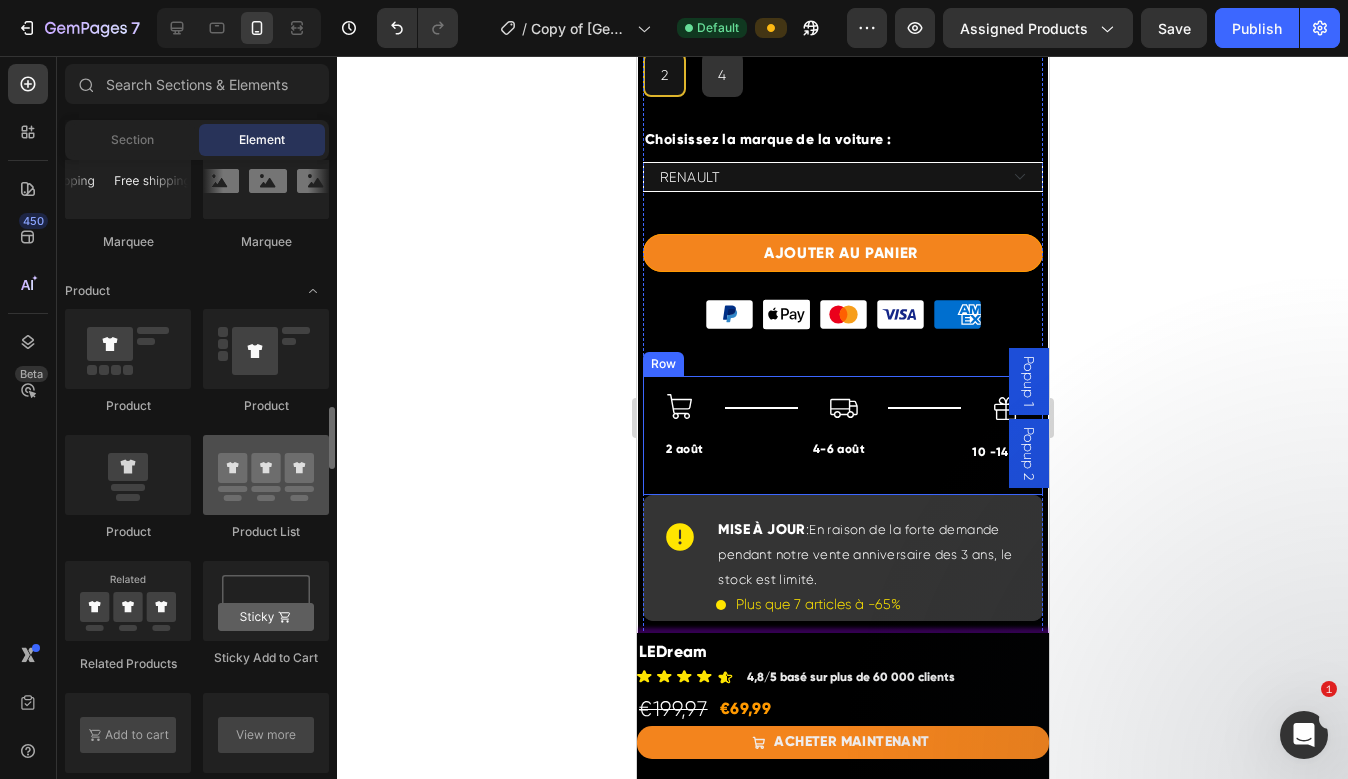 scroll, scrollTop: 974, scrollLeft: 0, axis: vertical 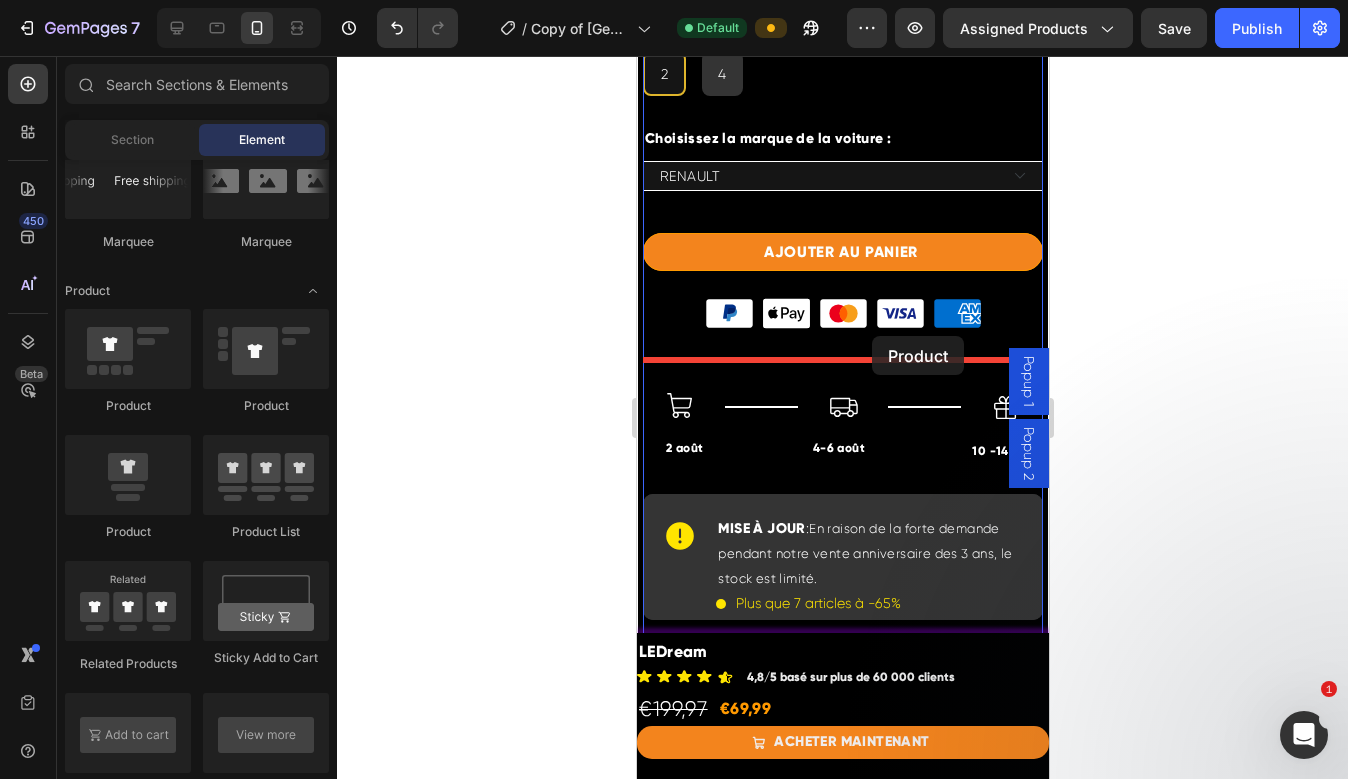 drag, startPoint x: 1071, startPoint y: 409, endPoint x: 871, endPoint y: 336, distance: 212.90608 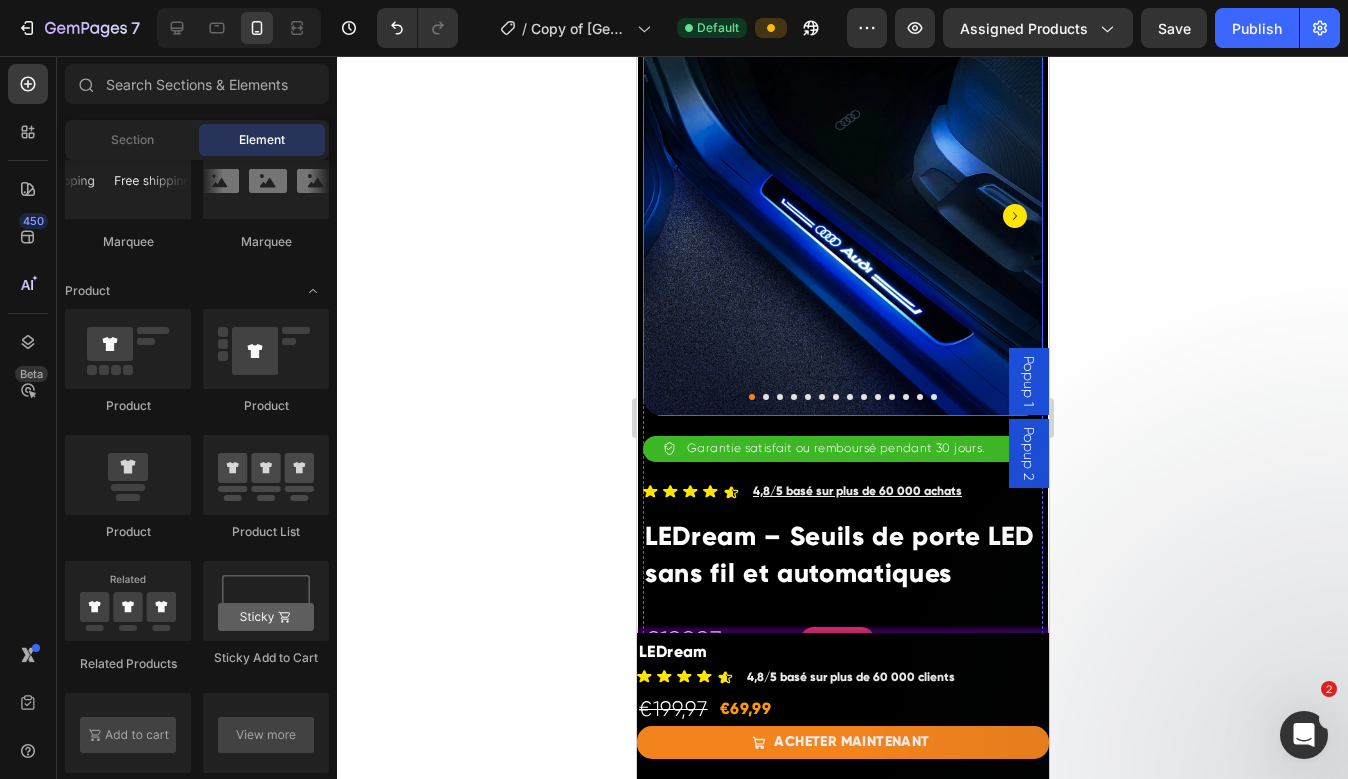 scroll, scrollTop: 272, scrollLeft: 0, axis: vertical 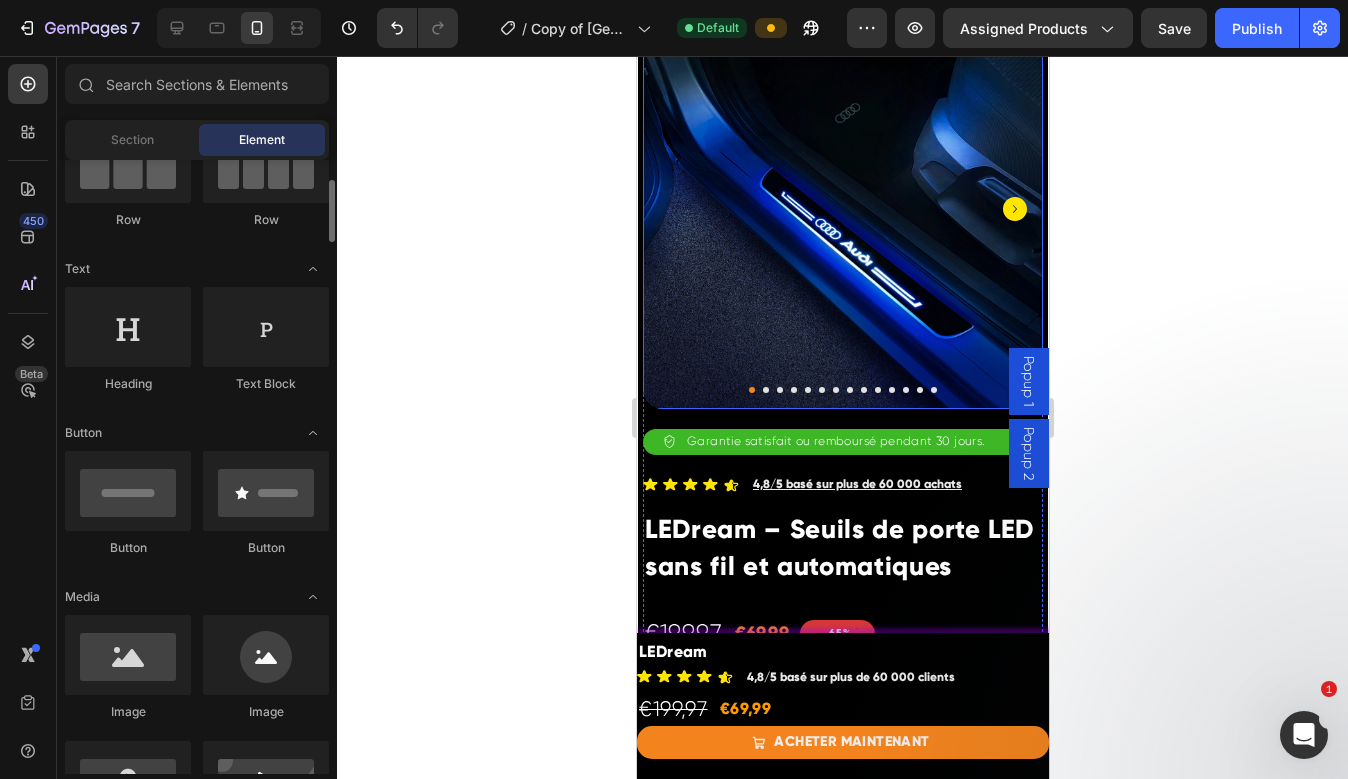 click at bounding box center (842, 209) 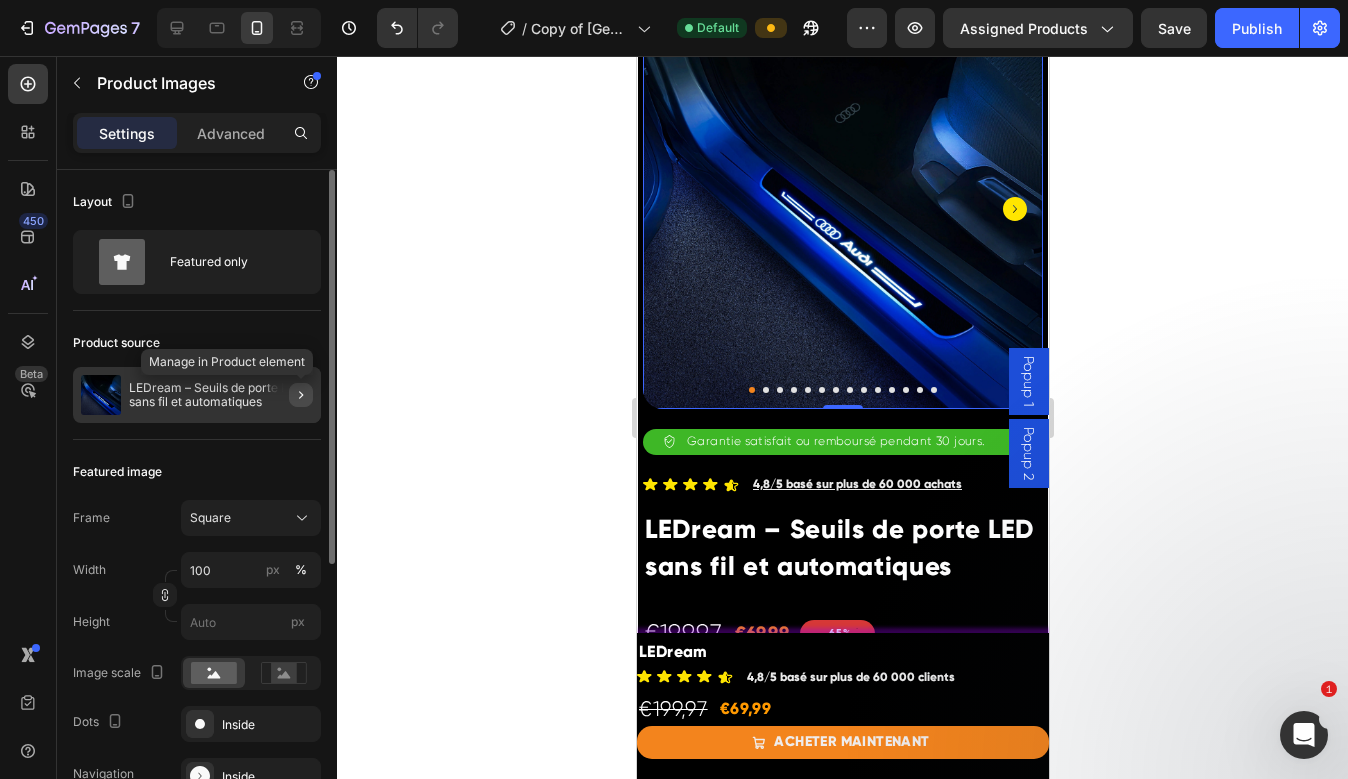 click 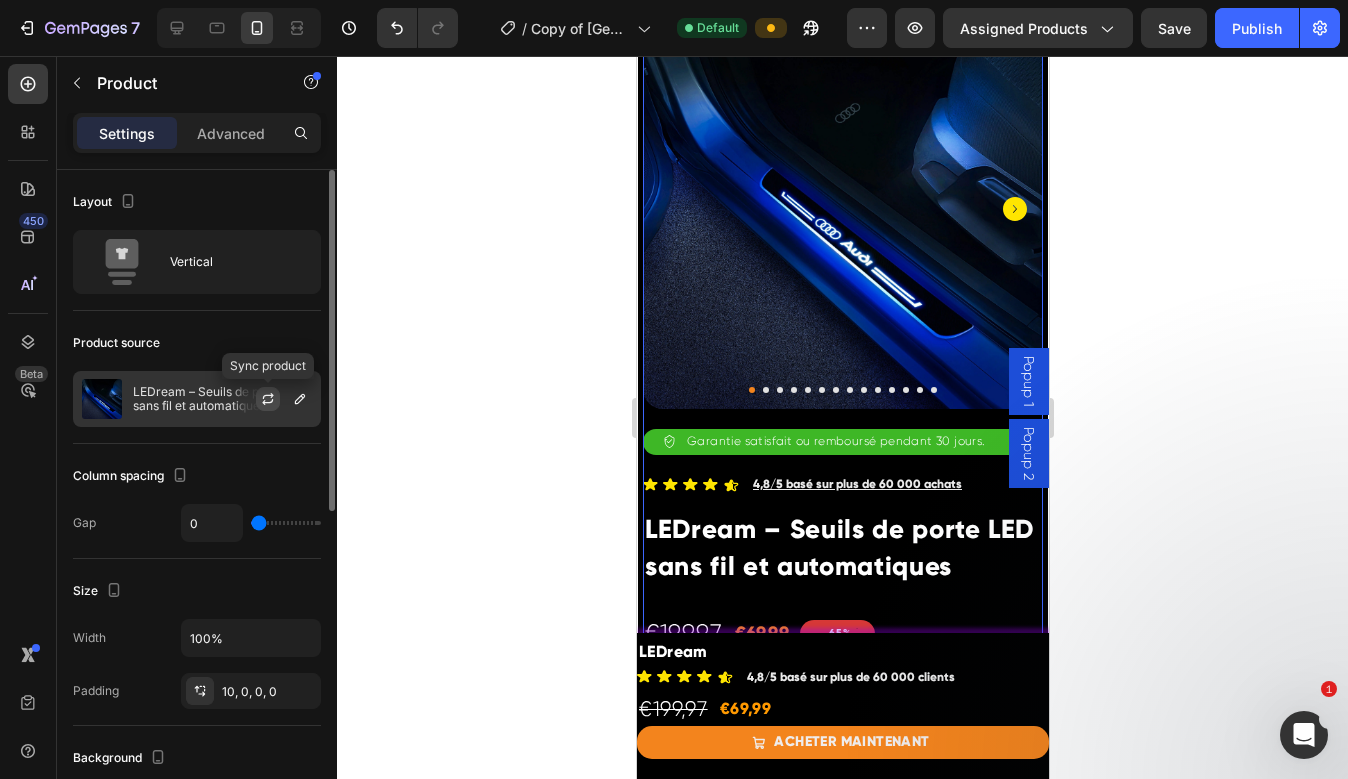 click 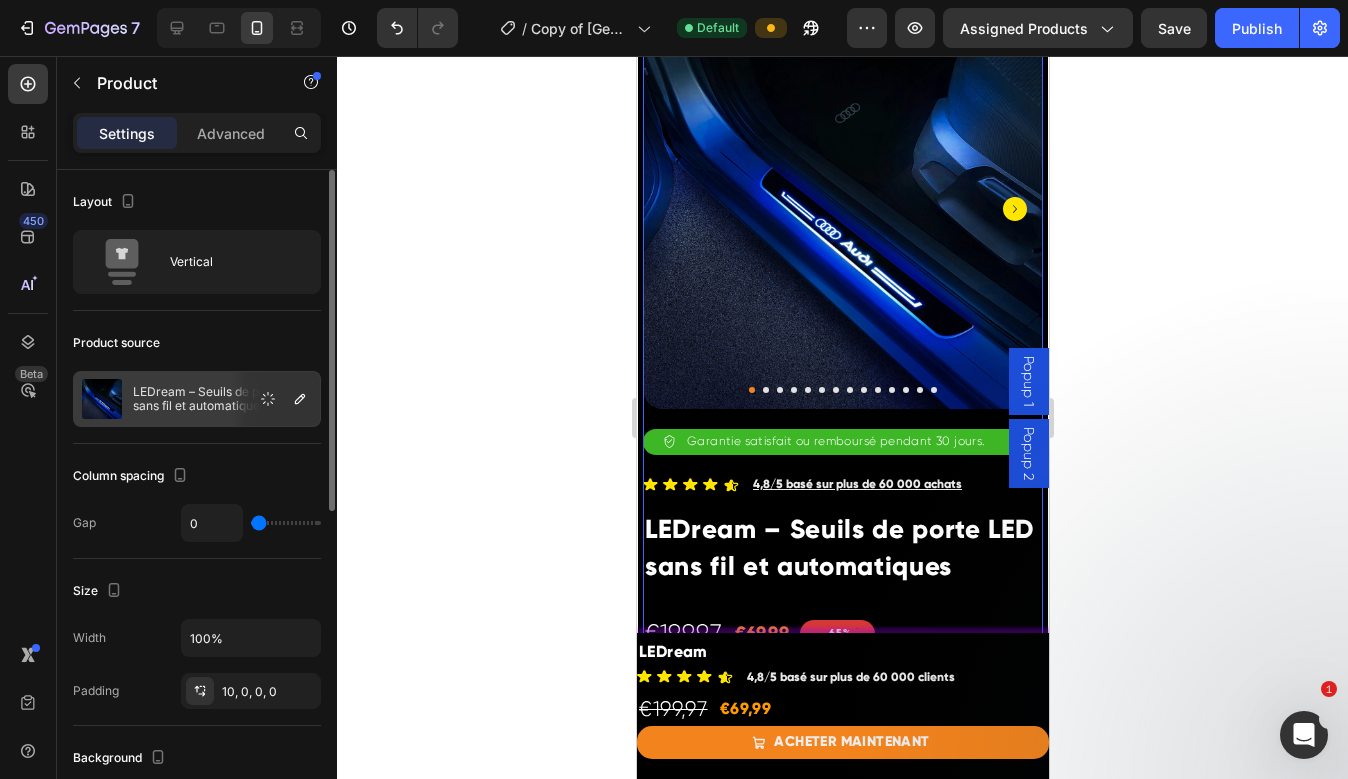 click on "LEDream – Seuils de porte LED sans fil et automatiques" 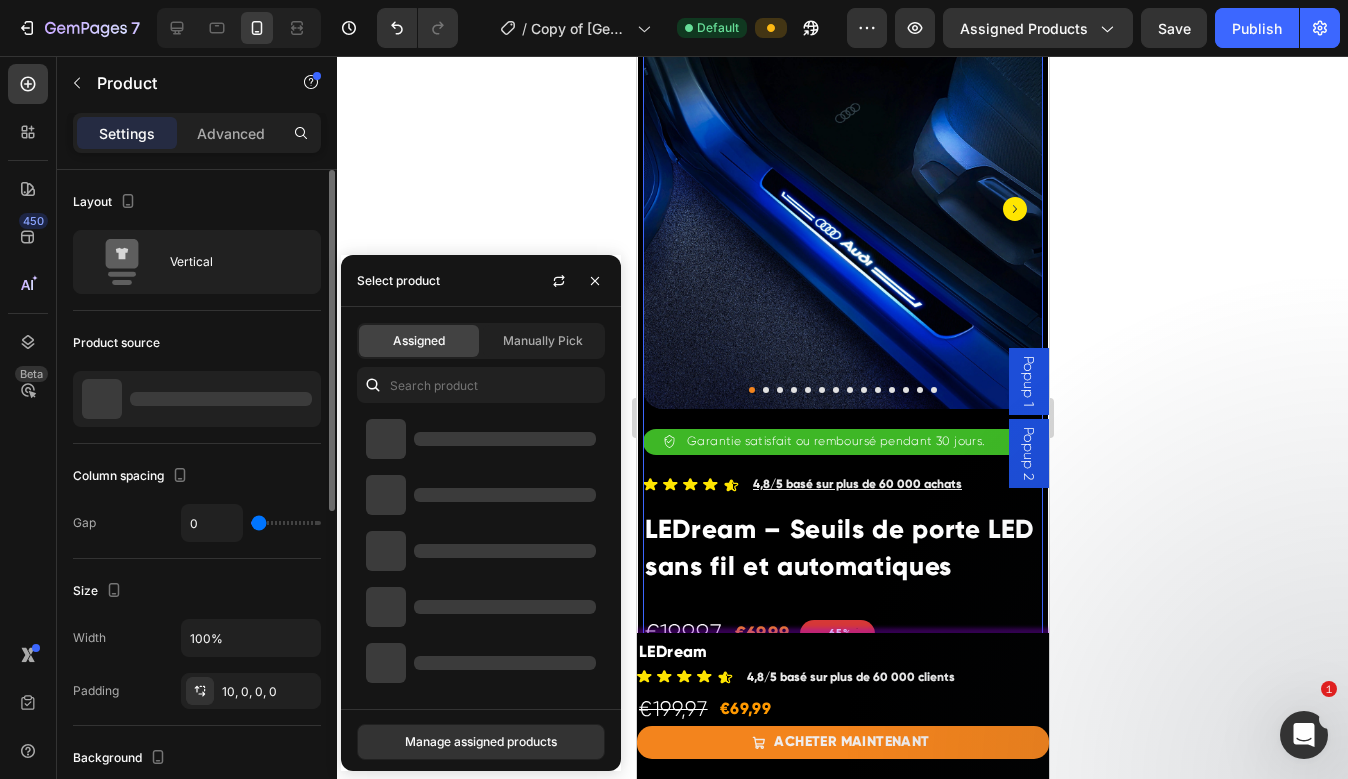 scroll, scrollTop: 0, scrollLeft: 0, axis: both 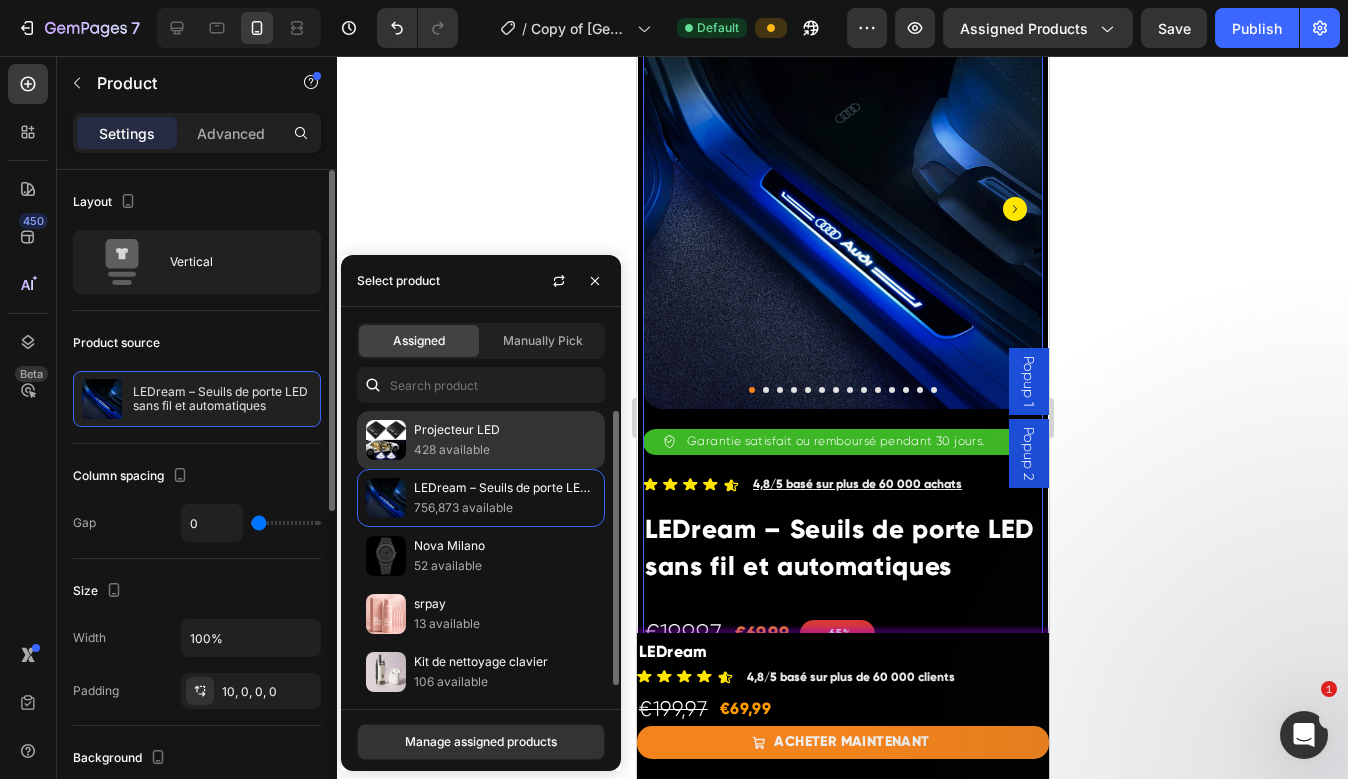 click on "Projecteur LED 428 available" 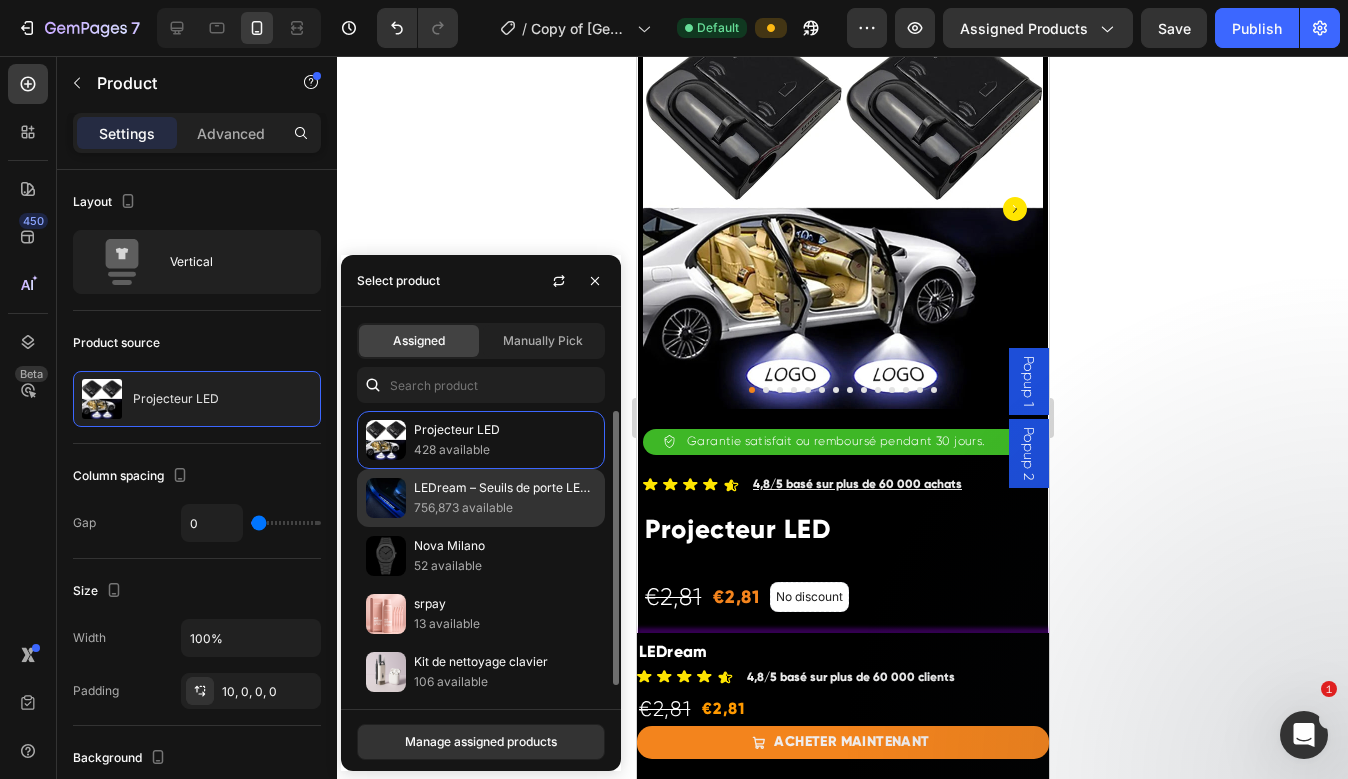 click on "LEDream – Seuils de porte LED sans fil et automatiques" at bounding box center [505, 488] 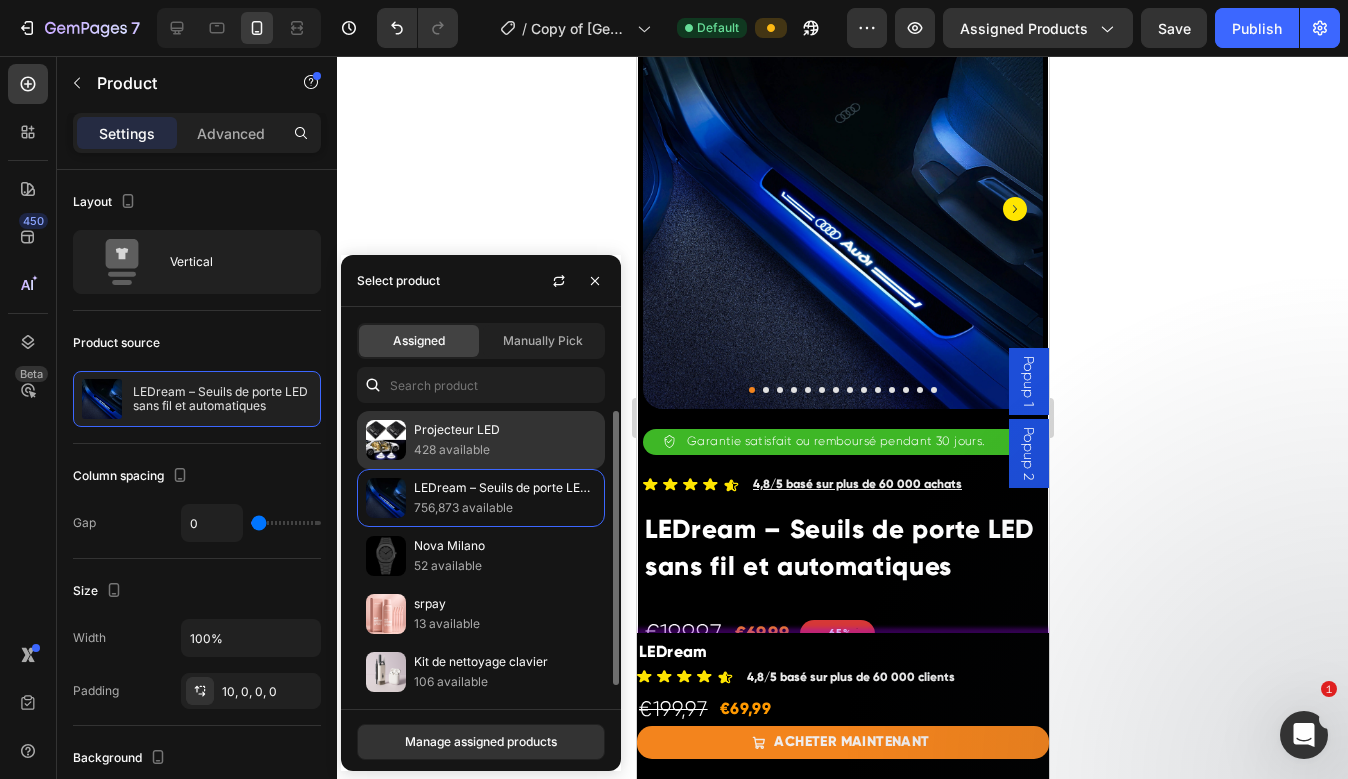 click on "428 available" at bounding box center (505, 450) 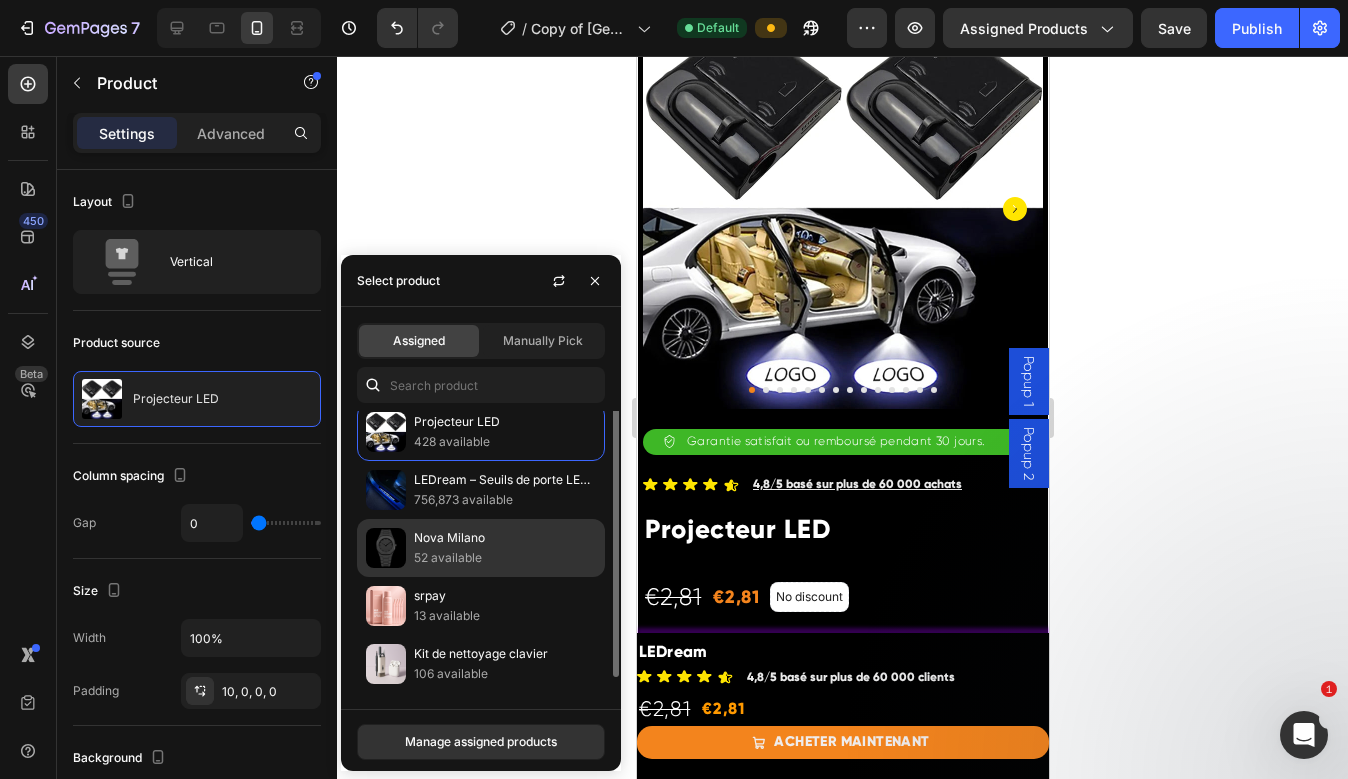 scroll, scrollTop: 0, scrollLeft: 0, axis: both 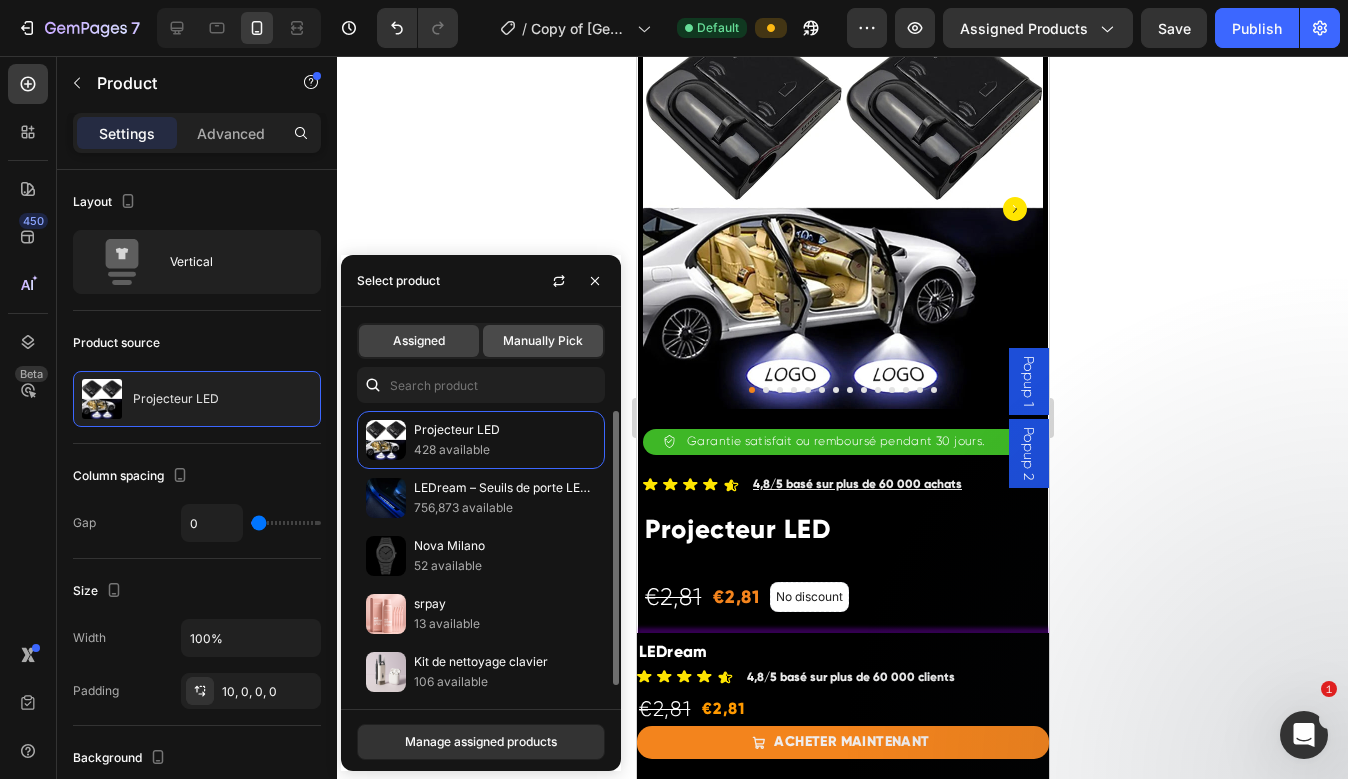 click on "Manually Pick" 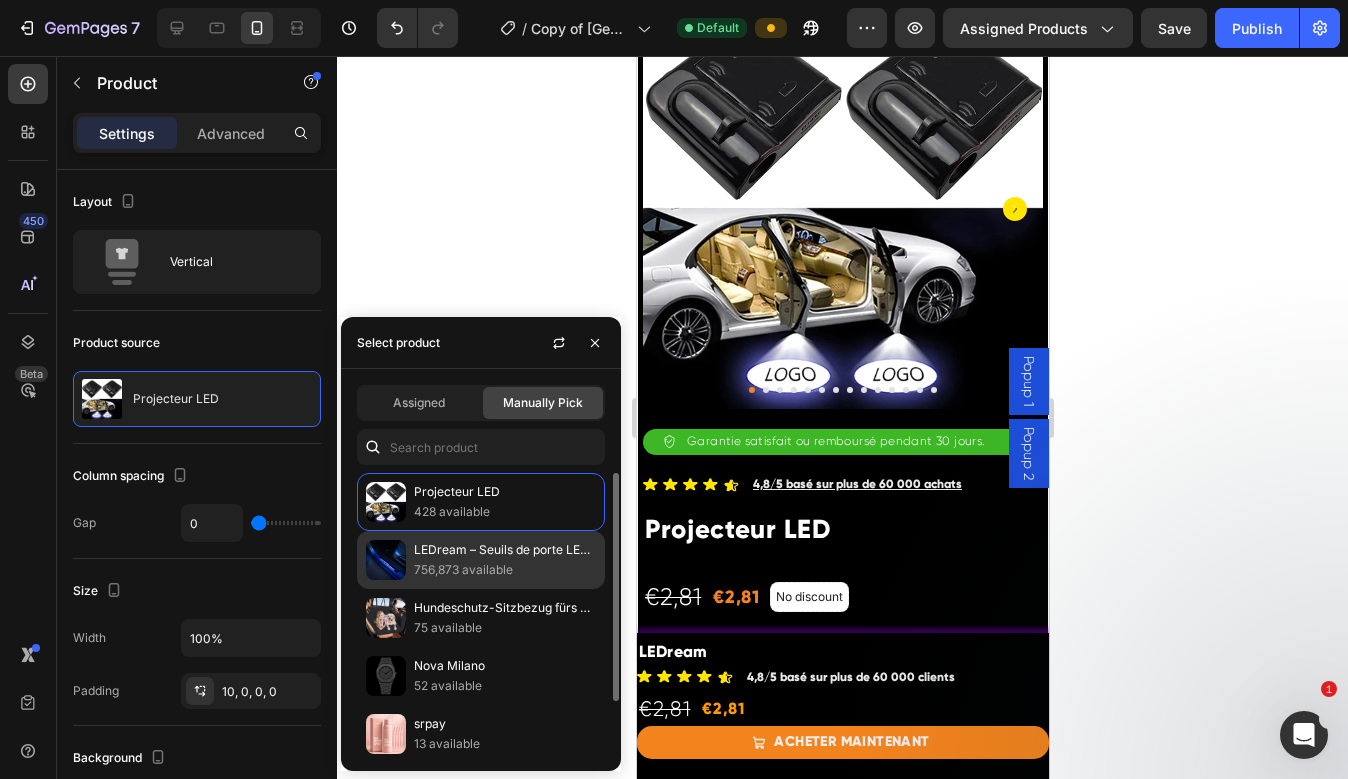 click on "LEDream – Seuils de porte LED sans fil et automatiques" at bounding box center [505, 550] 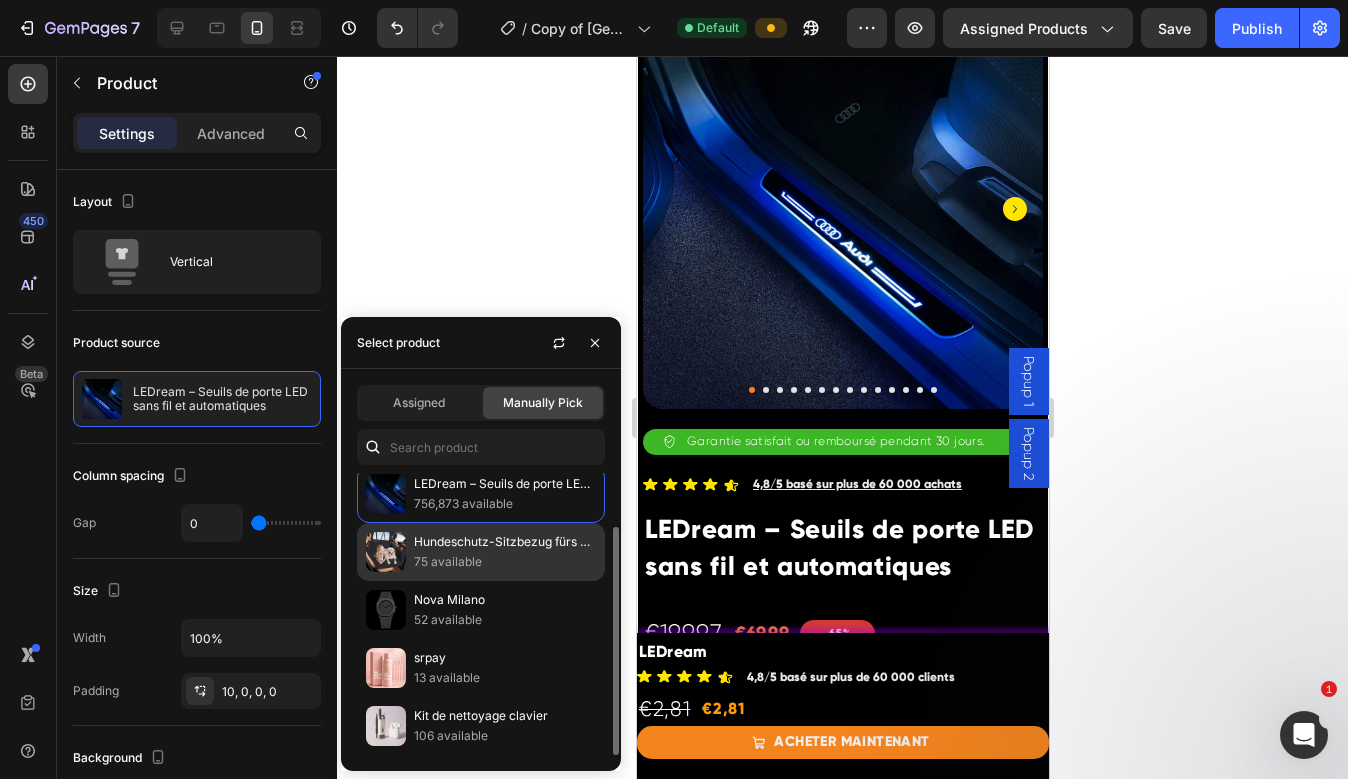 scroll, scrollTop: 0, scrollLeft: 0, axis: both 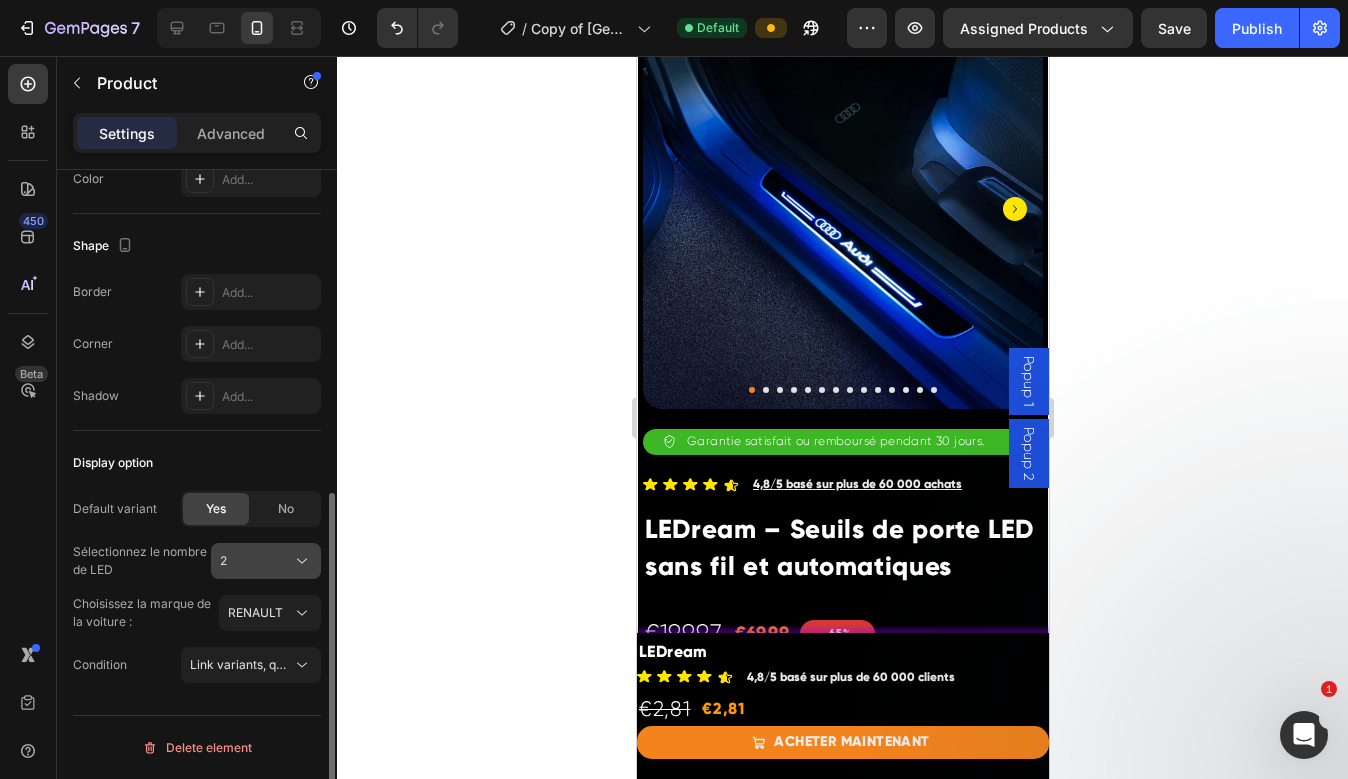 click on "2" at bounding box center (266, 561) 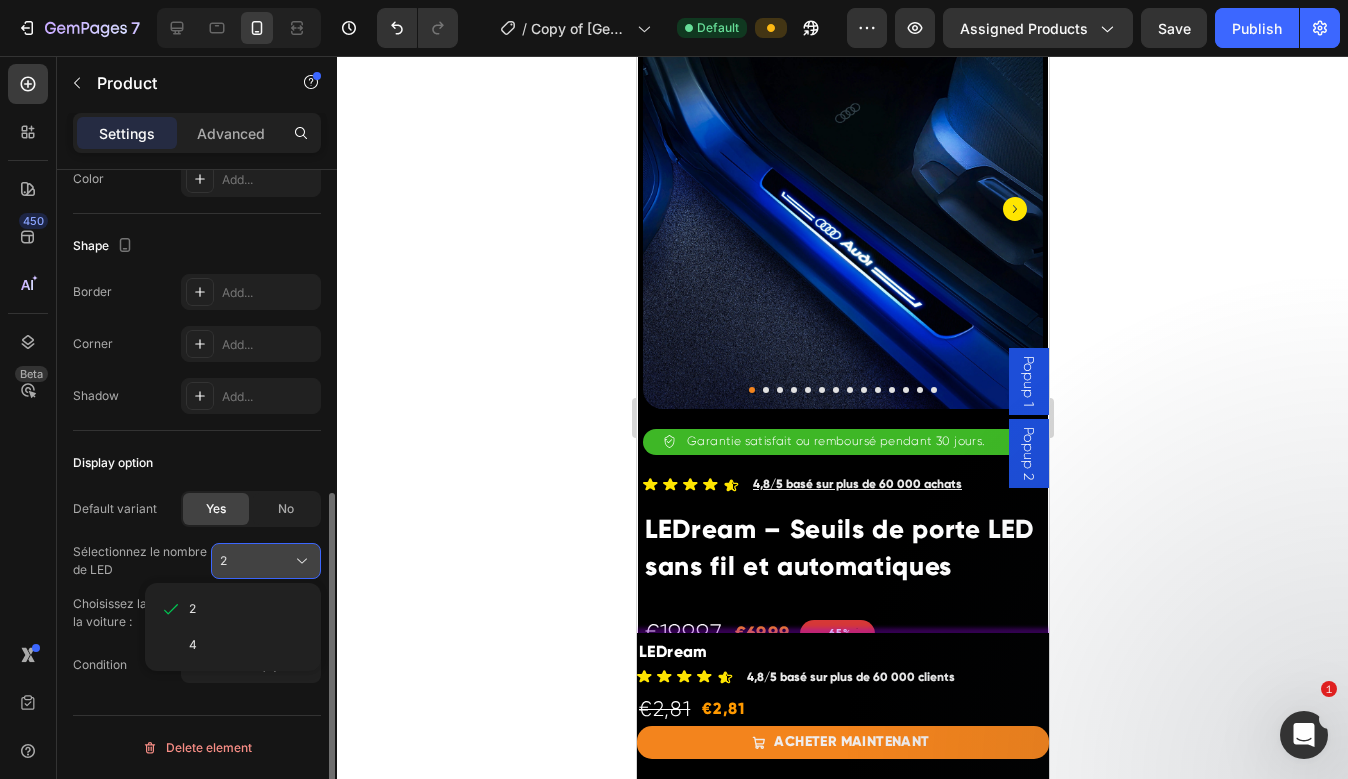 click on "2" at bounding box center (266, 561) 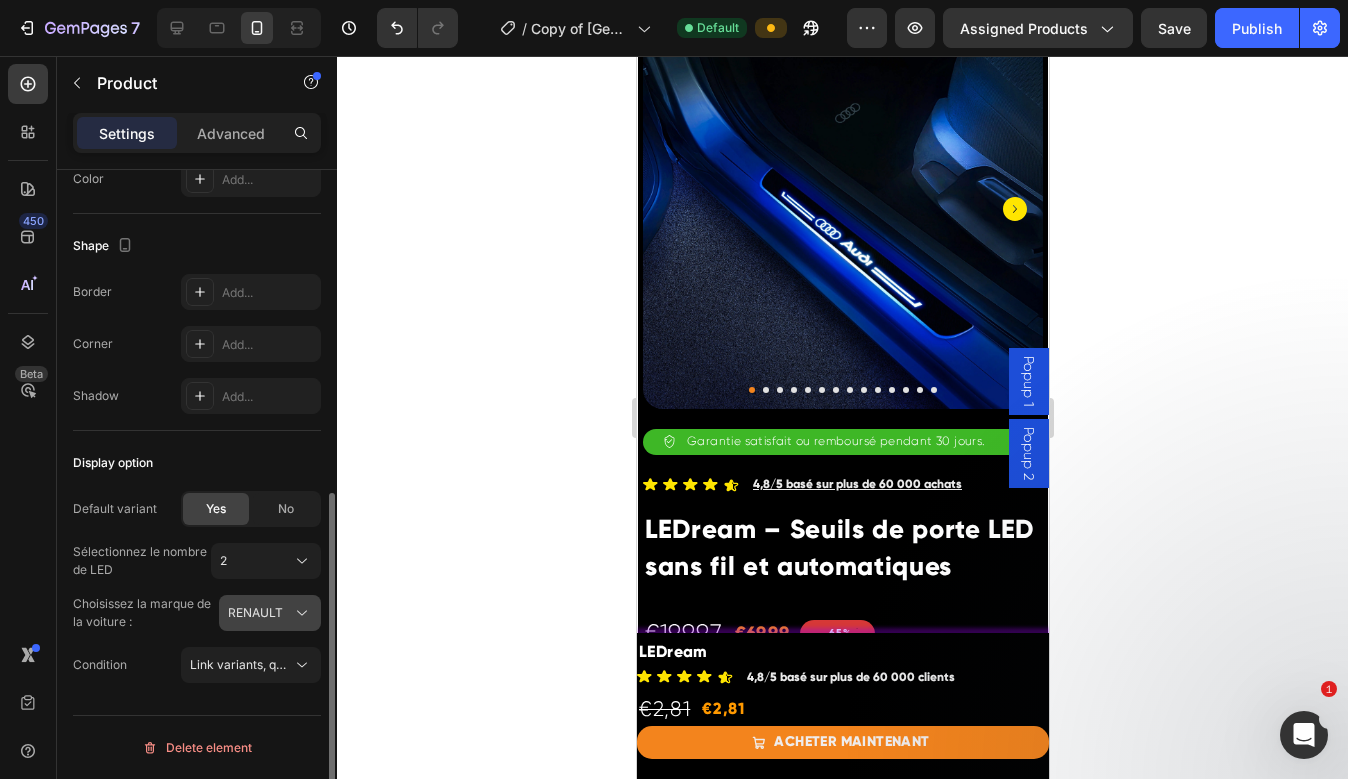 click on "RENAULT" at bounding box center (270, 613) 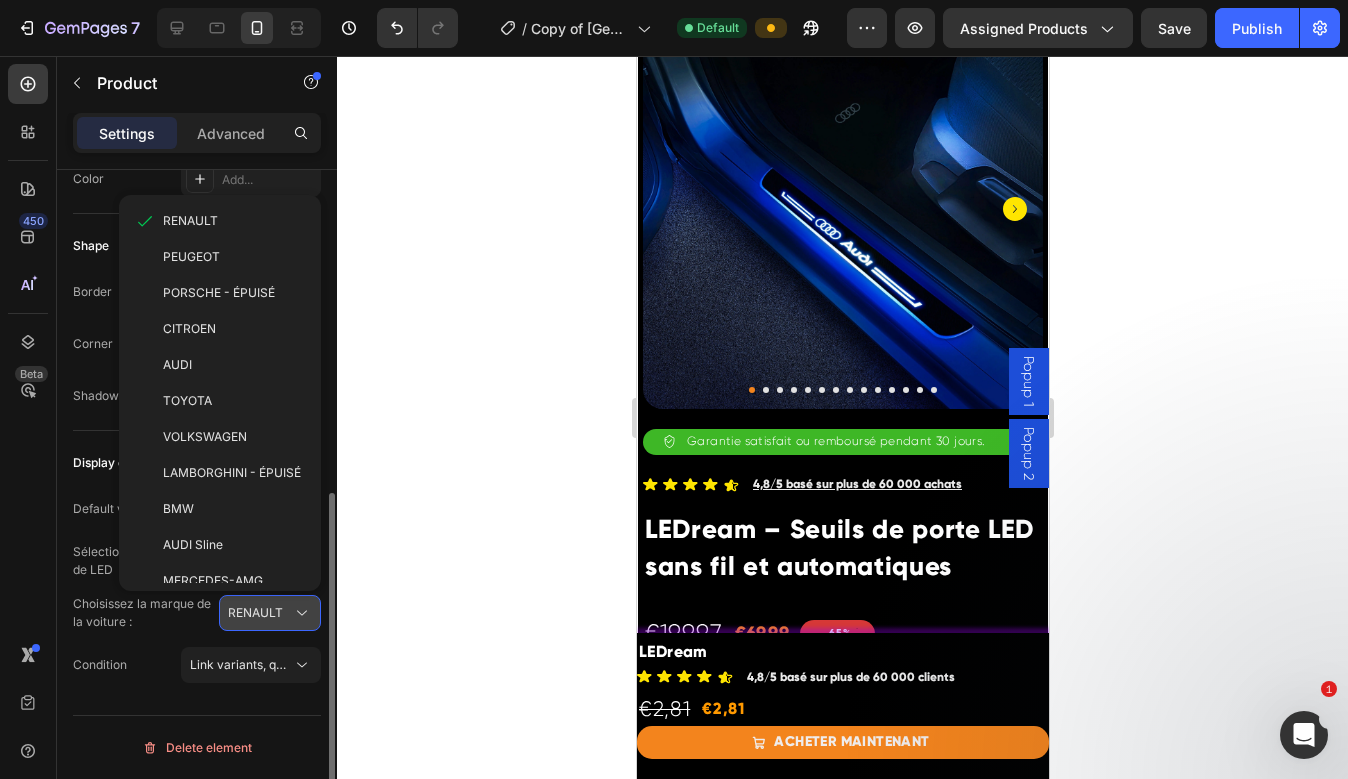 click on "RENAULT" at bounding box center (270, 613) 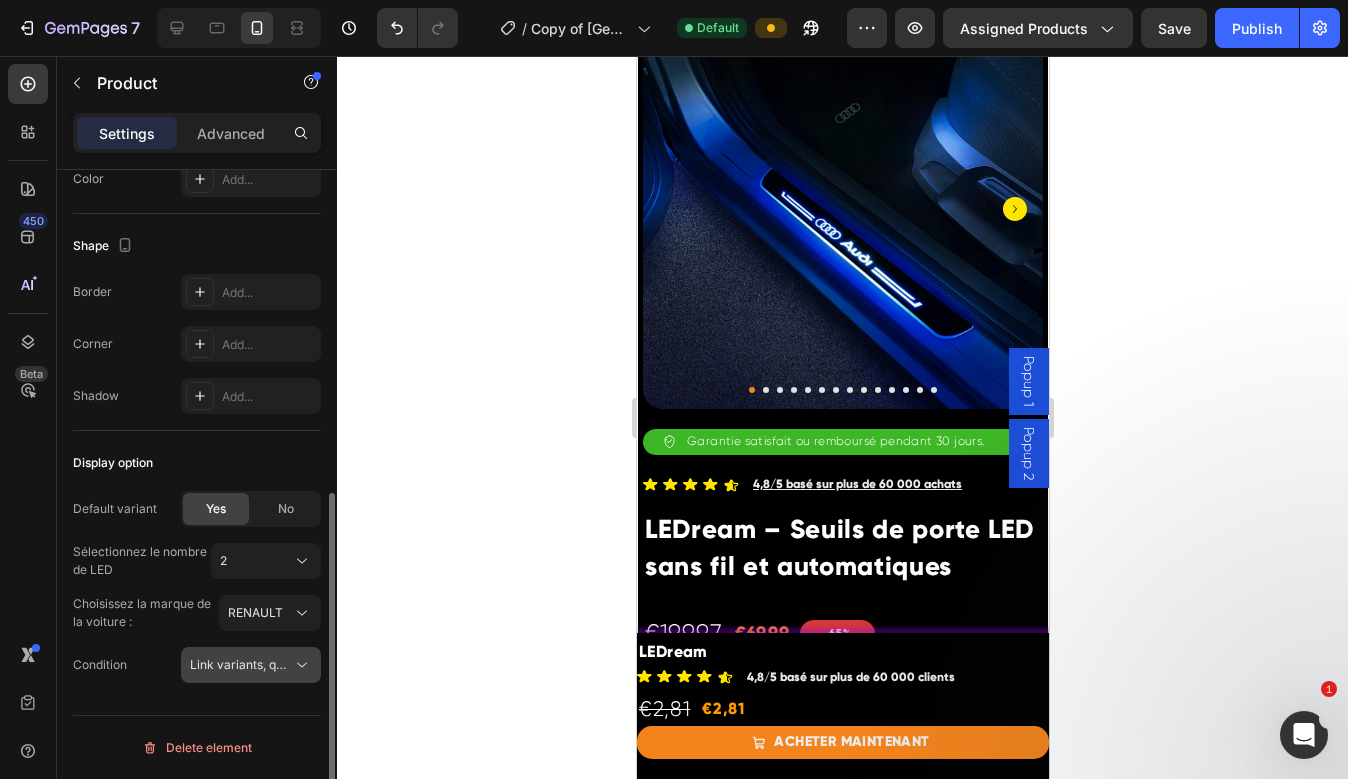 click on "Link variants, quantity <br> between same products" at bounding box center (337, 664) 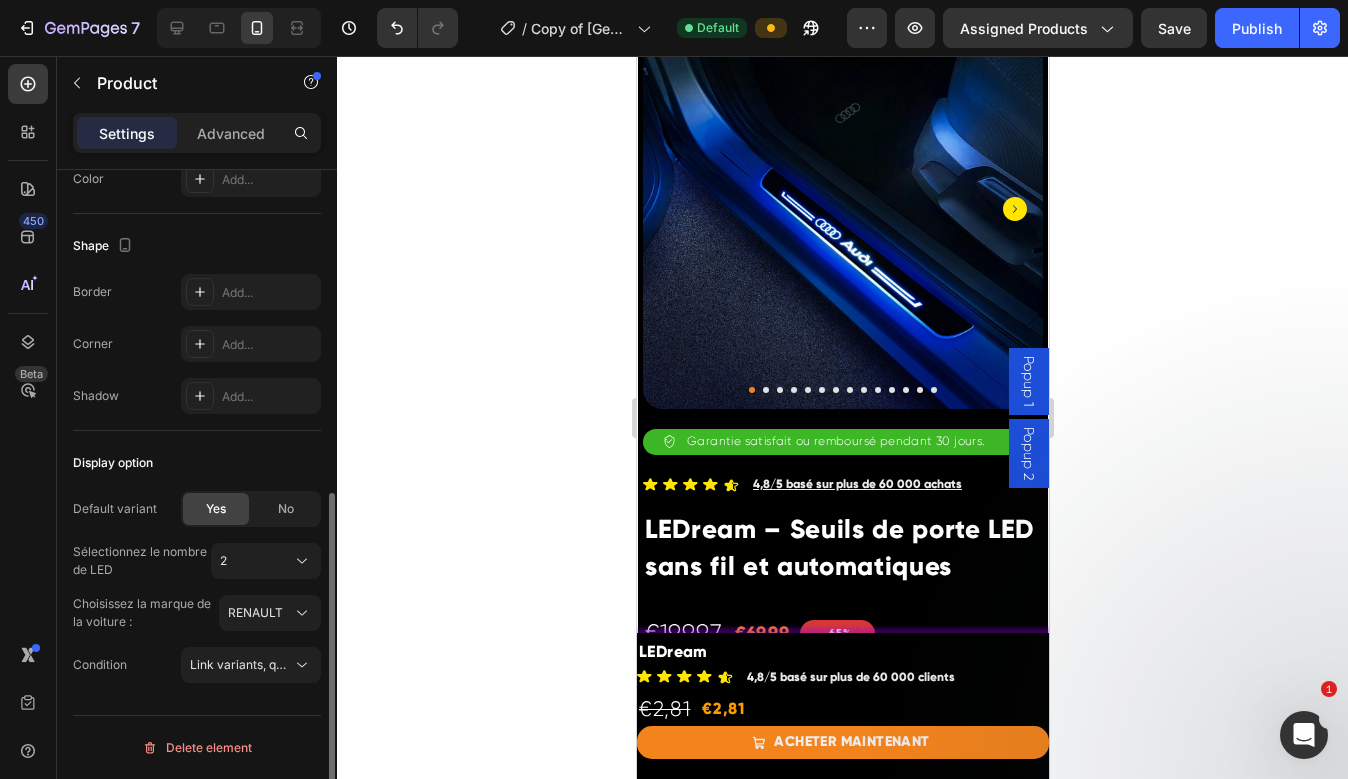click on "Condition Link variants, quantity <br> between same products" at bounding box center (197, 665) 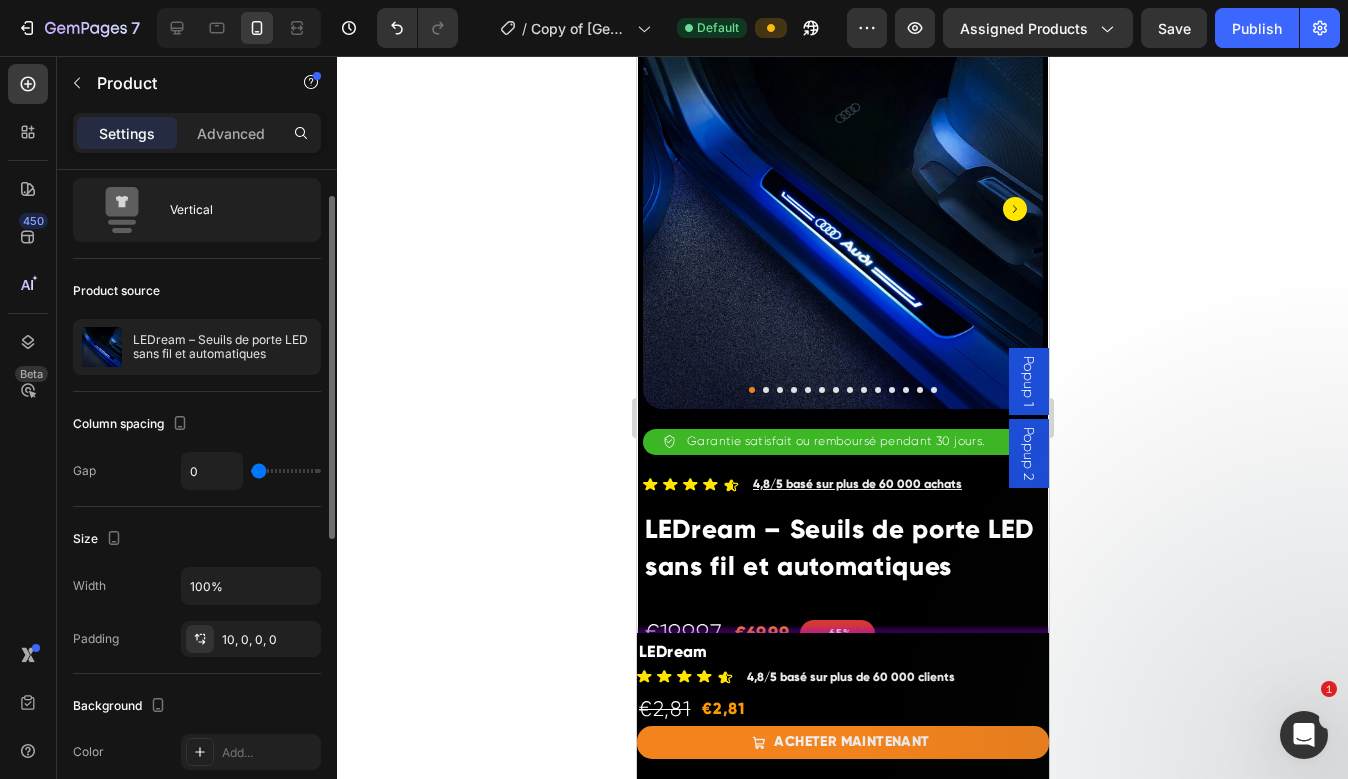 scroll, scrollTop: 0, scrollLeft: 0, axis: both 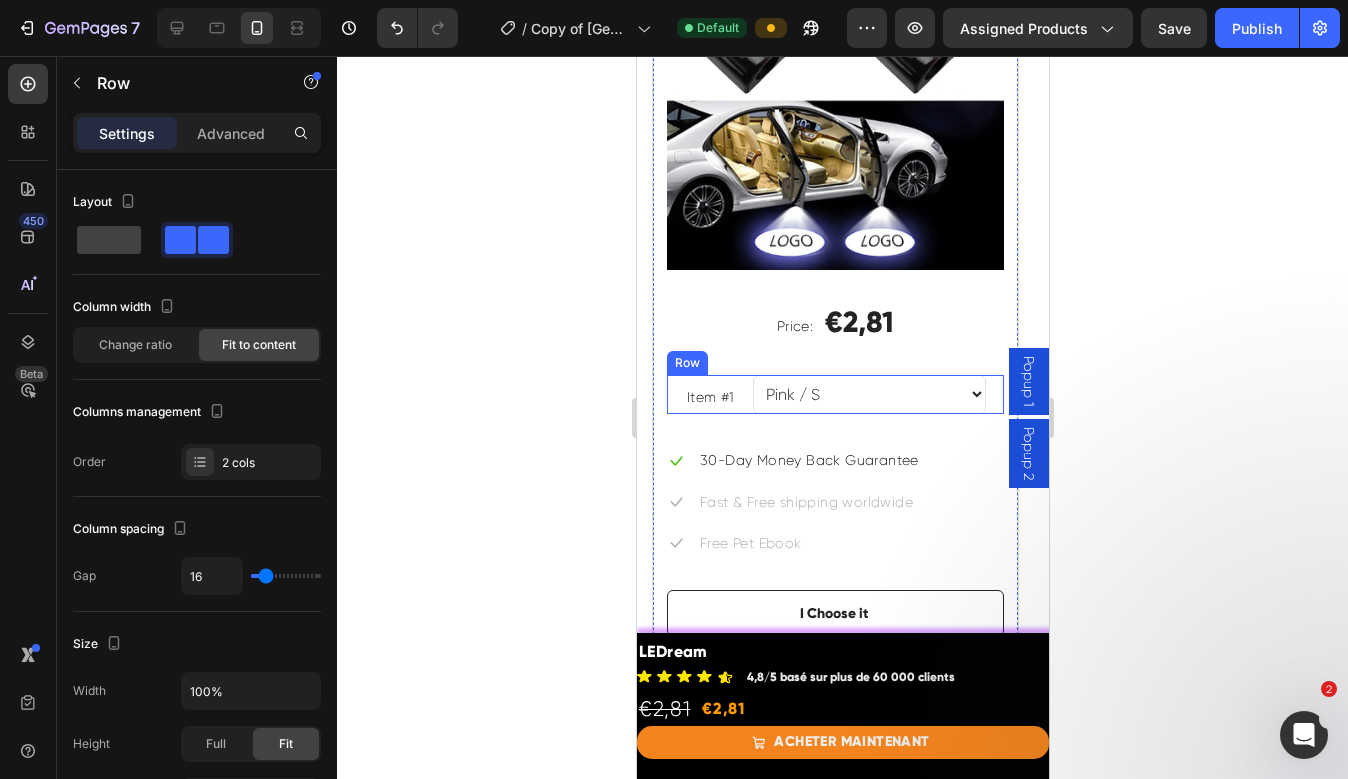 click on "Item #1 Text block Pink / S Pink / M Pink / L Blue / S Blue / M Blue / L Yellow / S Yellow / M Yellow / L (P) Properties Row" at bounding box center (834, 394) 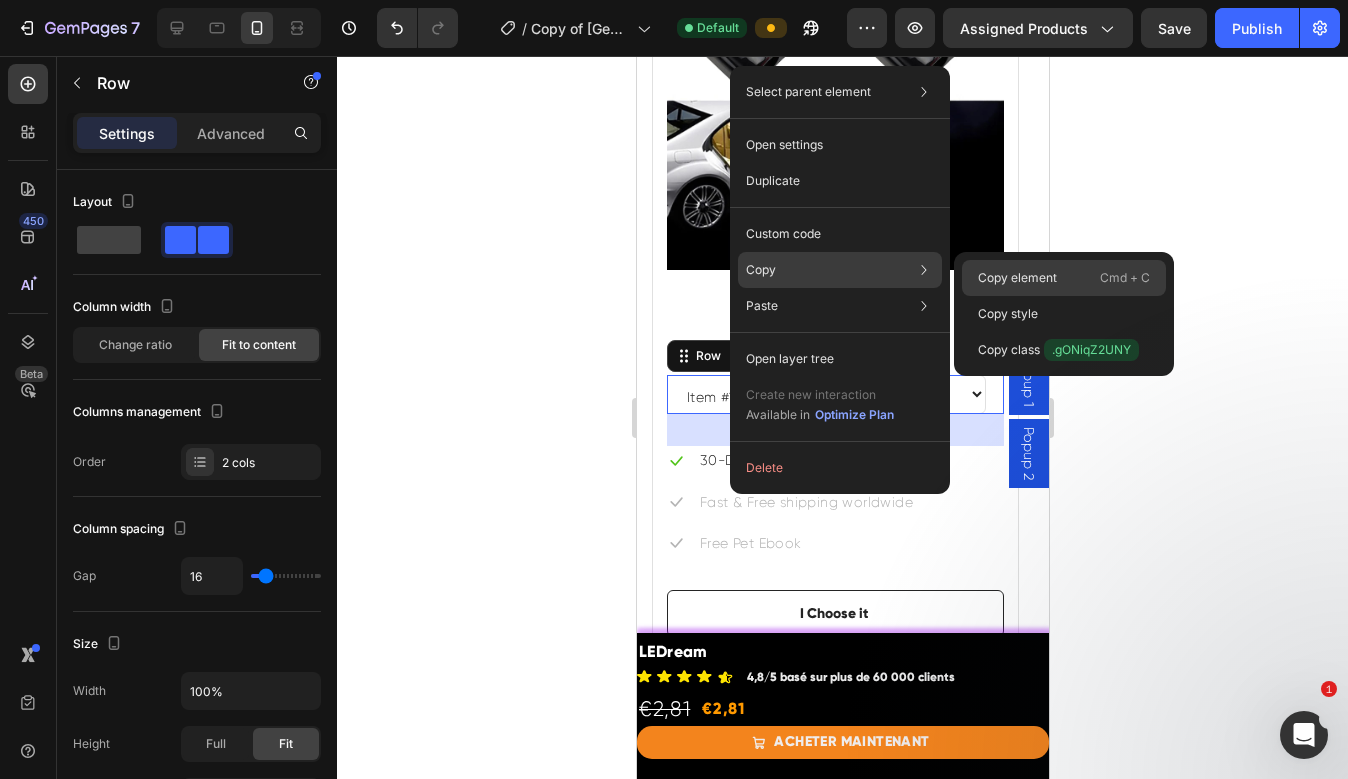 click on "Copy element  Cmd + C" 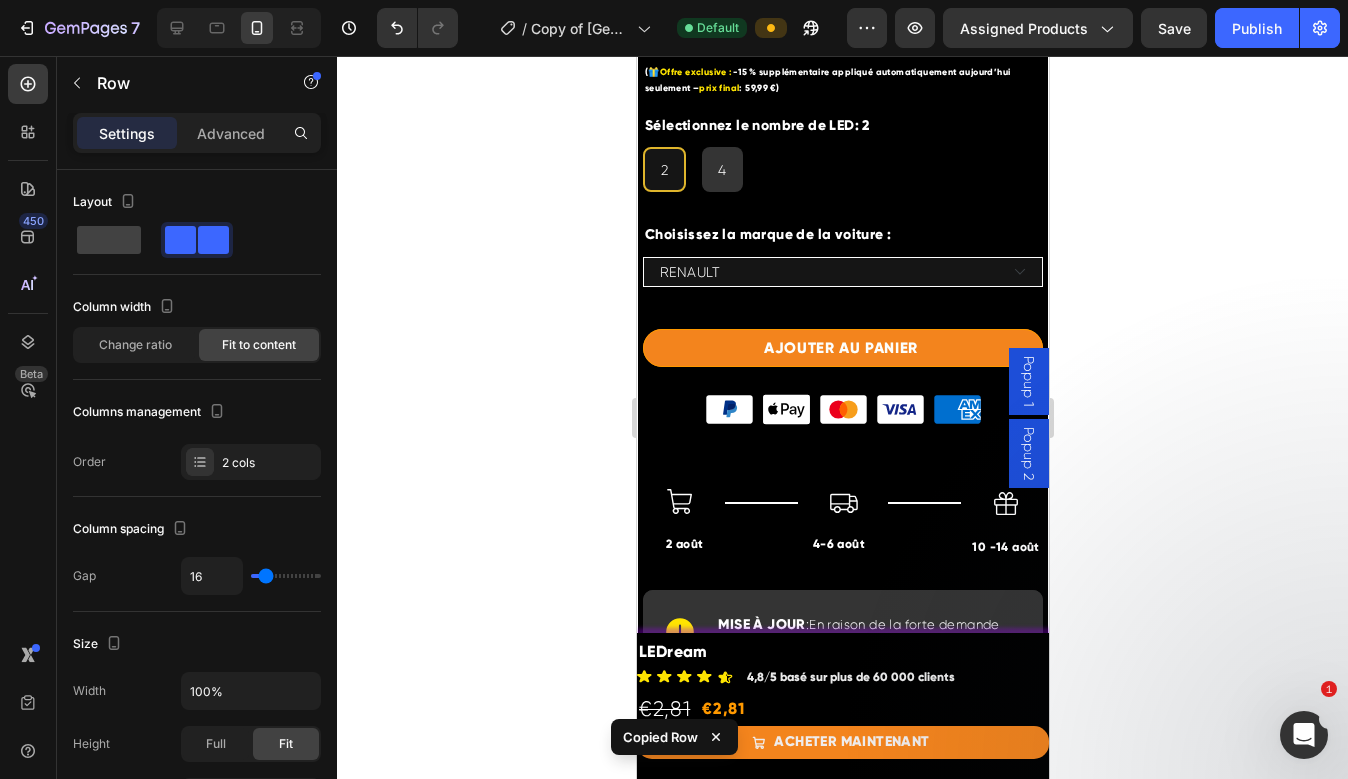 scroll, scrollTop: 878, scrollLeft: 0, axis: vertical 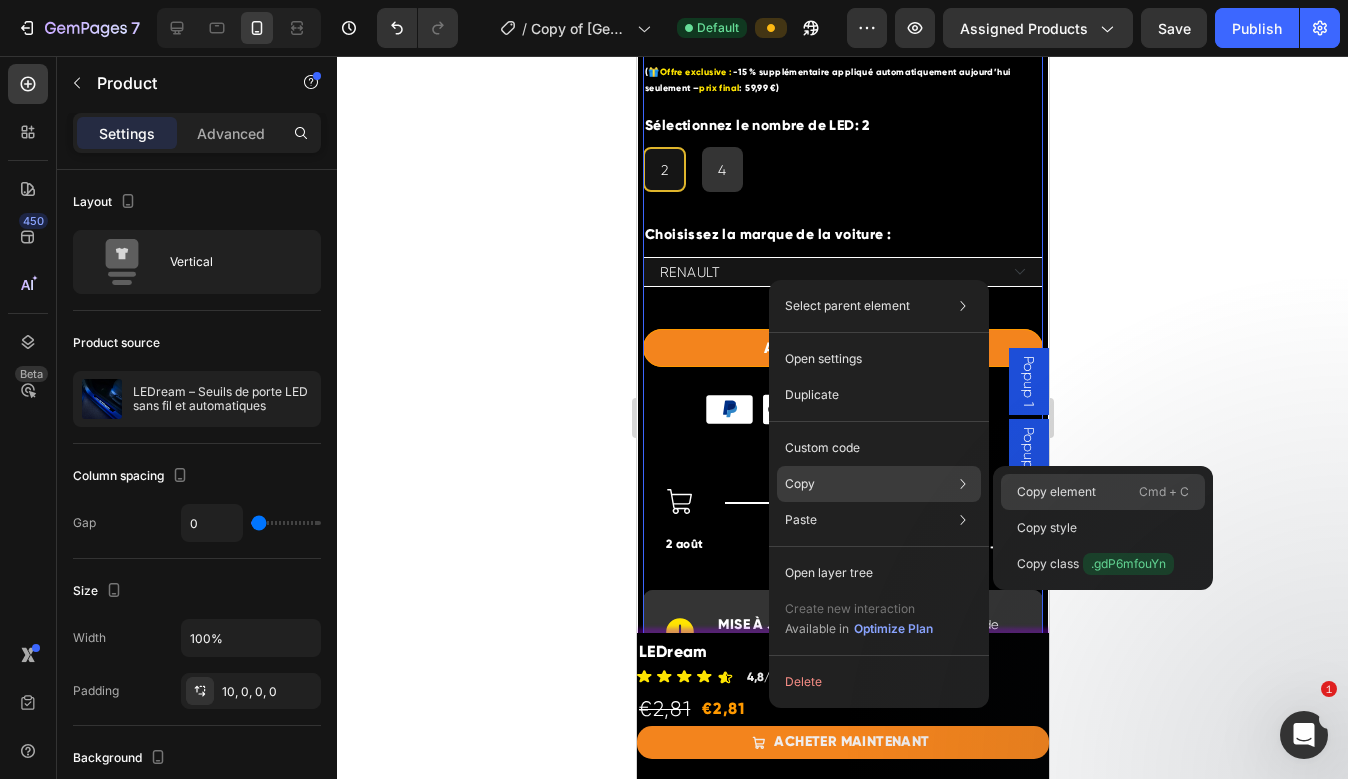 click on "Copy element" at bounding box center [1056, 492] 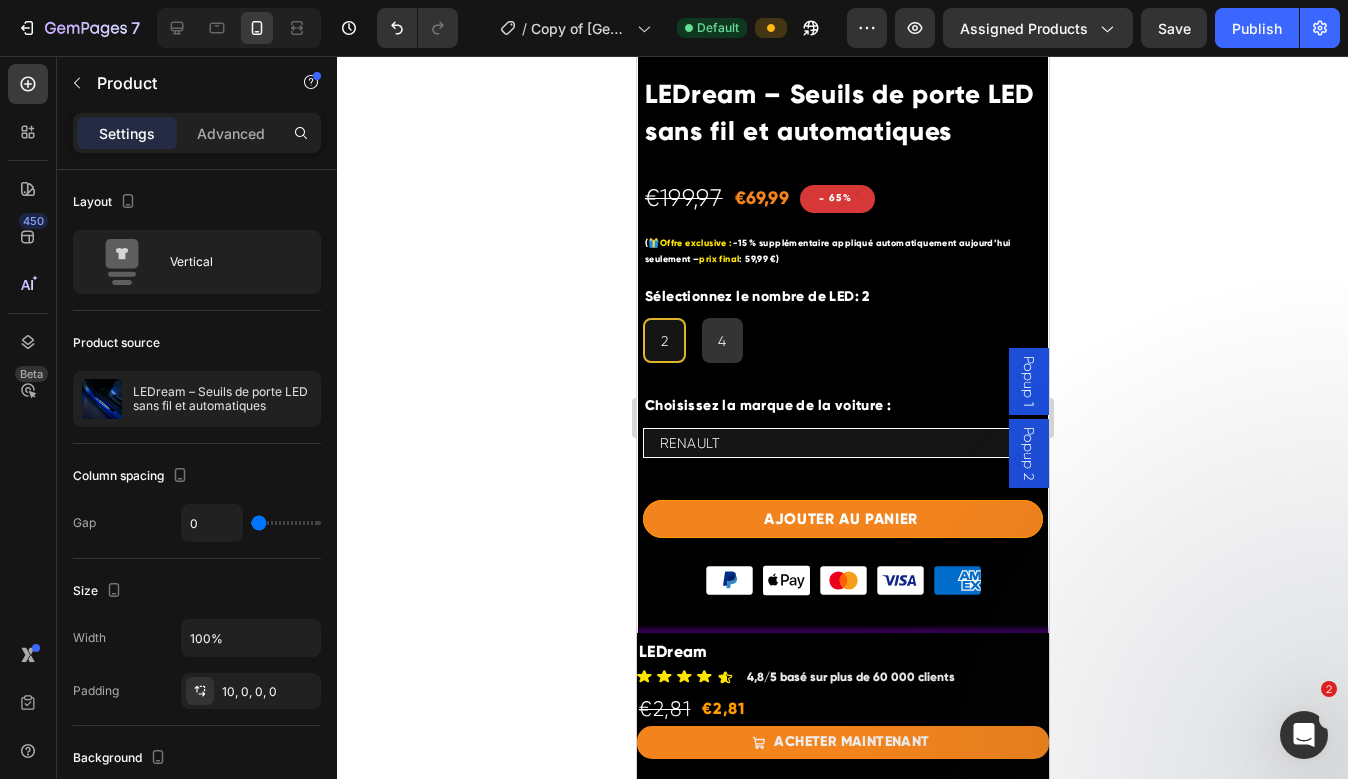 scroll, scrollTop: 714, scrollLeft: 0, axis: vertical 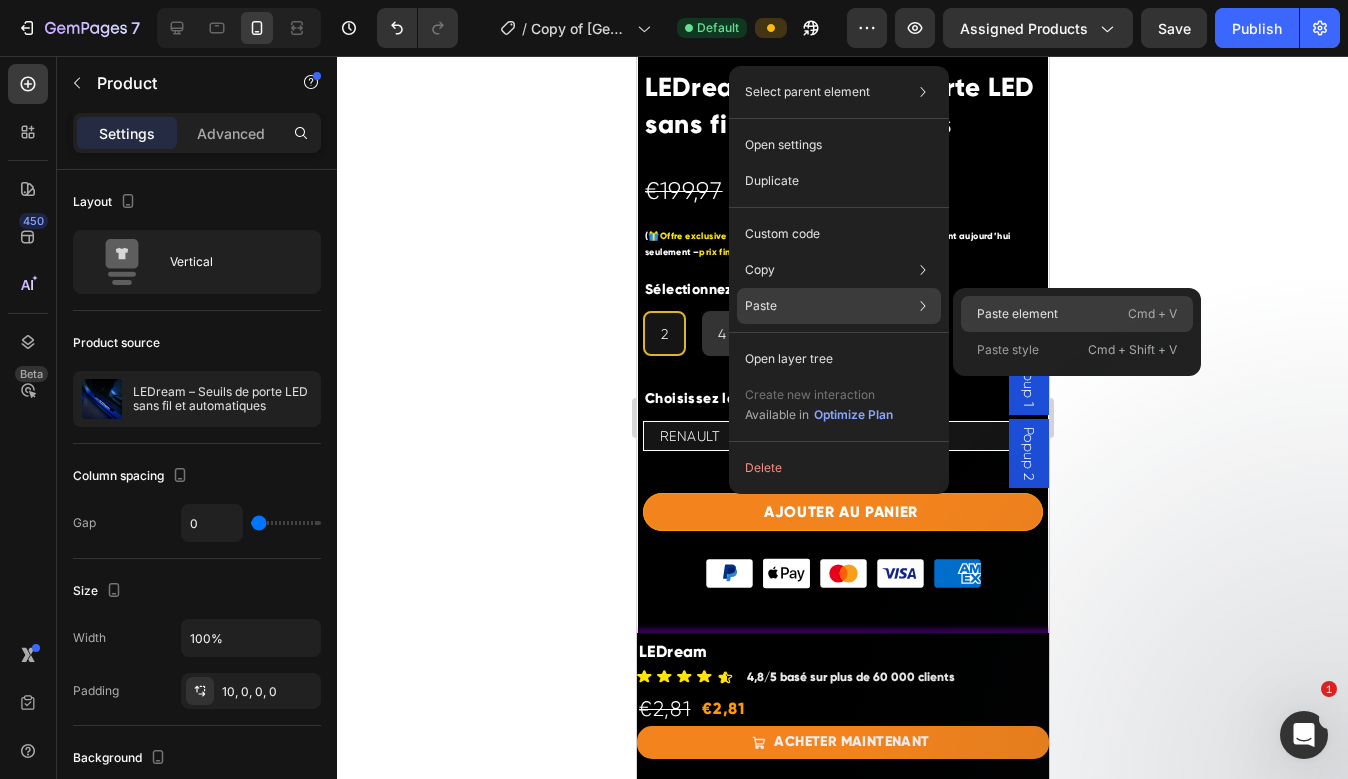 click on "Paste element" at bounding box center [1017, 314] 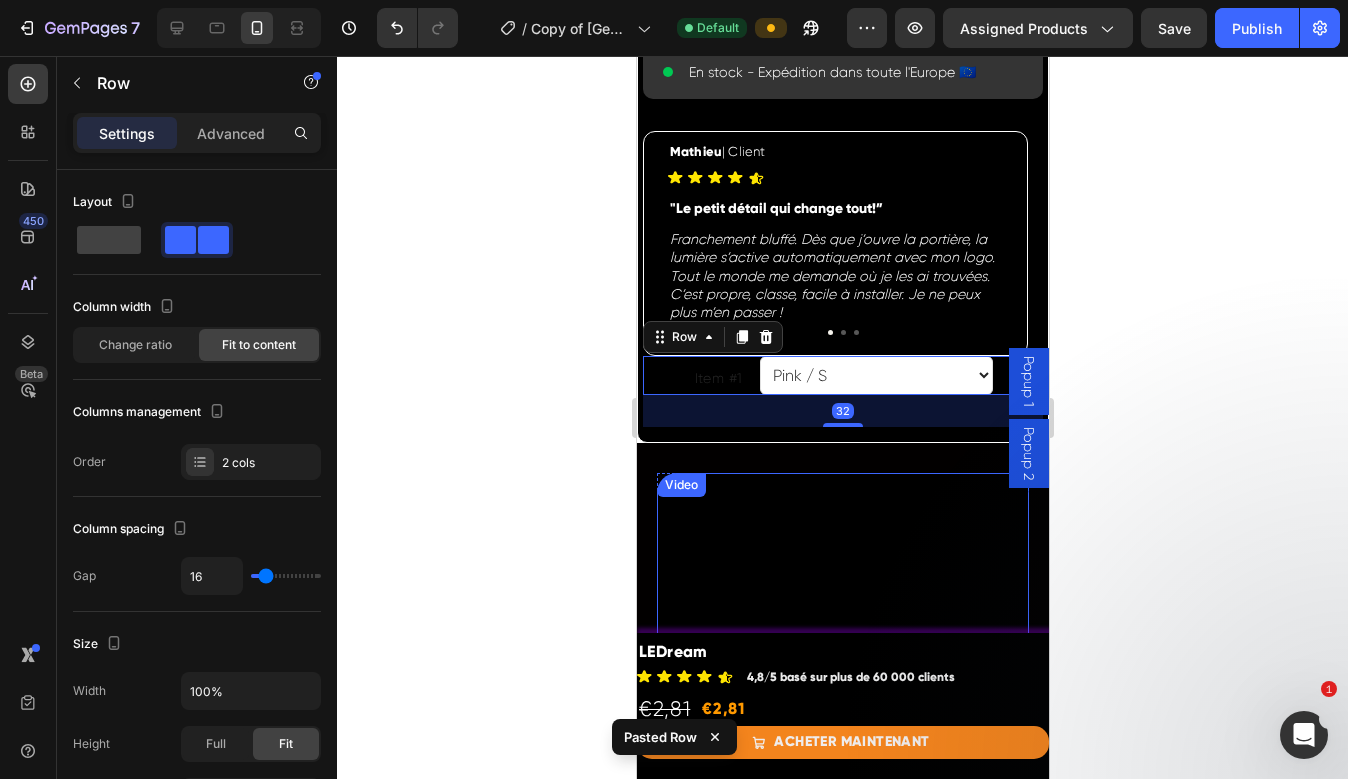 scroll, scrollTop: 1489, scrollLeft: 0, axis: vertical 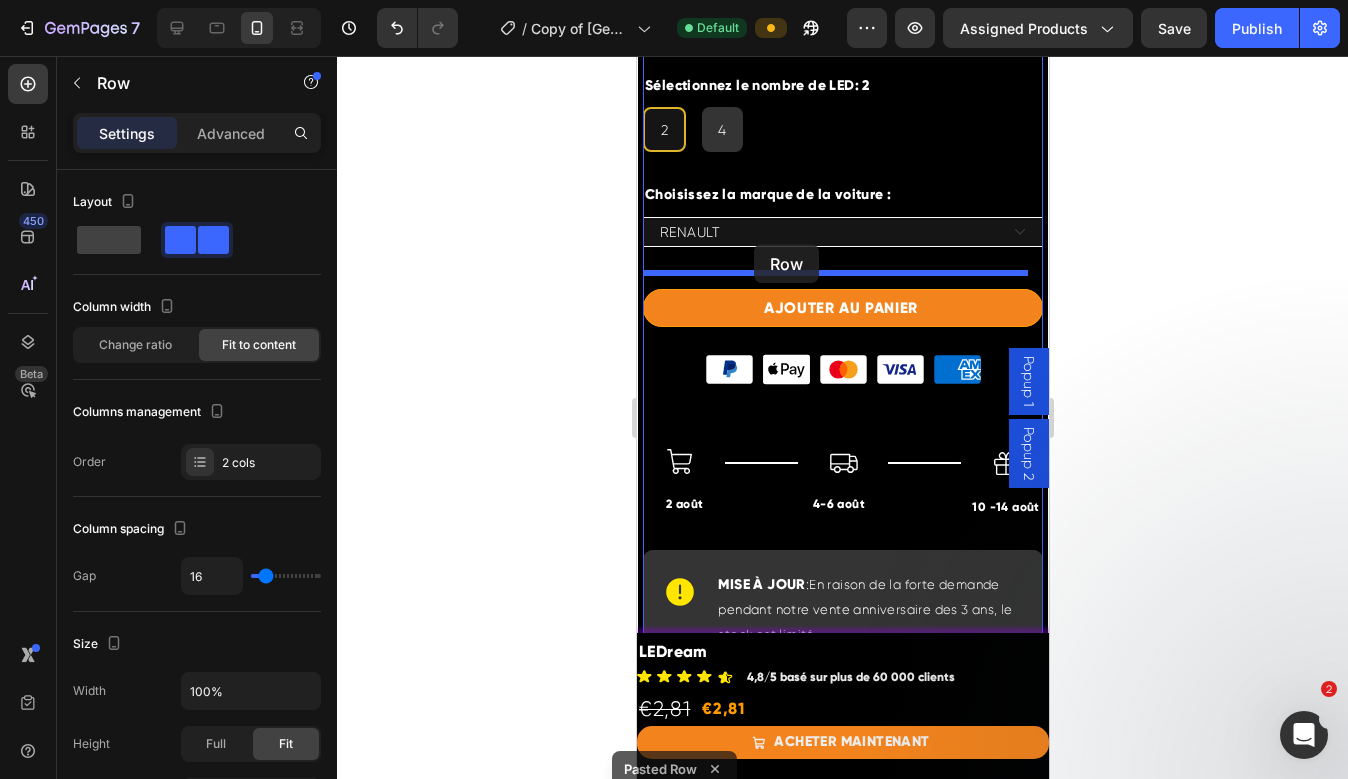 drag, startPoint x: 682, startPoint y: 419, endPoint x: 753, endPoint y: 244, distance: 188.85445 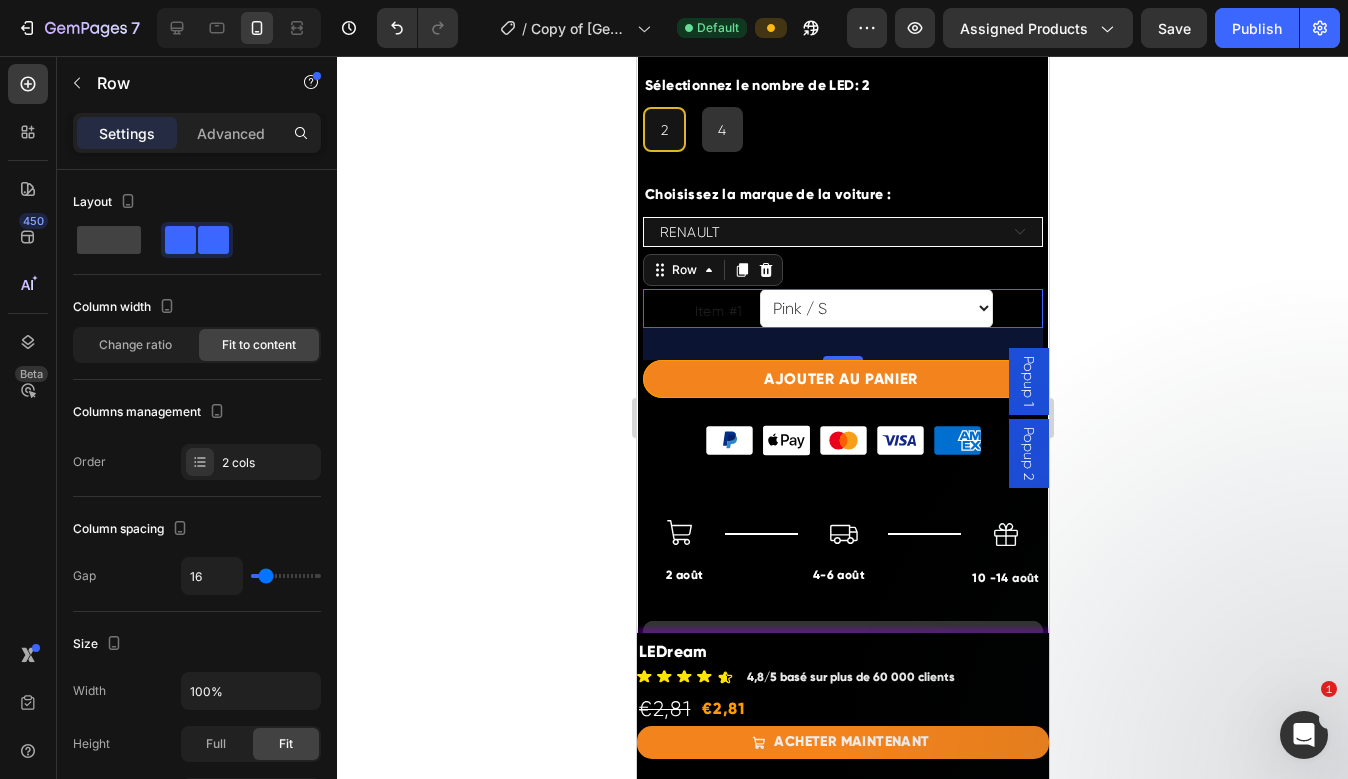 click 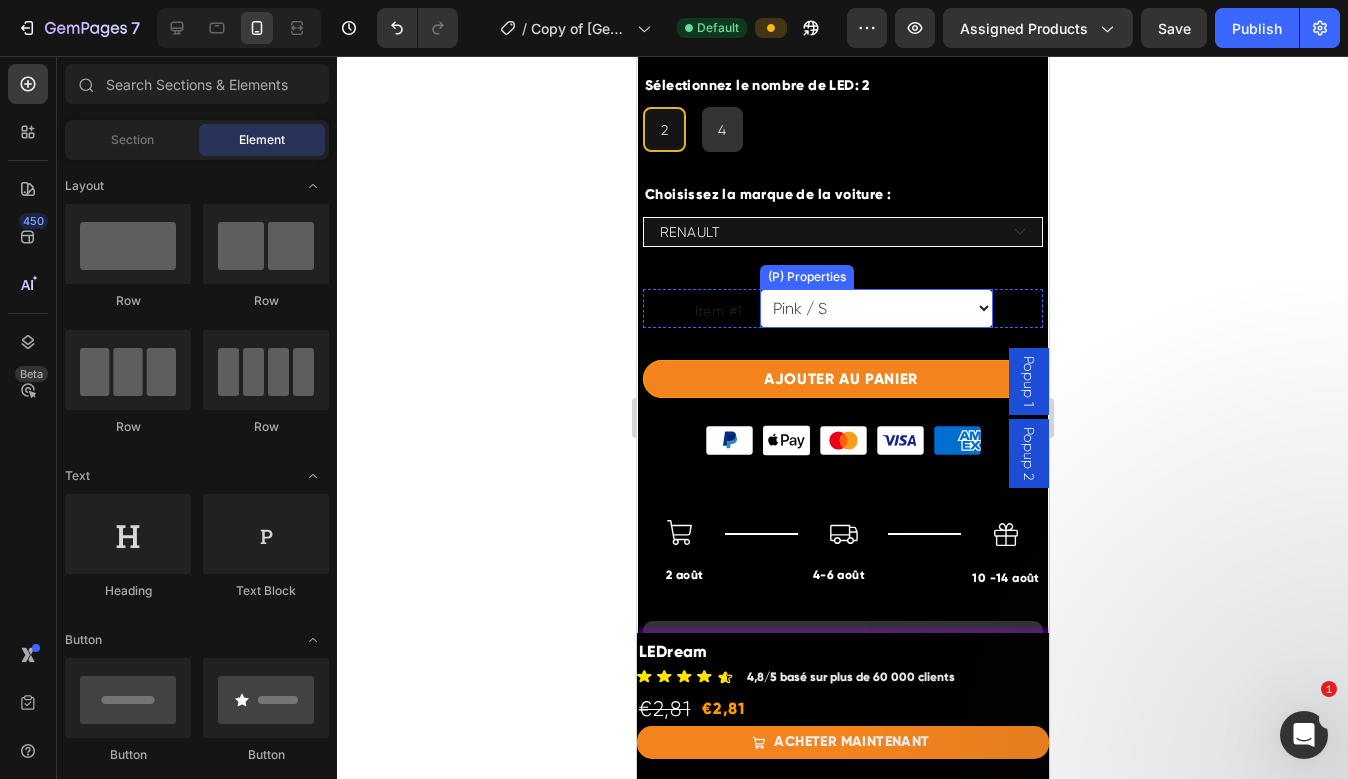 click on "Pink / S Pink / M Pink / L Blue / S Blue / M Blue / L Yellow / S Yellow / M Yellow / L" at bounding box center (875, 308) 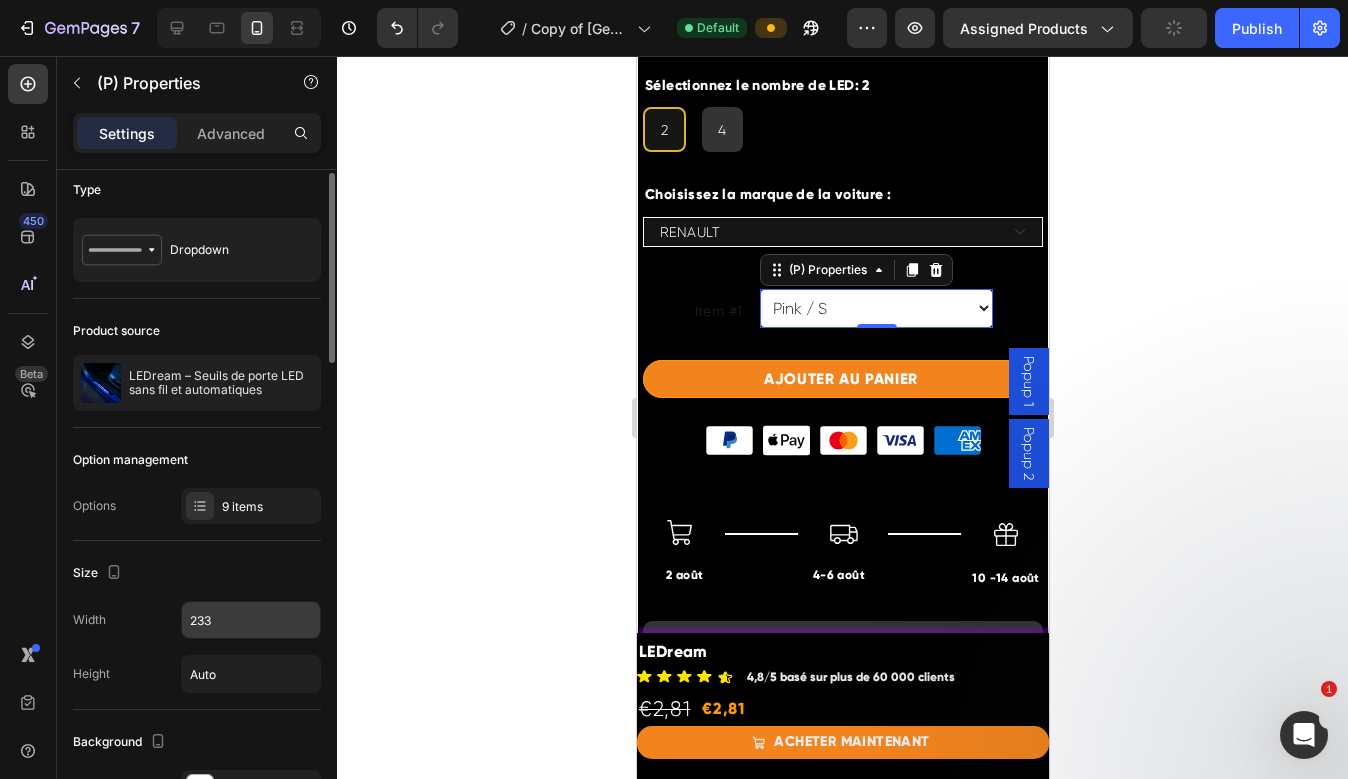 scroll, scrollTop: 16, scrollLeft: 0, axis: vertical 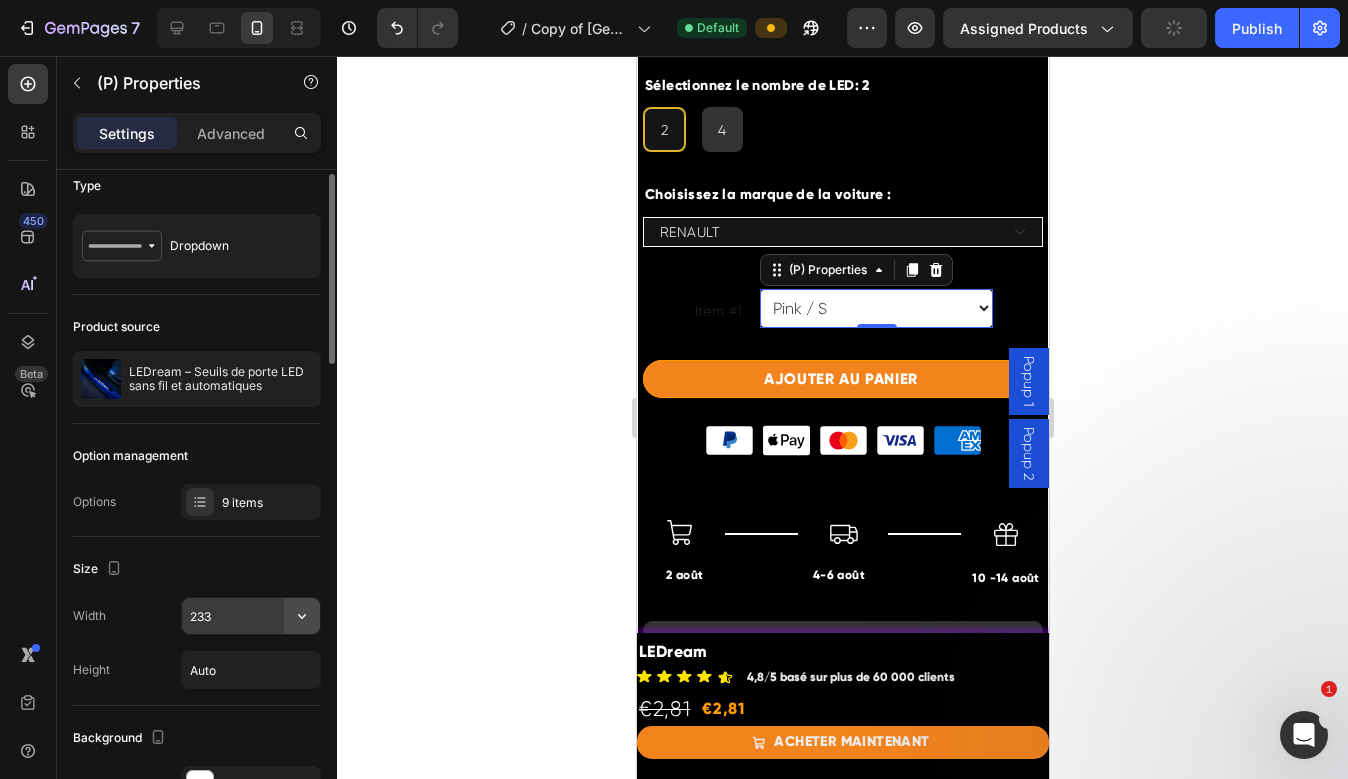 click 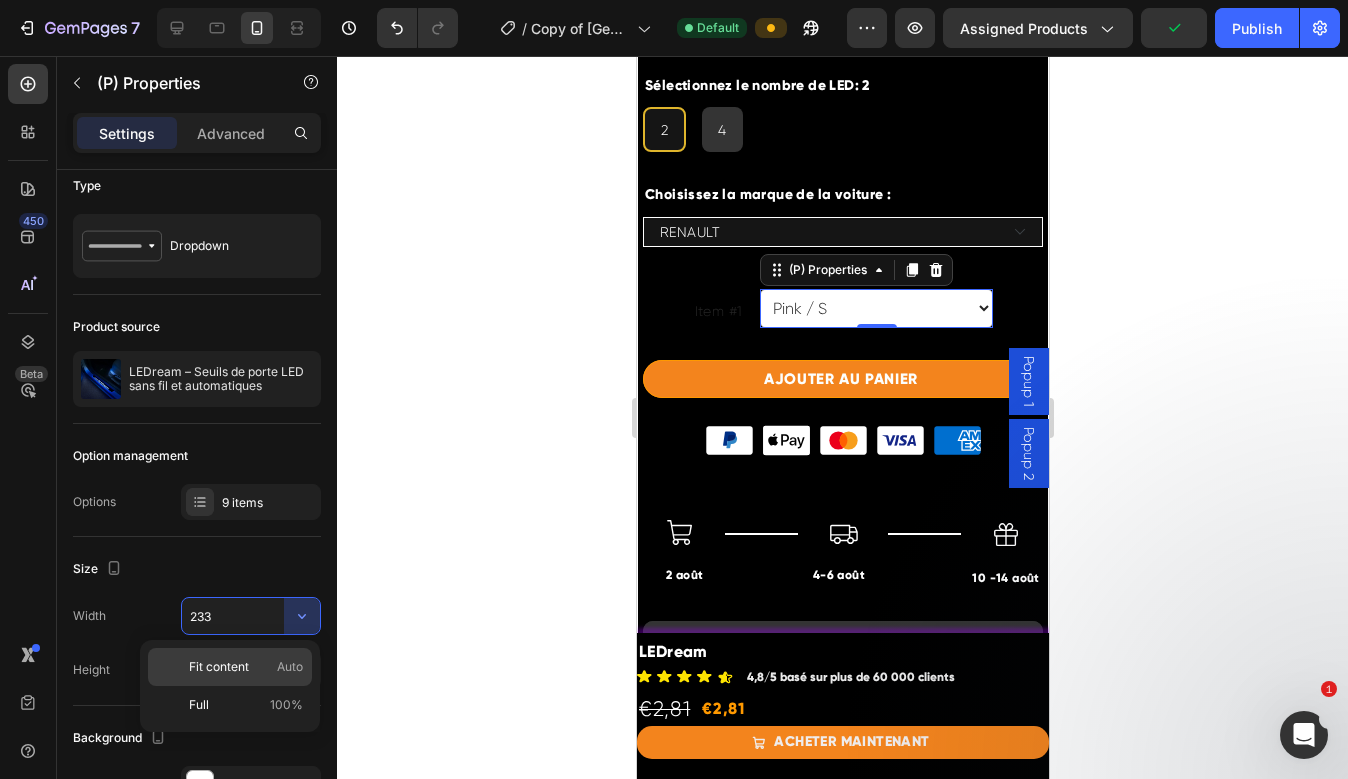 click on "Fit content Auto" 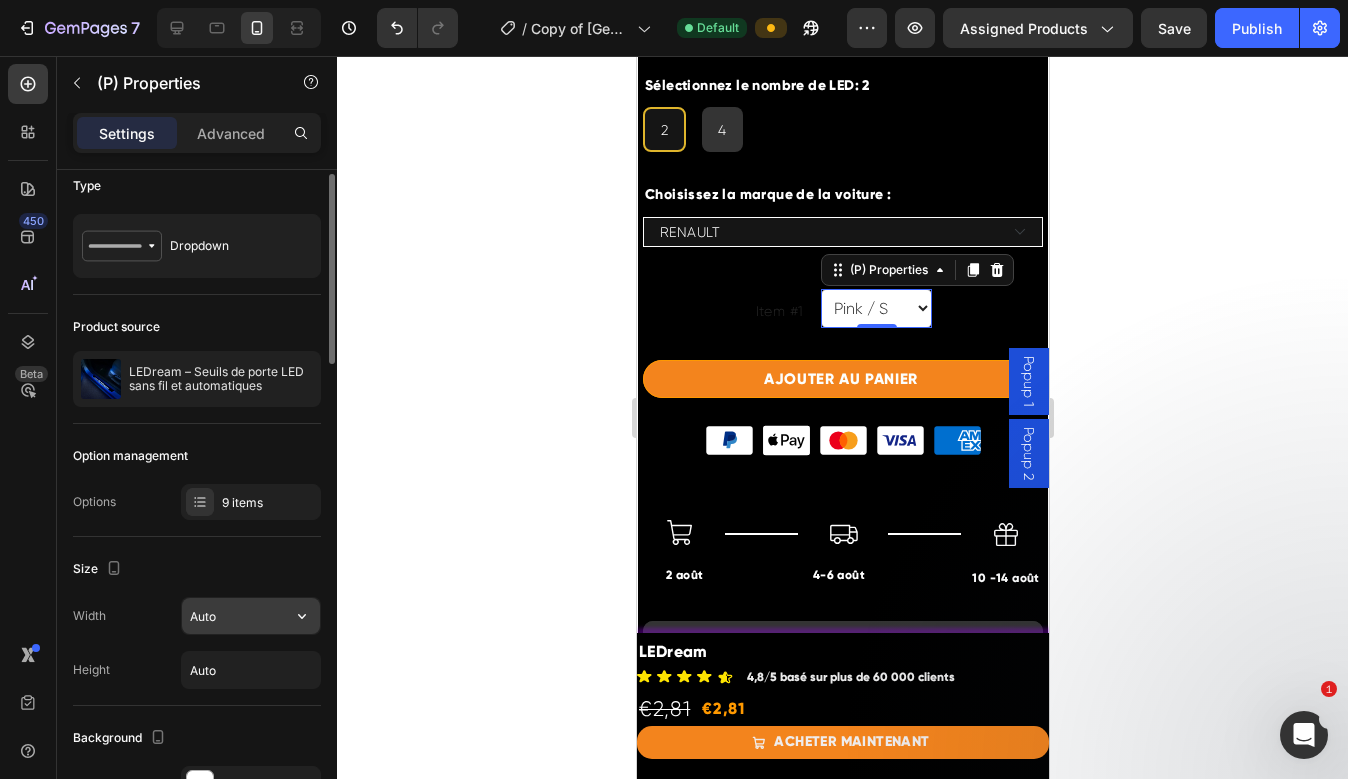 click on "Auto" at bounding box center [251, 616] 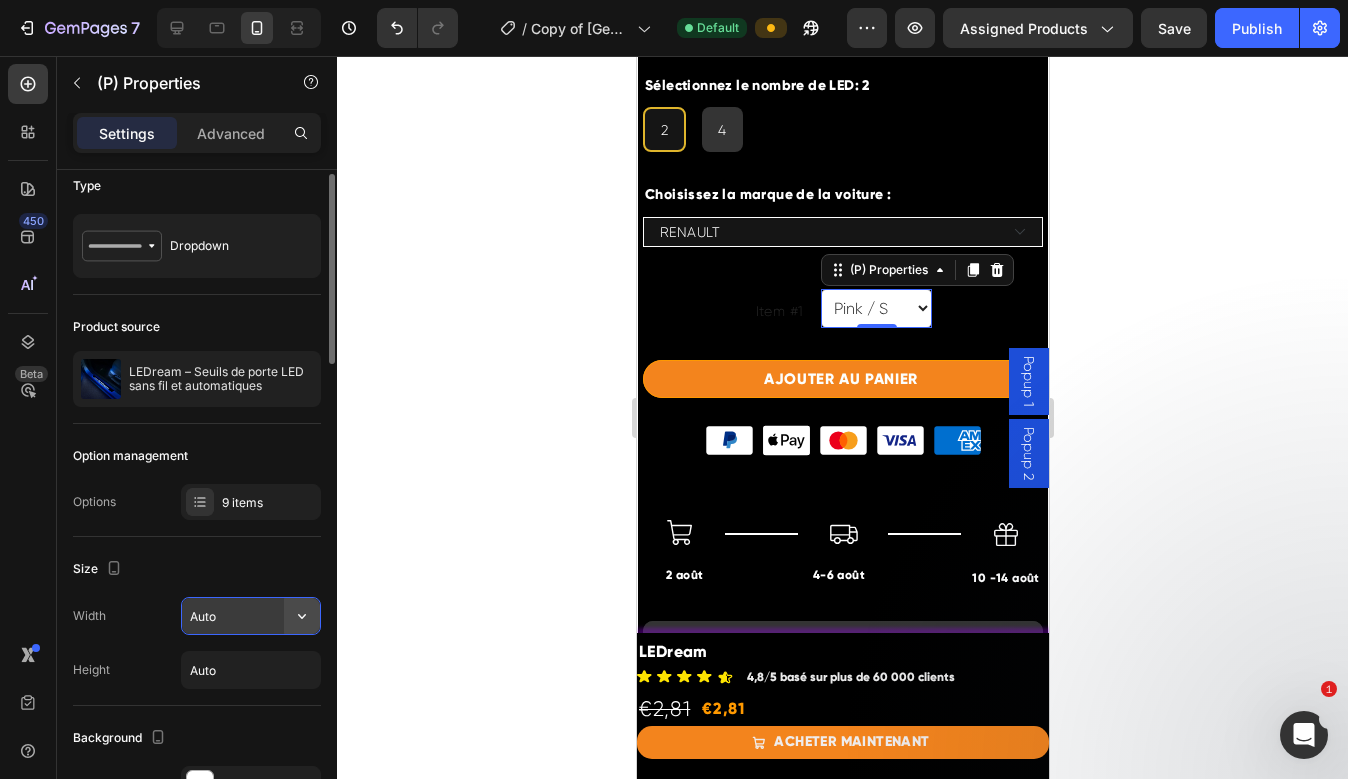 click 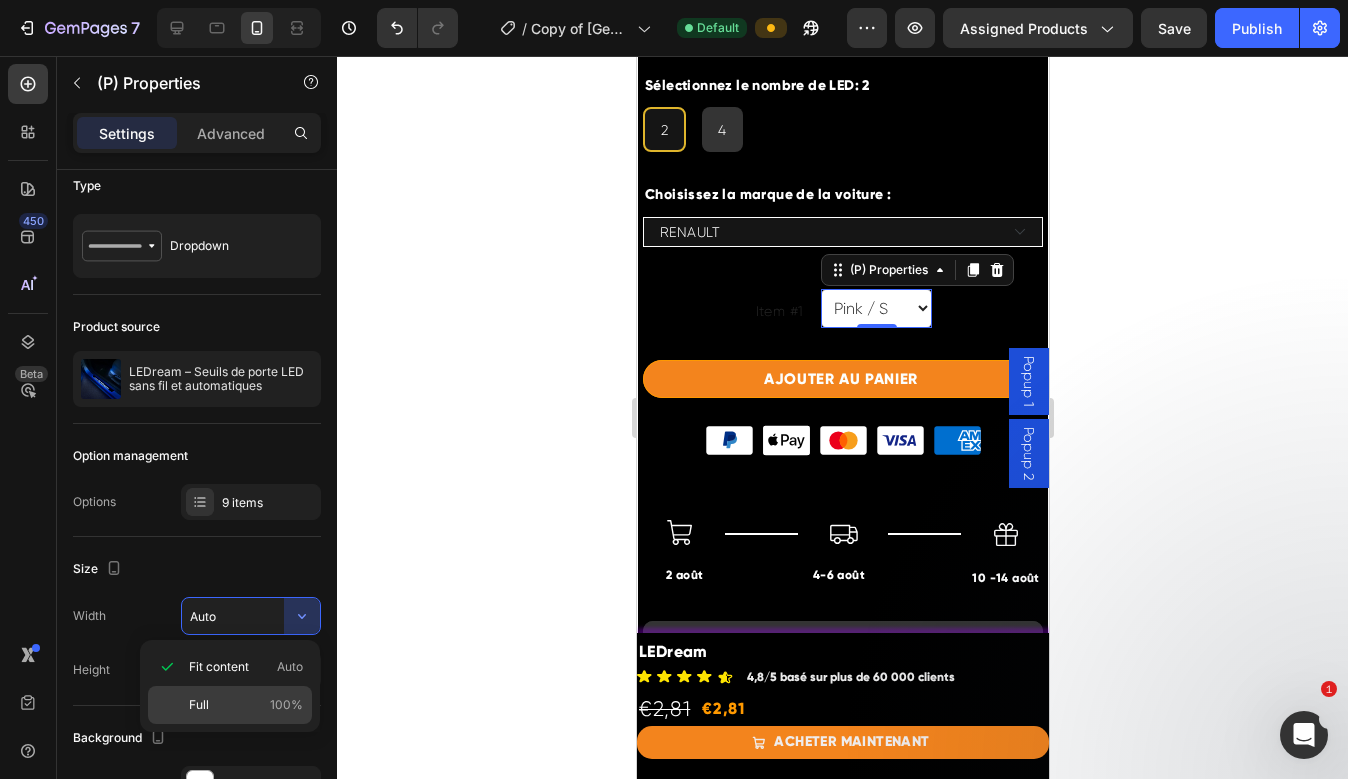 click on "Full 100%" 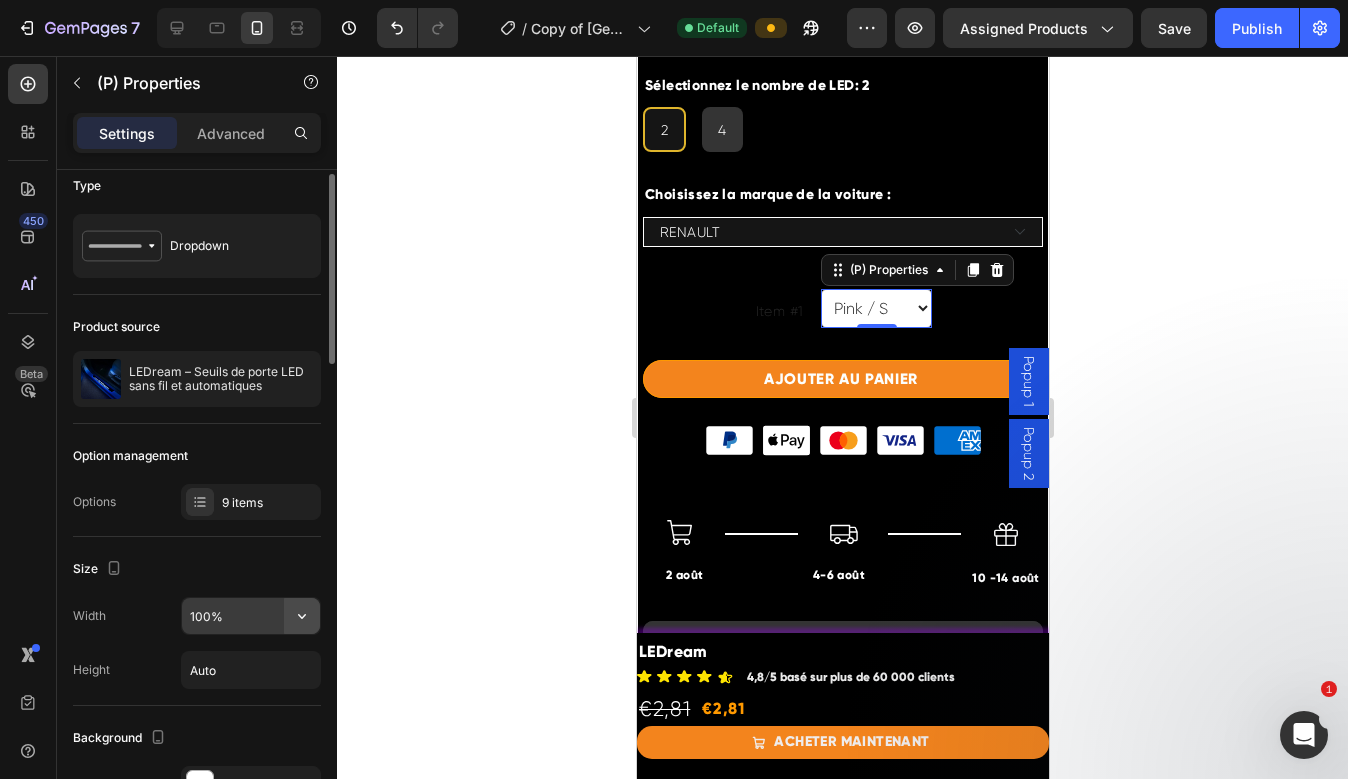 click 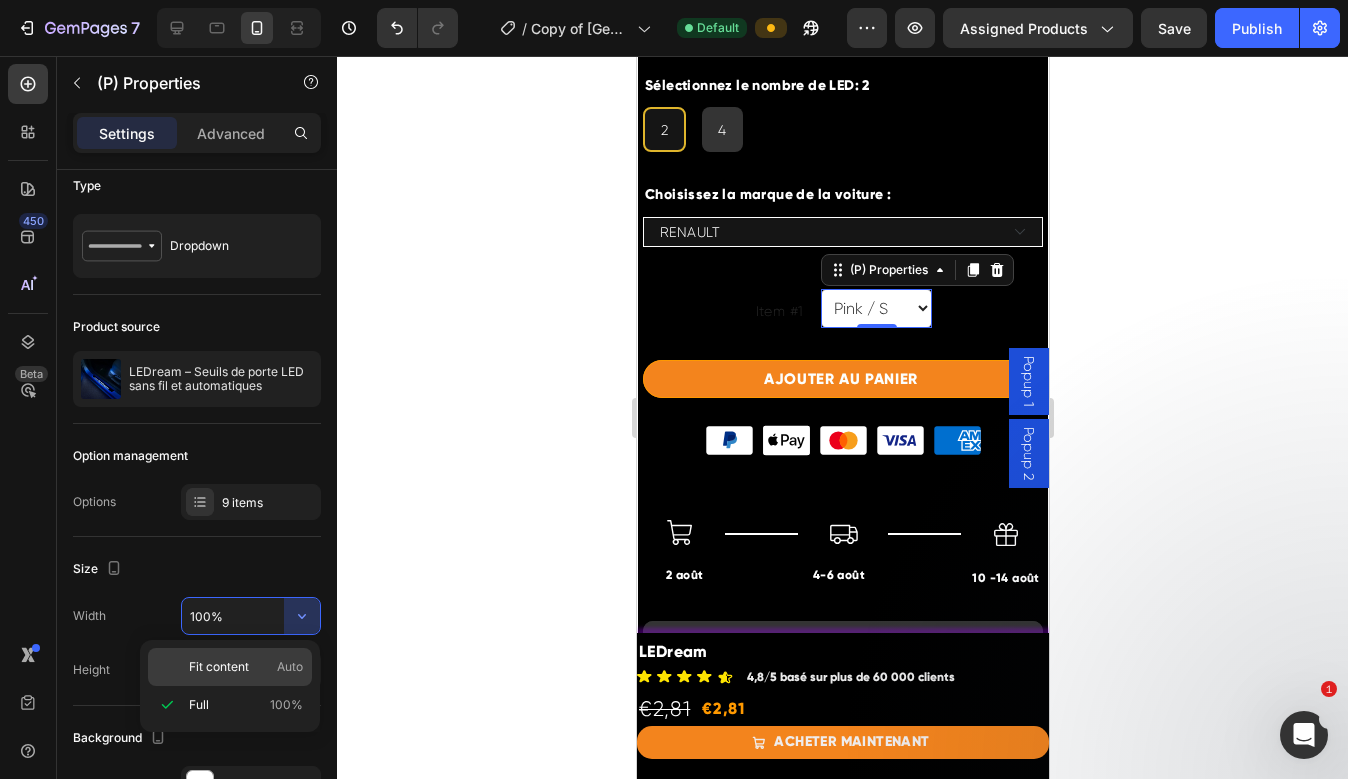 click on "Fit content Auto" 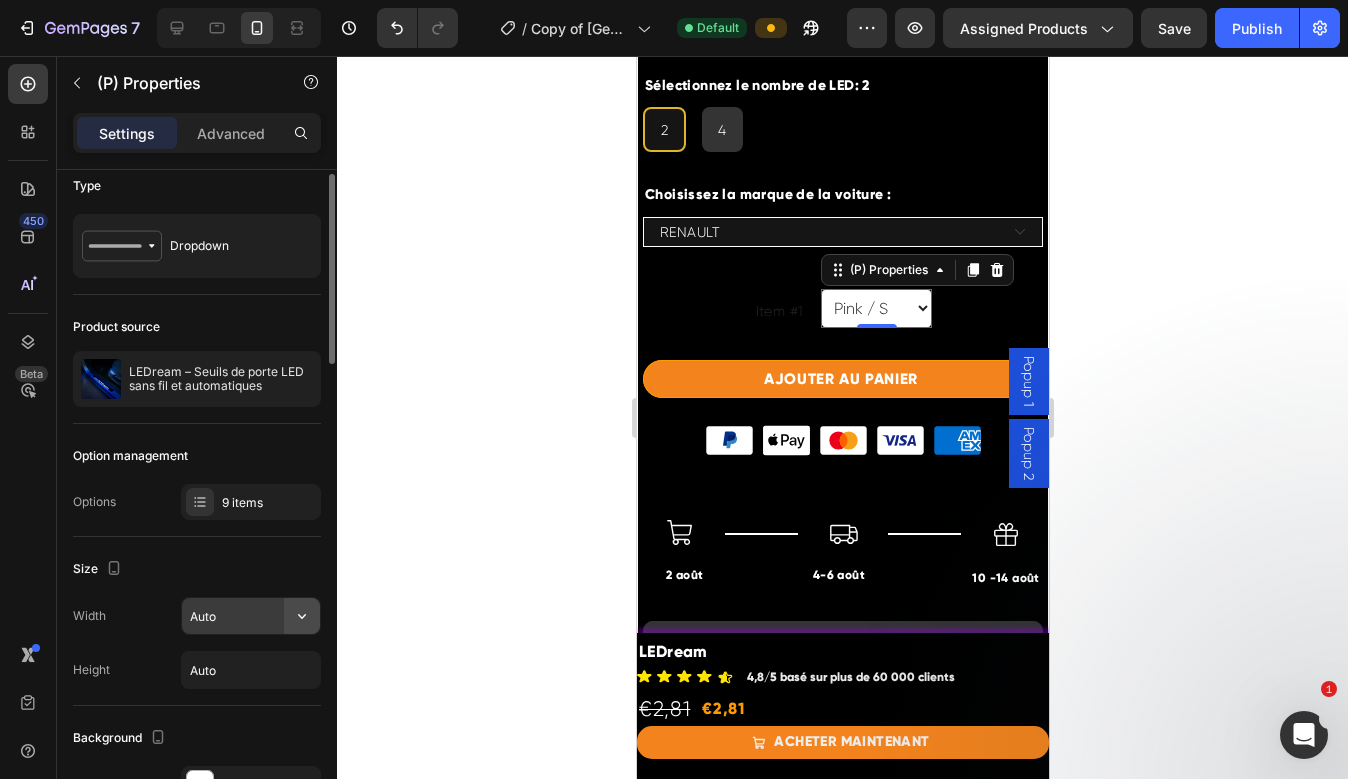click 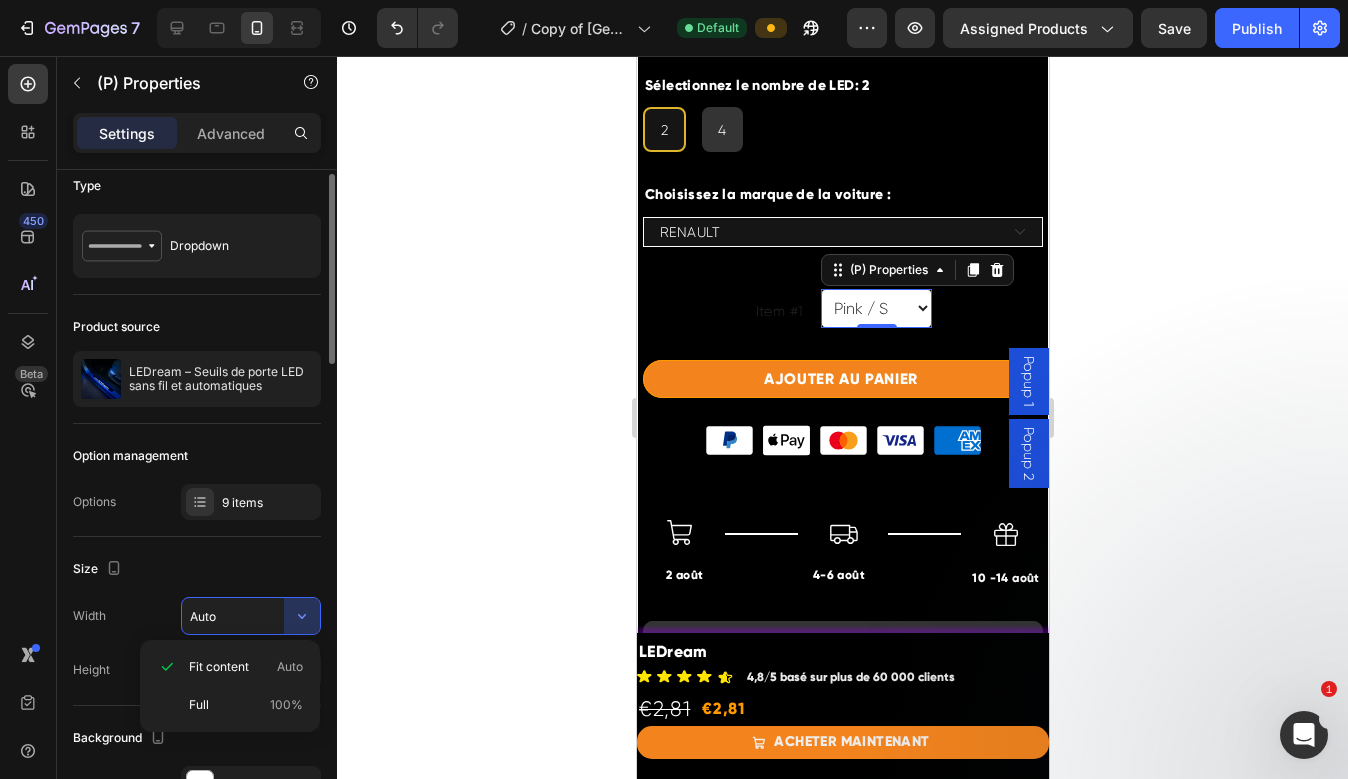 click on "Height Auto" at bounding box center [197, 670] 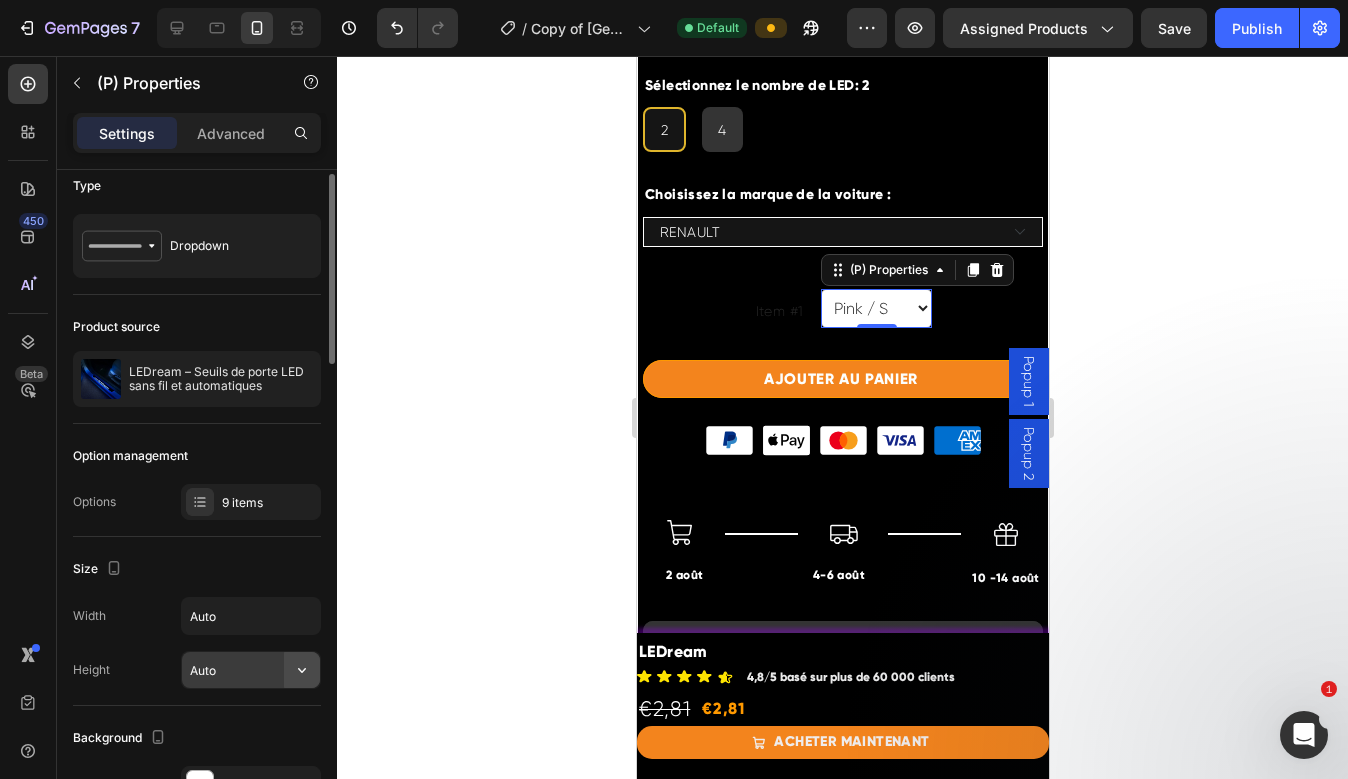 click 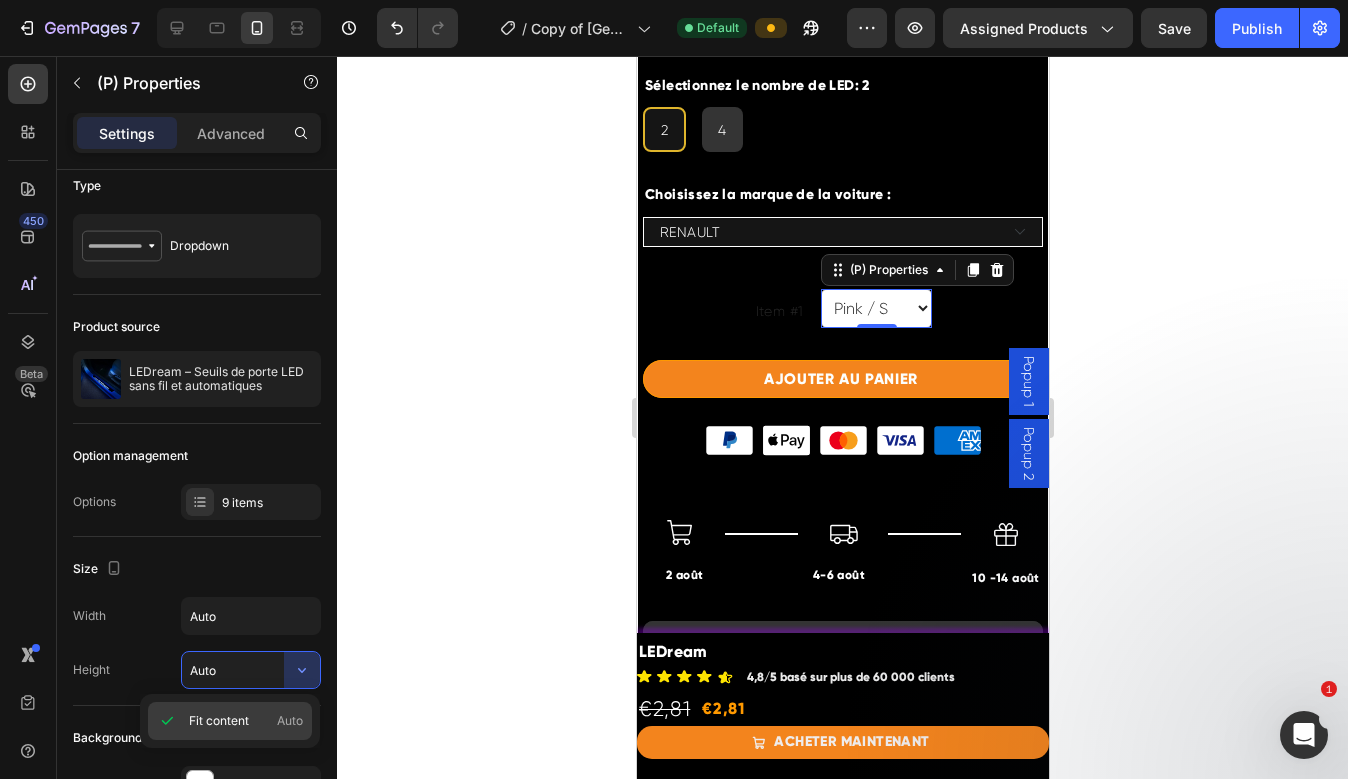 click on "Fit content Auto" 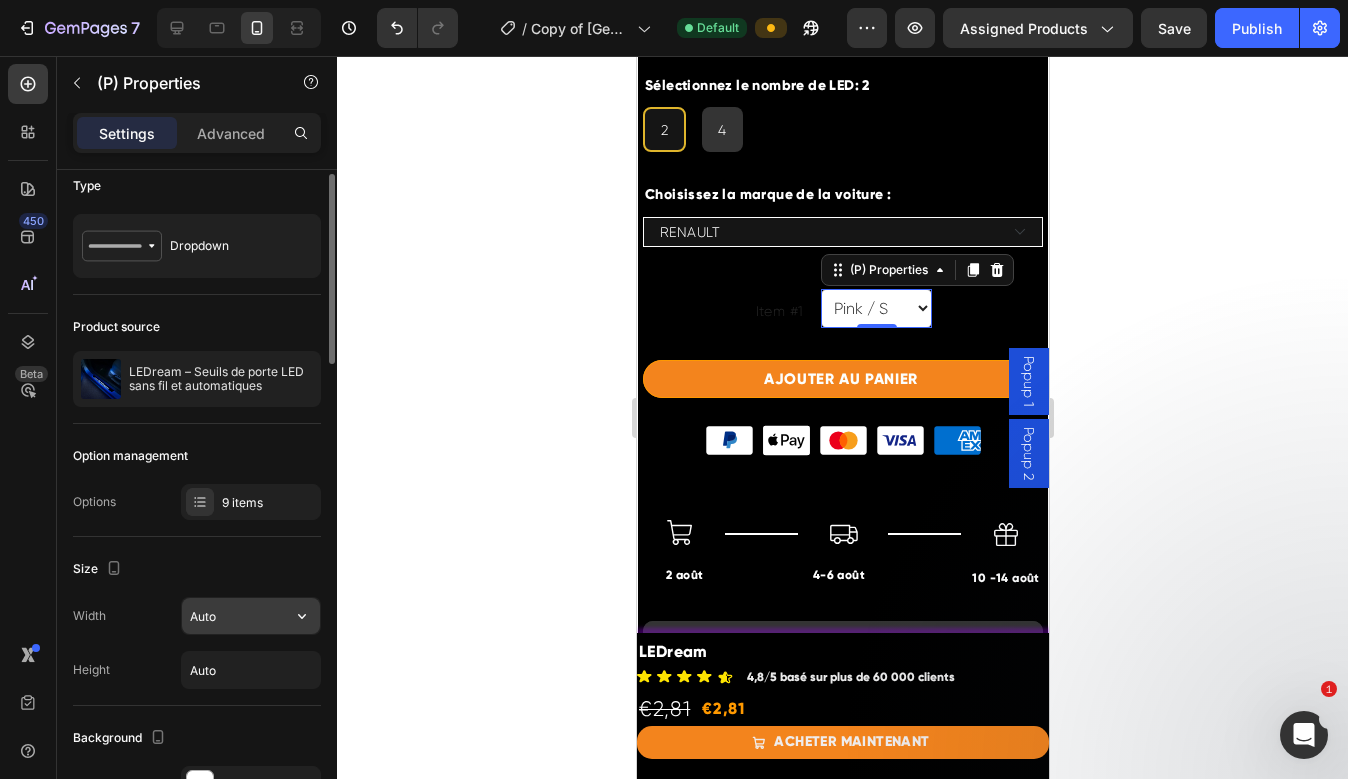click on "Auto" at bounding box center (251, 616) 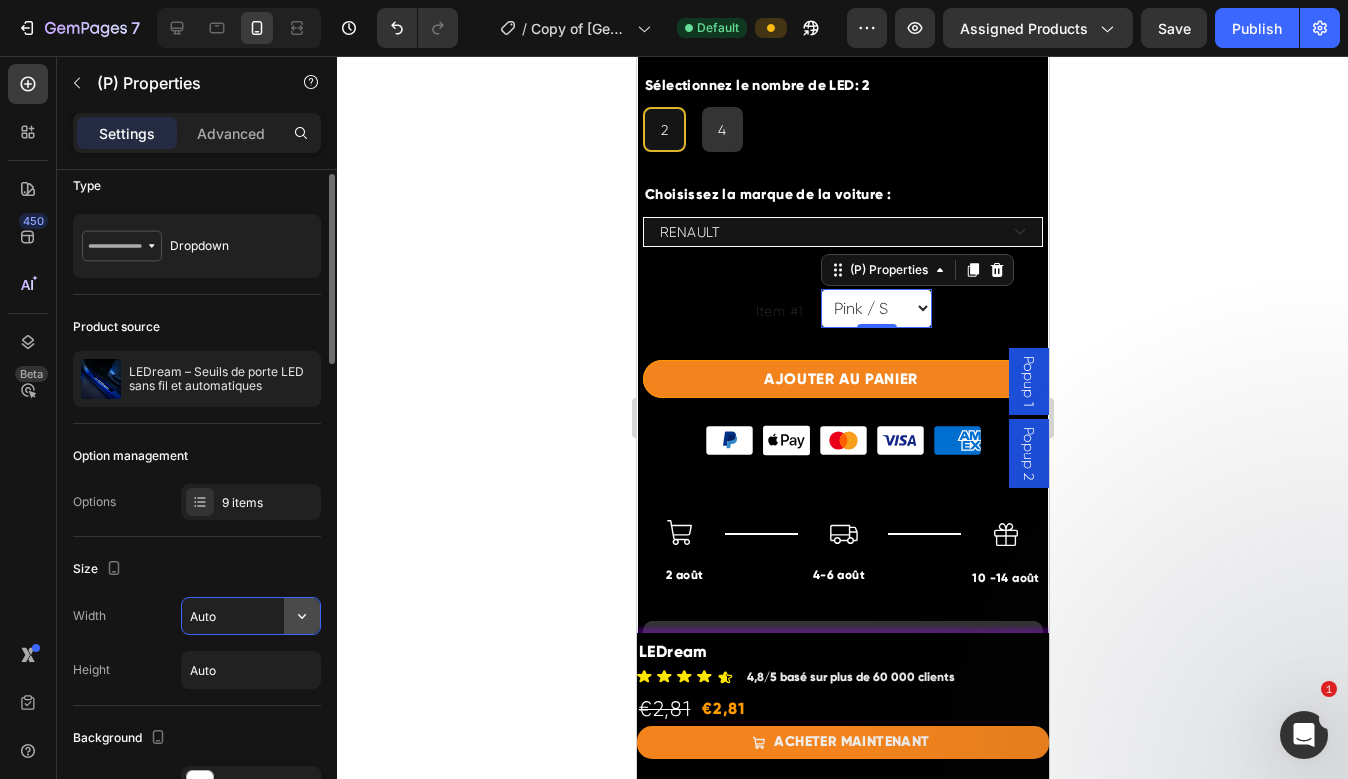 click 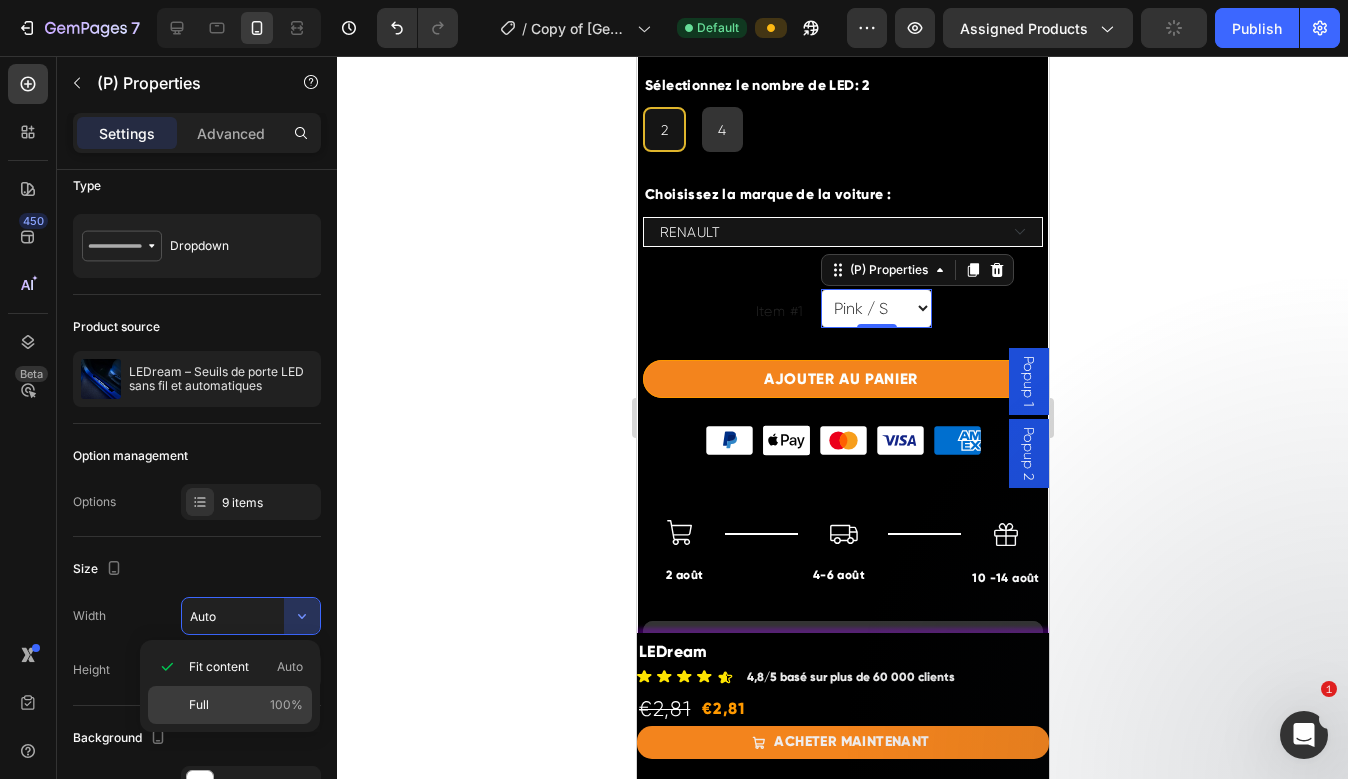click on "Full 100%" at bounding box center (246, 705) 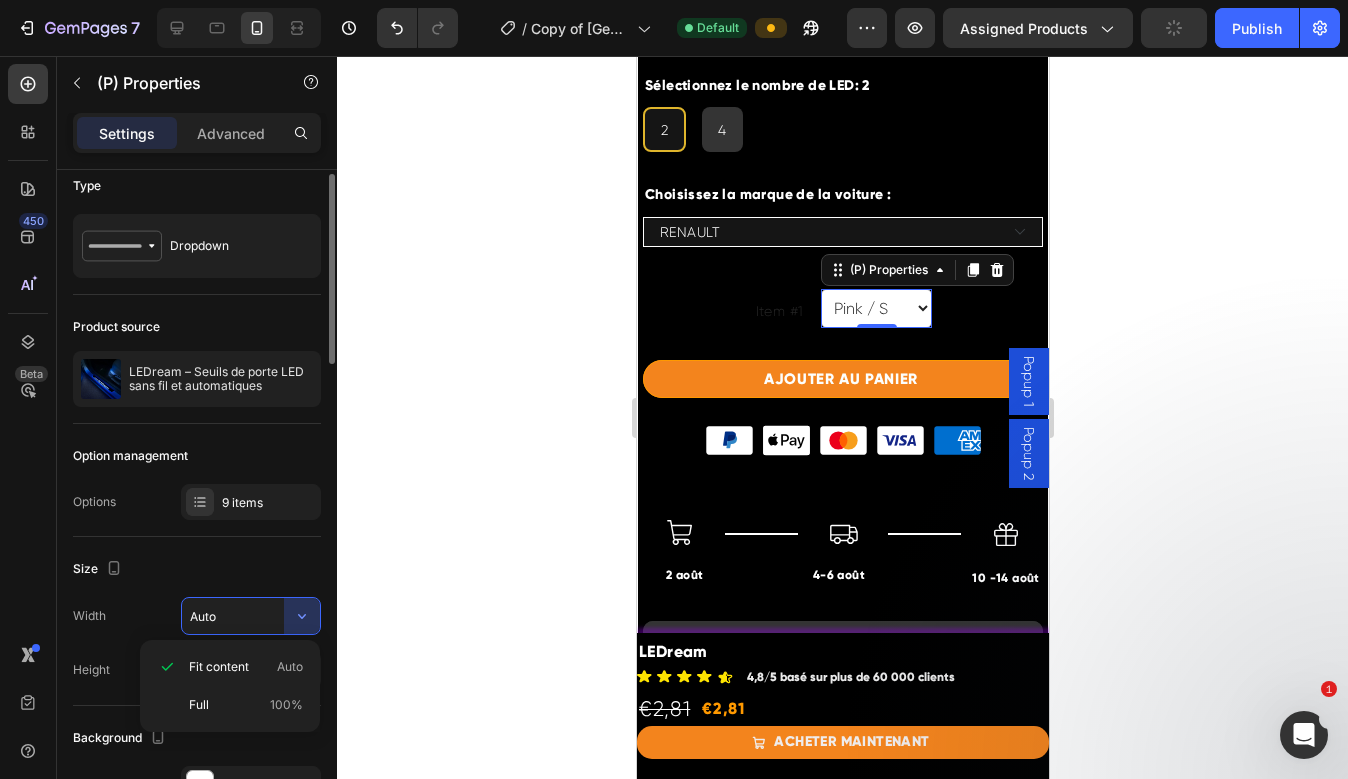 type on "100%" 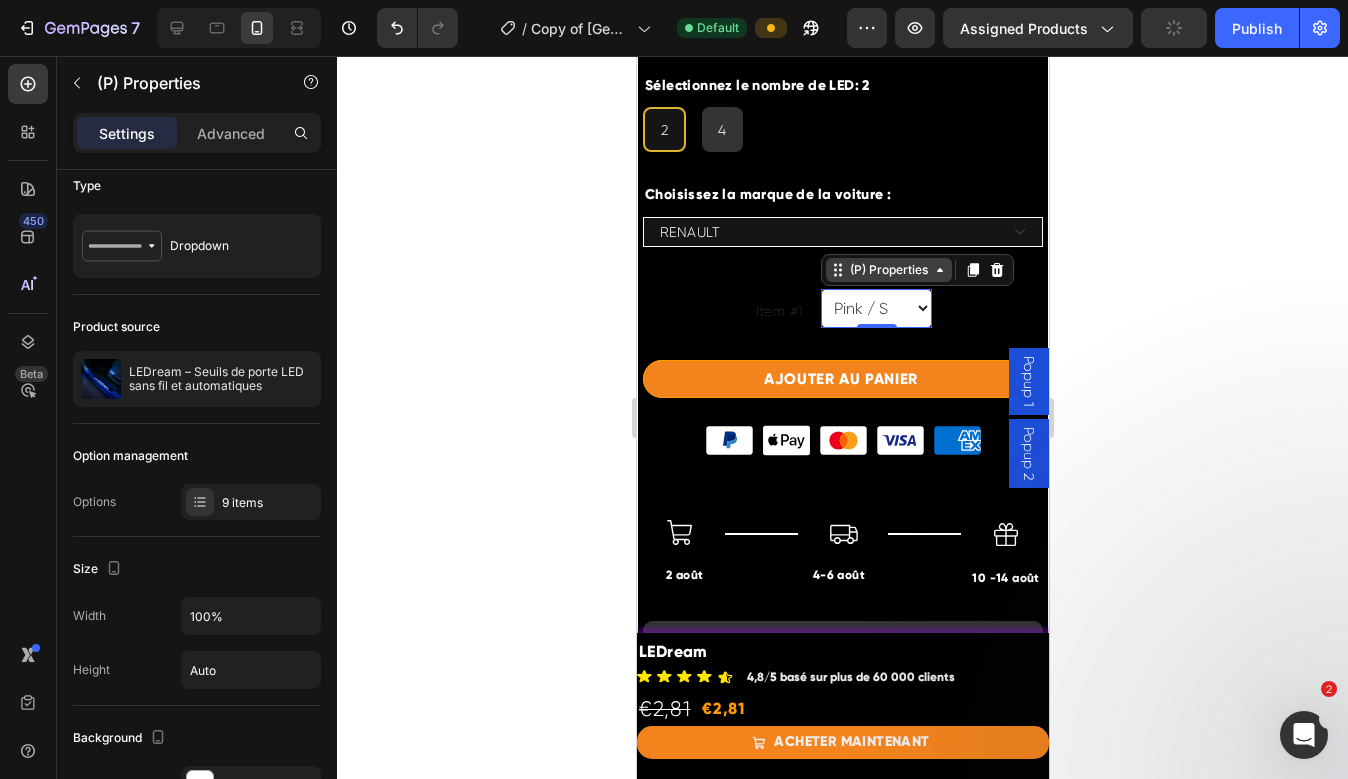 click on "(P) Properties" at bounding box center (888, 270) 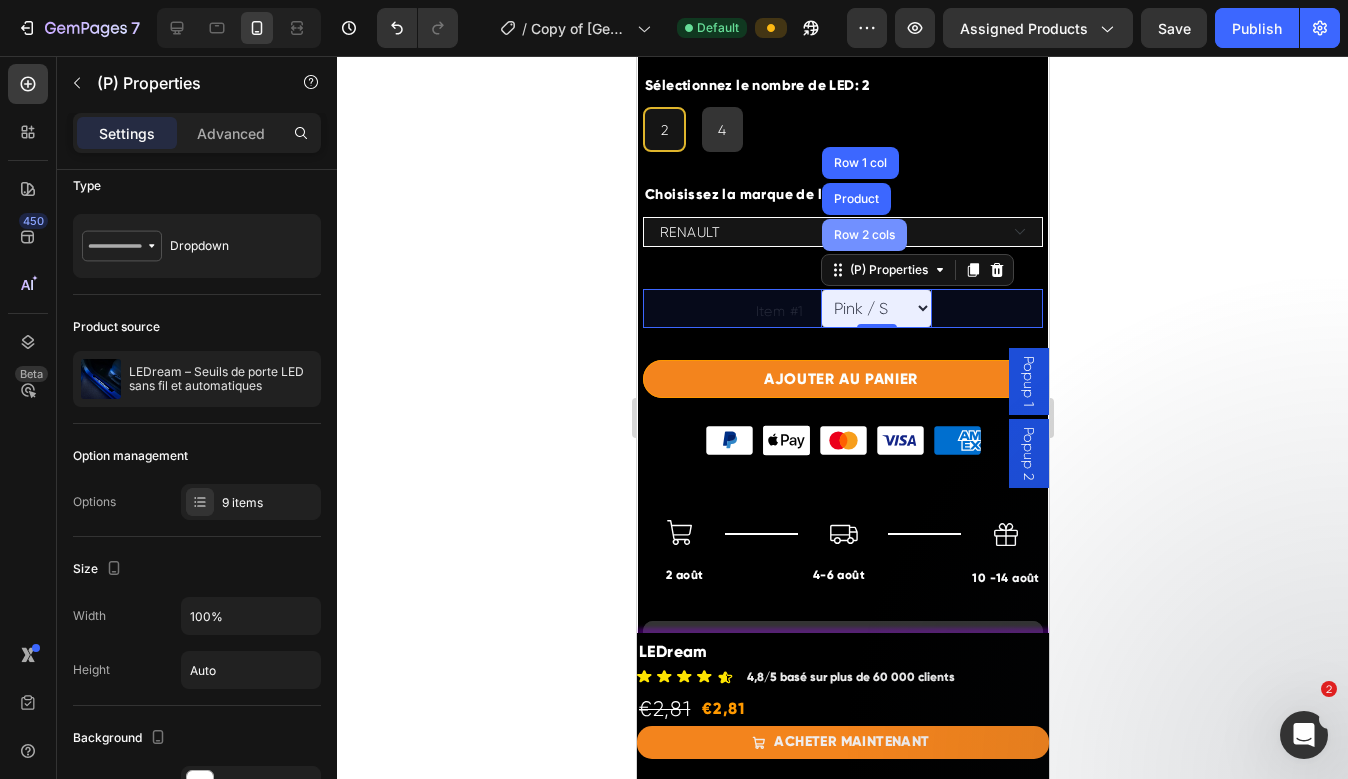 click on "Row 2 cols" at bounding box center [863, 235] 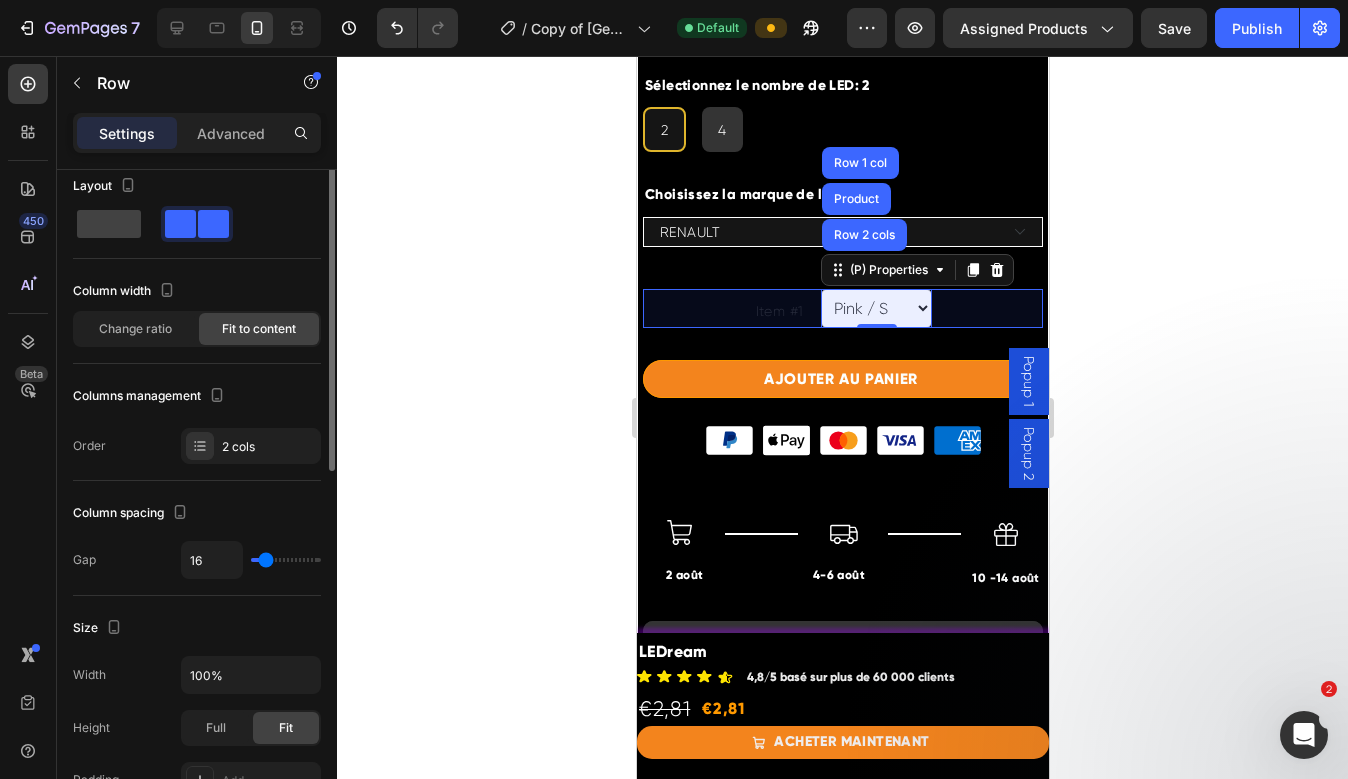scroll, scrollTop: 0, scrollLeft: 0, axis: both 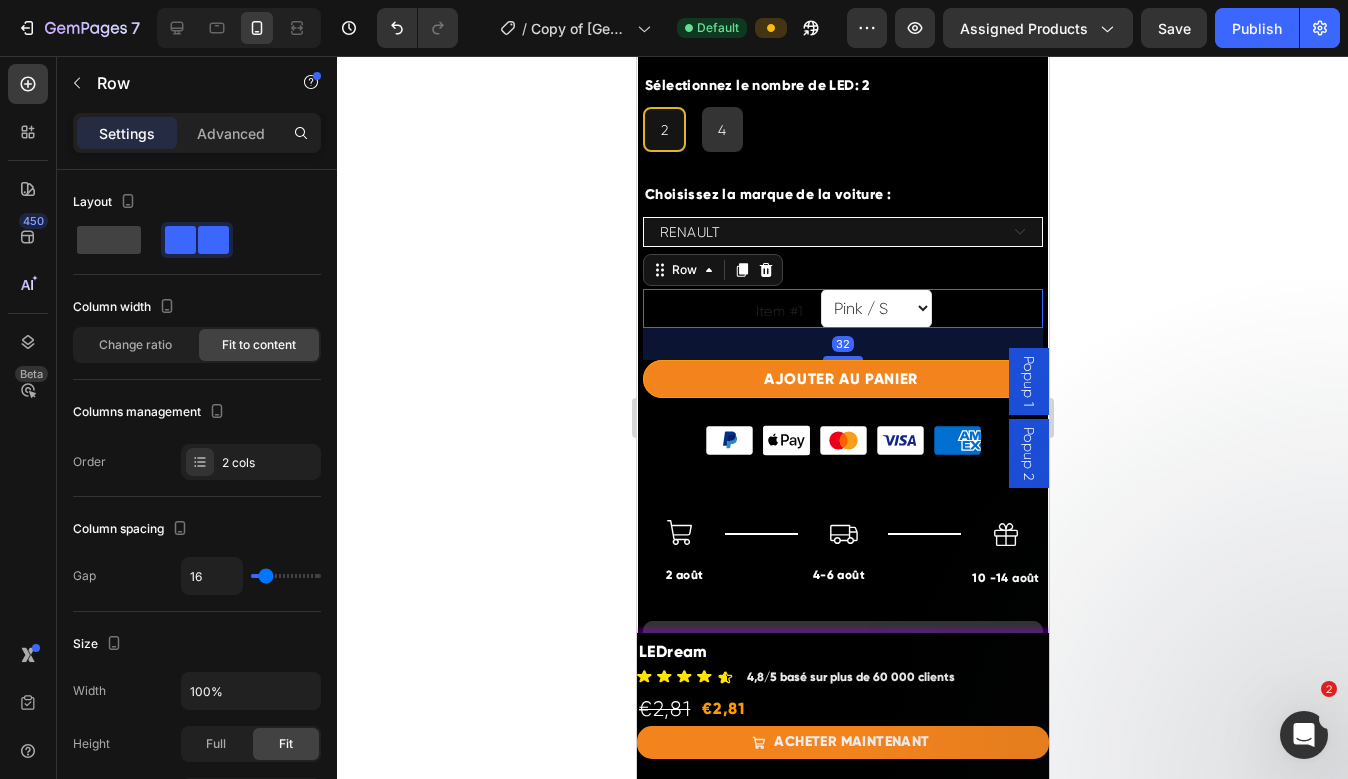 click on "Item #1 Text block Pink / S Pink / M Pink / L Blue / S Blue / M Blue / L Yellow / S Yellow / M Yellow / L (P) Properties Row   32" at bounding box center (842, 308) 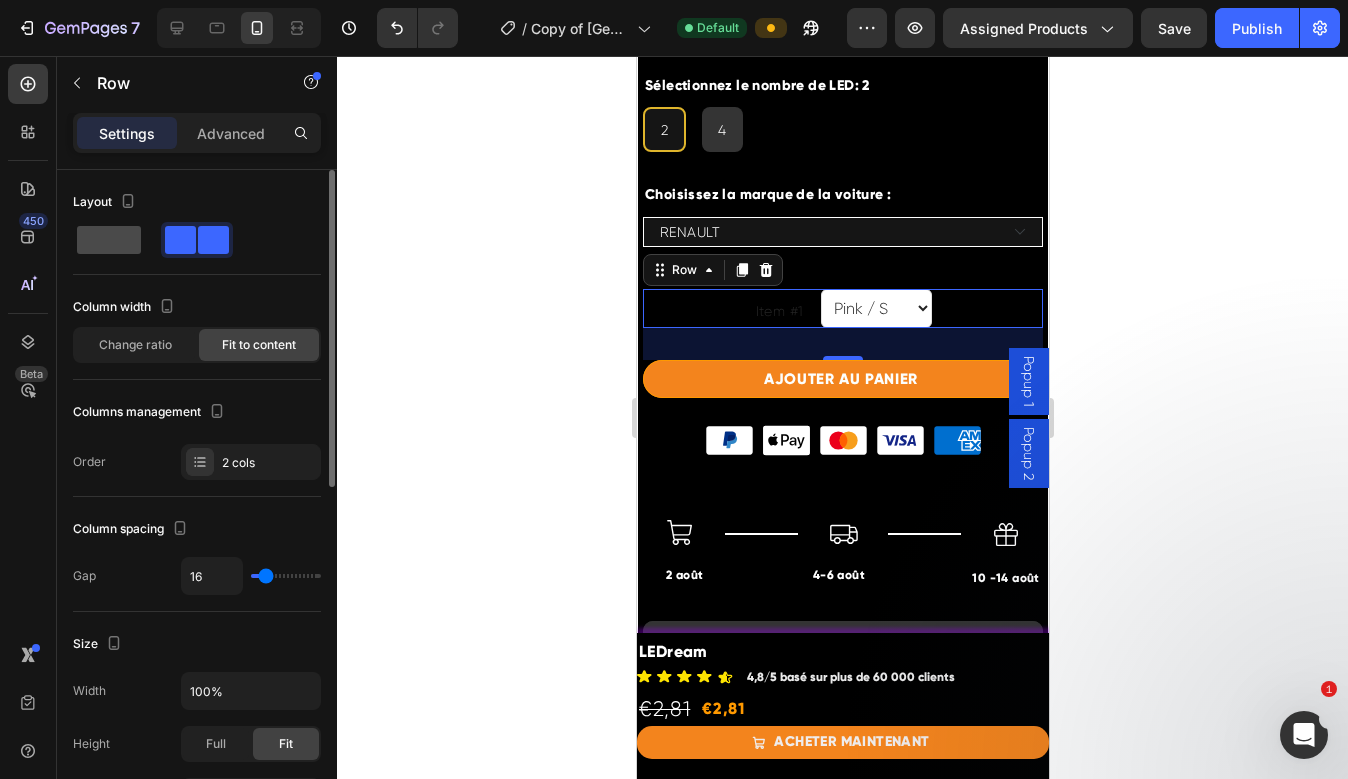 click 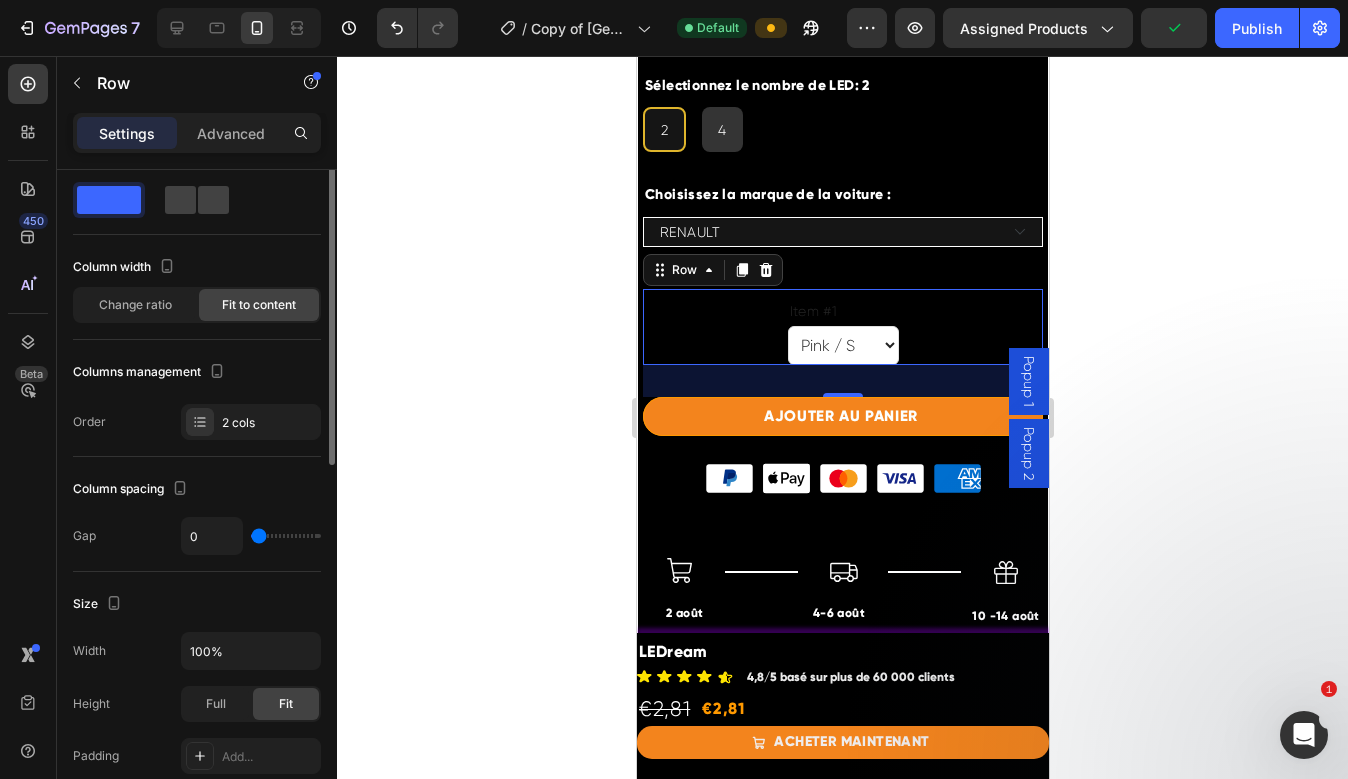 scroll, scrollTop: 150, scrollLeft: 0, axis: vertical 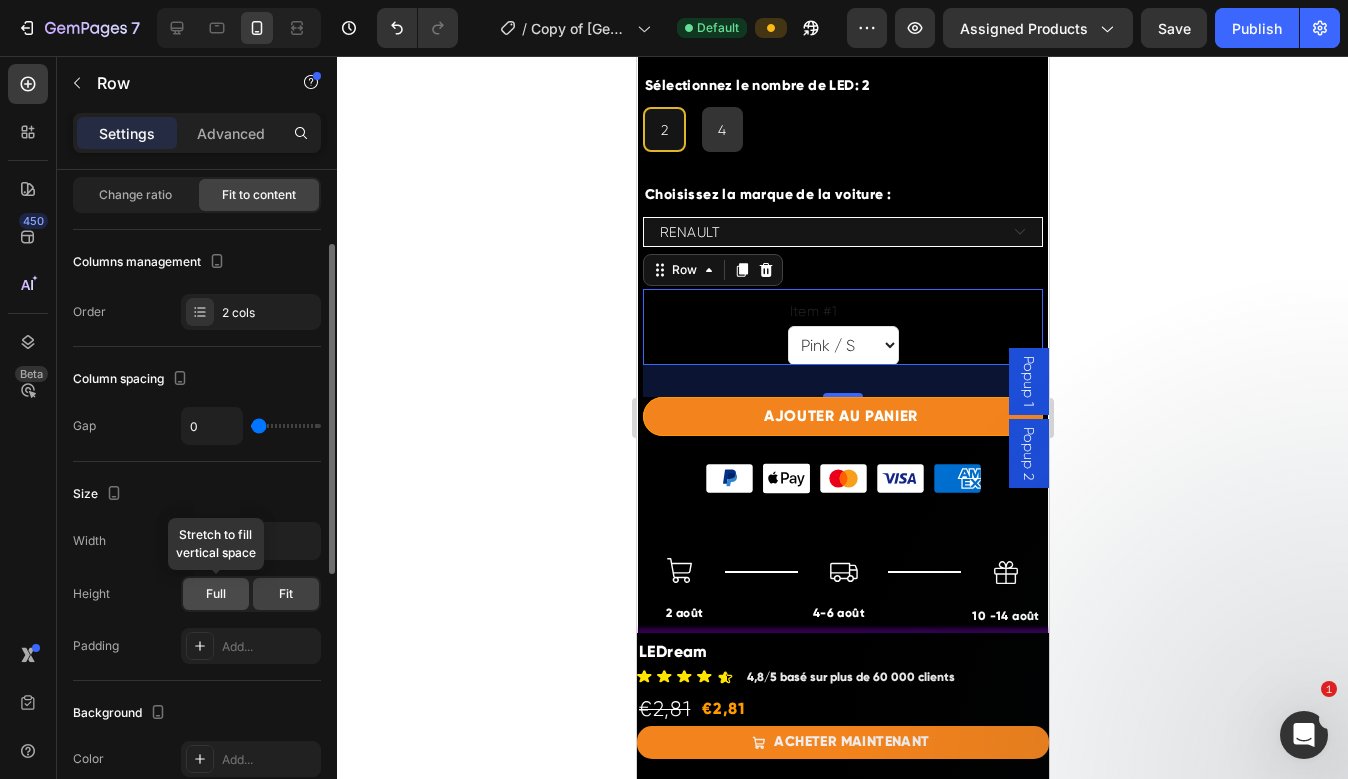 click on "Full" 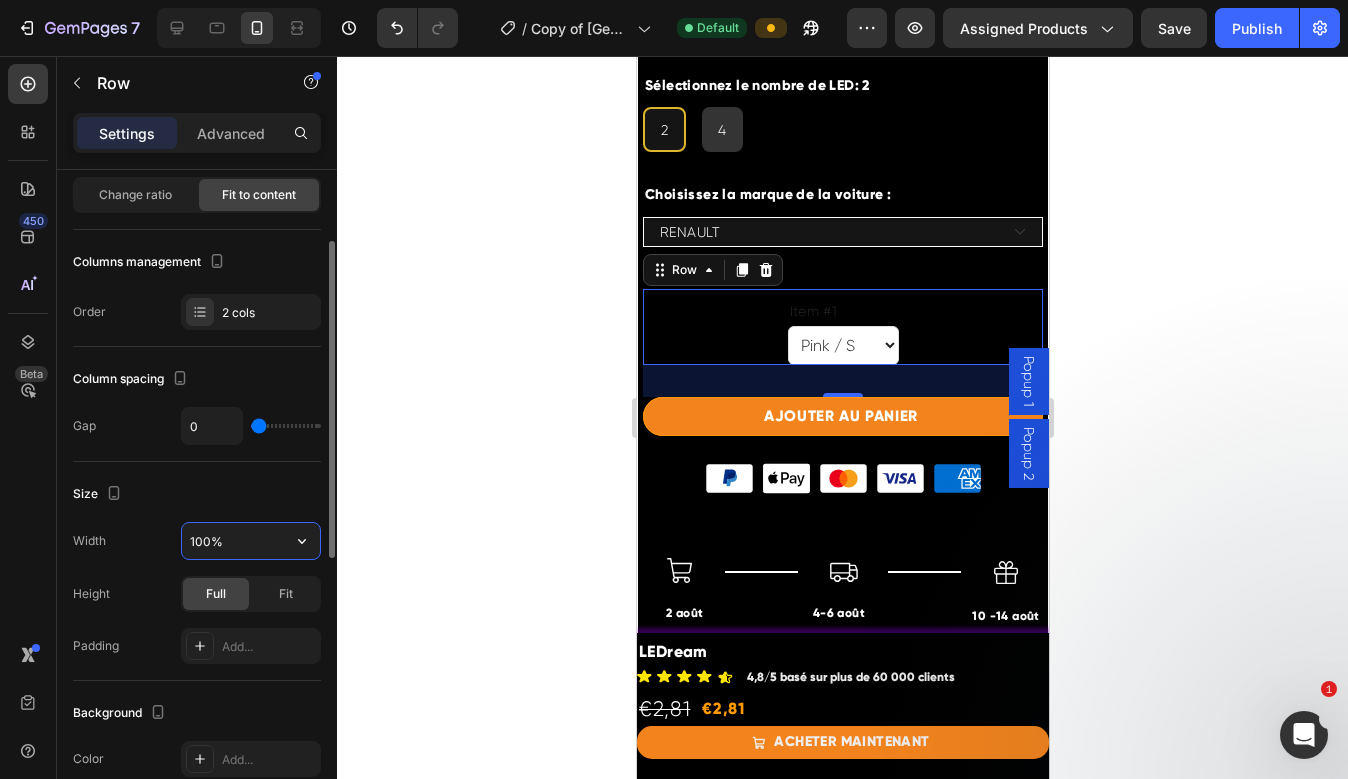click on "100%" at bounding box center (251, 541) 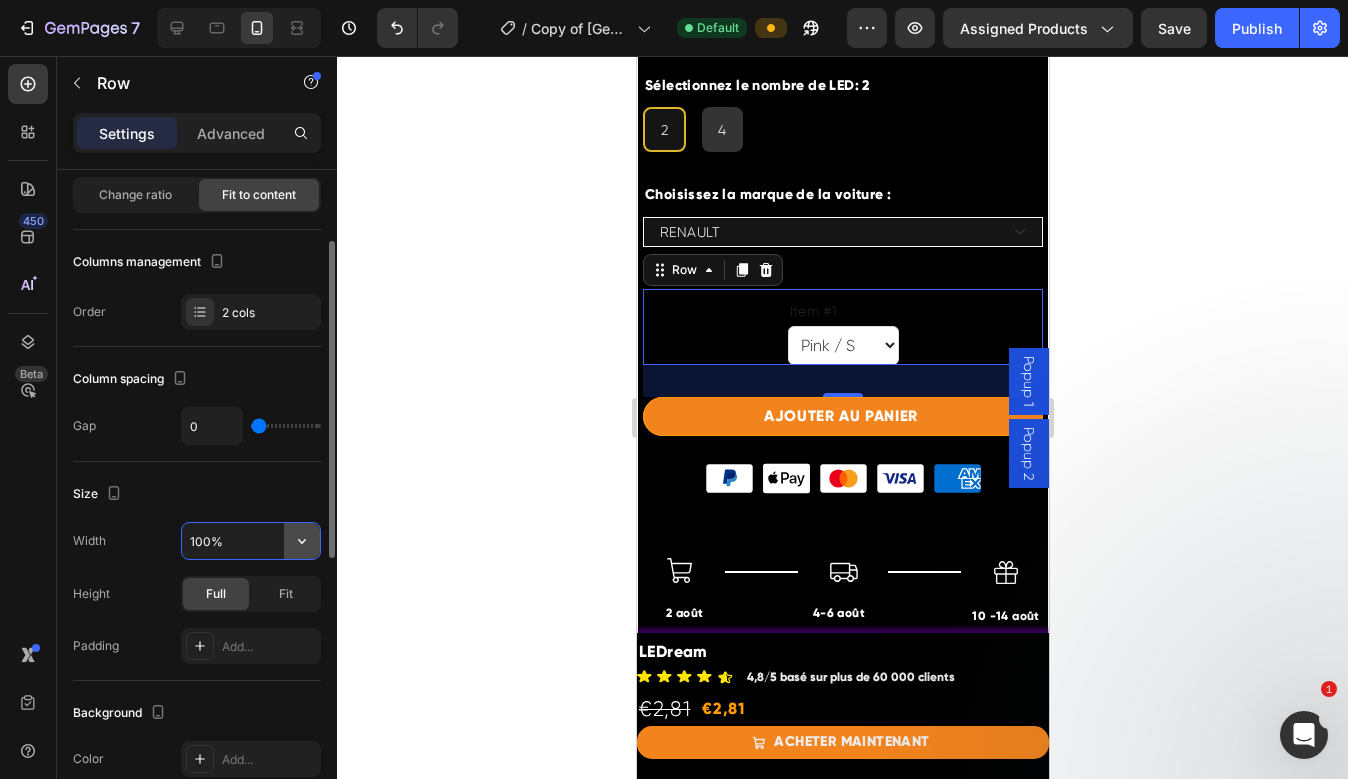 click 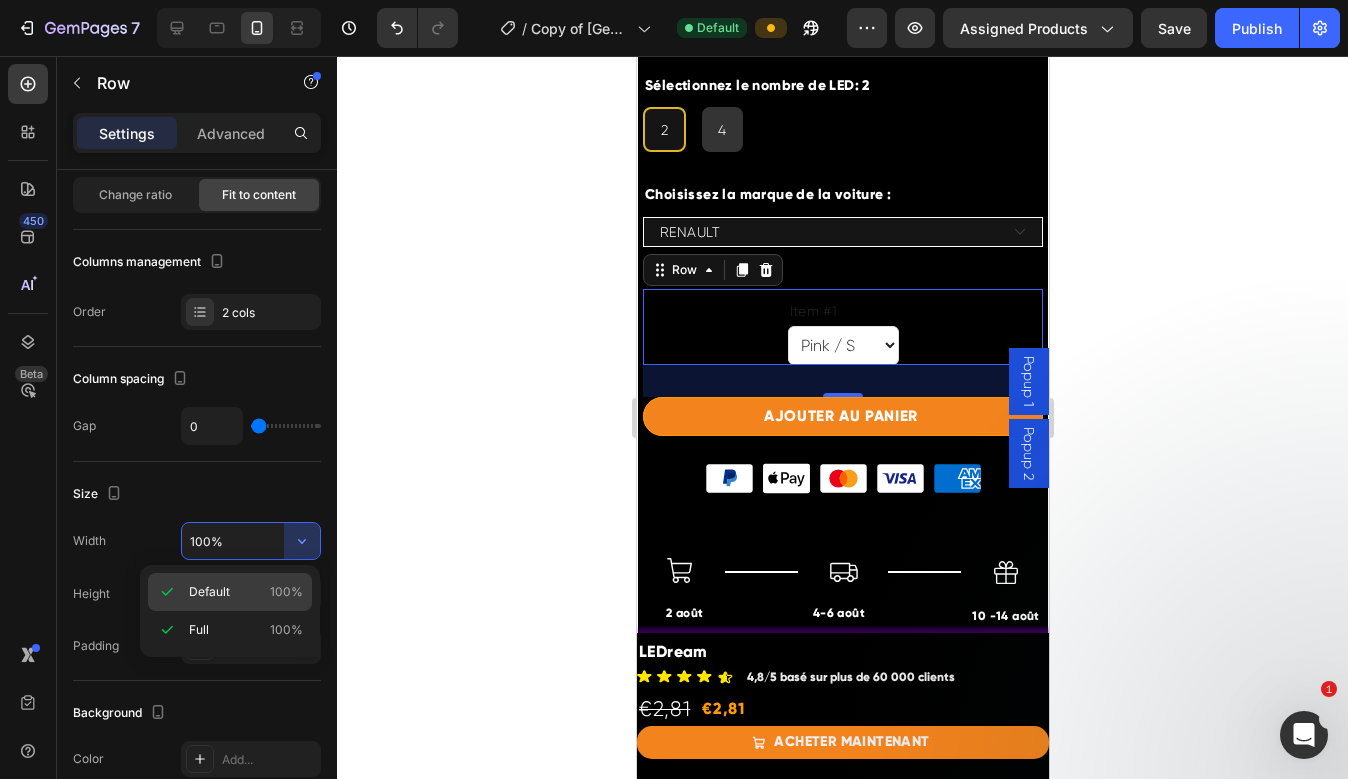click on "Default 100%" at bounding box center [246, 592] 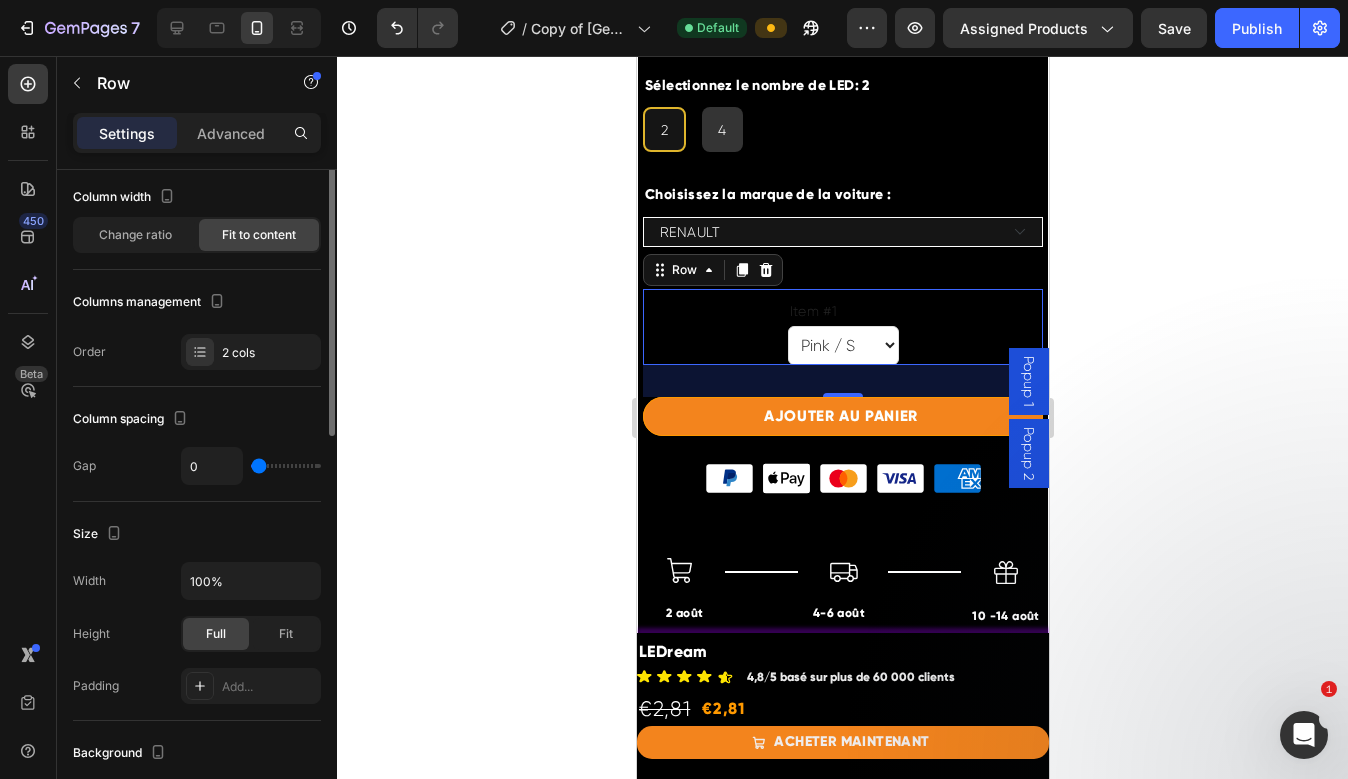 scroll, scrollTop: 40, scrollLeft: 0, axis: vertical 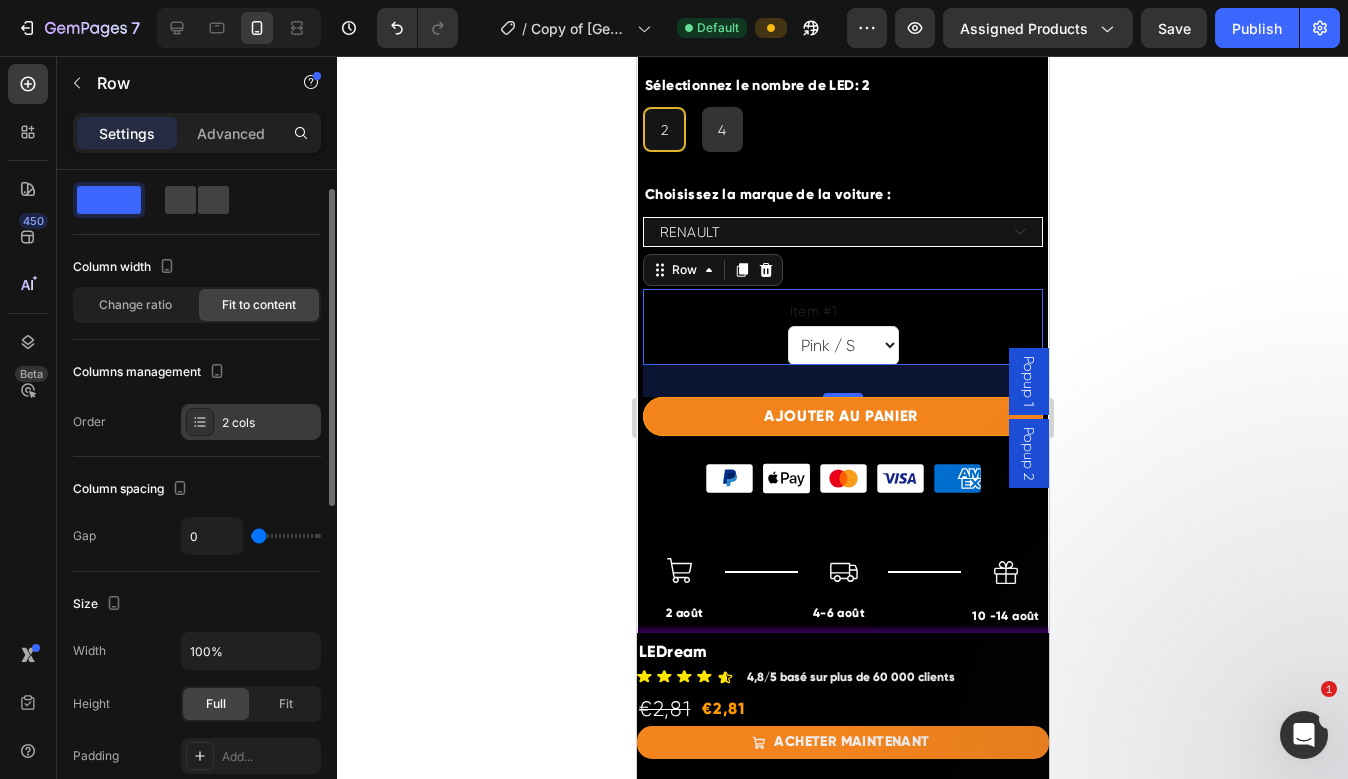 click on "2 cols" at bounding box center (269, 423) 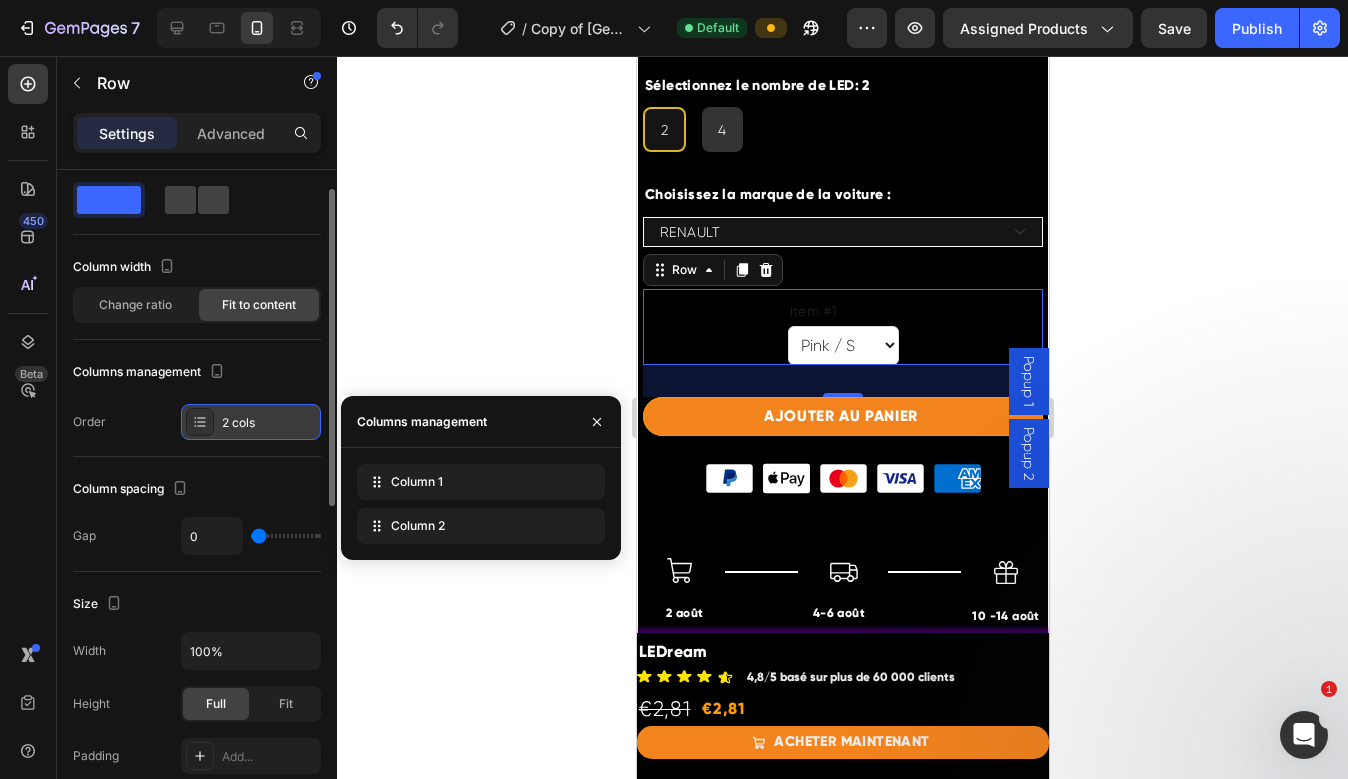 click on "2 cols" at bounding box center [269, 423] 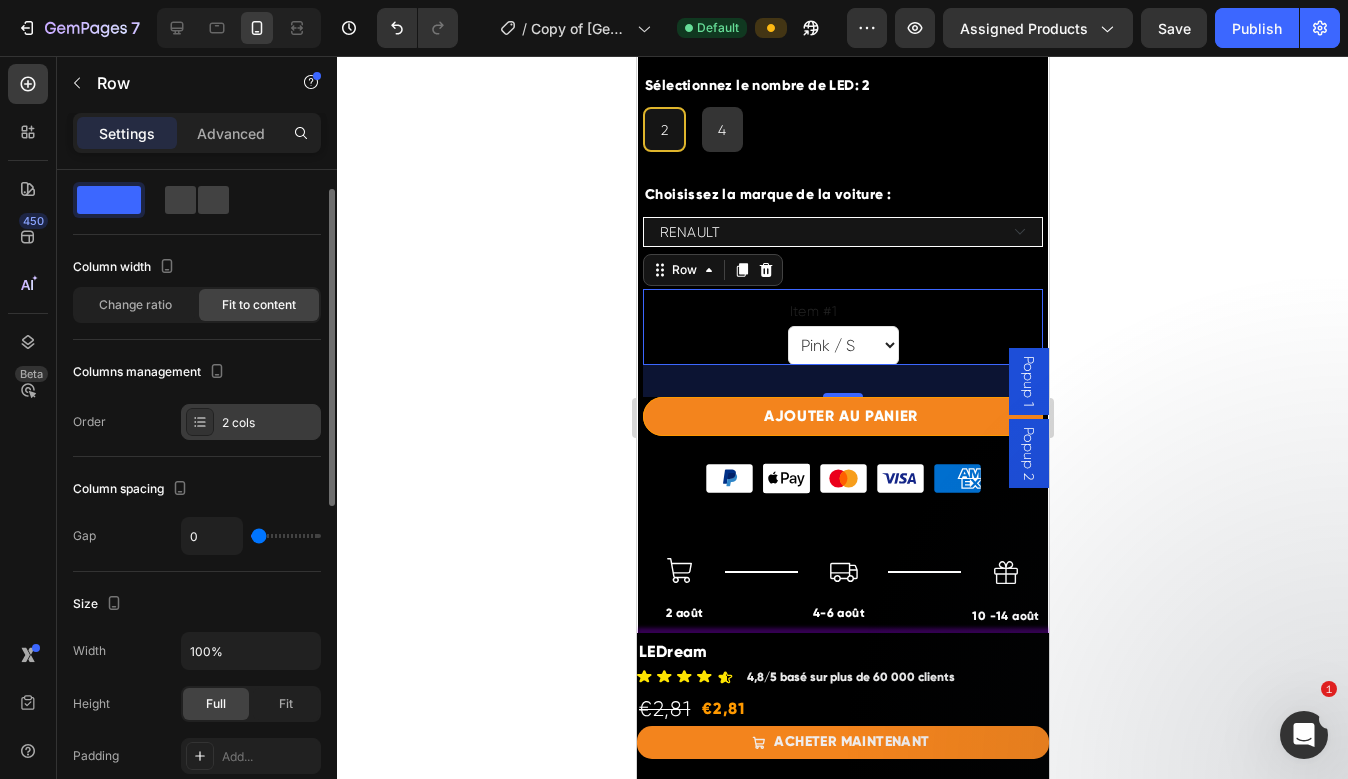 click on "2 cols" at bounding box center (269, 423) 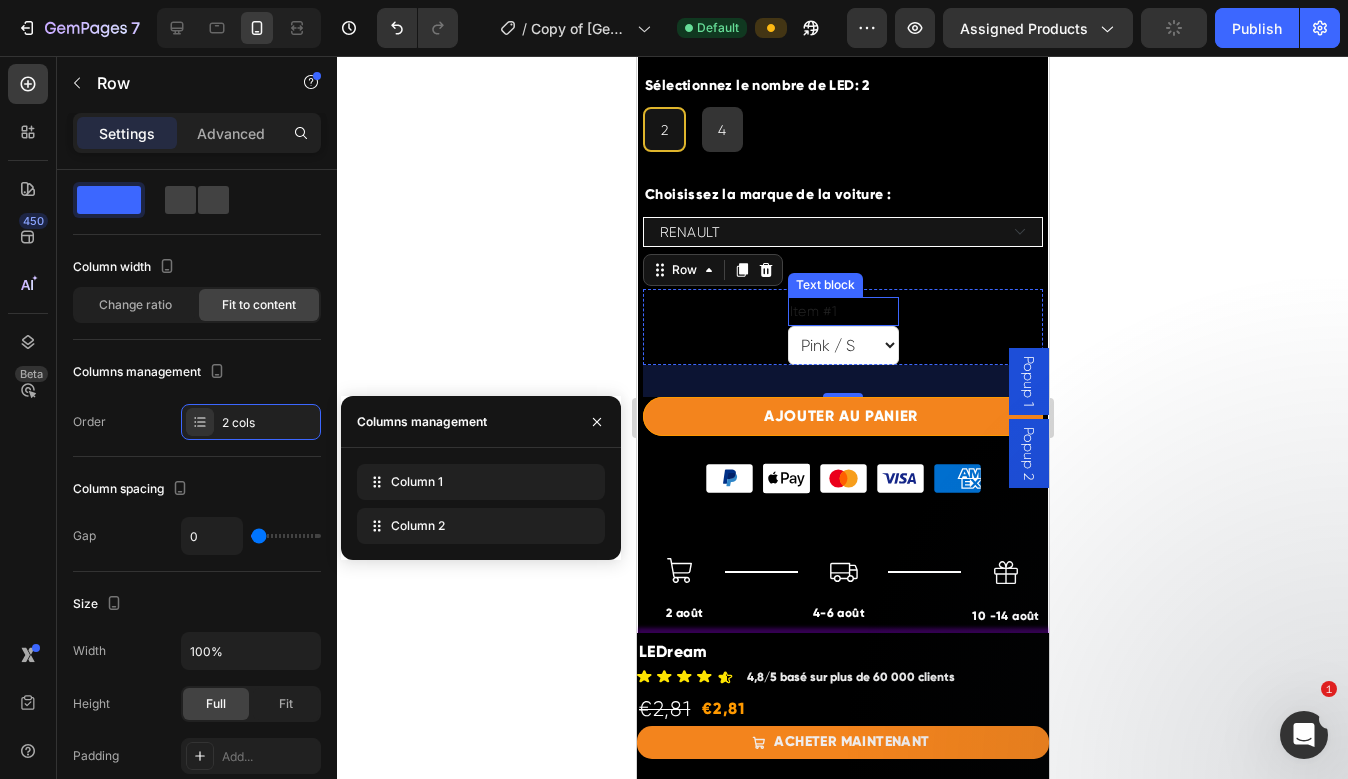click on "Item #1" at bounding box center (842, 311) 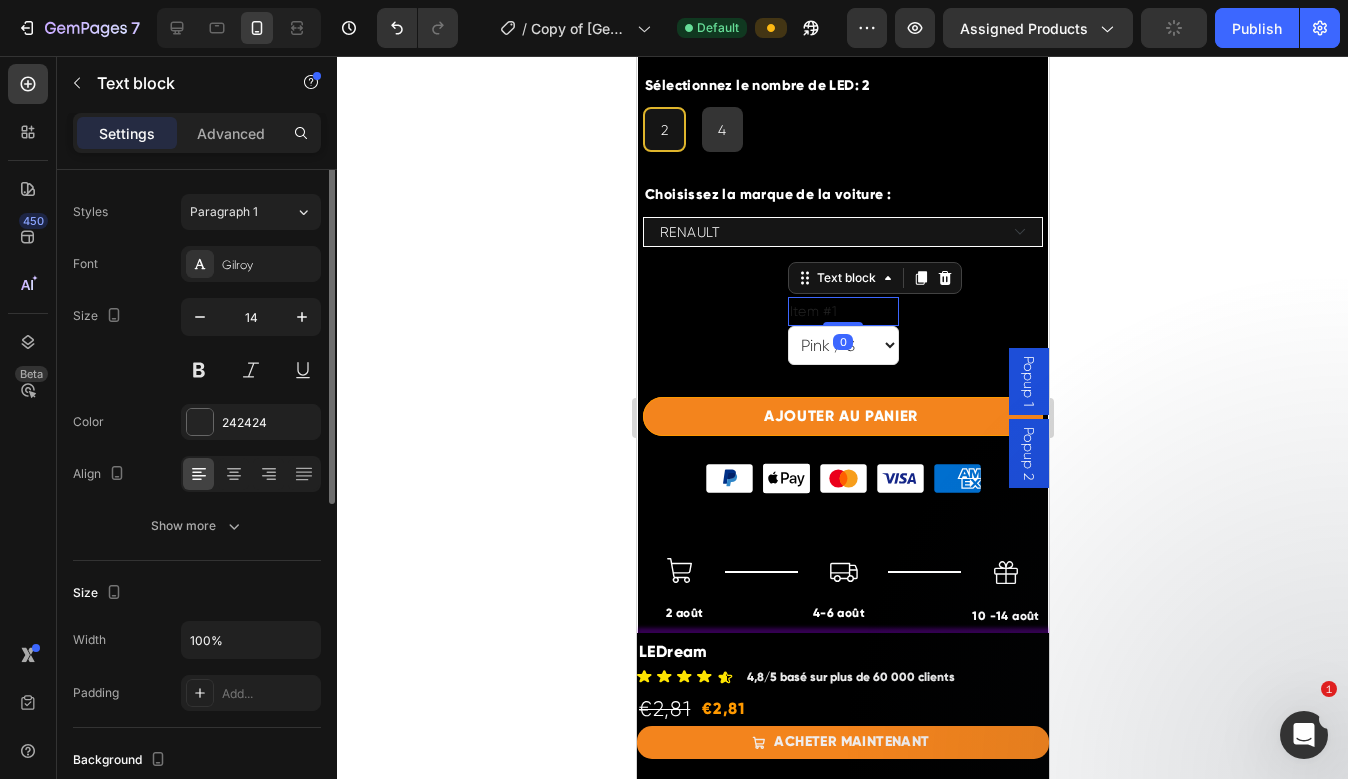scroll, scrollTop: 0, scrollLeft: 0, axis: both 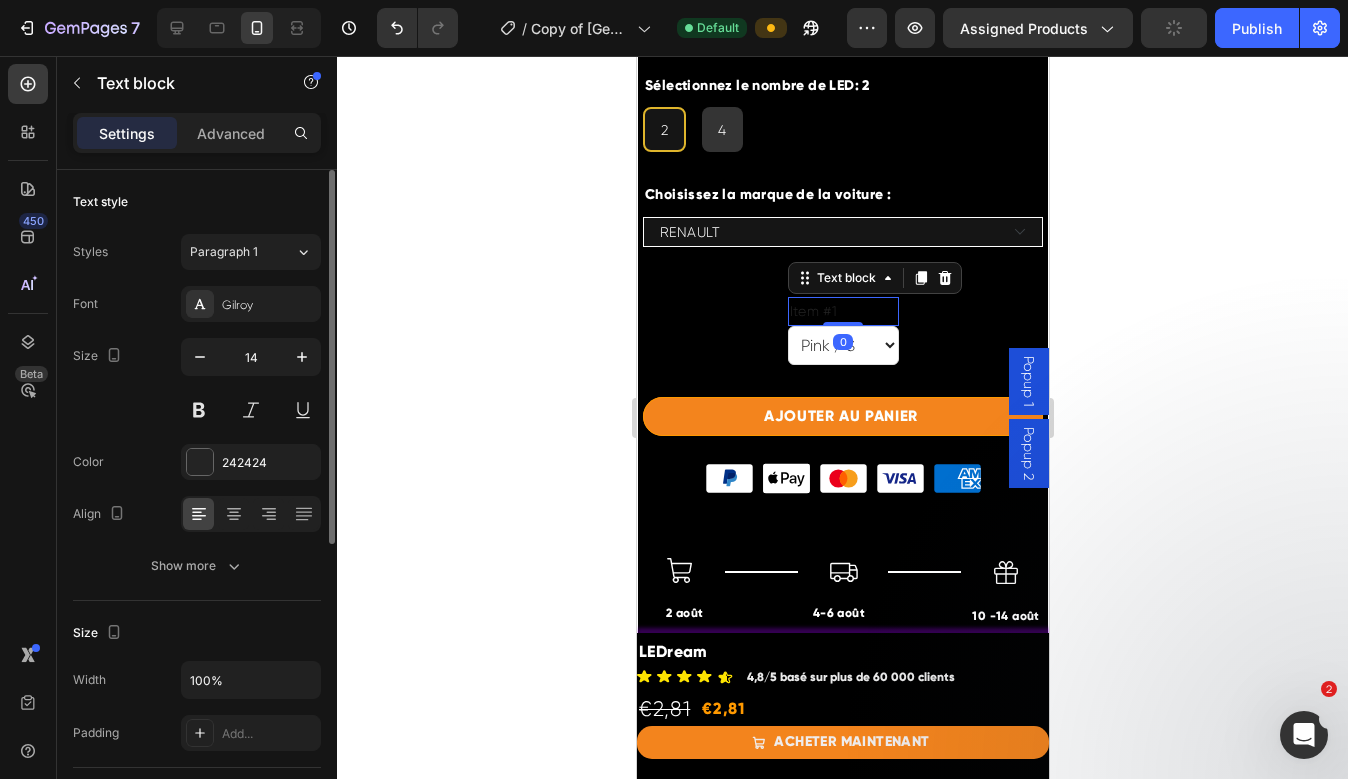 click on "Item #1" at bounding box center [842, 311] 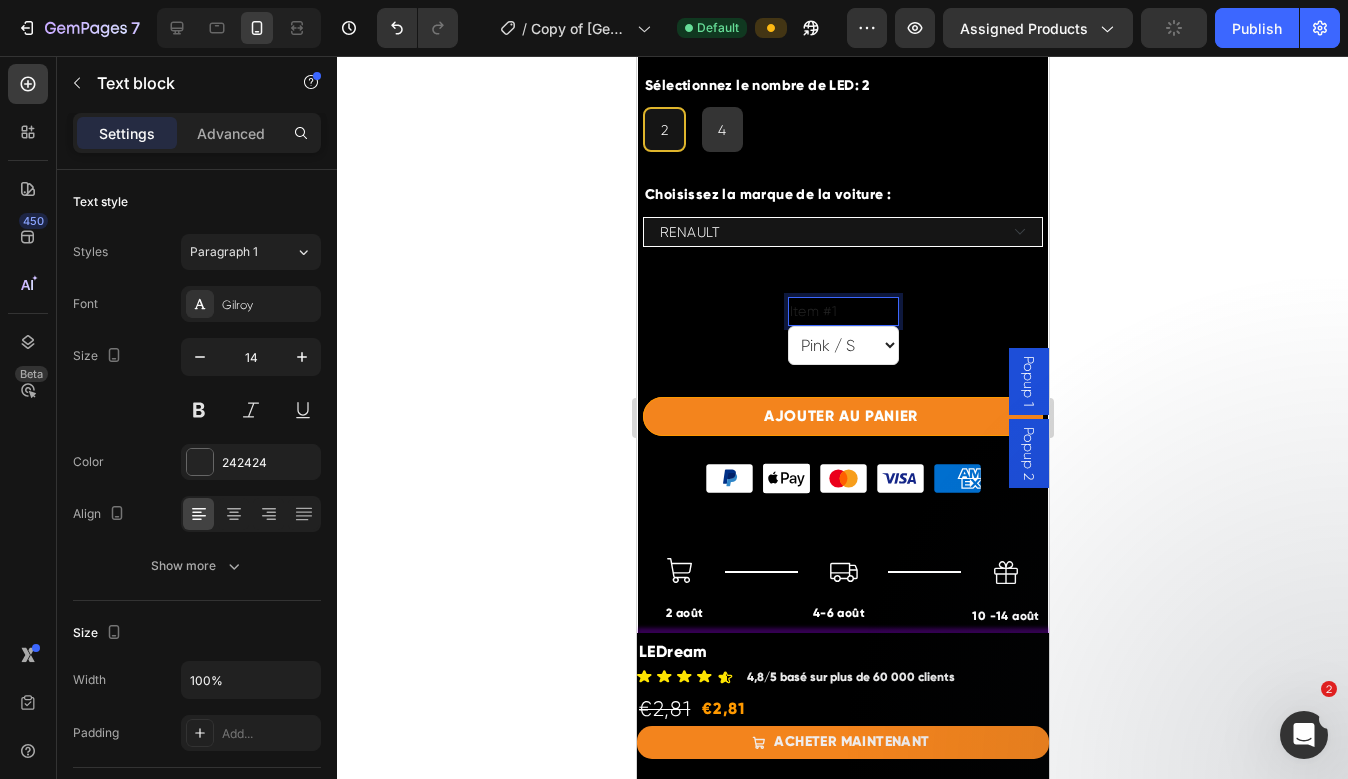 click on "Item #1" at bounding box center [842, 311] 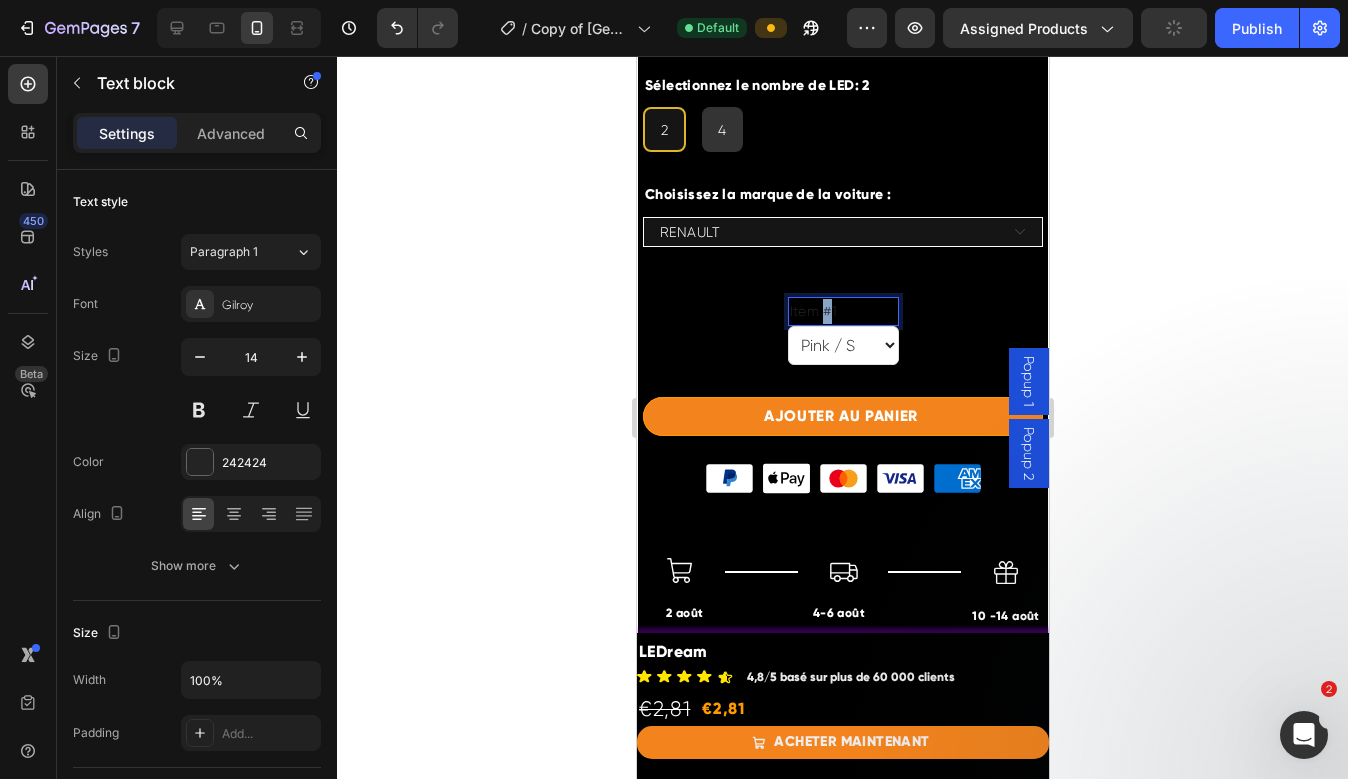 click on "Item #1" at bounding box center [842, 311] 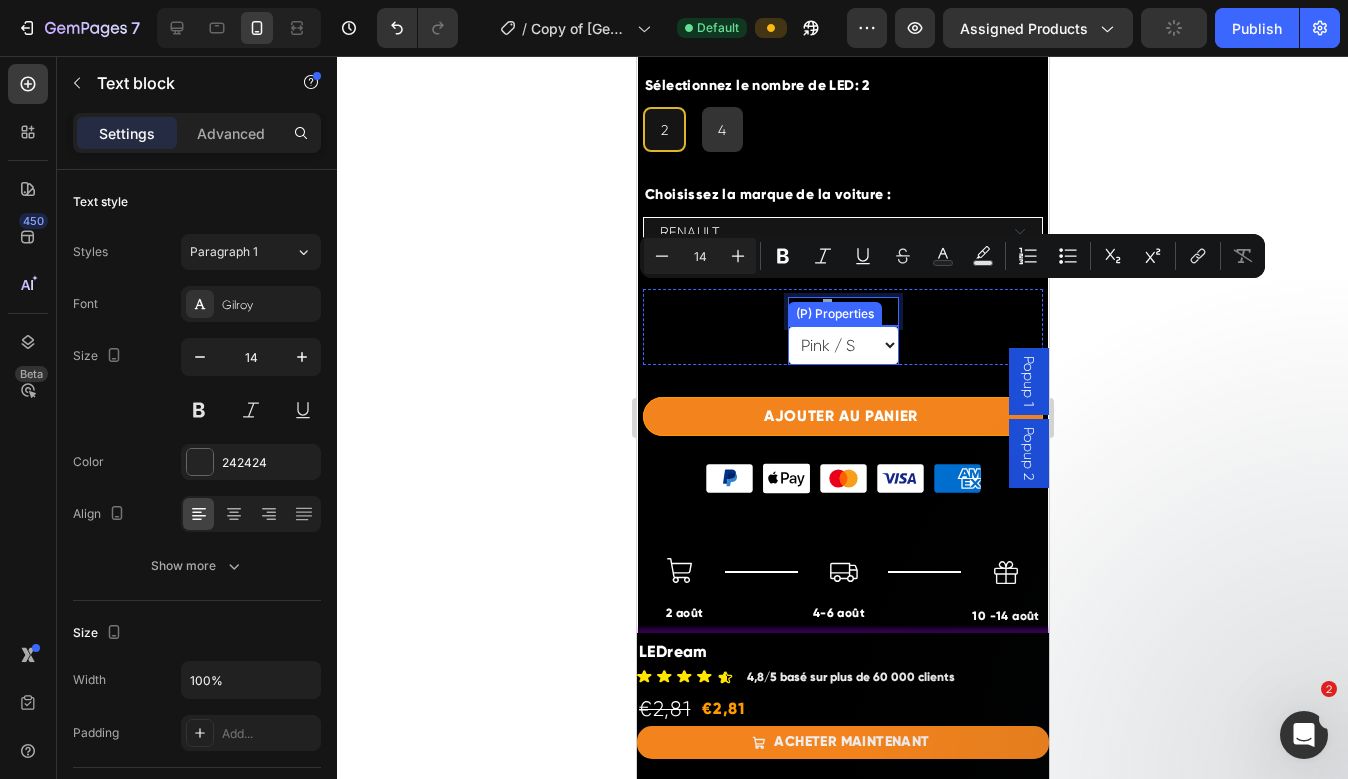 click on "Pink / S Pink / M Pink / L Blue / S Blue / M Blue / L Yellow / S Yellow / M Yellow / L" at bounding box center [842, 345] 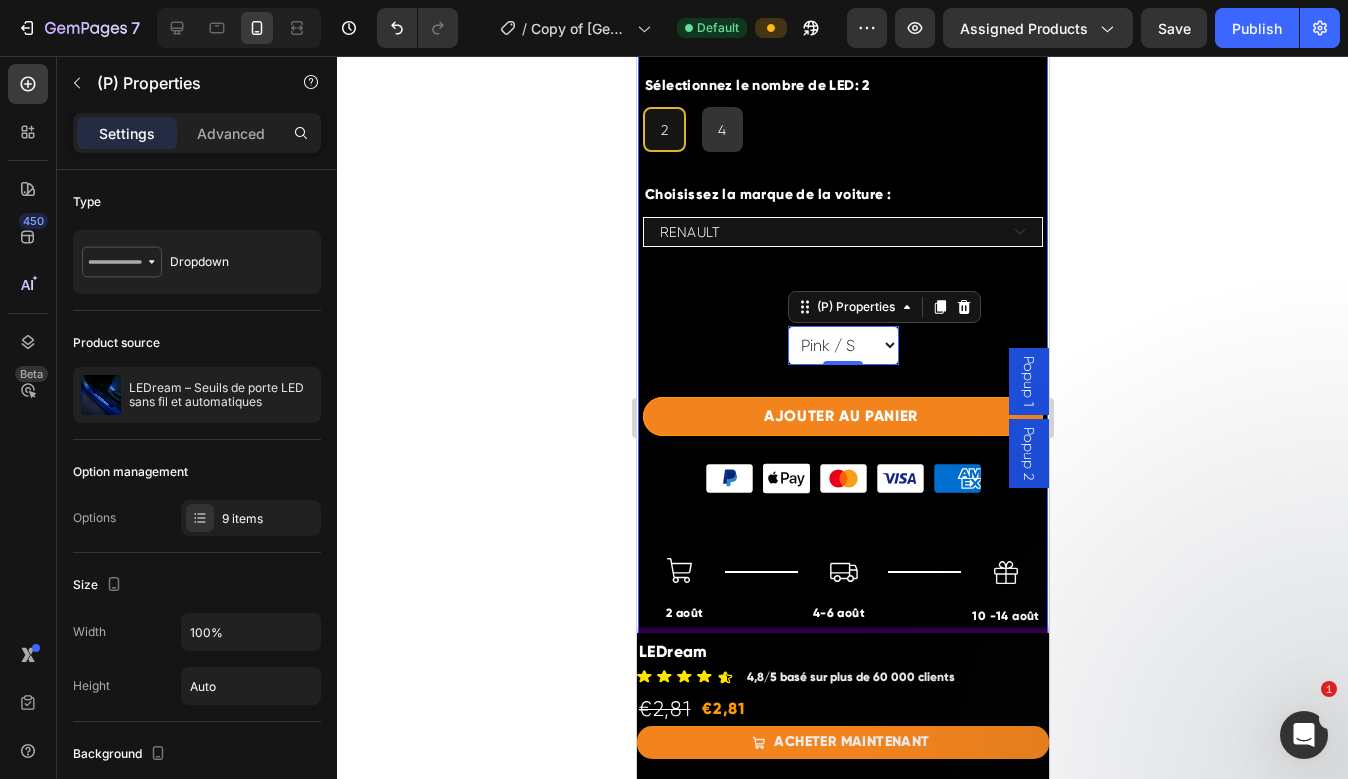click 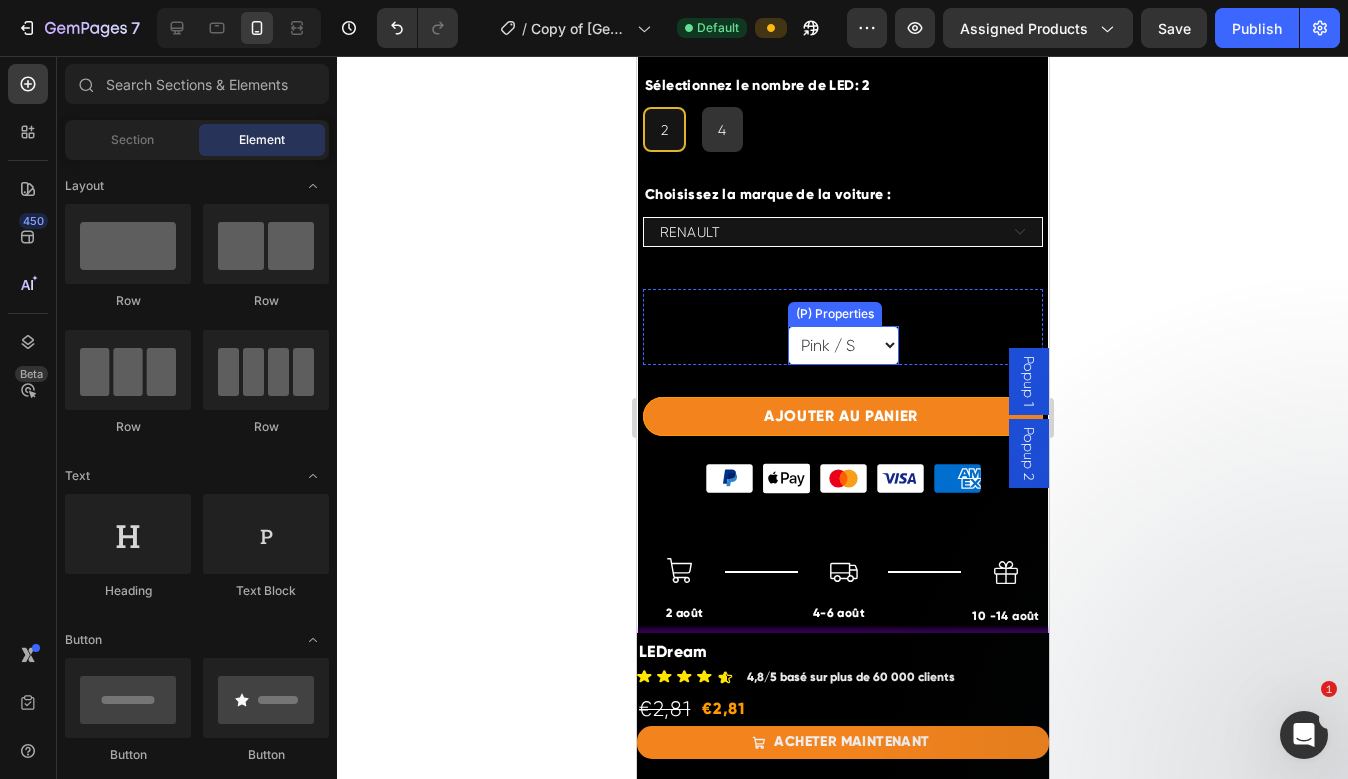click on "Pink / S Pink / M Pink / L Blue / S Blue / M Blue / L Yellow / S Yellow / M Yellow / L" at bounding box center [842, 345] 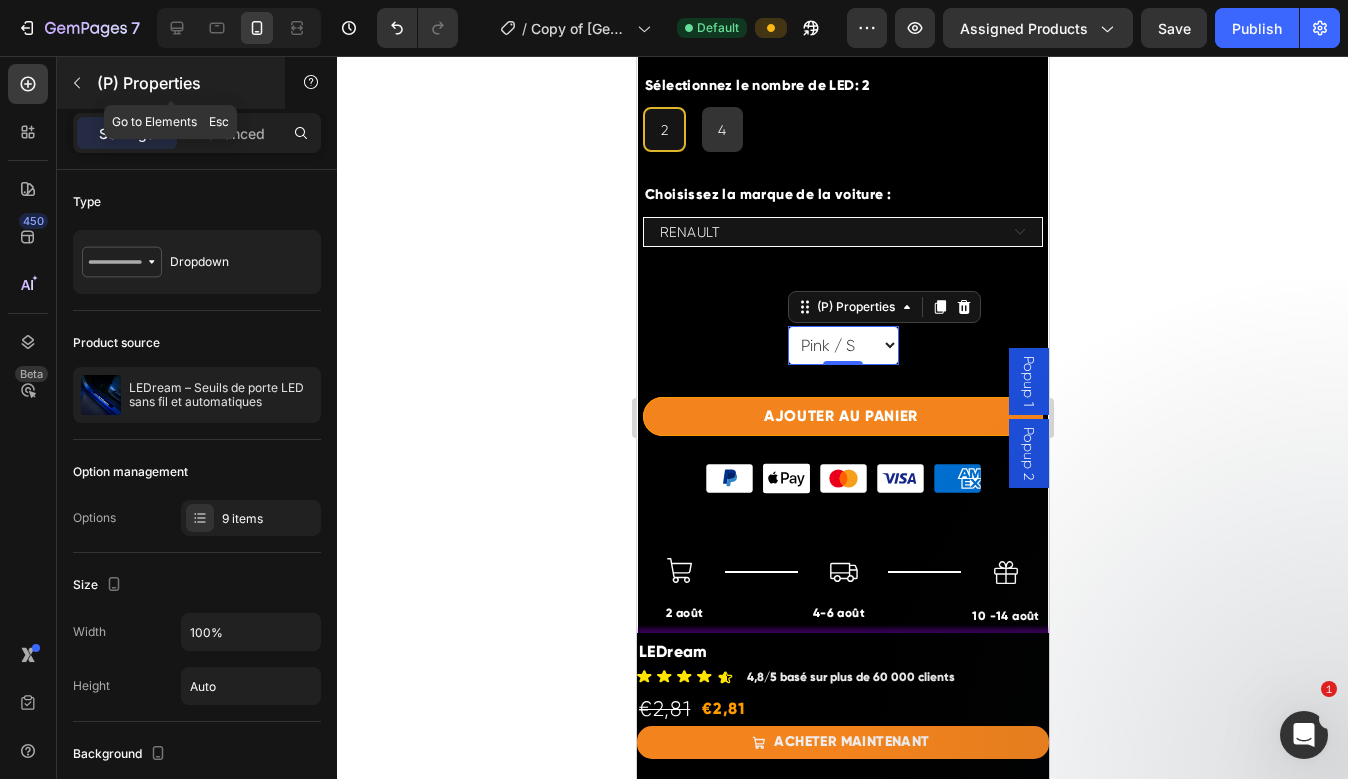 click 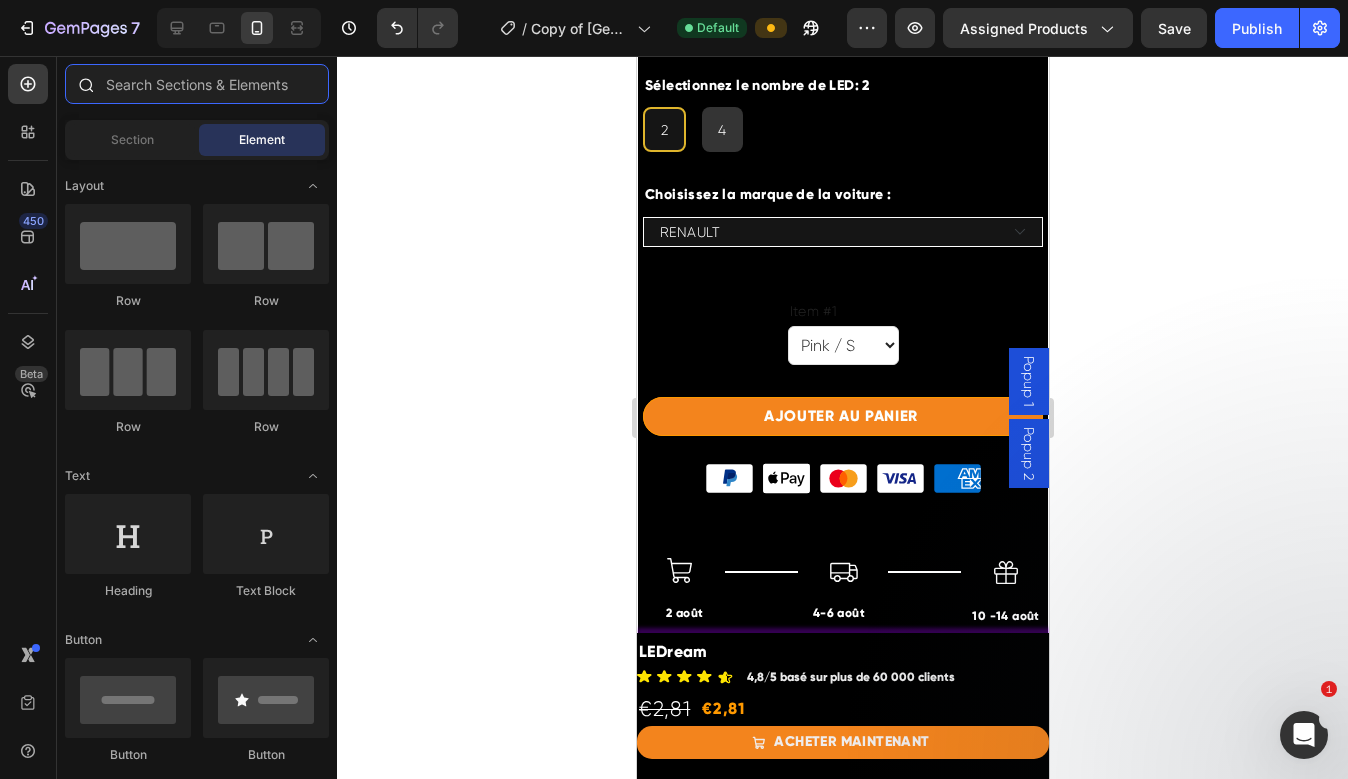 click at bounding box center (197, 84) 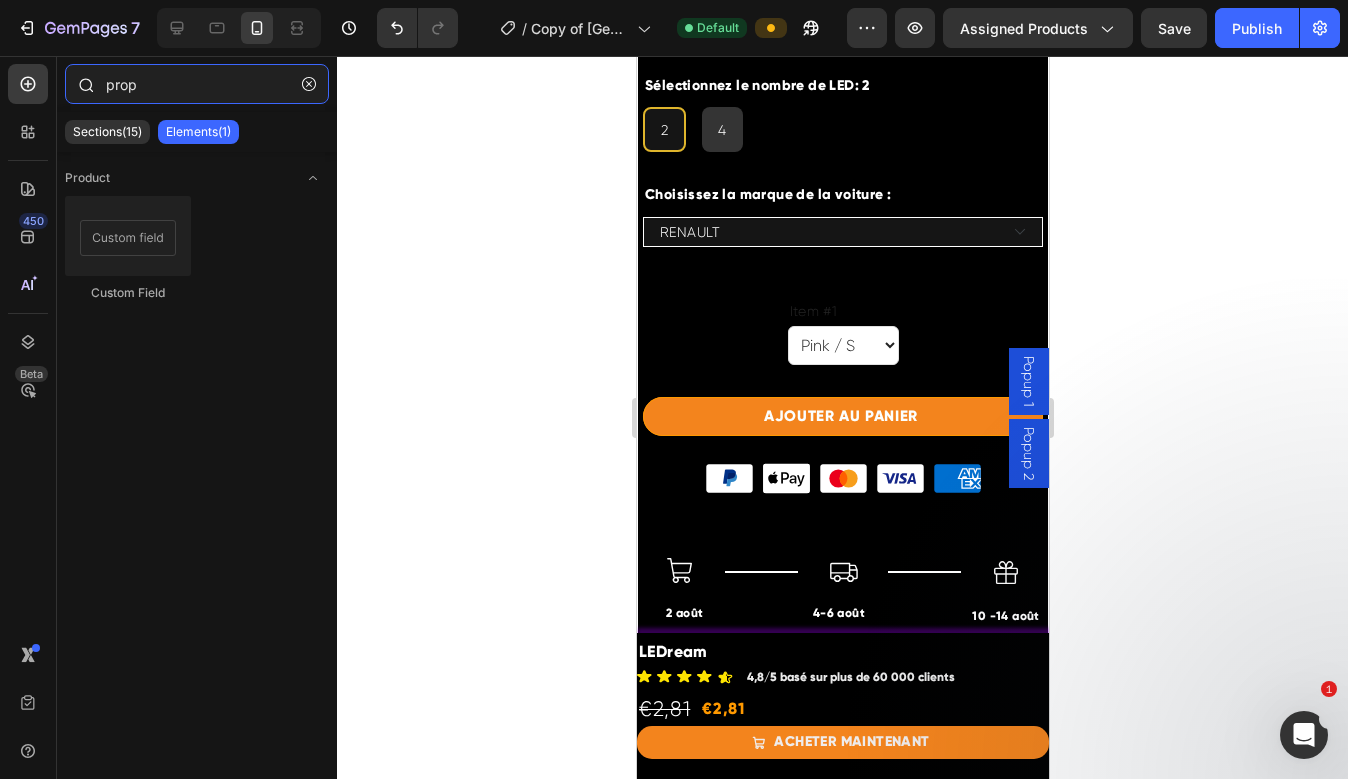 type on "pro" 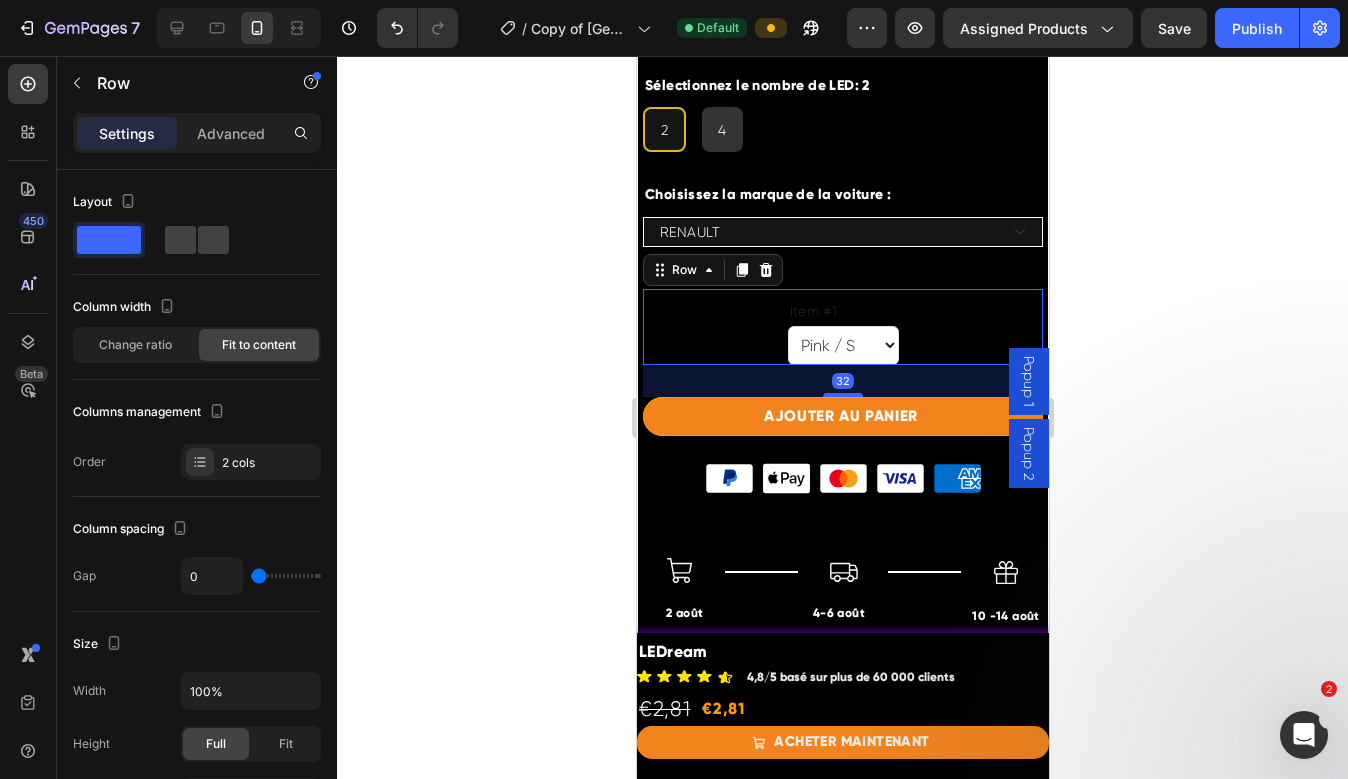 click on "Item #1 Text block Pink / S Pink / M Pink / L Blue / S Blue / M Blue / L Yellow / S Yellow / M Yellow / L (P) Properties Row   32" at bounding box center [842, 327] 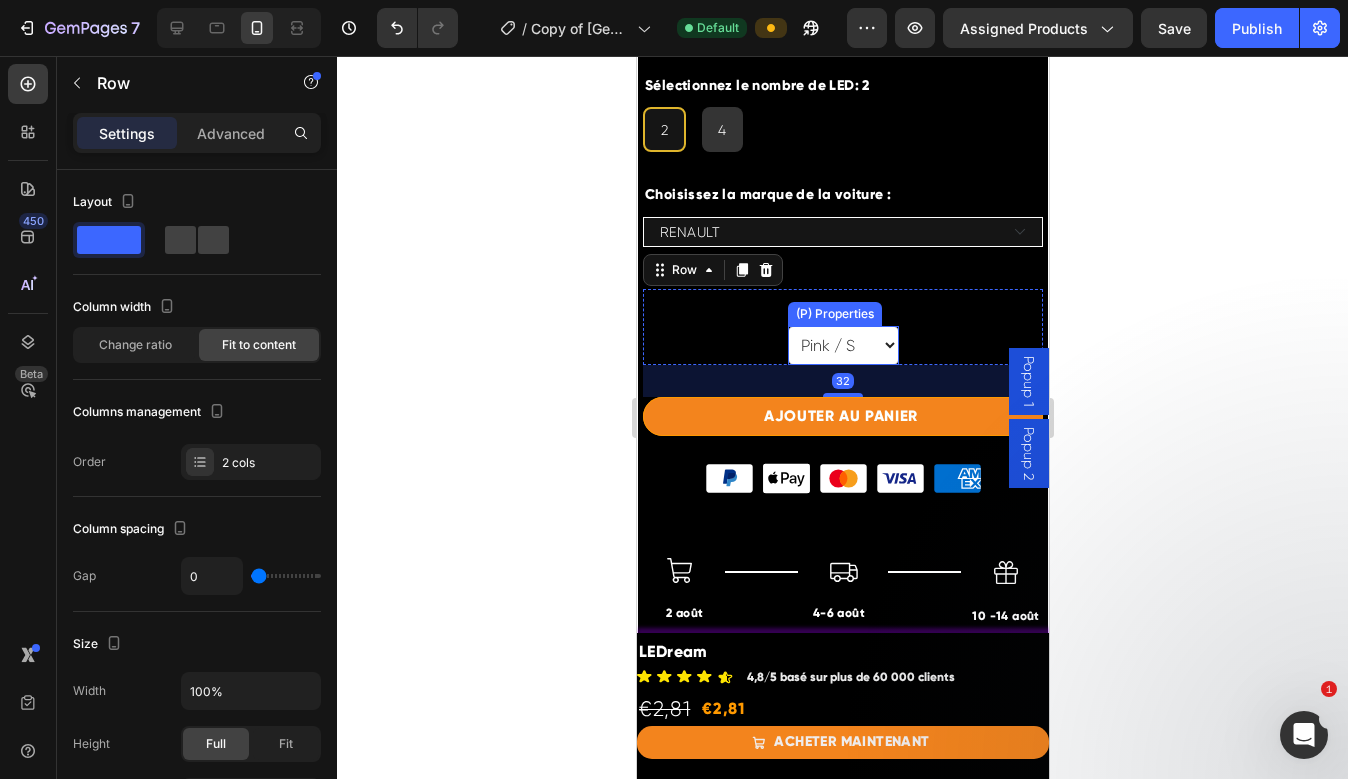 click on "Pink / S Pink / M Pink / L Blue / S Blue / M Blue / L Yellow / S Yellow / M Yellow / L" at bounding box center (842, 345) 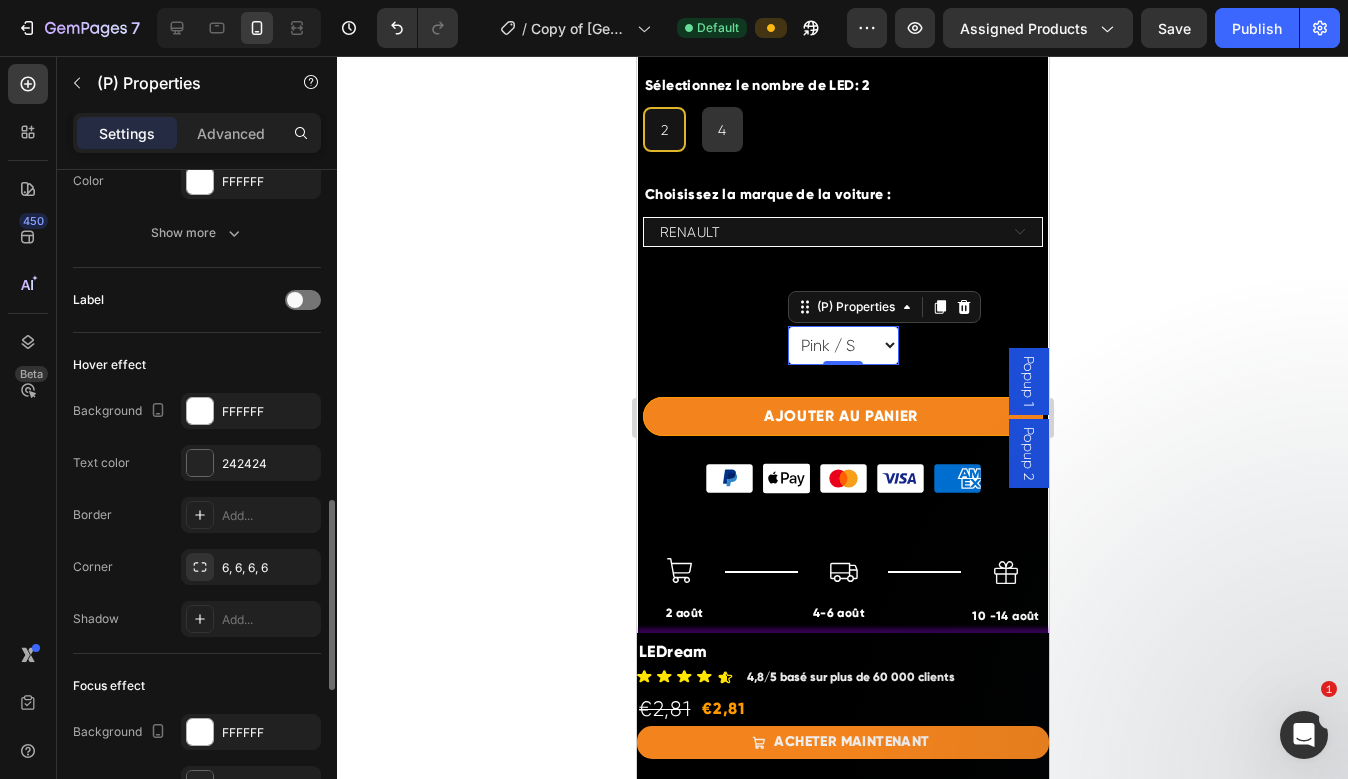 scroll, scrollTop: 1171, scrollLeft: 0, axis: vertical 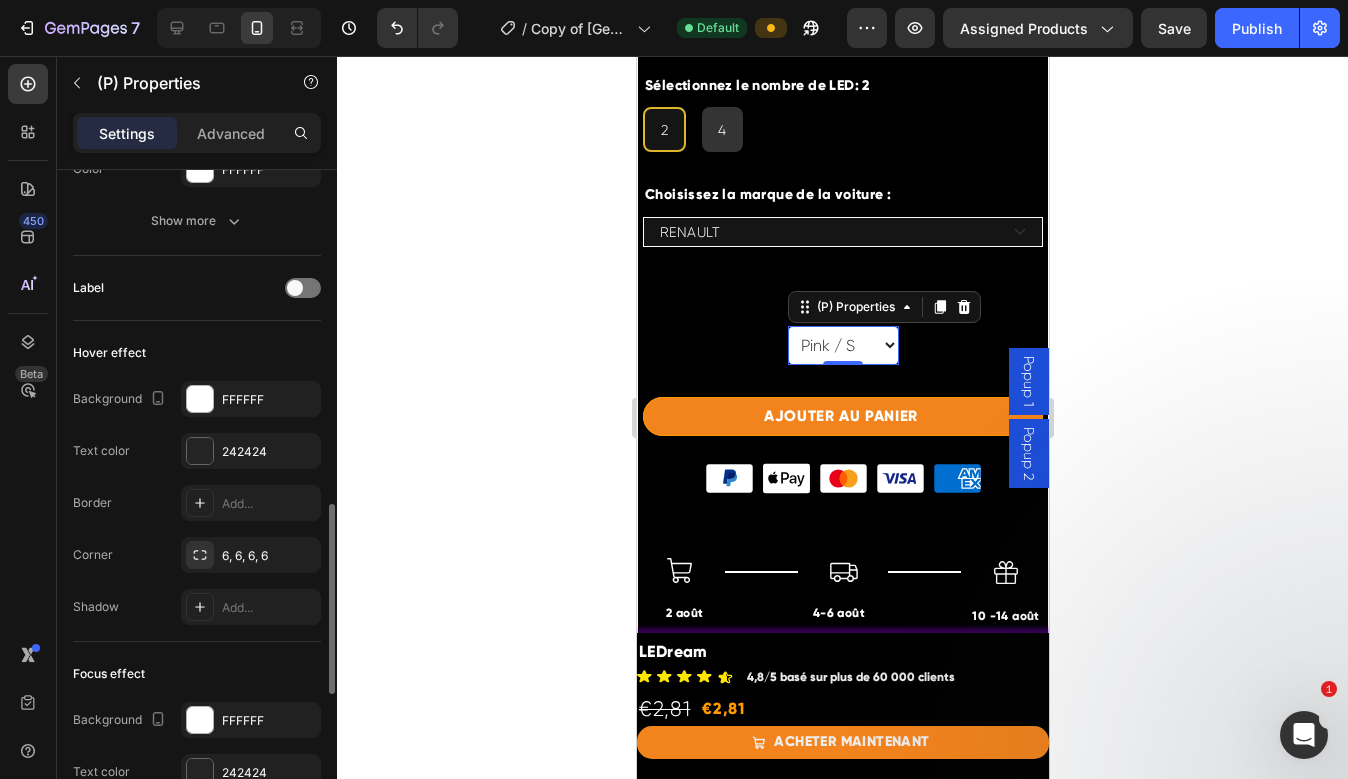 click on "Label" at bounding box center [197, 288] 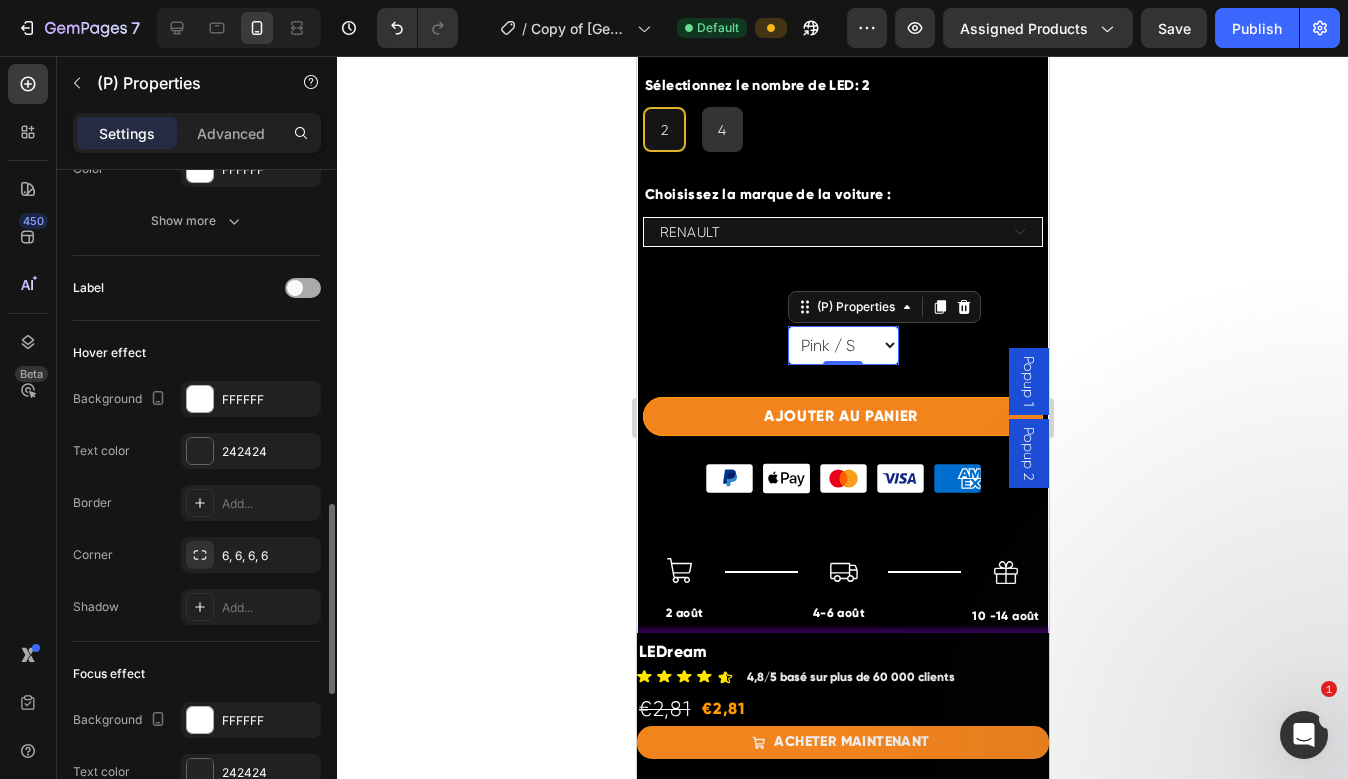 click at bounding box center [303, 288] 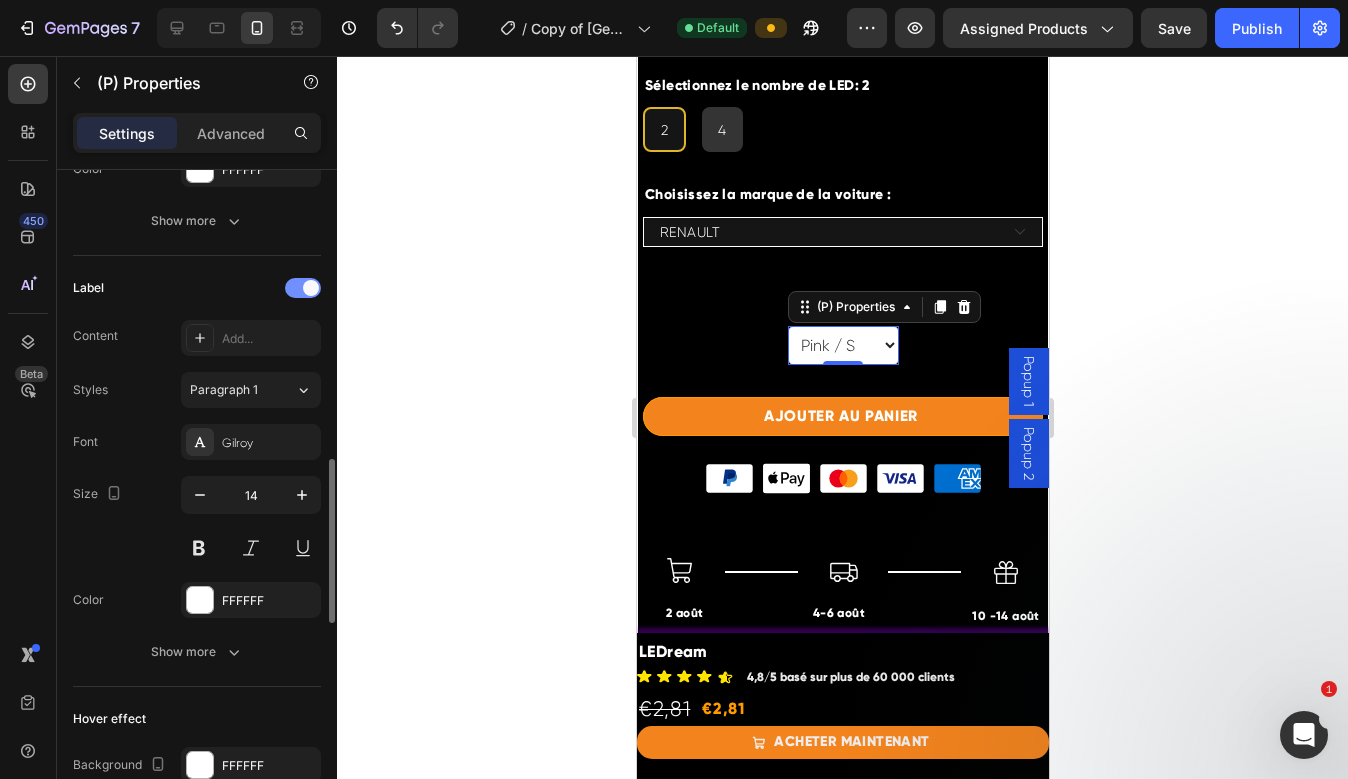 click at bounding box center (303, 288) 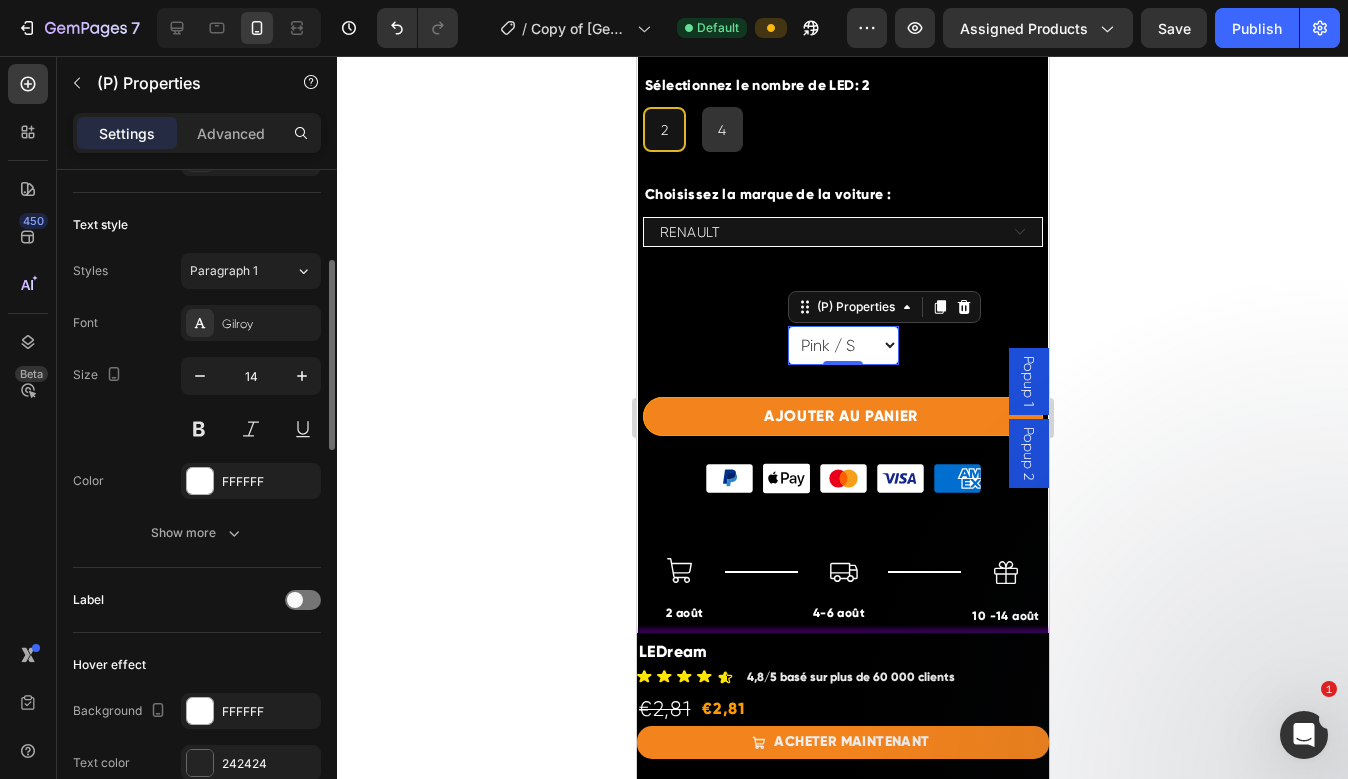 scroll, scrollTop: 659, scrollLeft: 0, axis: vertical 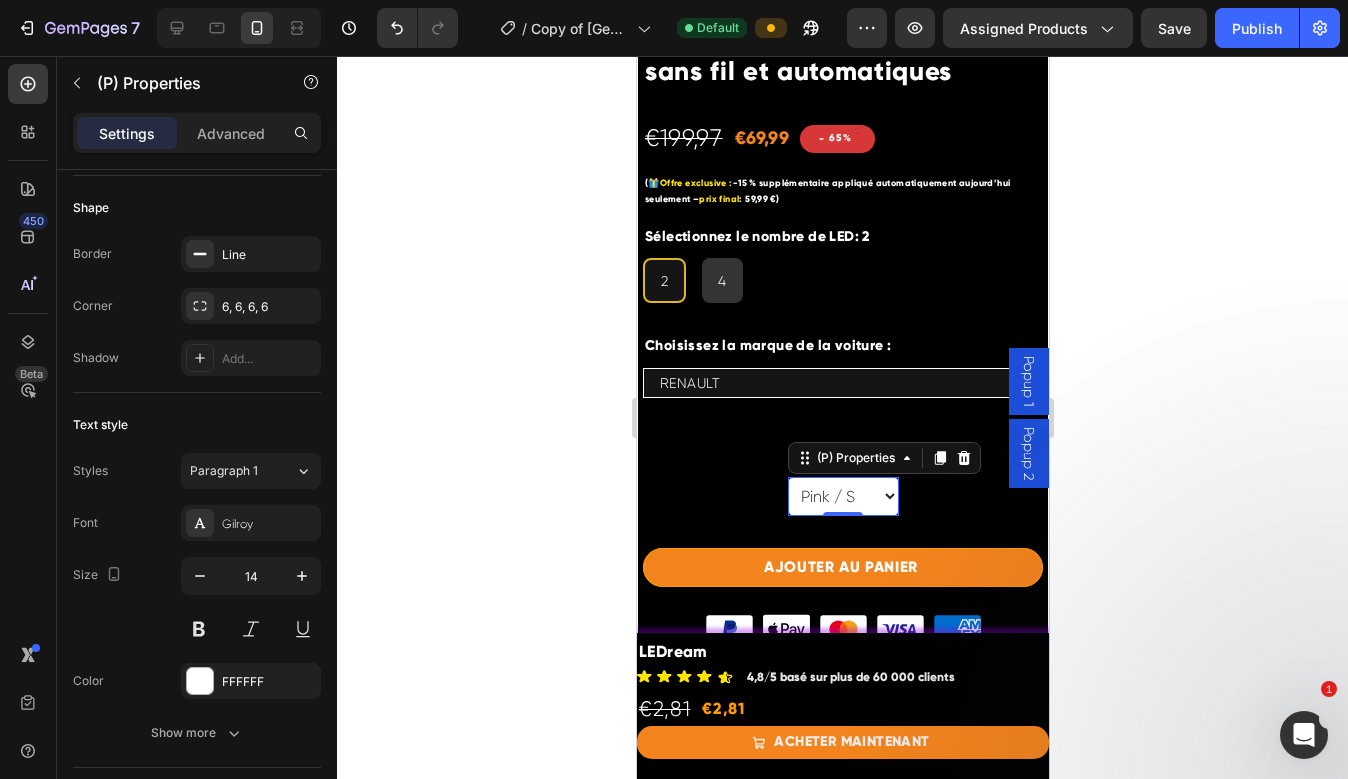 click 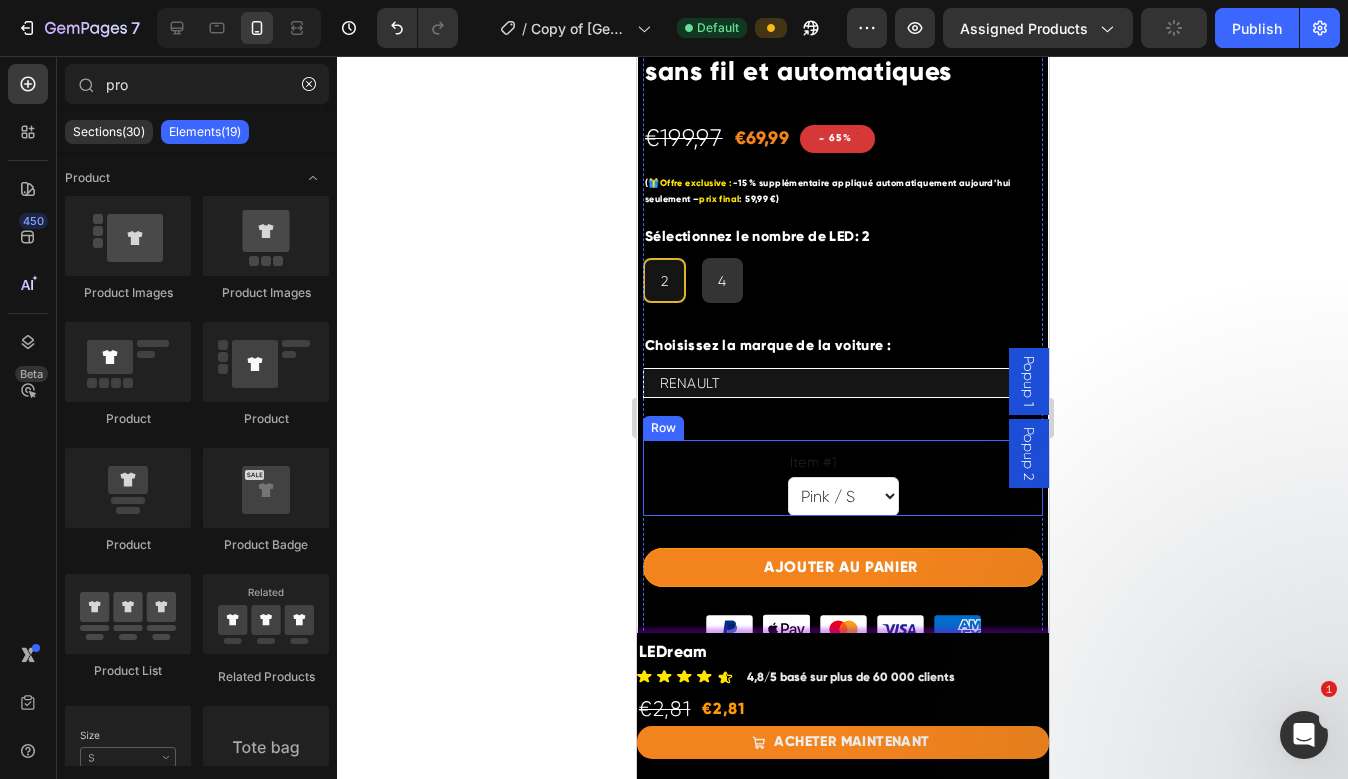 click on "Item #1" at bounding box center (842, 462) 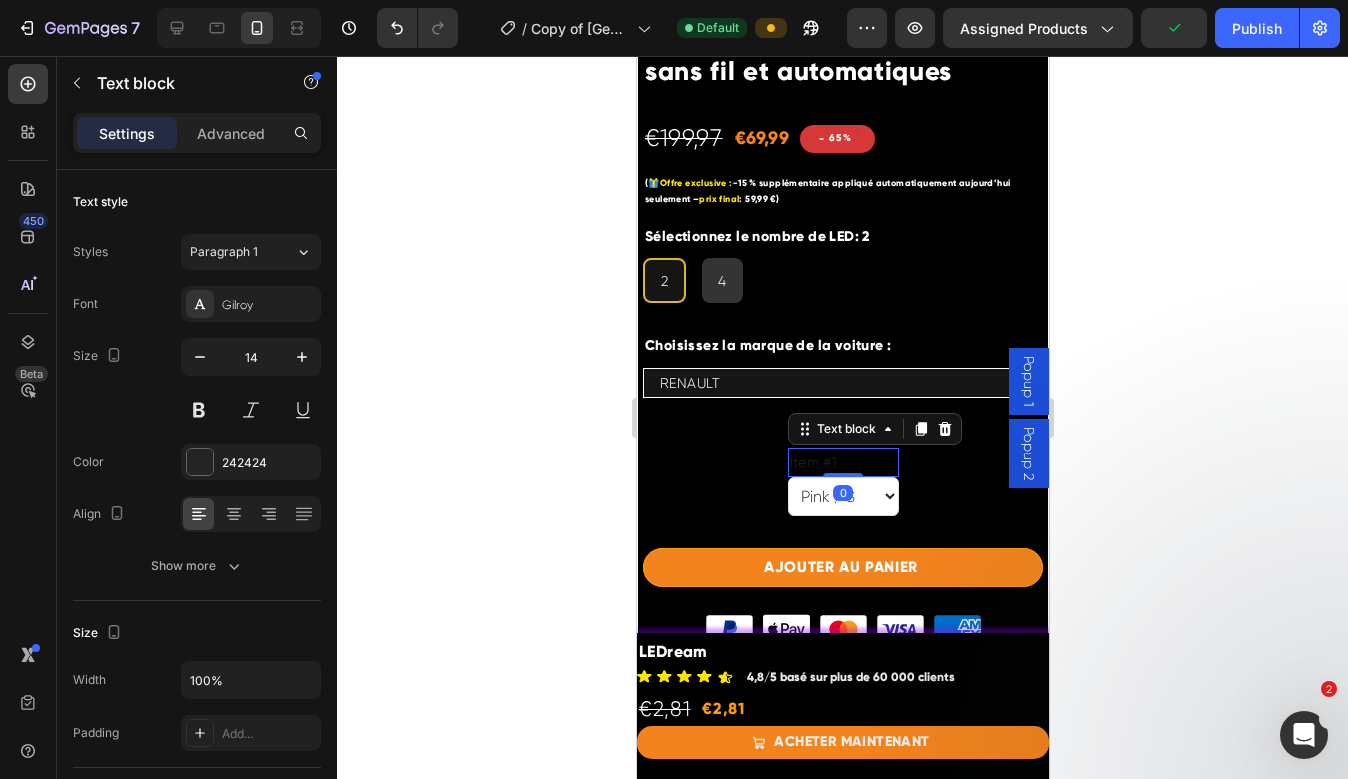 click on "Item #1" at bounding box center (842, 462) 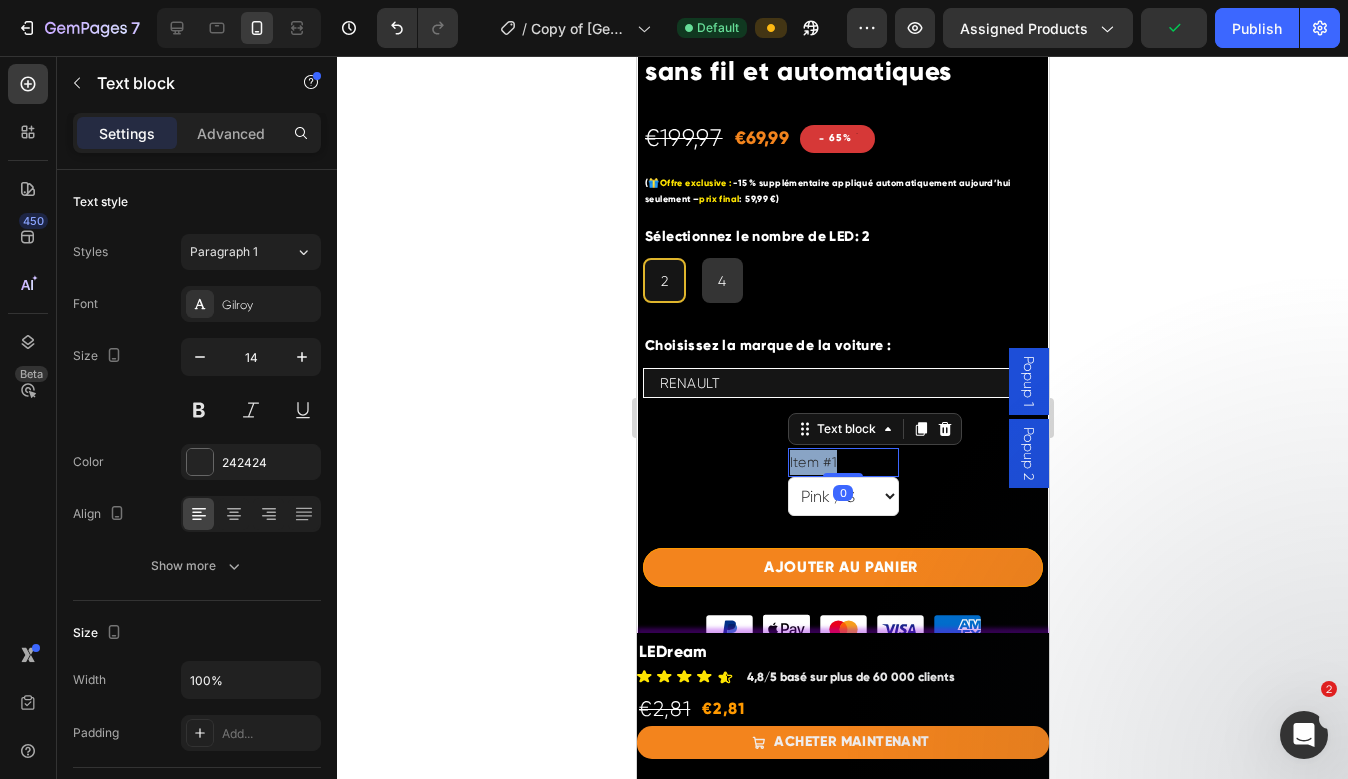 click on "Item #1" at bounding box center [842, 462] 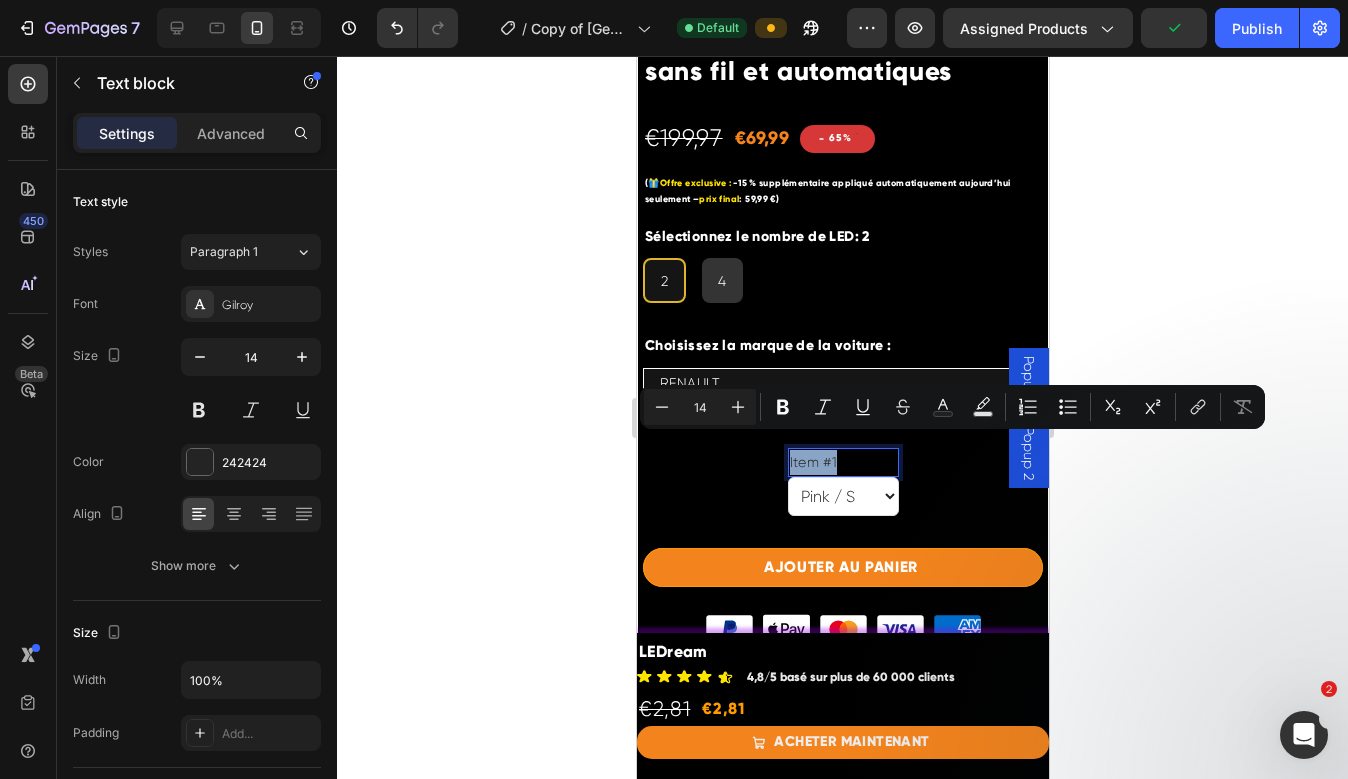 click on "Item #1" at bounding box center [842, 462] 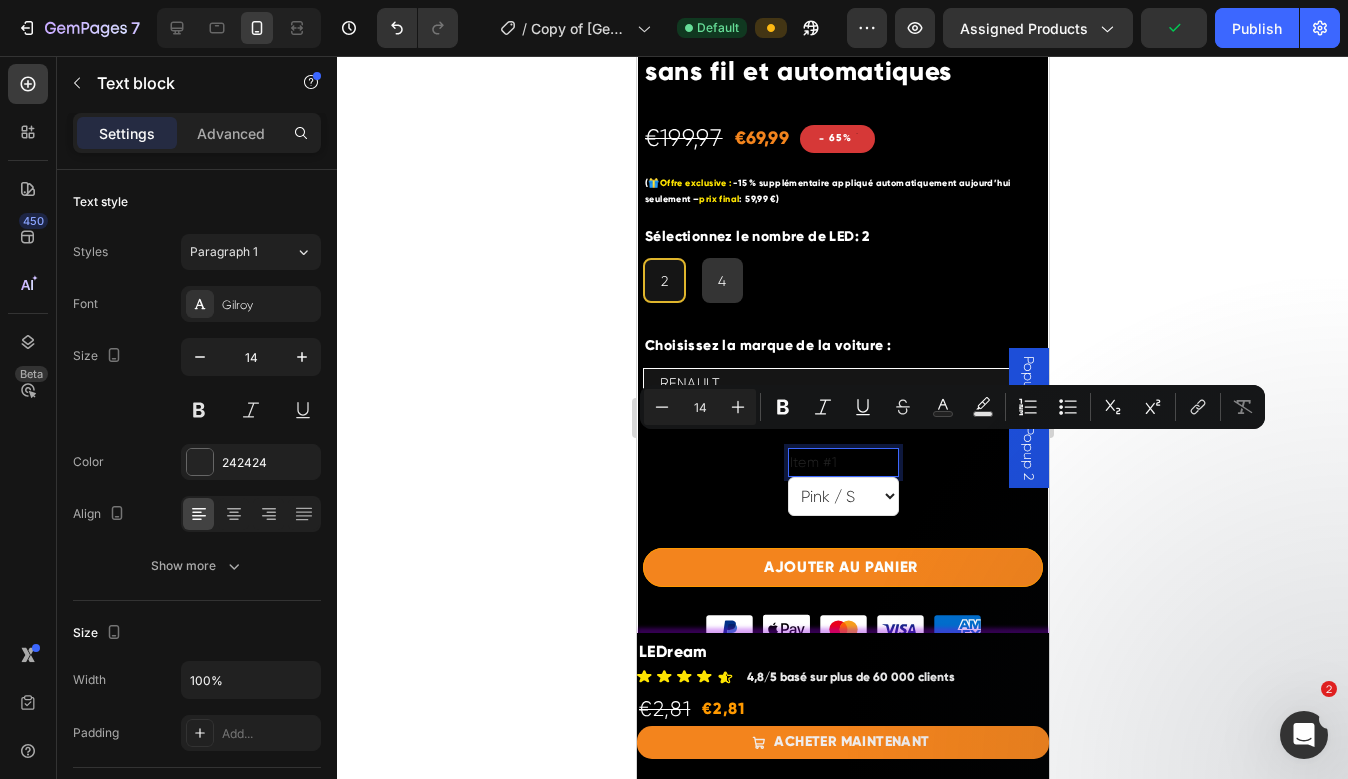 click on "Item #1" at bounding box center (842, 462) 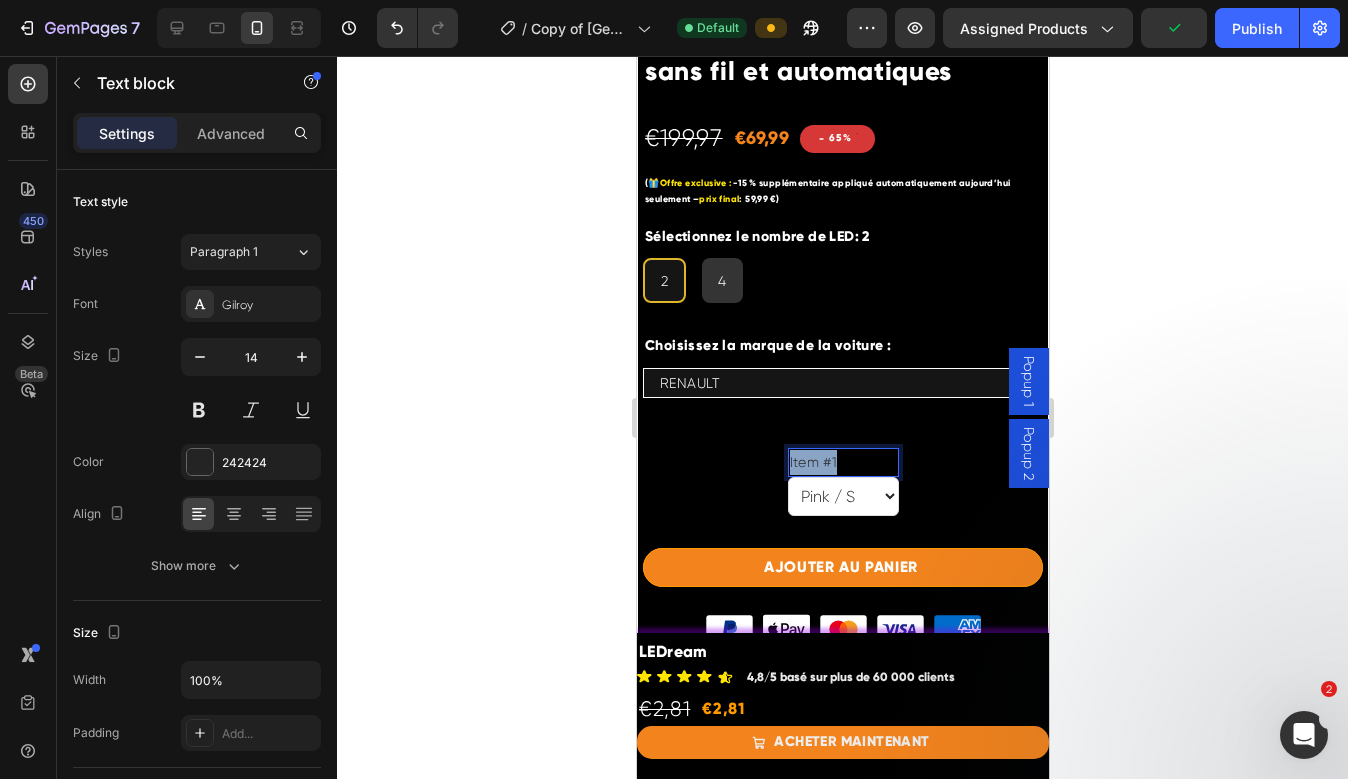 click on "Item #1" at bounding box center (842, 462) 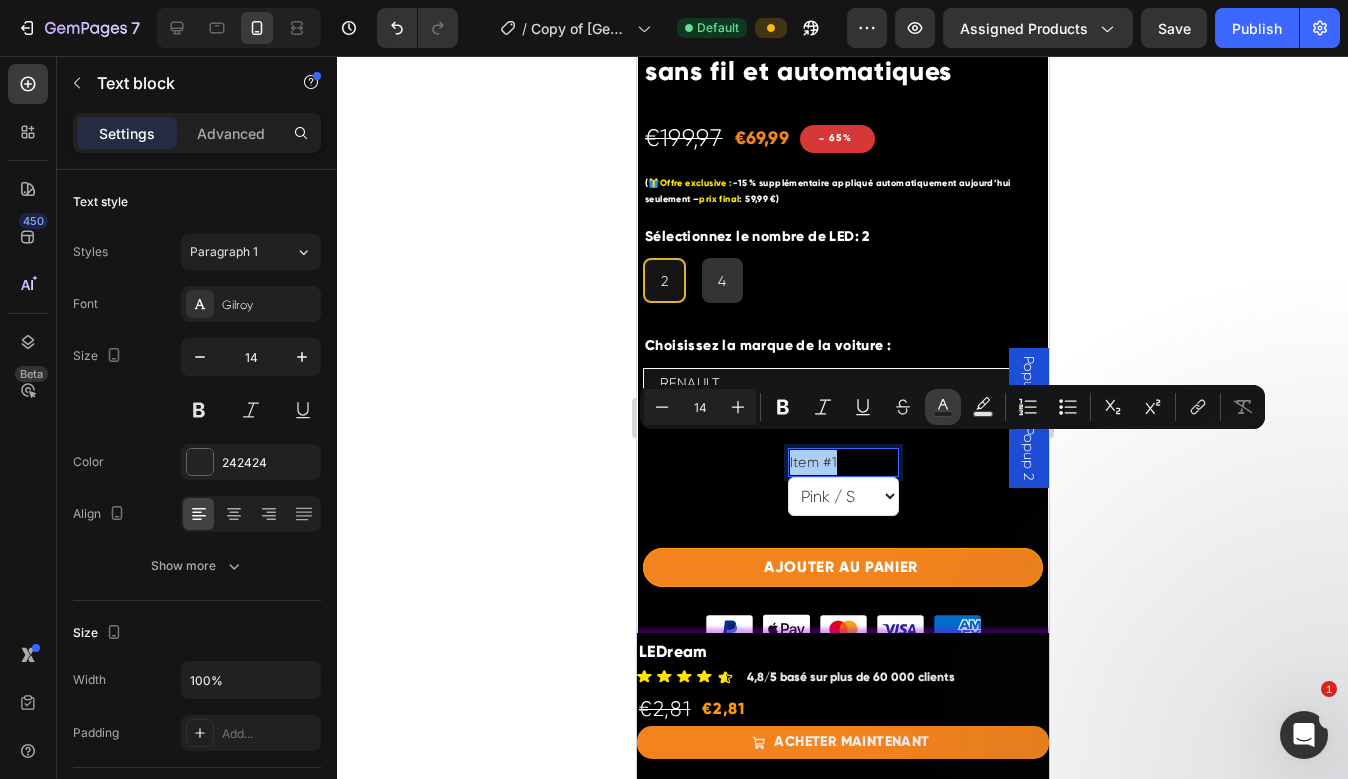 click 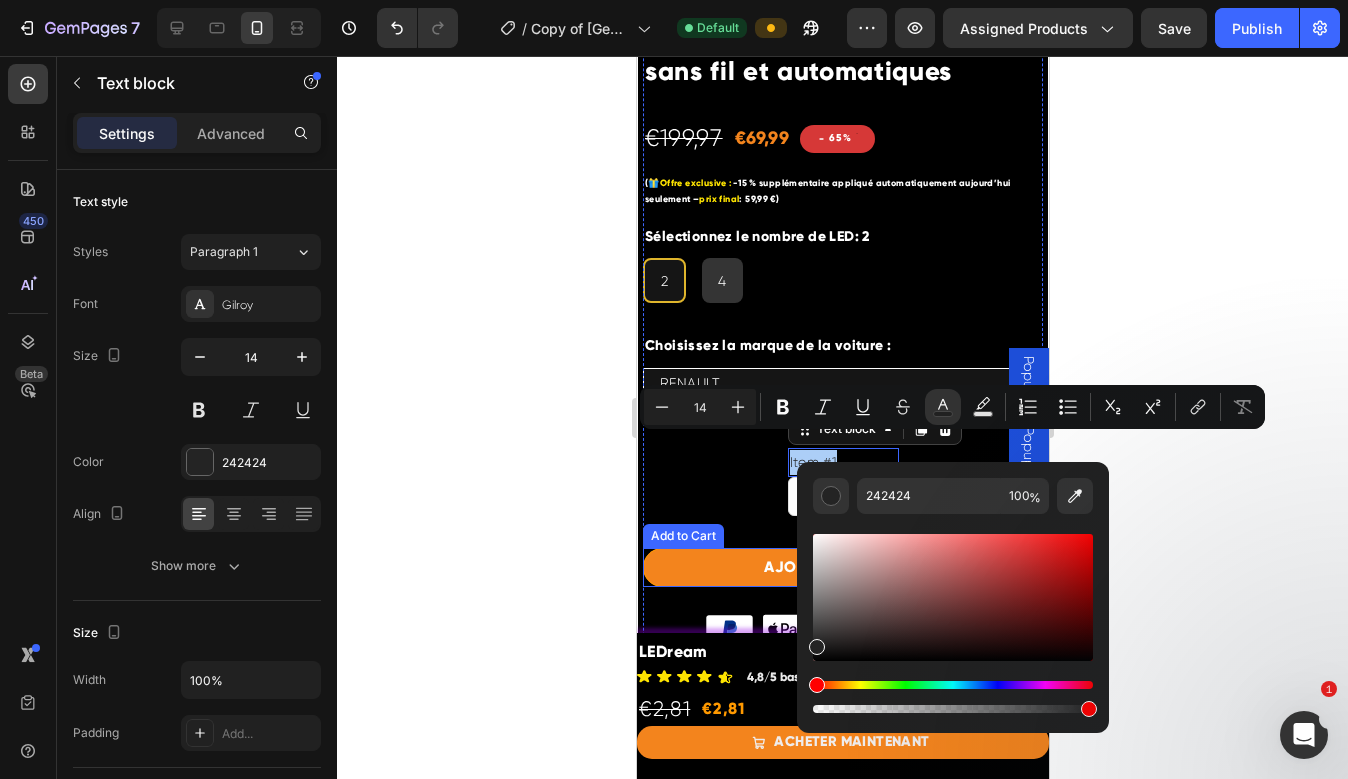 drag, startPoint x: 1446, startPoint y: 615, endPoint x: 809, endPoint y: 530, distance: 642.6461 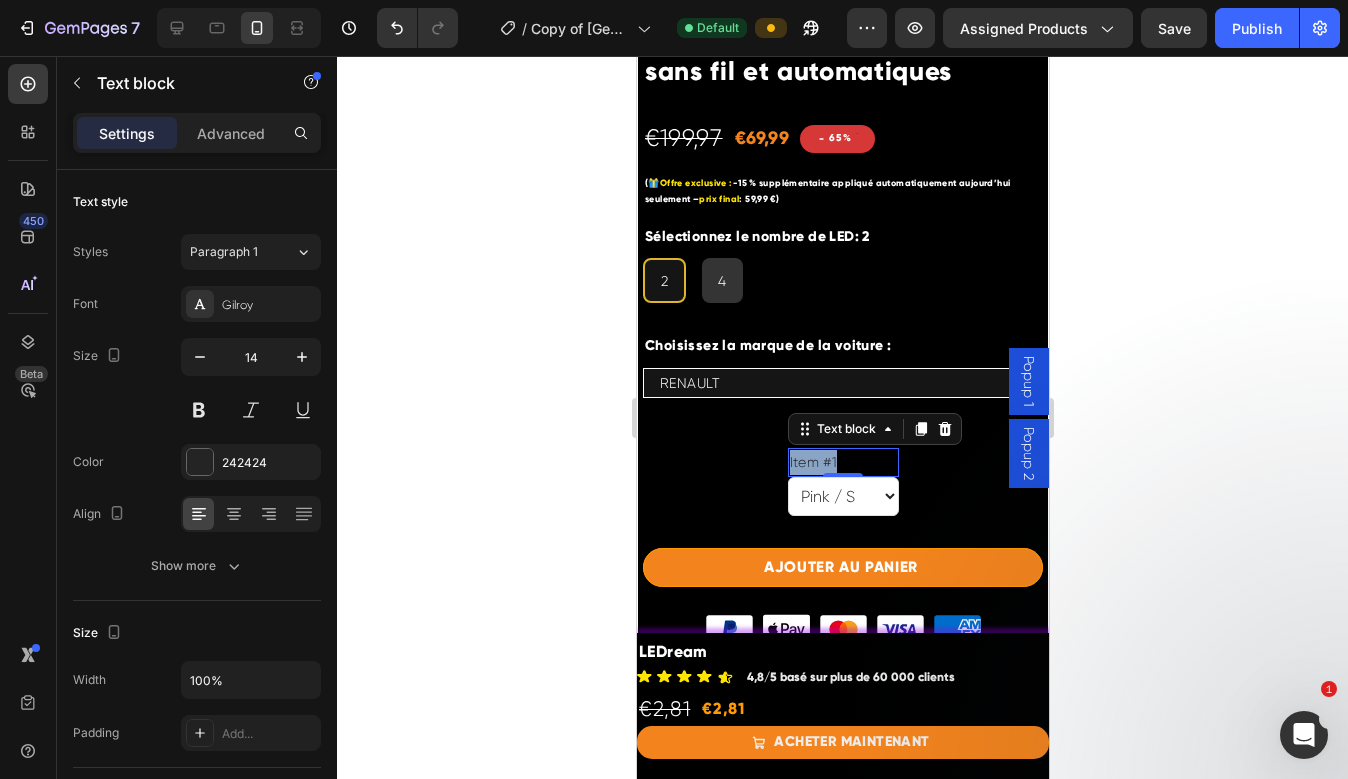 click on "Item #1" at bounding box center (842, 462) 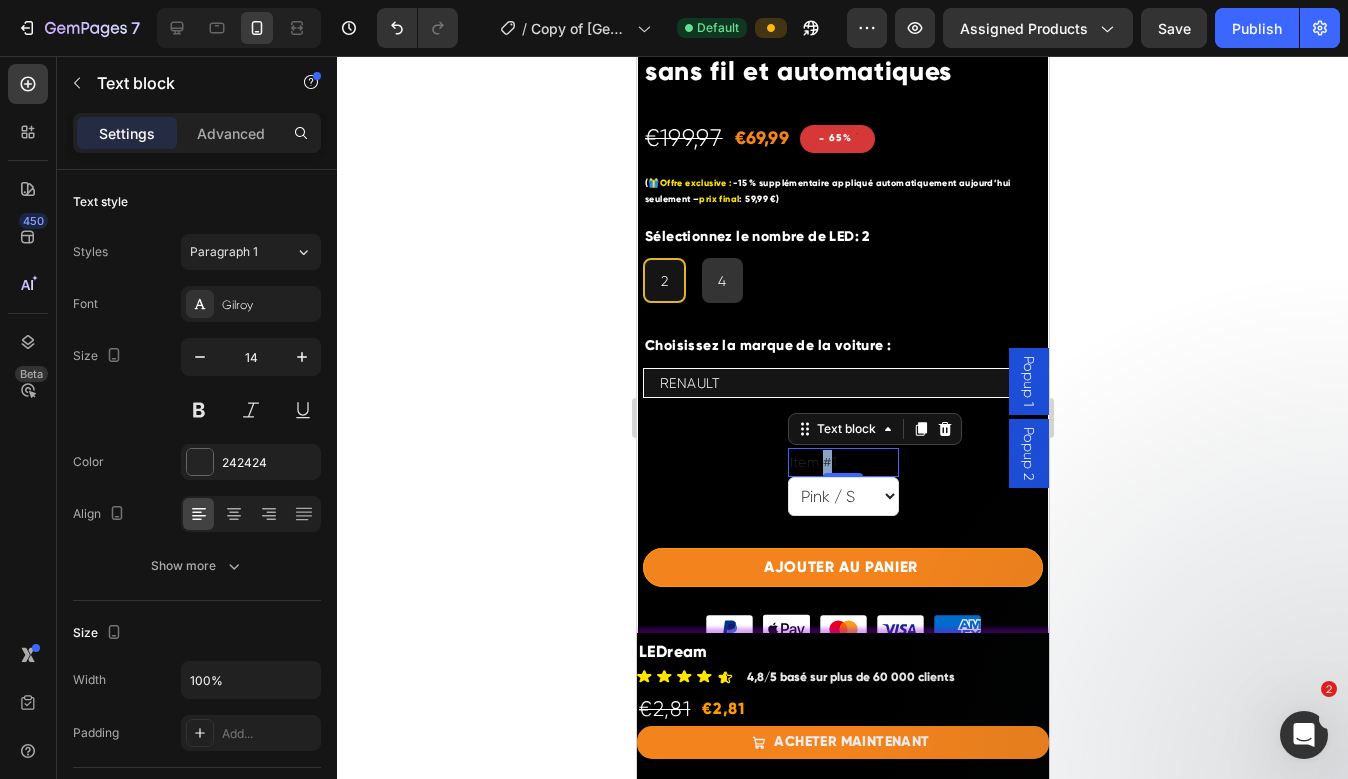 click on "Item #1" at bounding box center [842, 462] 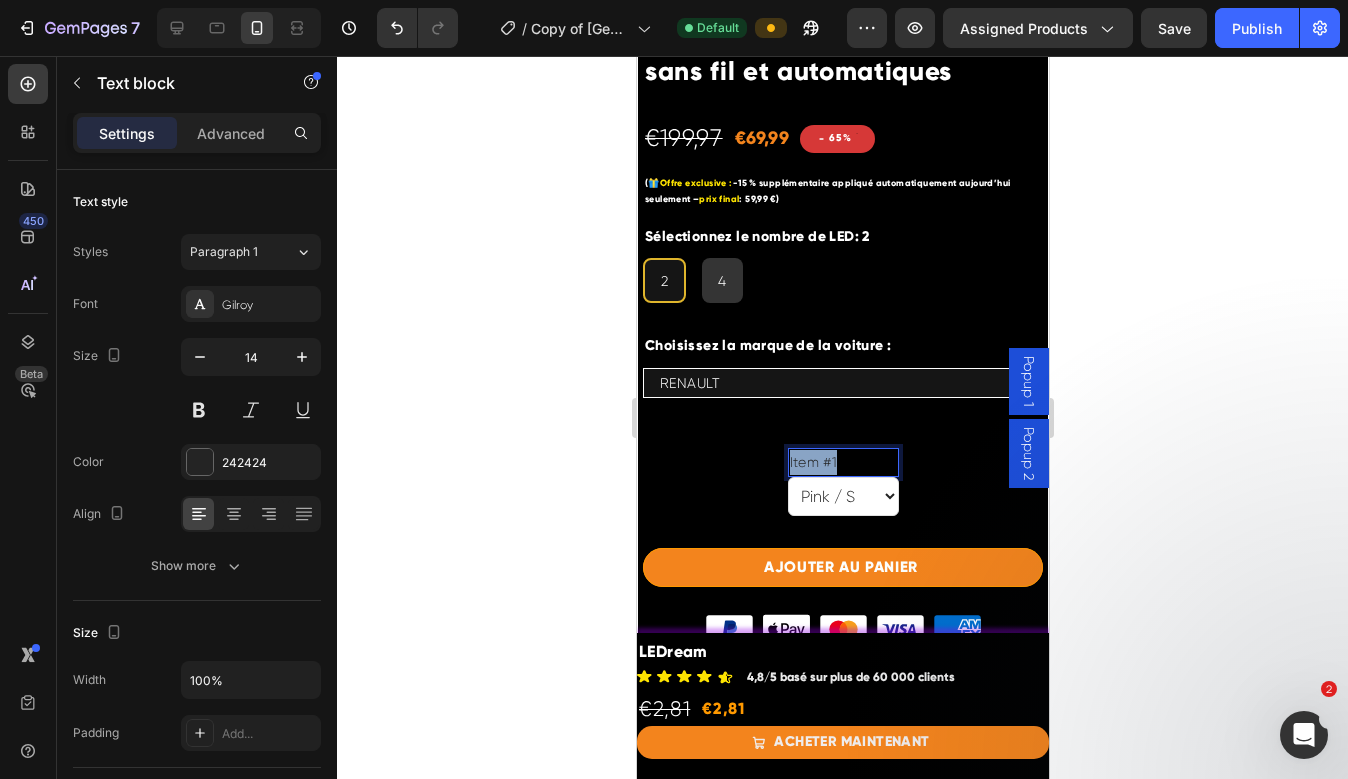 click on "Item #1" at bounding box center (842, 462) 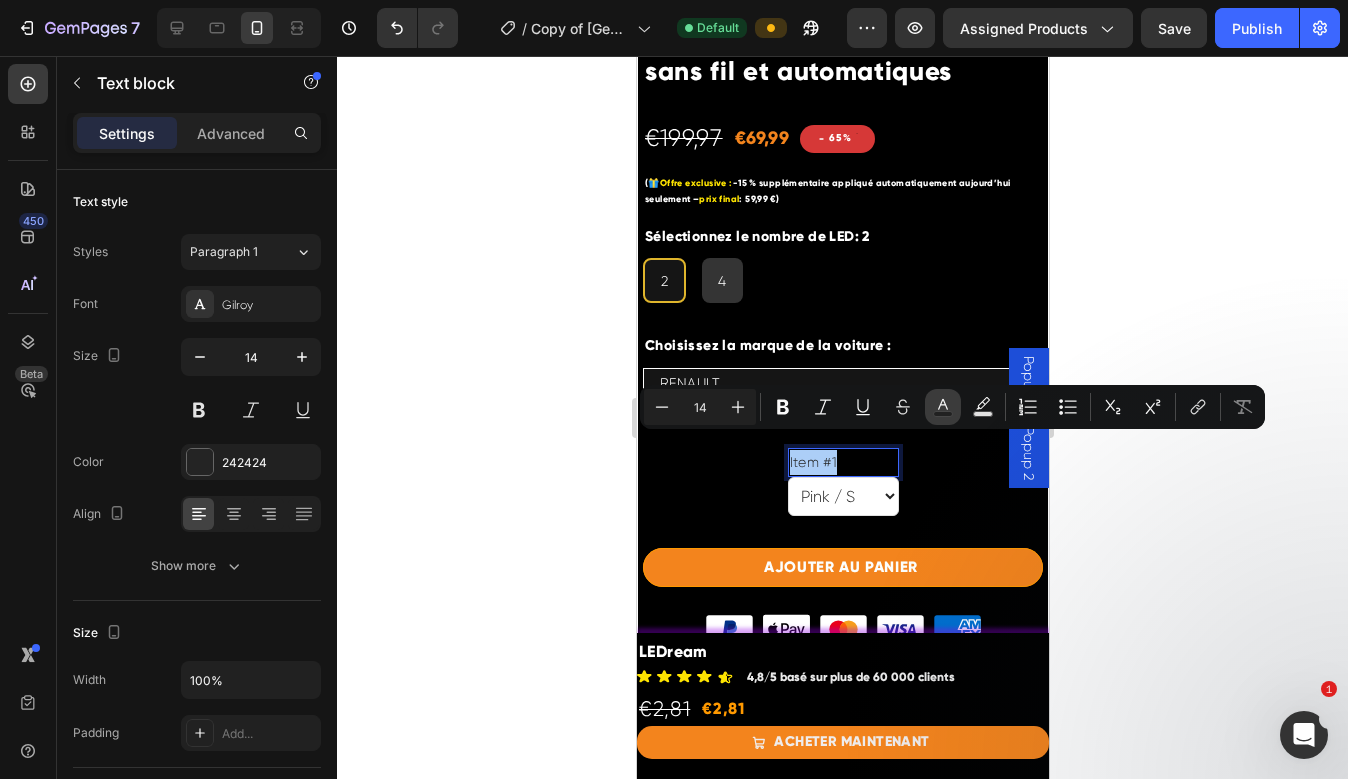 click 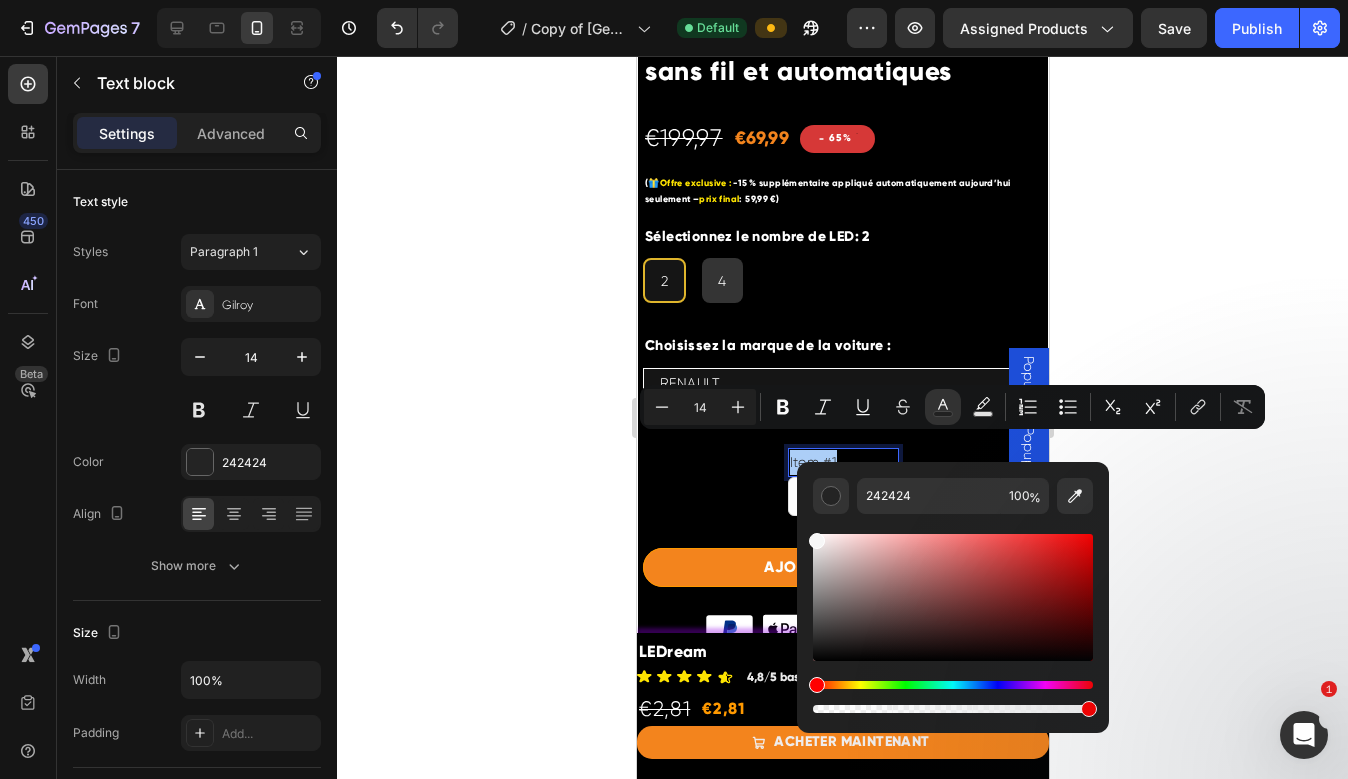 drag, startPoint x: 1476, startPoint y: 631, endPoint x: 779, endPoint y: 463, distance: 716.96094 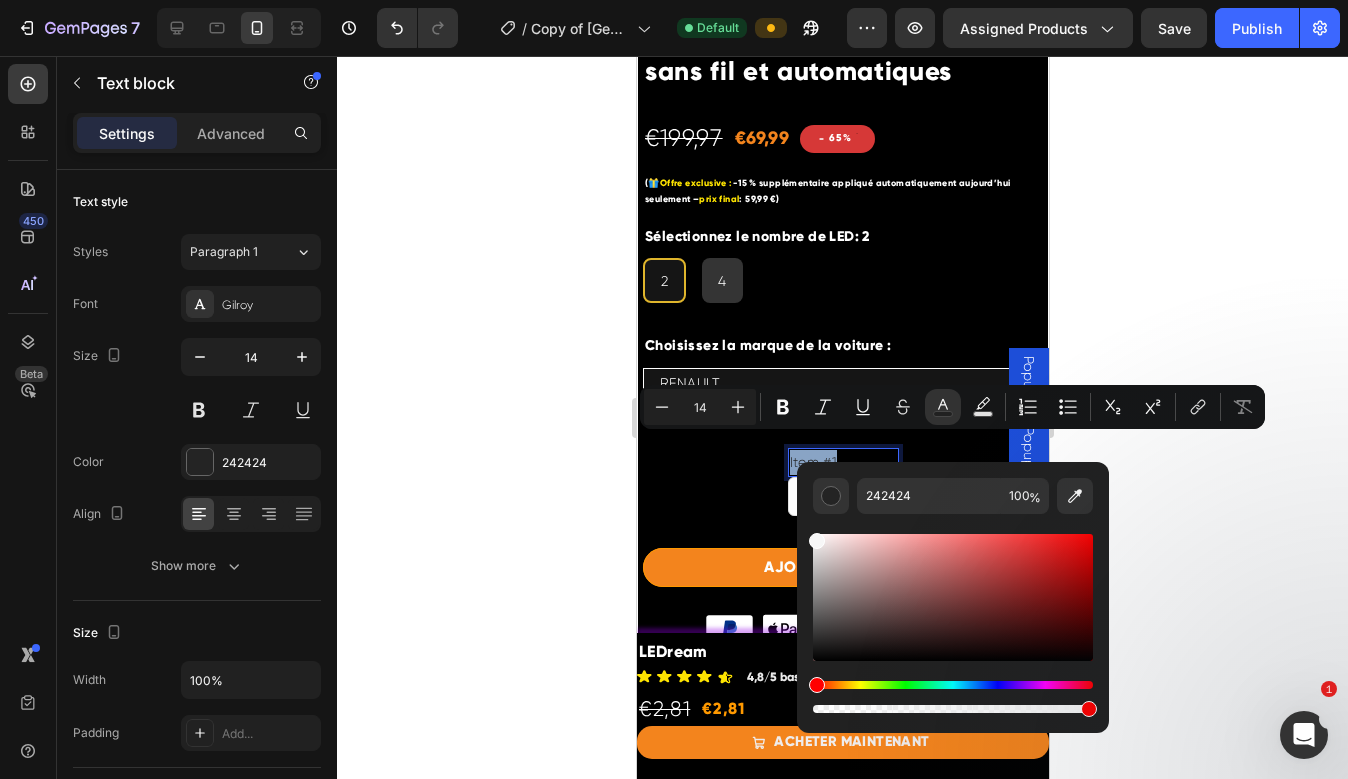 type on "FFFFFF" 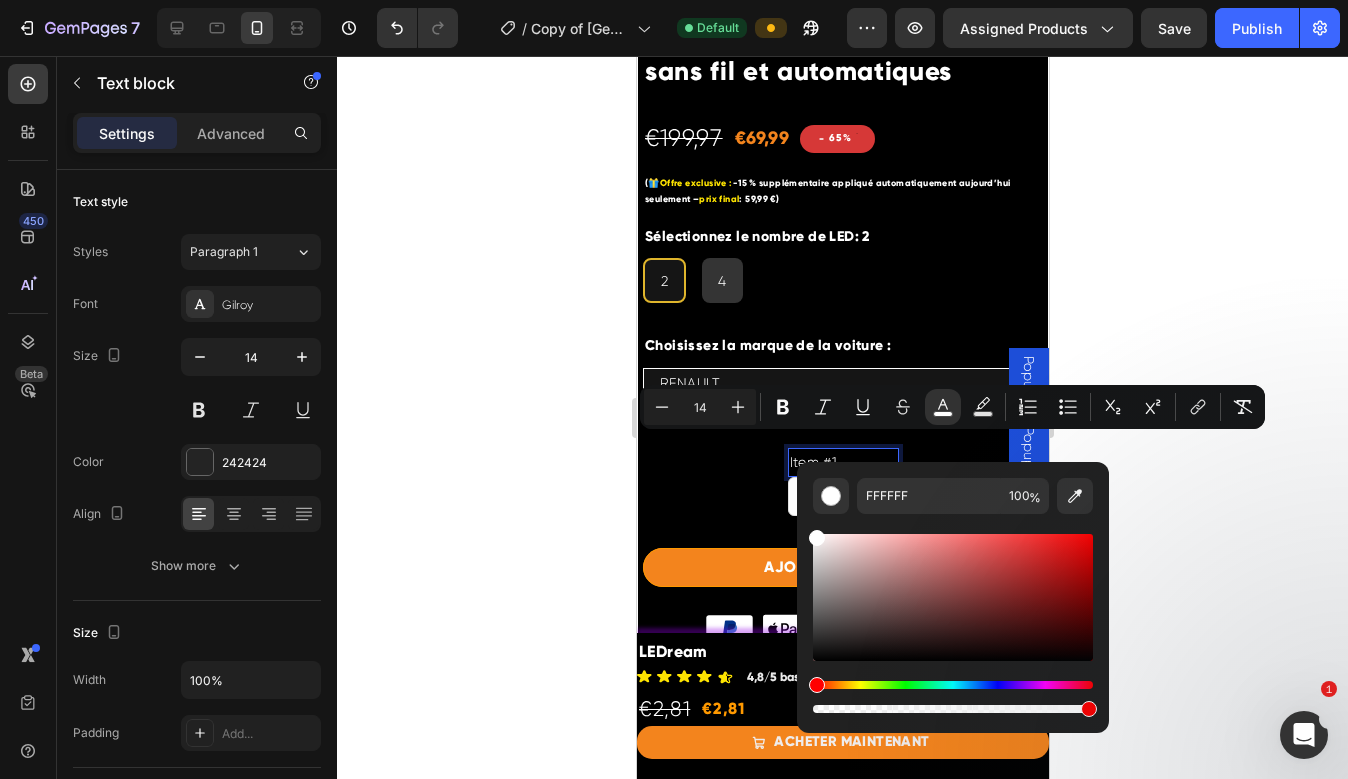 click 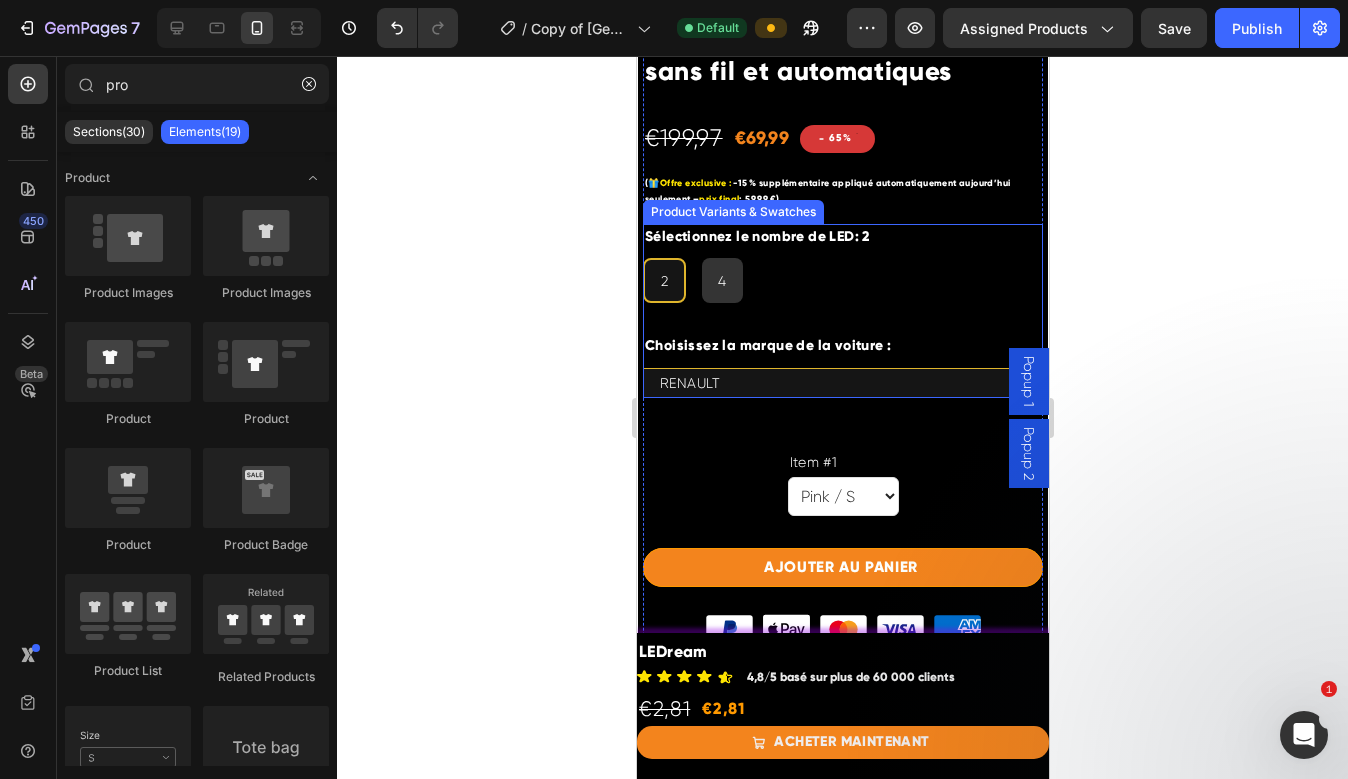 click on "RENAULT PEUGEOT PORSCHE - ÉPUISÉ CITROEN AUDI TOYOTA VOLKSWAGEN LAMBORGHINI - ÉPUISÉ BMW AUDI Sline MERCEDES-AMG FERRARI - ÉPUISÉ HONDA FORD NISSAN TESLA - ÉPUISÉ SUZUKI SKODA SEAT MAZDA MERCEDES-BENZ MASERATI - ÉPUISÉ Welcome" at bounding box center (842, 383) 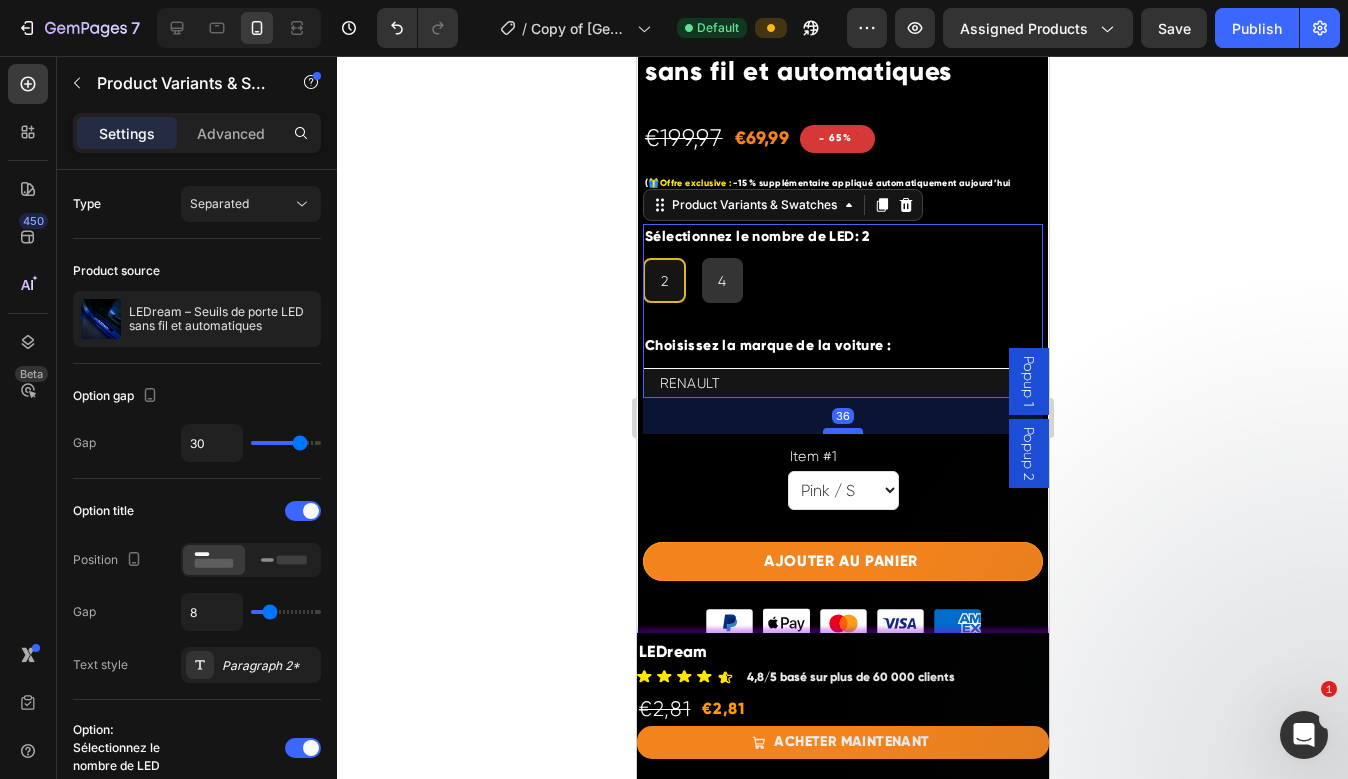 click at bounding box center [842, 431] 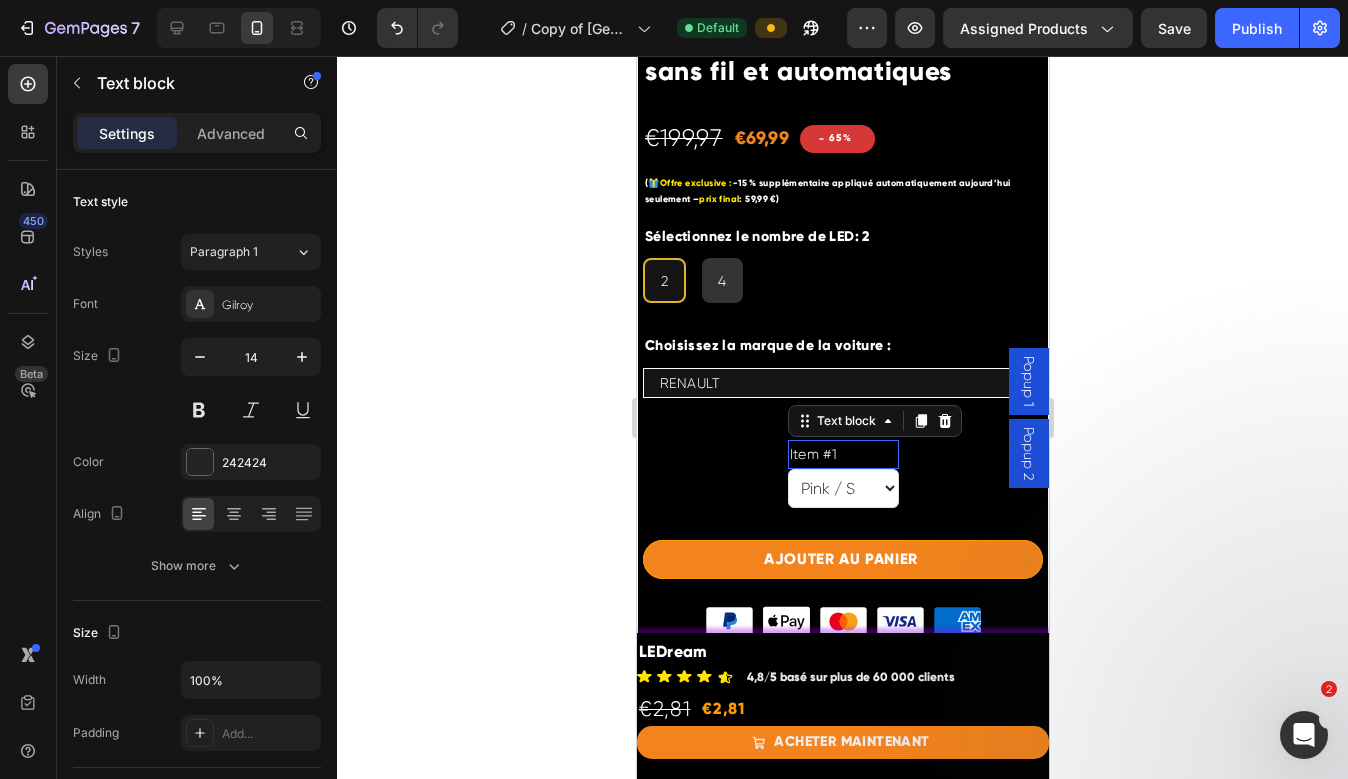 click on "Item #1" at bounding box center [813, 454] 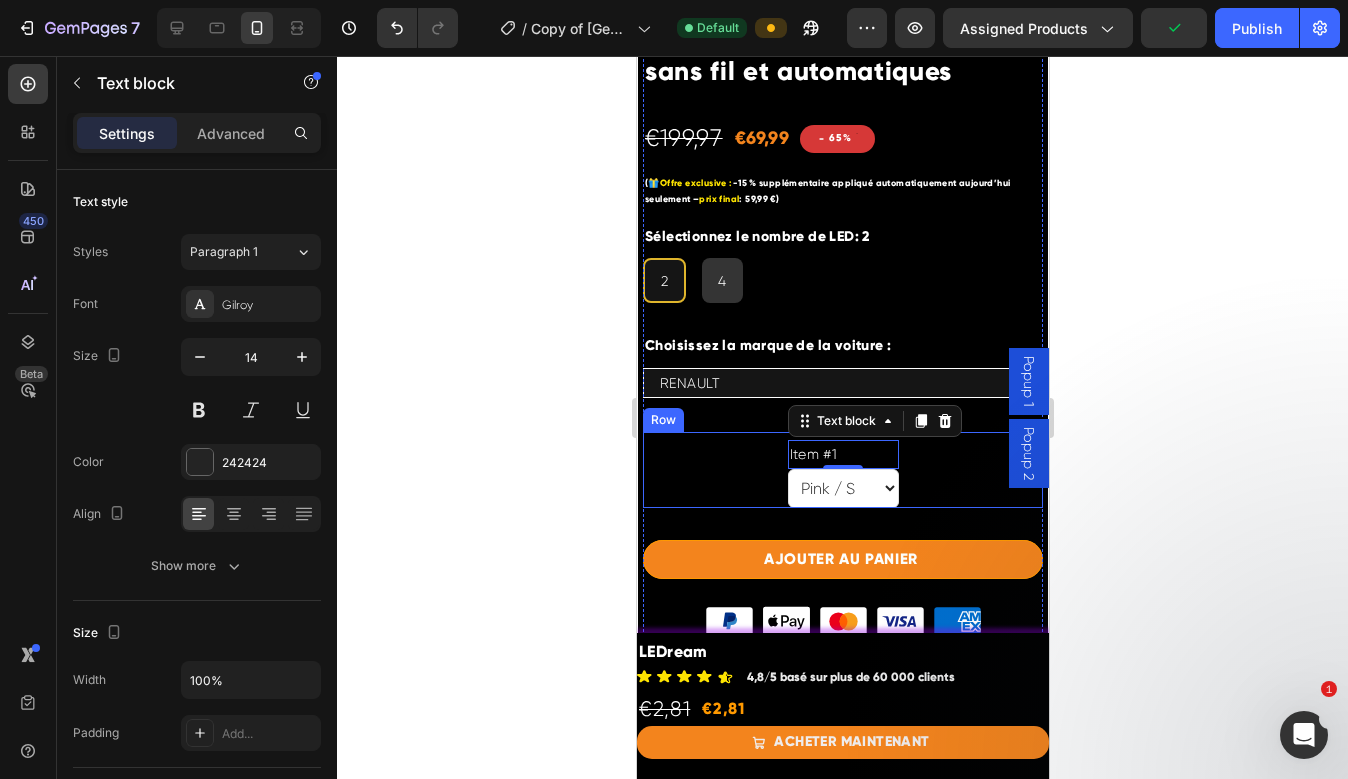 click on "Item #1 Text block   0 Pink / S Pink / M Pink / L Blue / S Blue / M Blue / L Yellow / S Yellow / M Yellow / L (P) Properties Row" at bounding box center [842, 470] 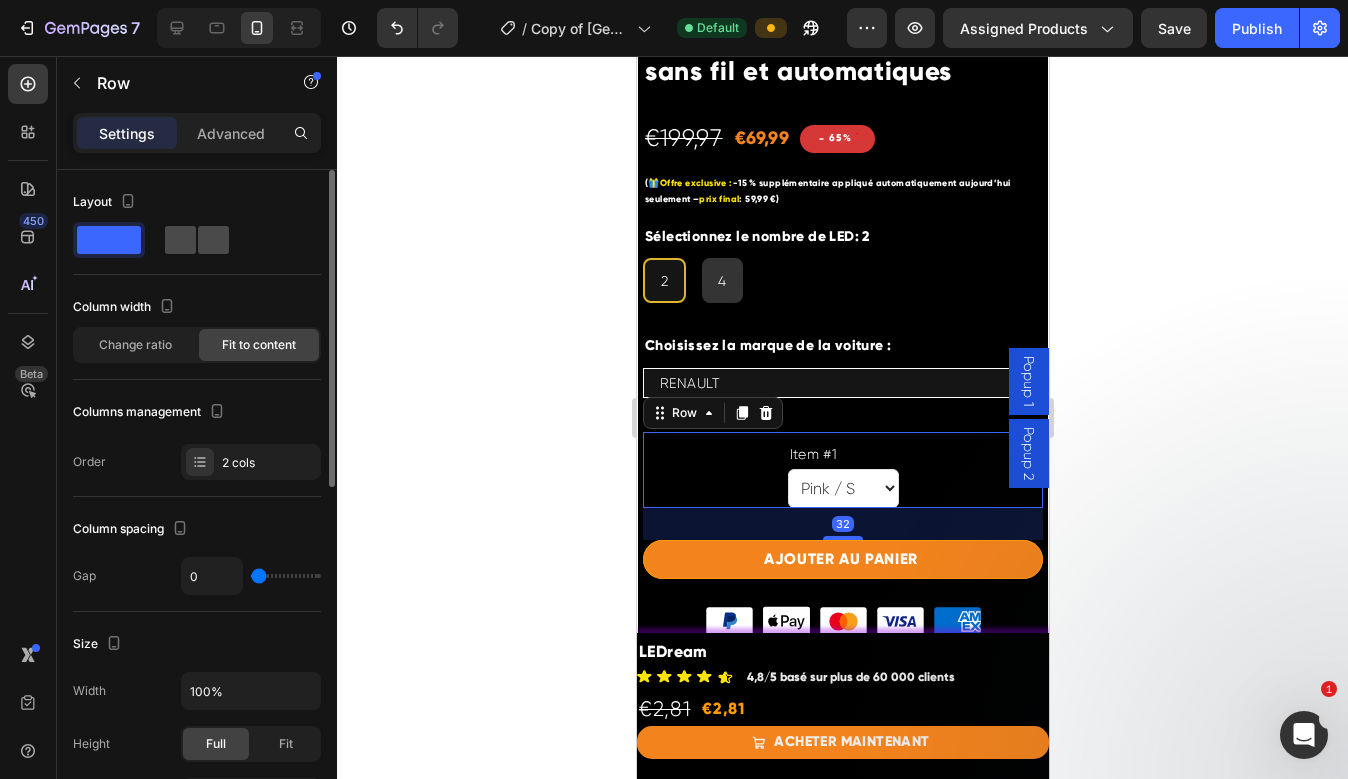 click 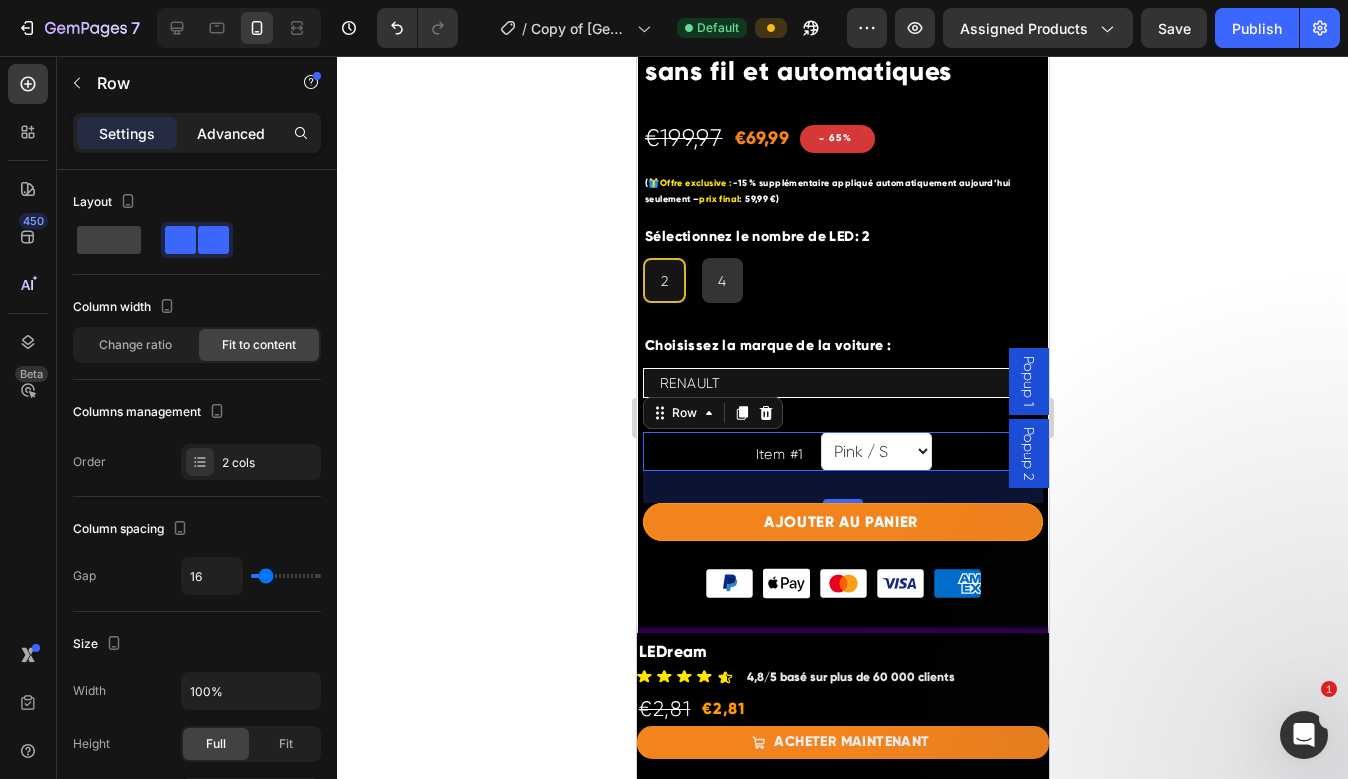 click on "Advanced" at bounding box center (231, 133) 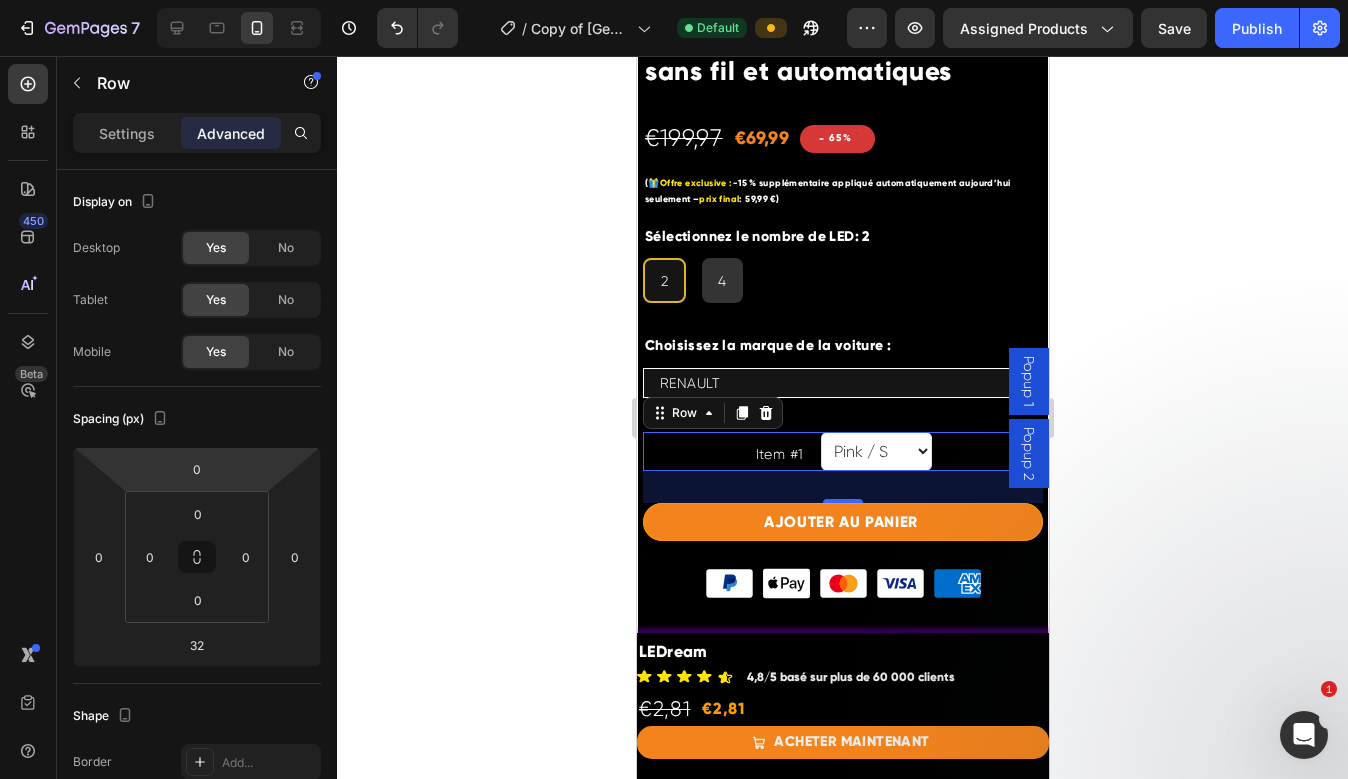 click on "Item #1 Text block Pink / S Pink / M Pink / L Blue / S Blue / M Blue / L Yellow / S Yellow / M Yellow / L (P) Properties Row   32" at bounding box center (842, 451) 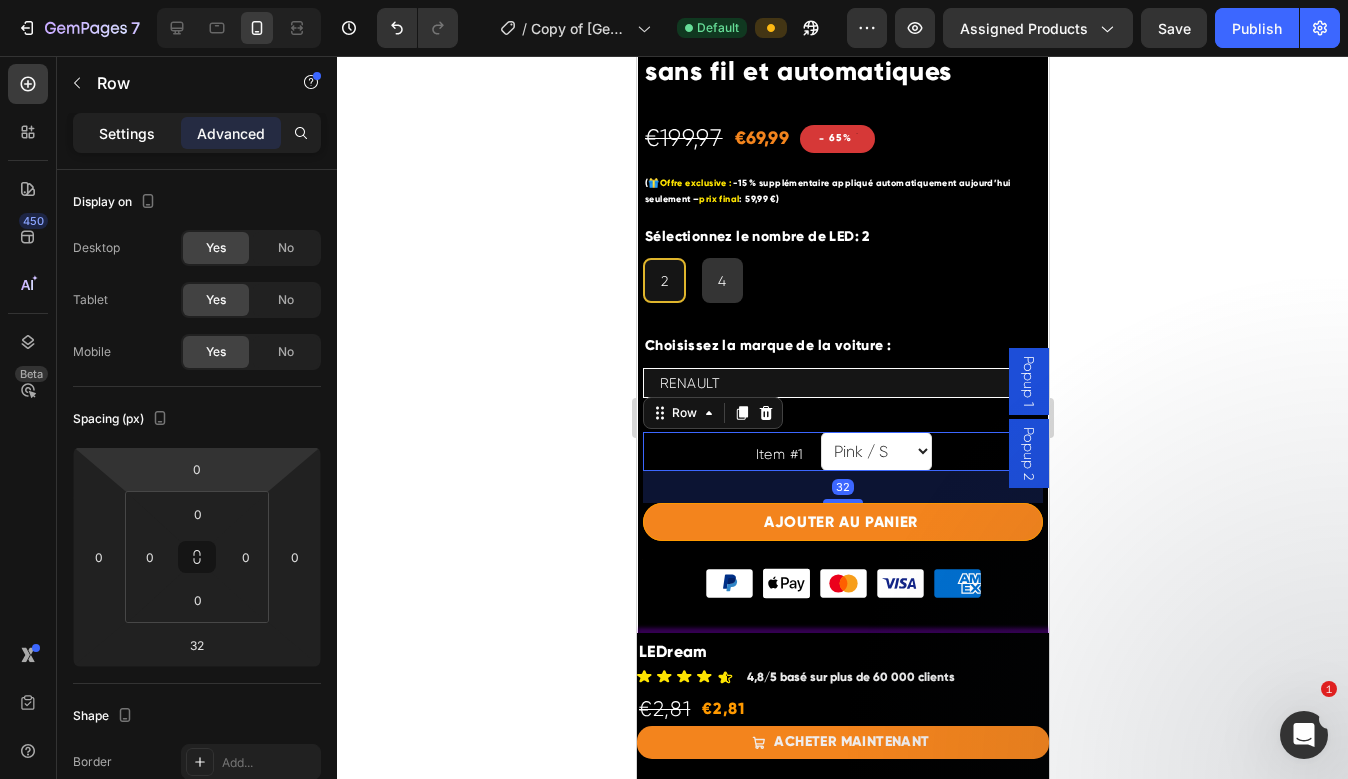click on "Settings" 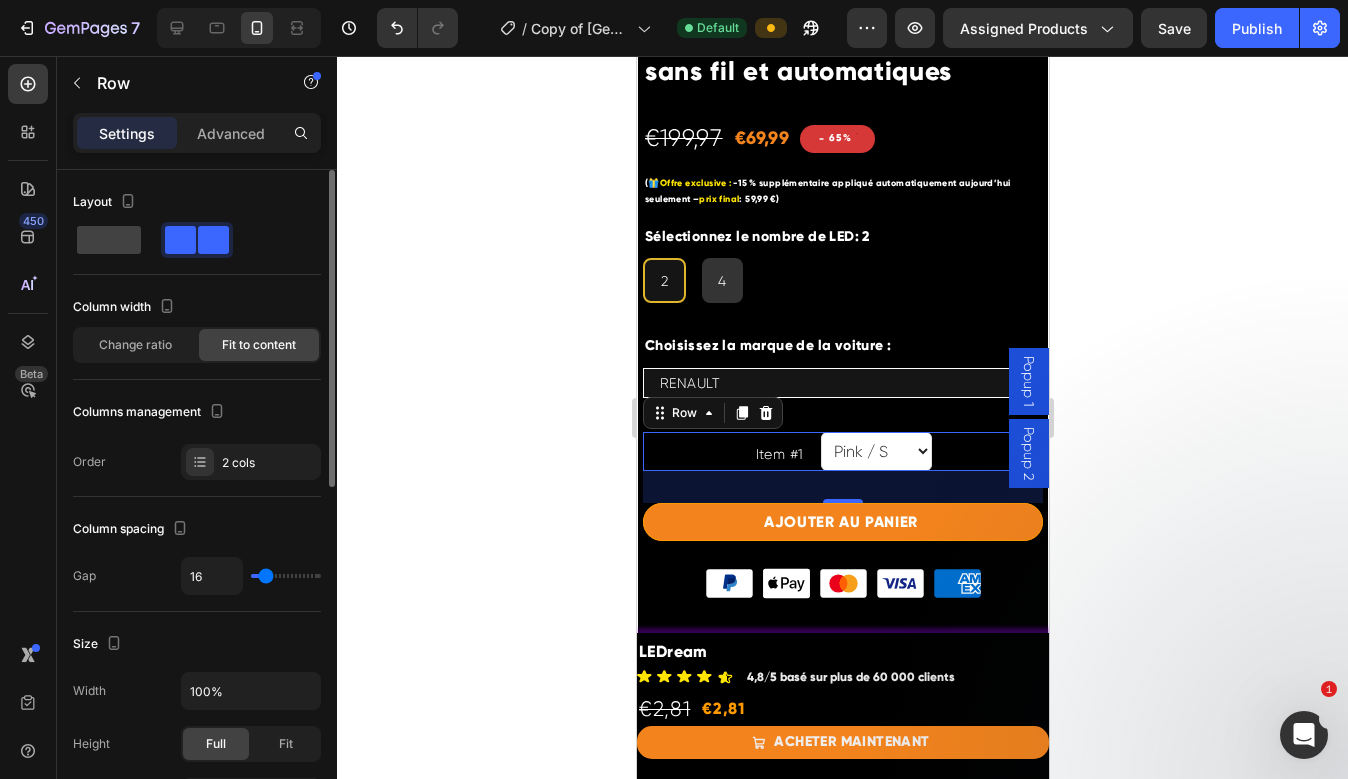 scroll, scrollTop: 730, scrollLeft: 0, axis: vertical 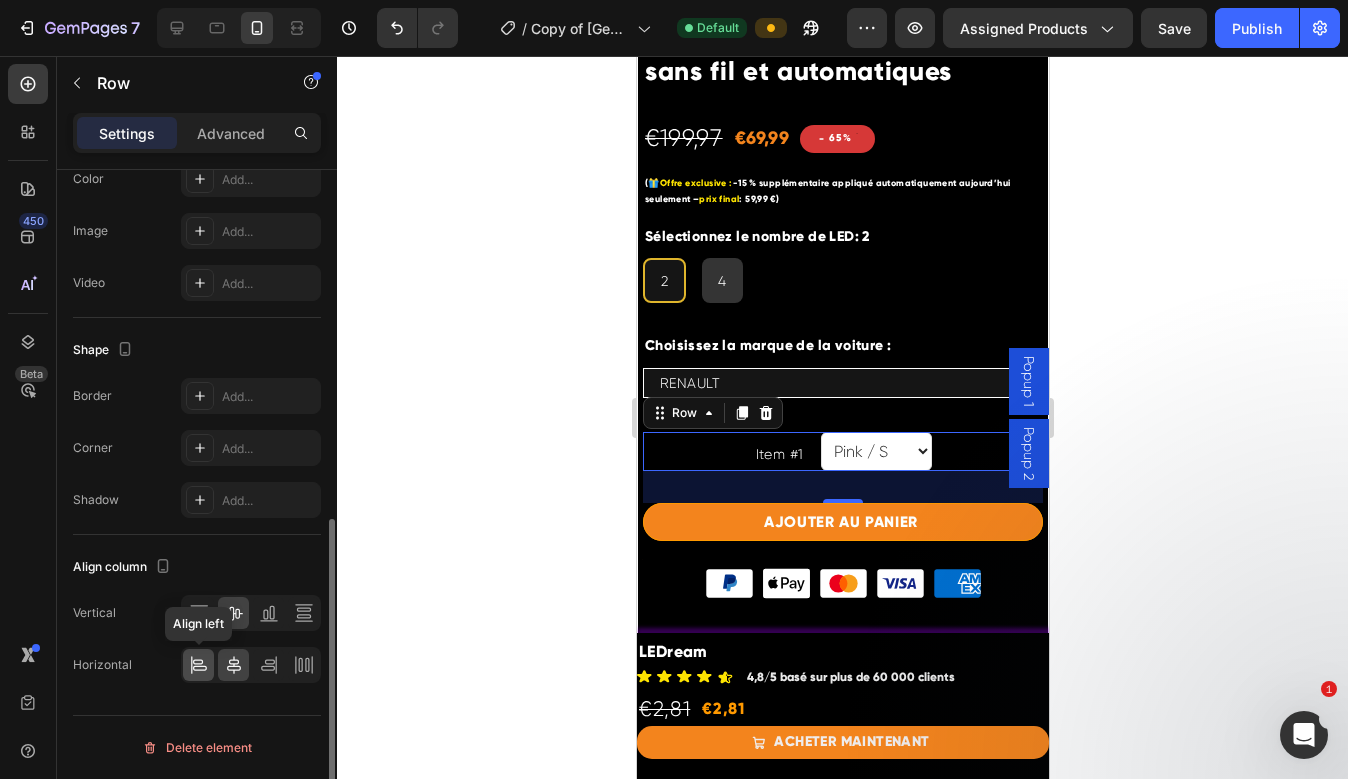 click 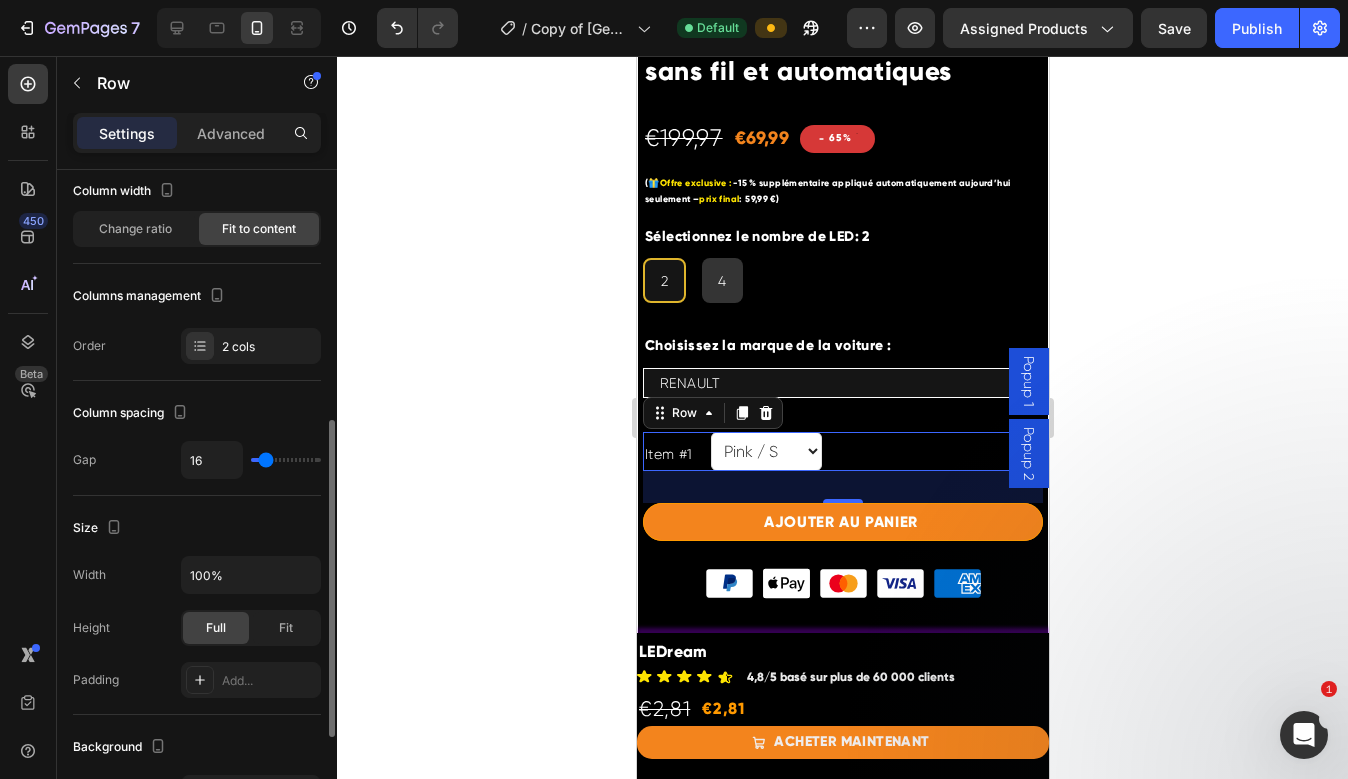 scroll, scrollTop: 0, scrollLeft: 0, axis: both 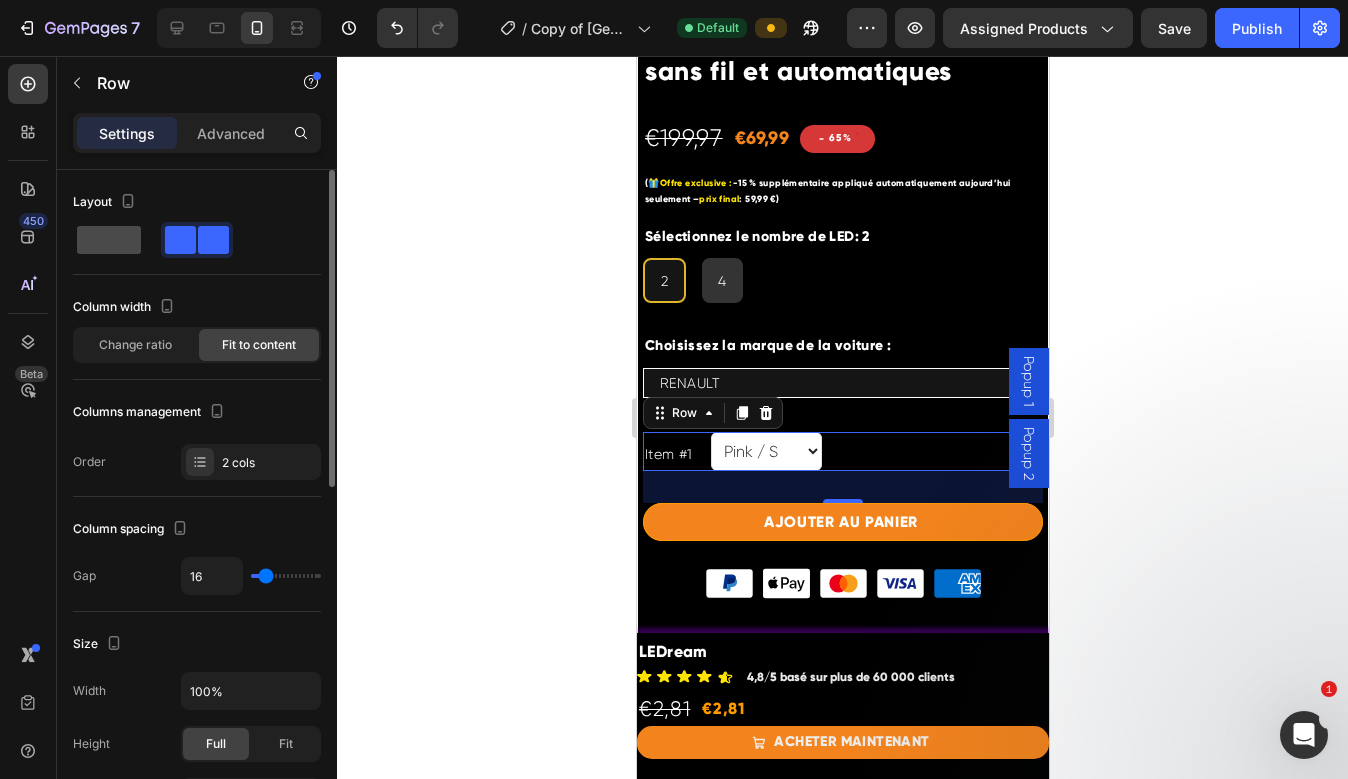 click 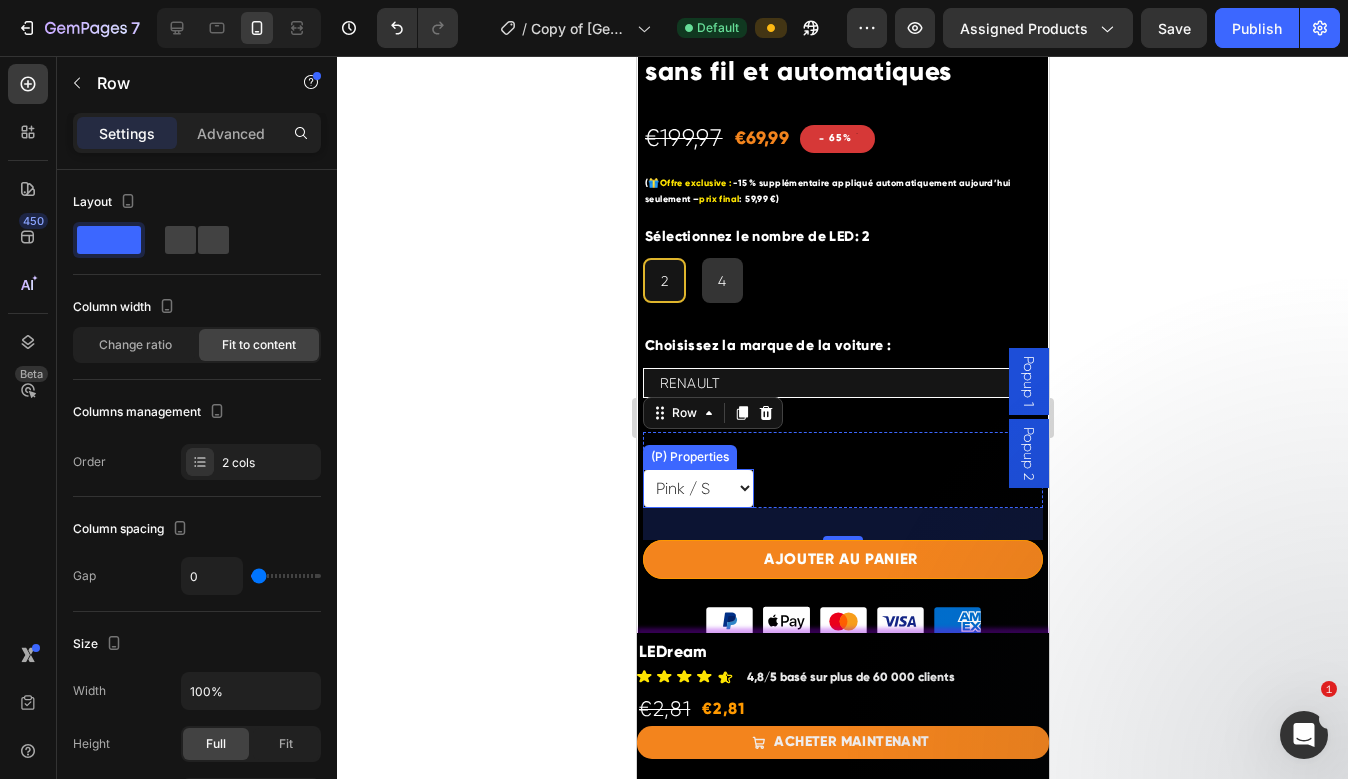 click on "Pink / S Pink / M Pink / L Blue / S Blue / M Blue / L Yellow / S Yellow / M Yellow / L" at bounding box center [697, 488] 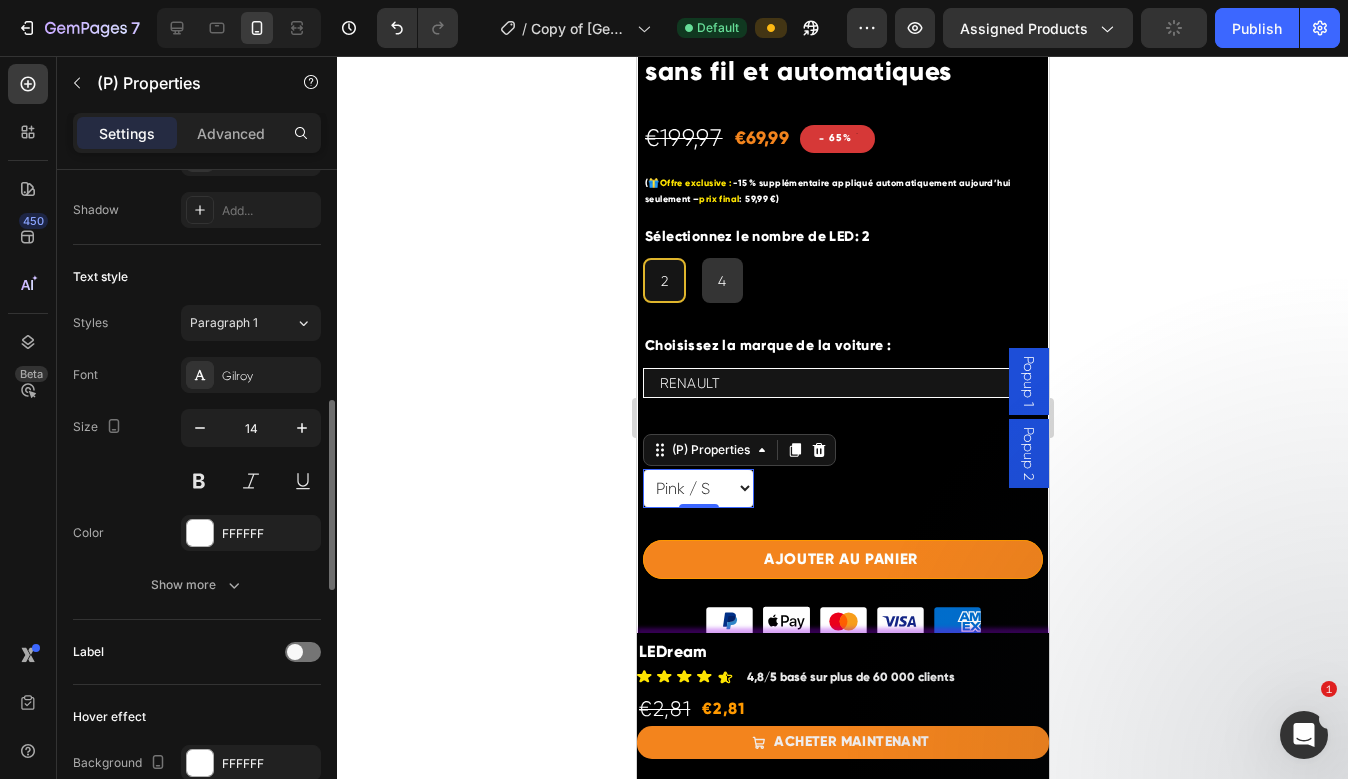 scroll, scrollTop: 654, scrollLeft: 0, axis: vertical 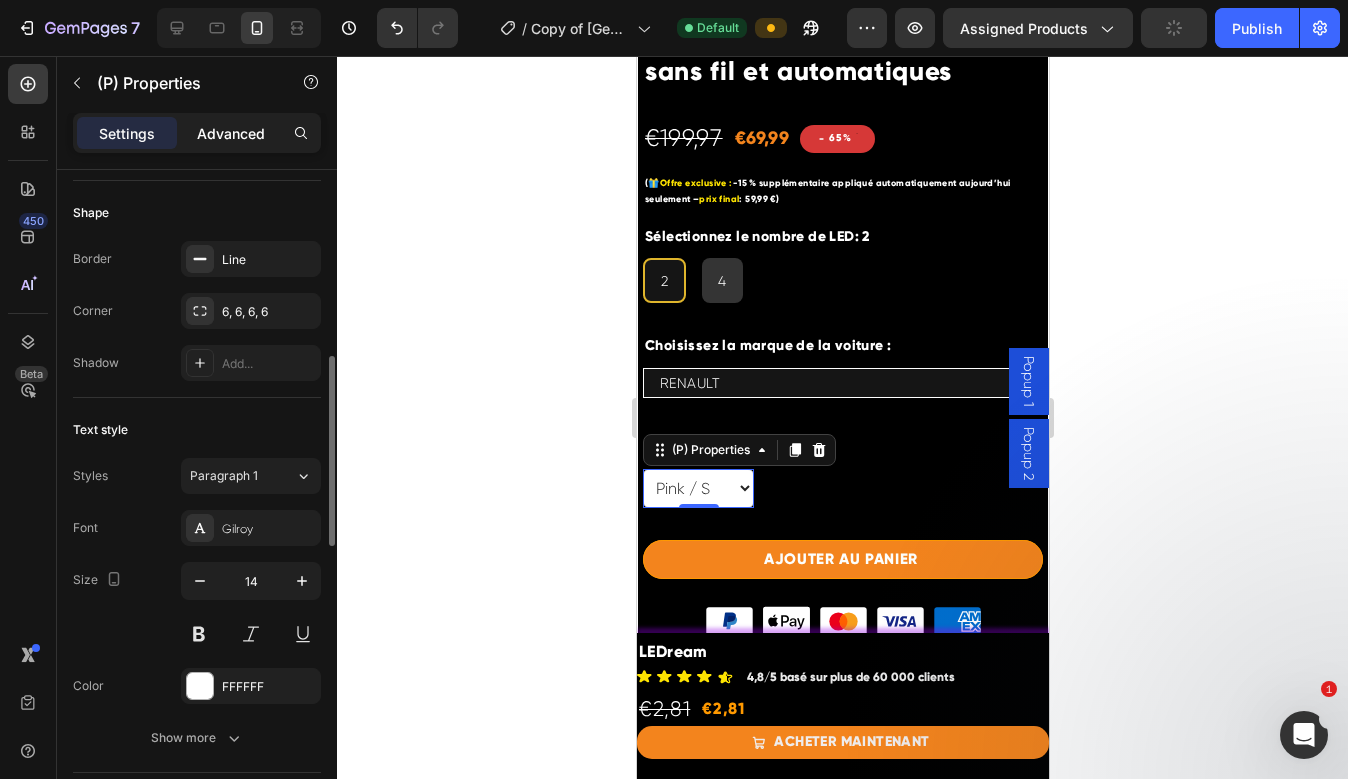 click on "Advanced" at bounding box center [231, 133] 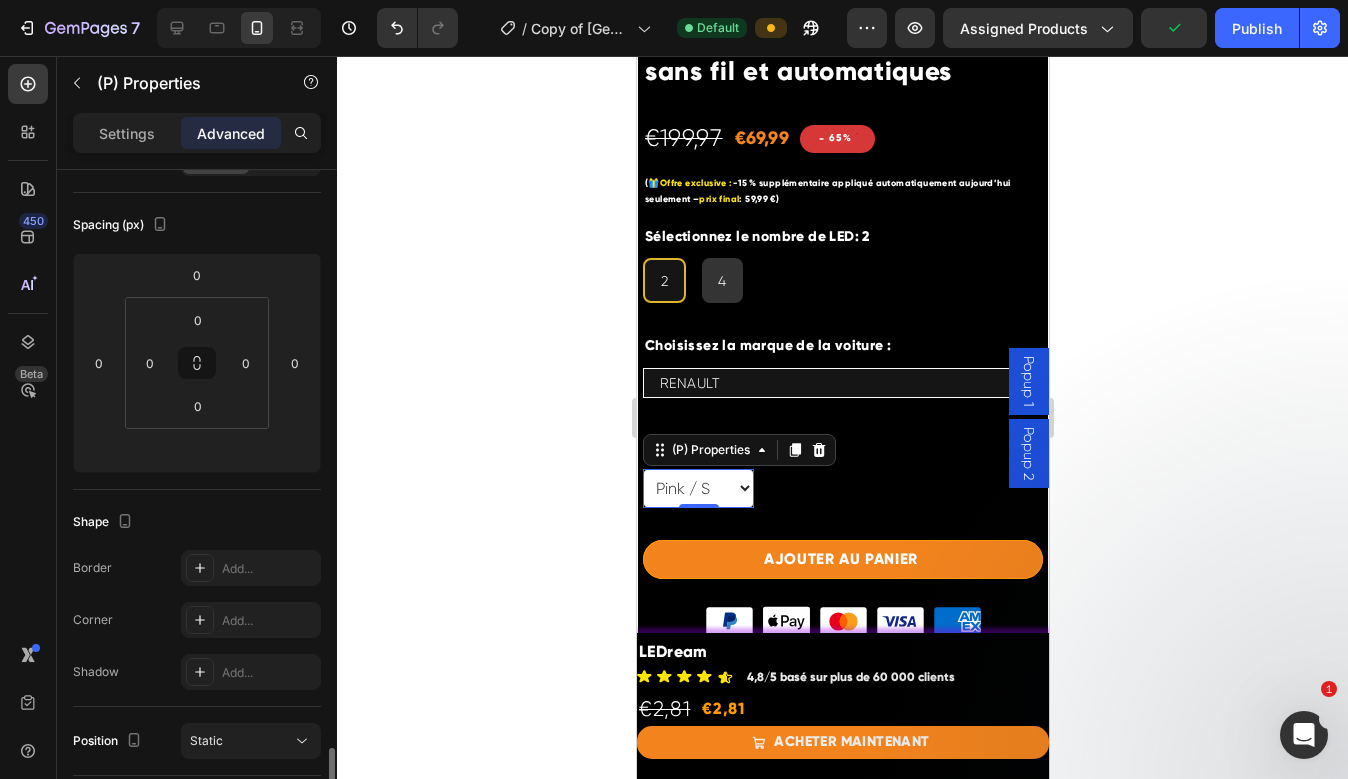 scroll, scrollTop: 86, scrollLeft: 0, axis: vertical 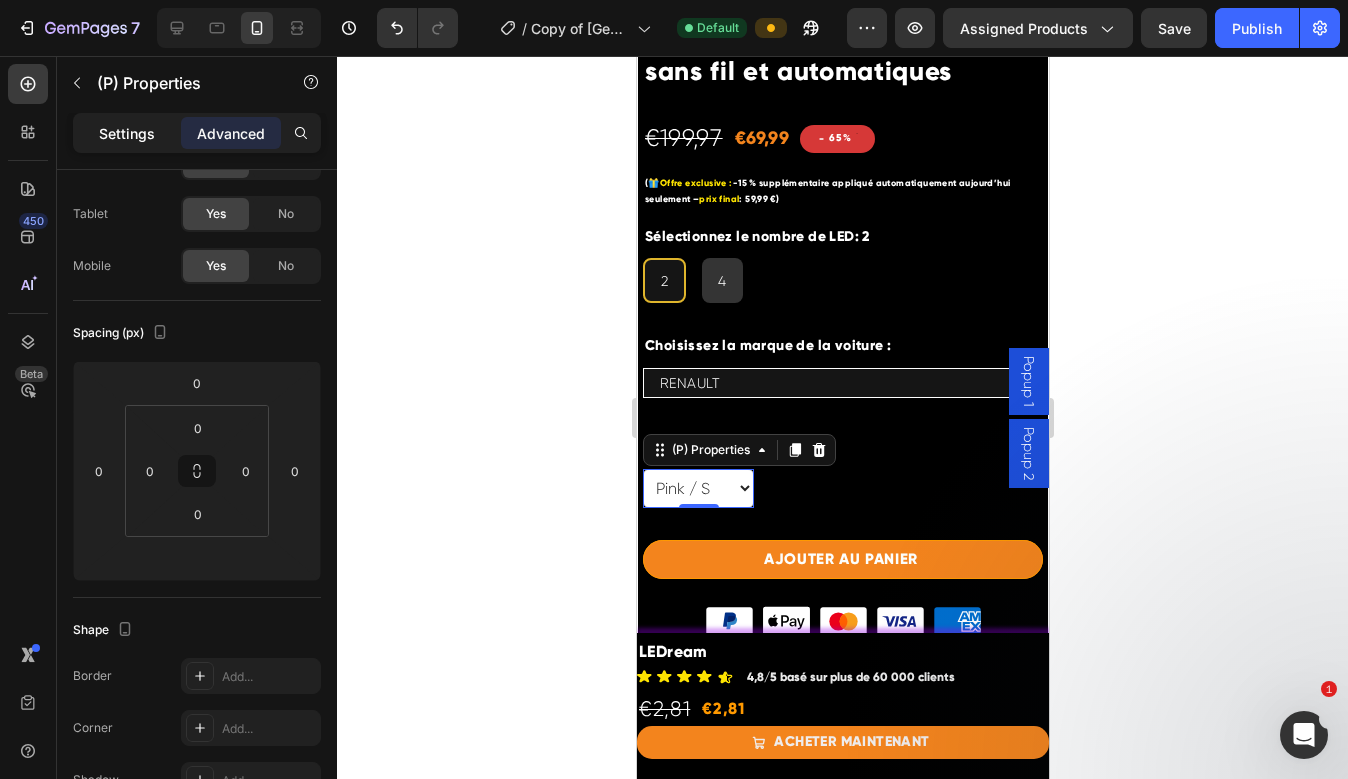 click on "Settings" at bounding box center [127, 133] 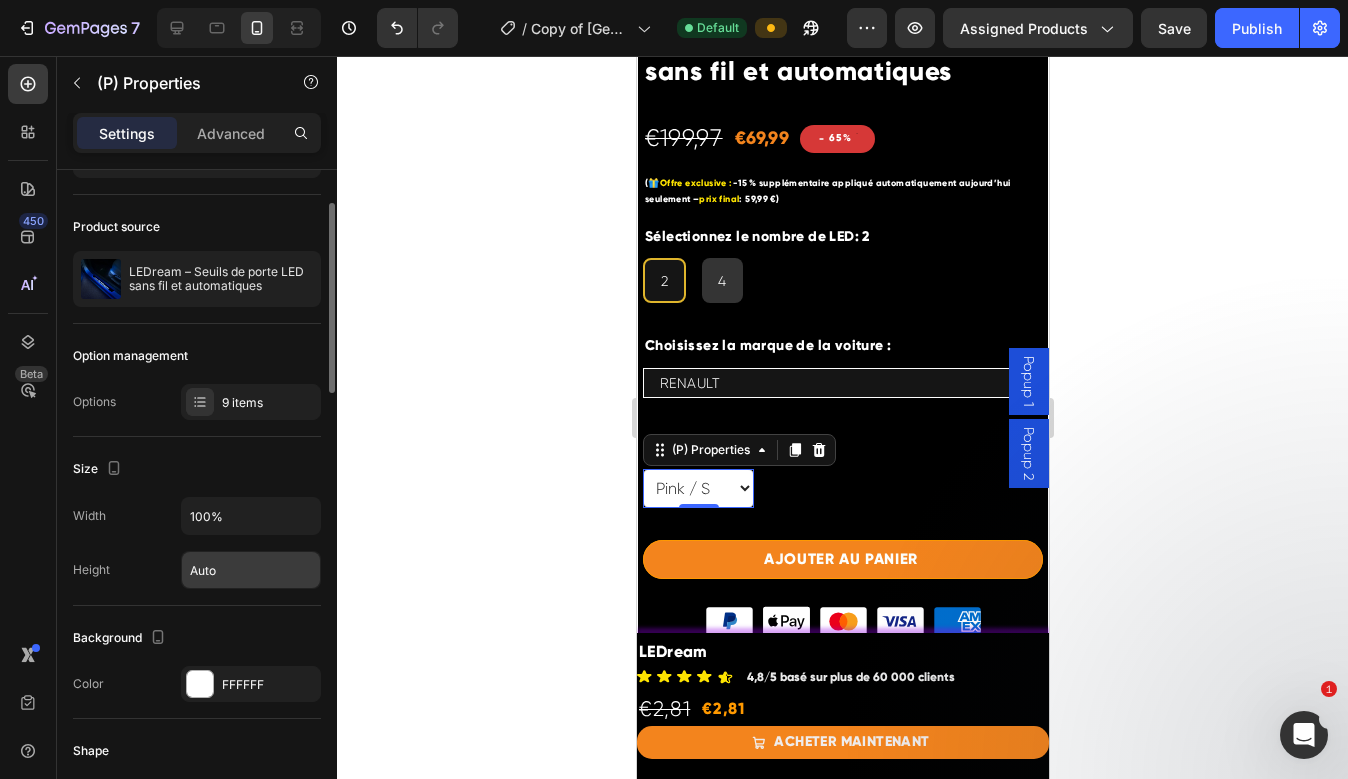 scroll, scrollTop: 108, scrollLeft: 0, axis: vertical 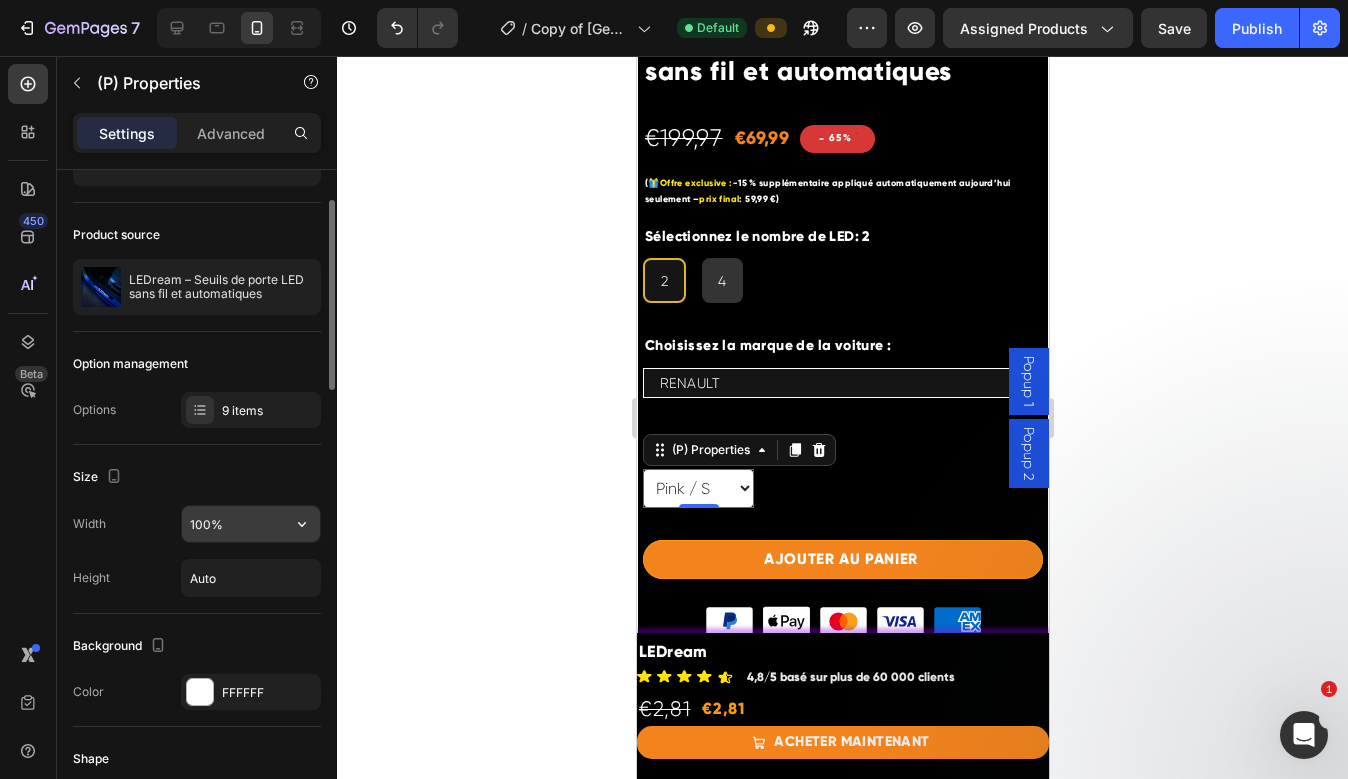 click on "100%" at bounding box center [251, 524] 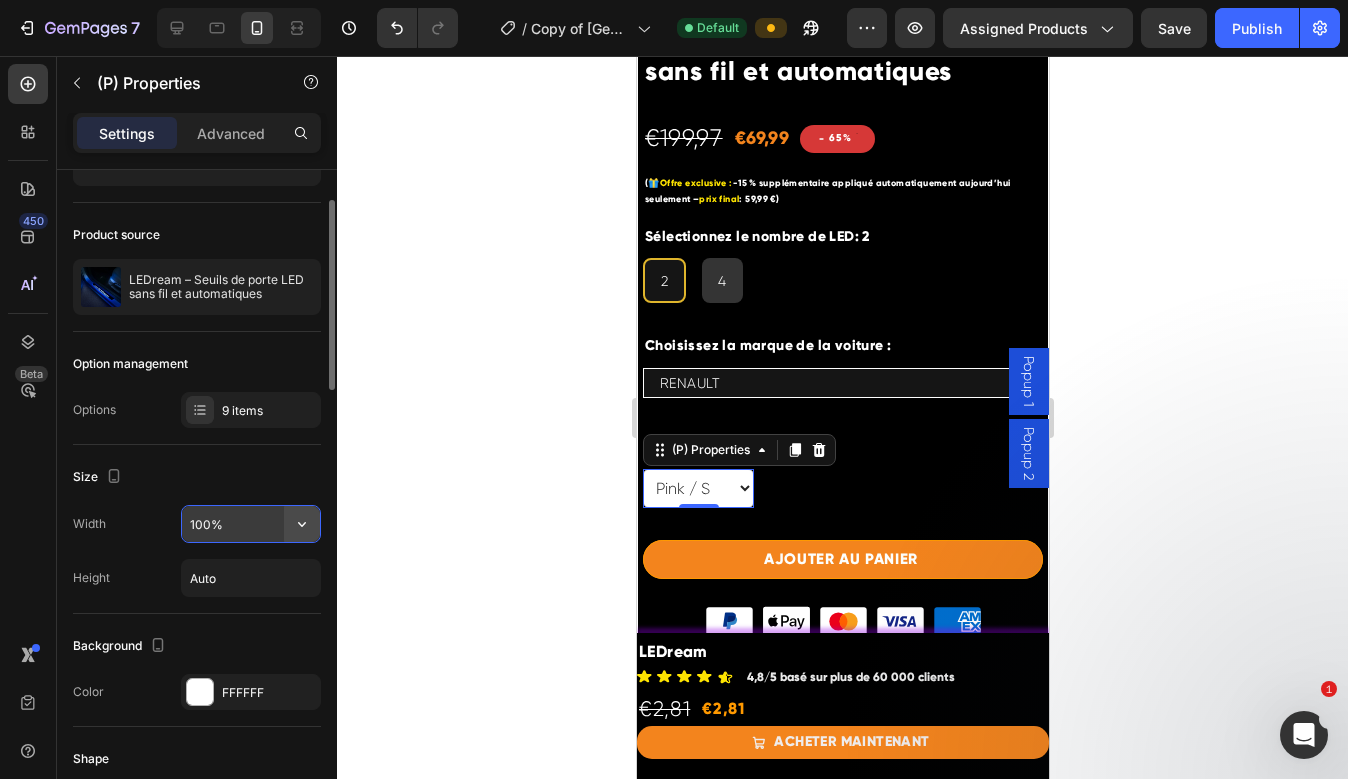 click 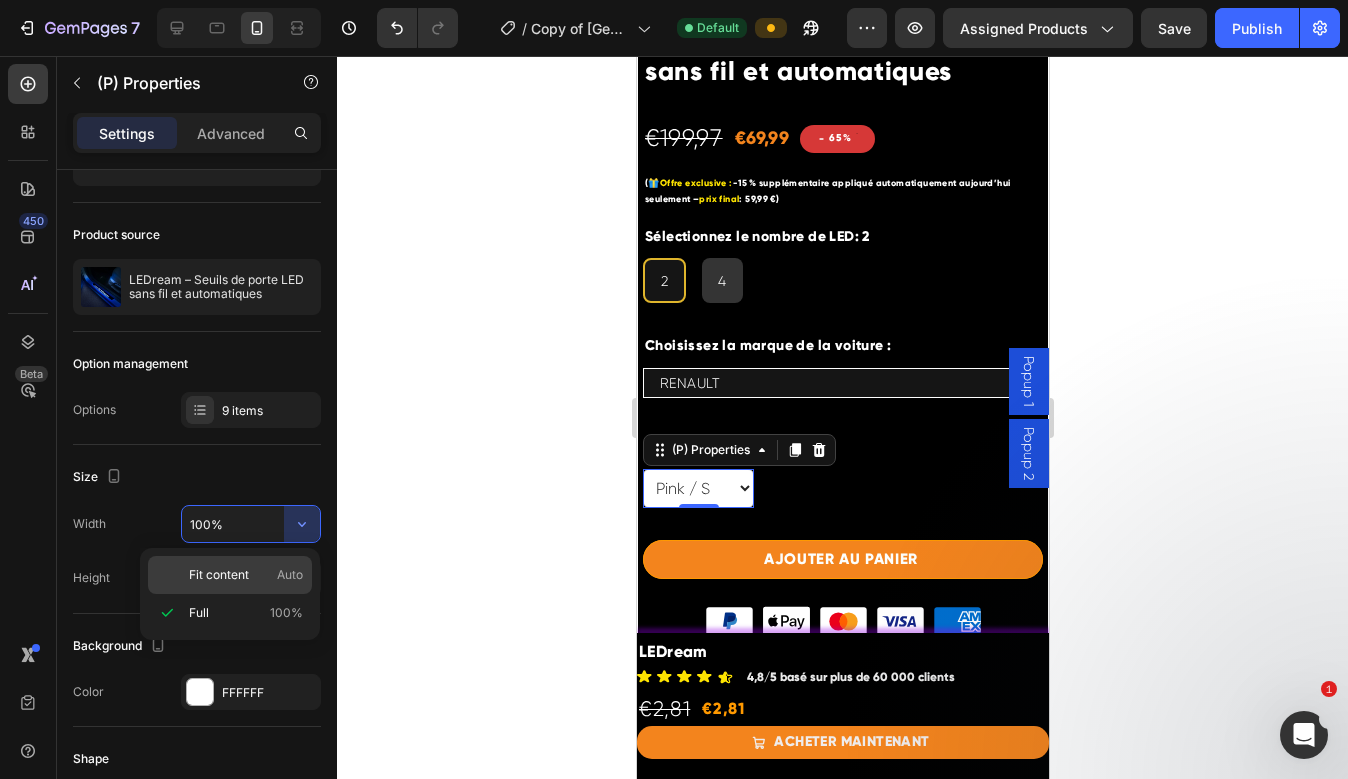 click on "Fit content Auto" at bounding box center [246, 575] 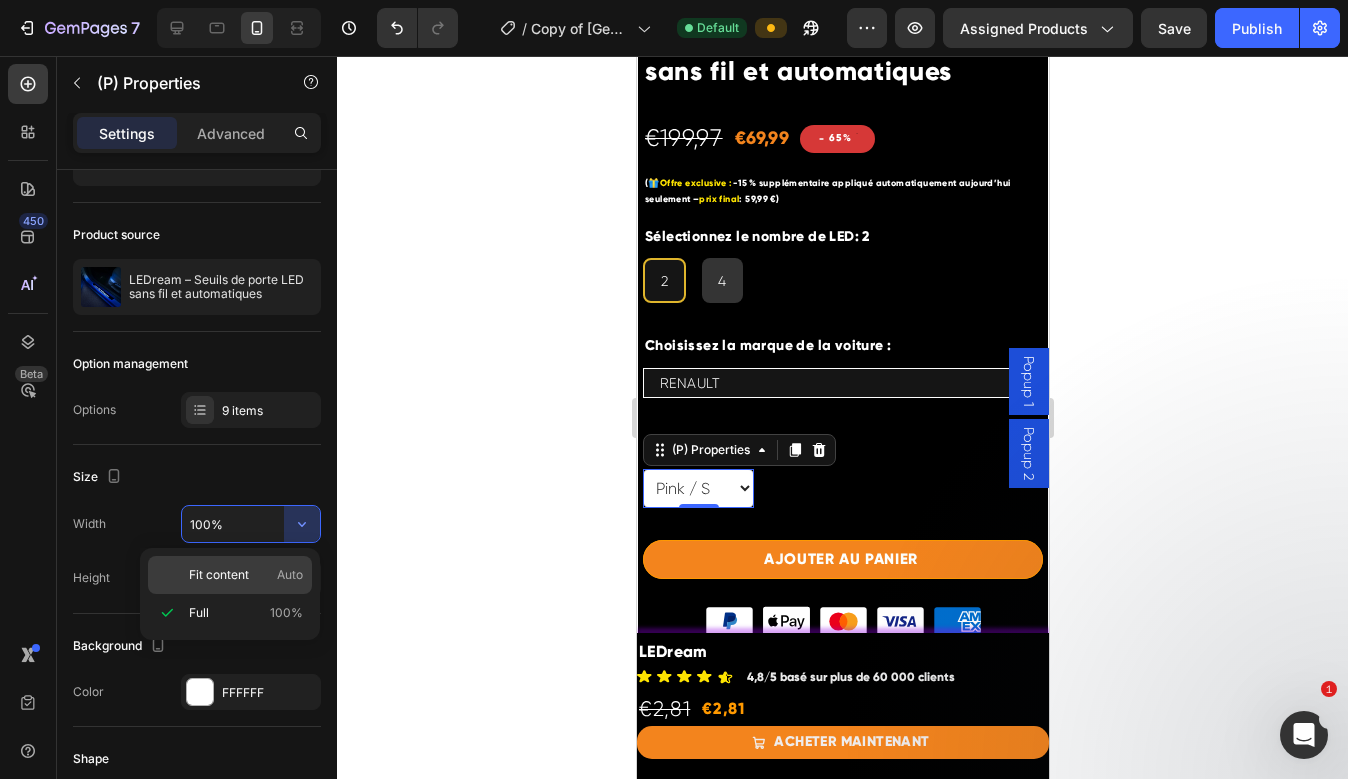 type on "Auto" 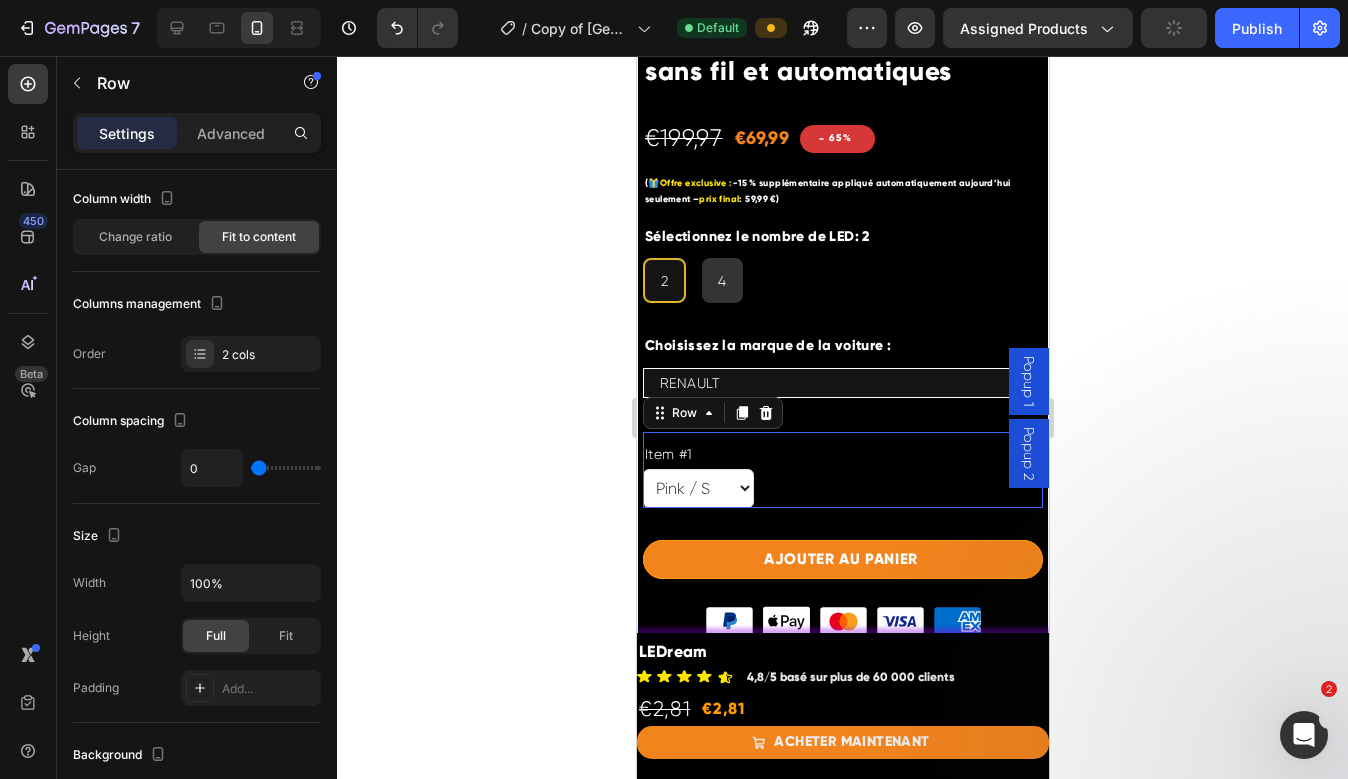 click on "Item #1 Text block Pink / S Pink / M Pink / L Blue / S Blue / M Blue / L Yellow / S Yellow / M Yellow / L (P) Properties Row   0" at bounding box center [842, 470] 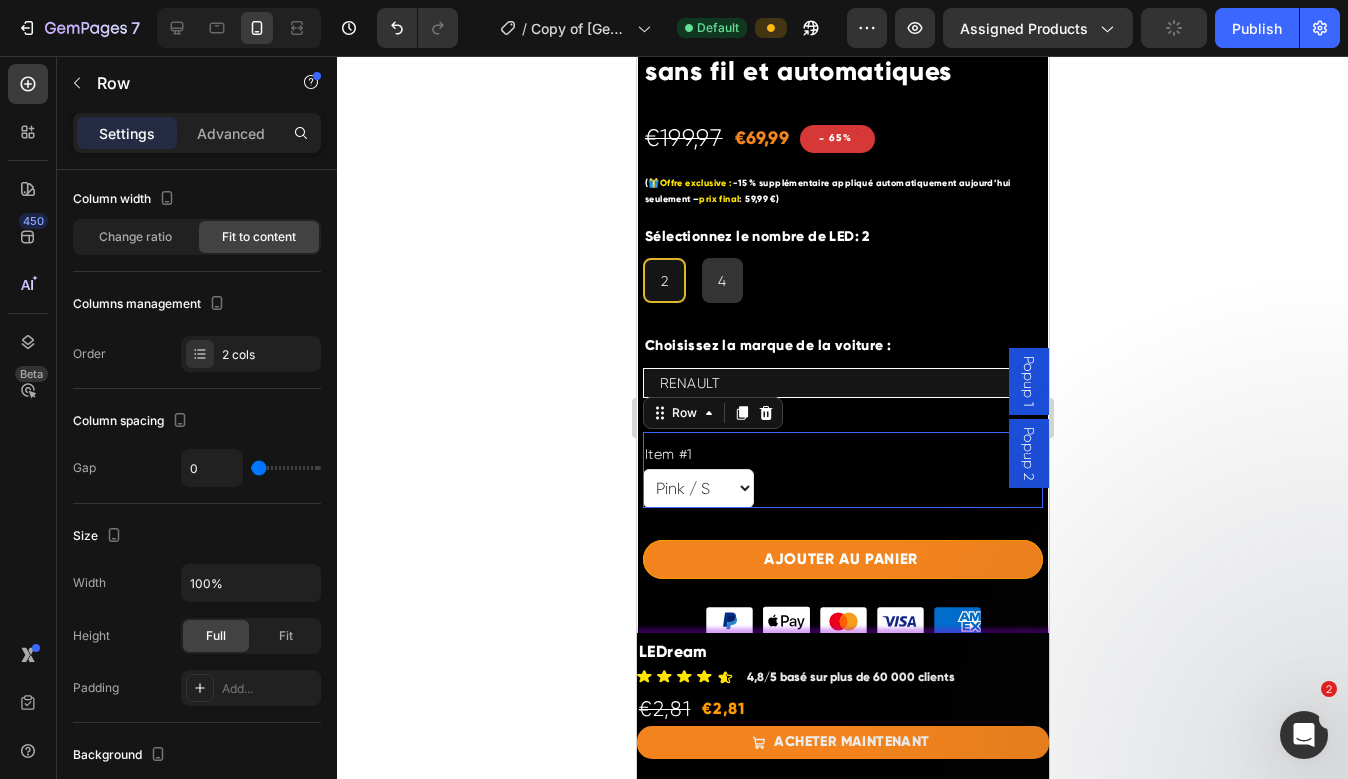 scroll, scrollTop: 0, scrollLeft: 0, axis: both 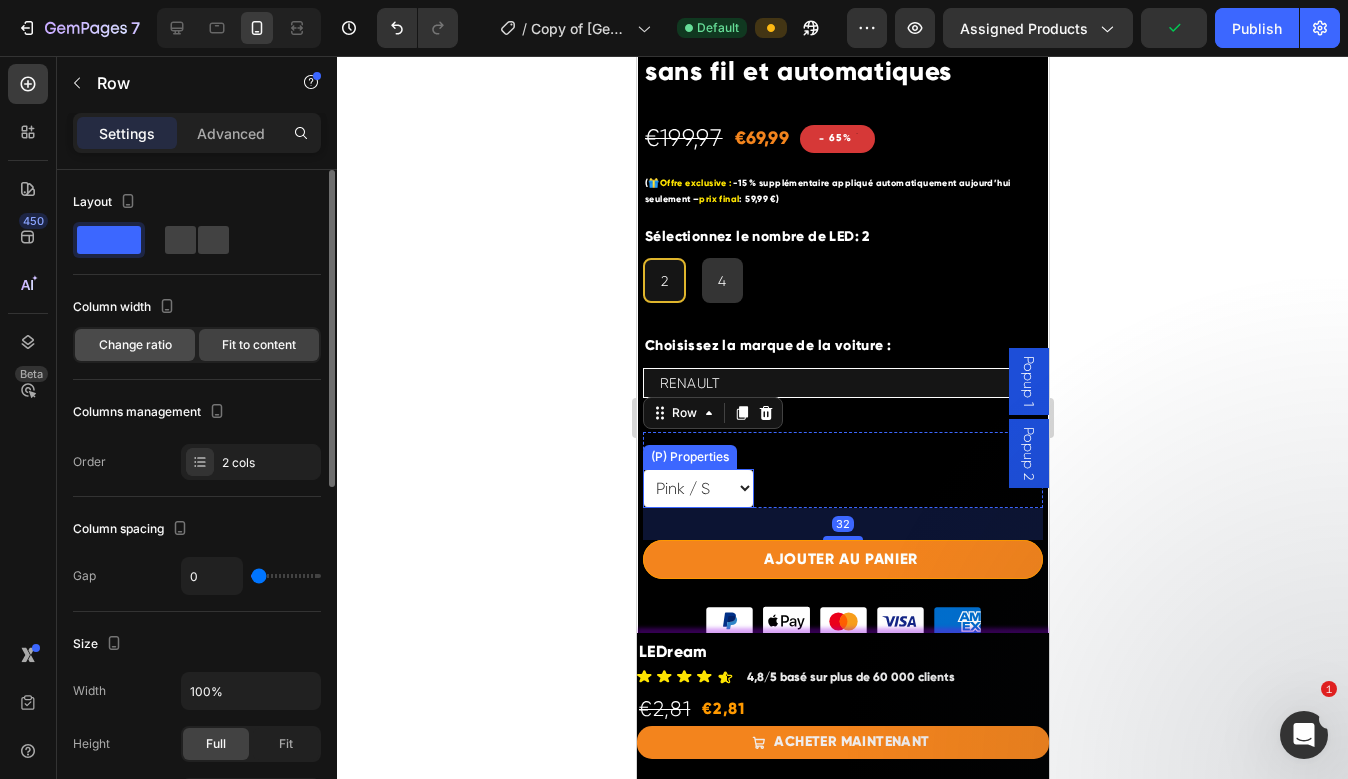 click on "Change ratio" 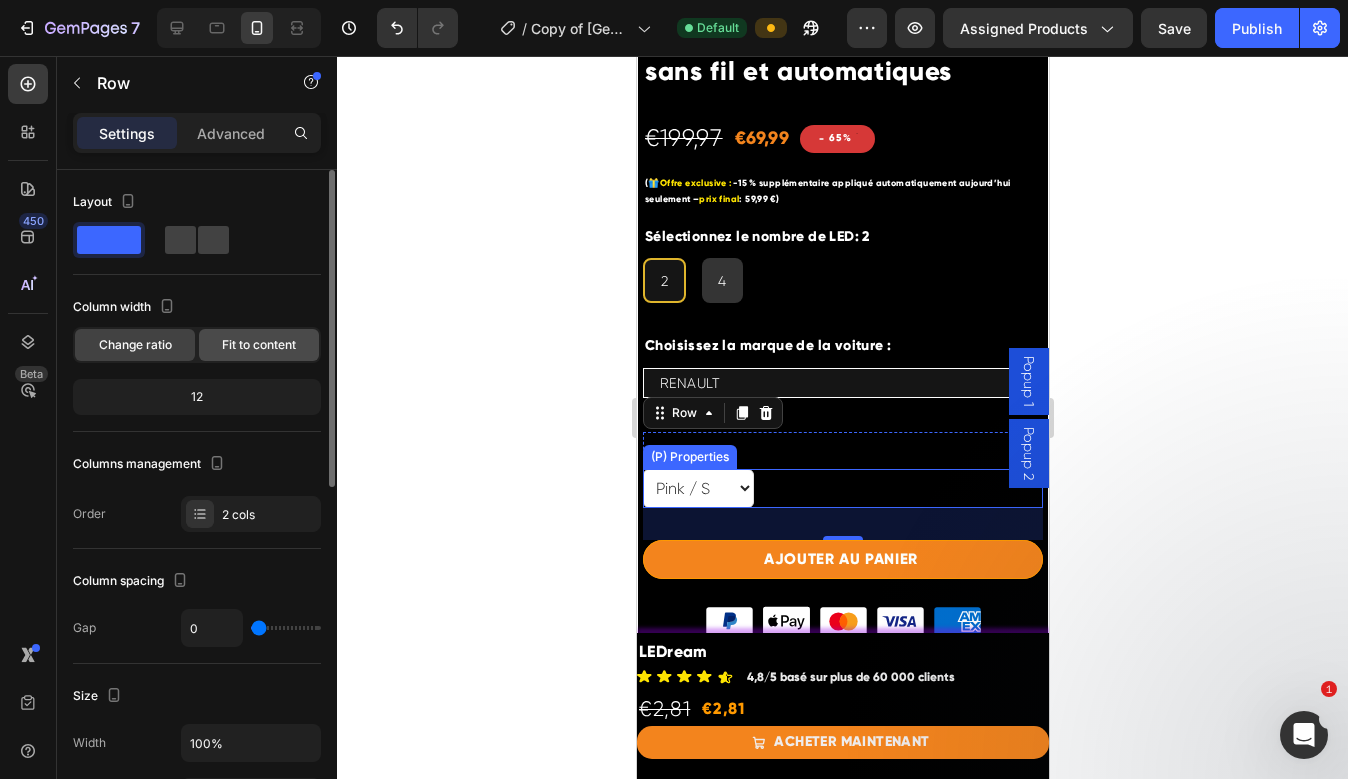 click on "Fit to content" 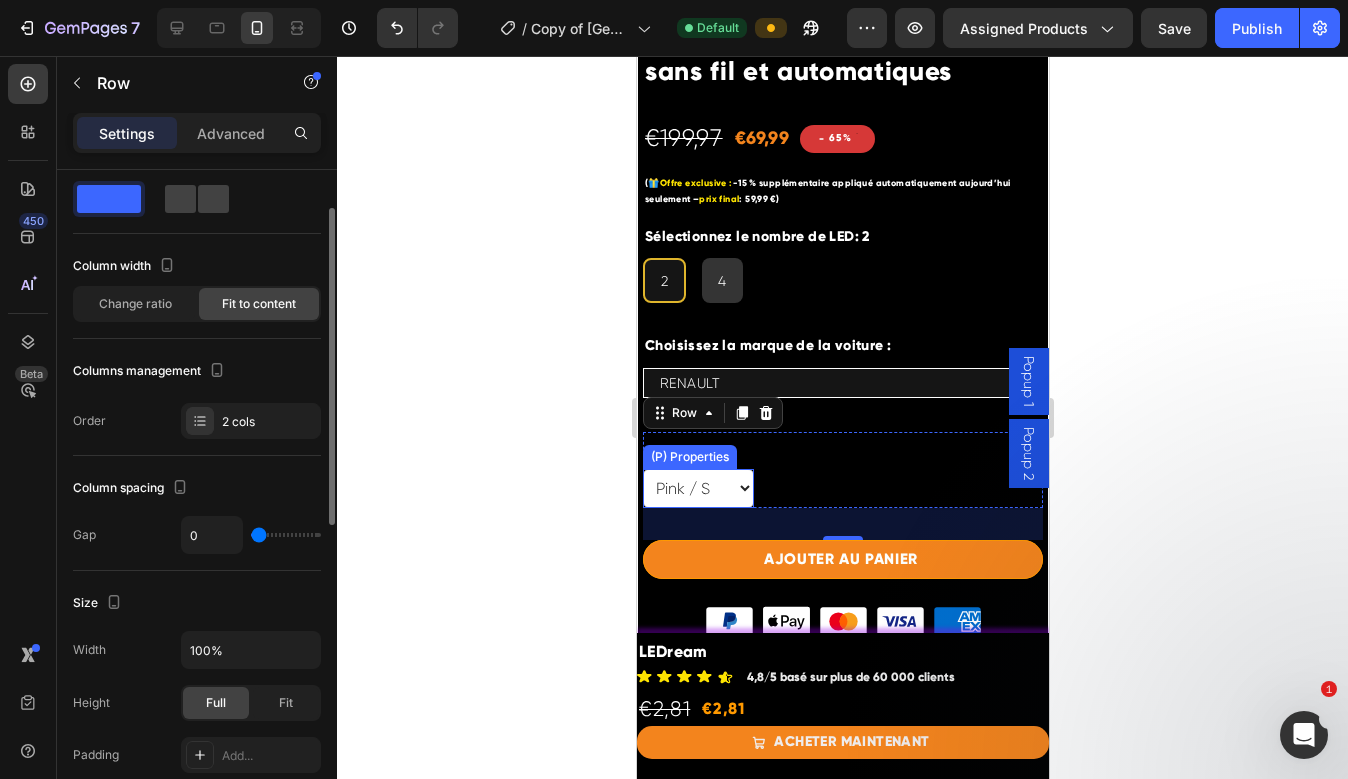 scroll, scrollTop: 57, scrollLeft: 0, axis: vertical 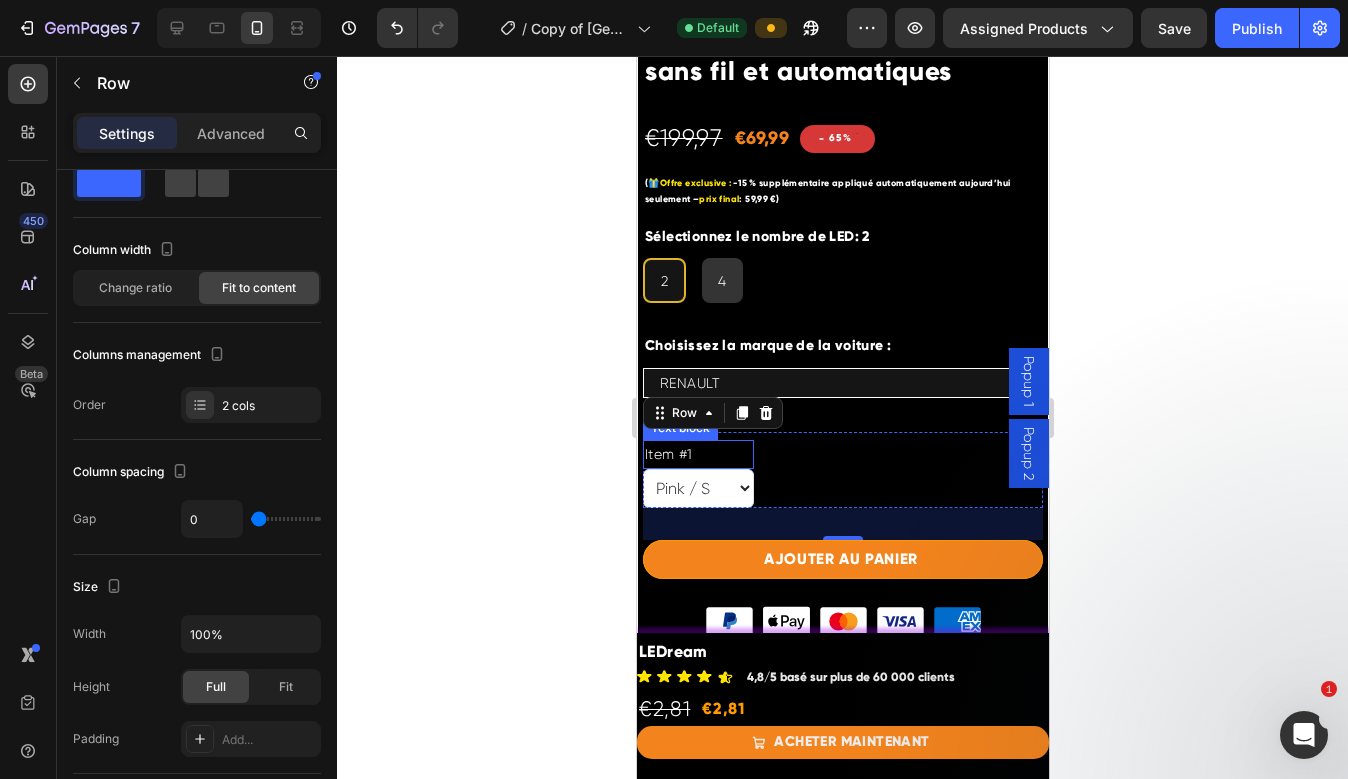 click on "Item #1" at bounding box center [668, 454] 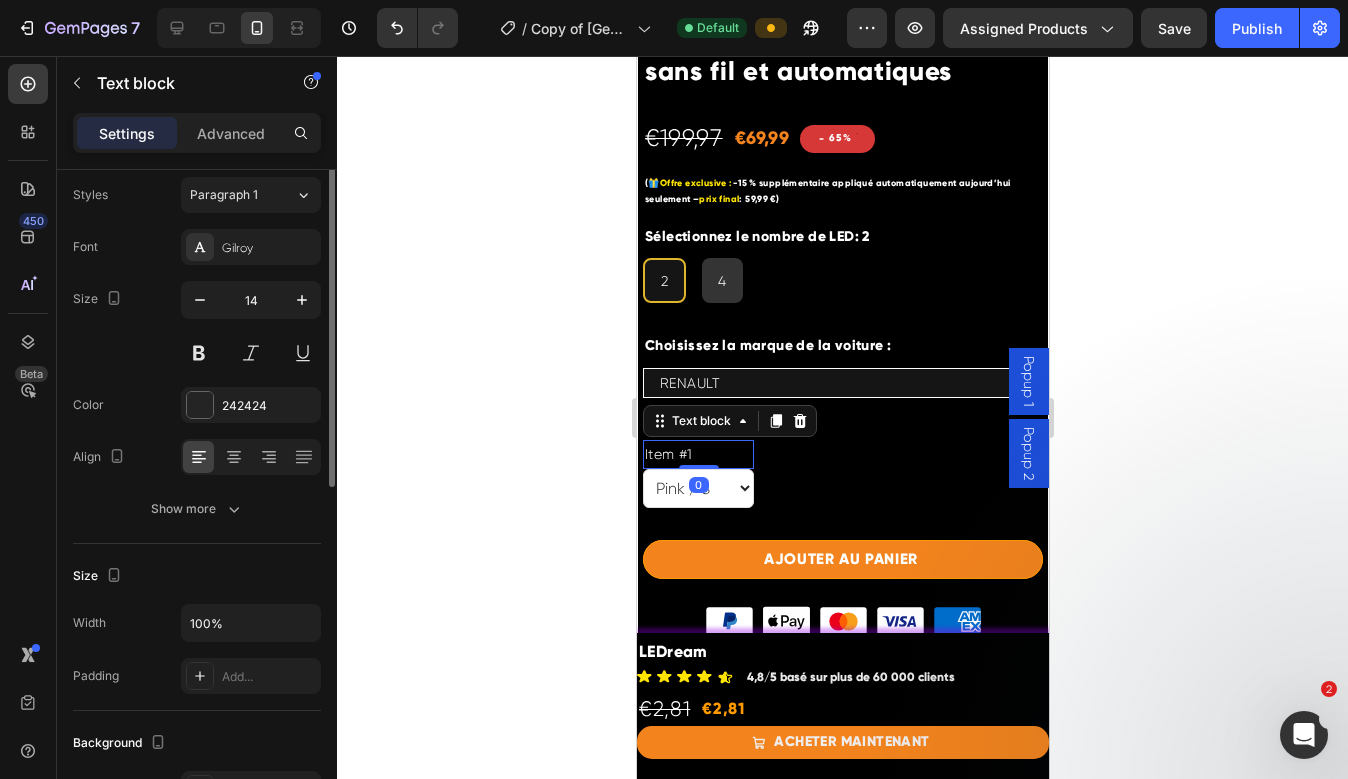 scroll, scrollTop: 0, scrollLeft: 0, axis: both 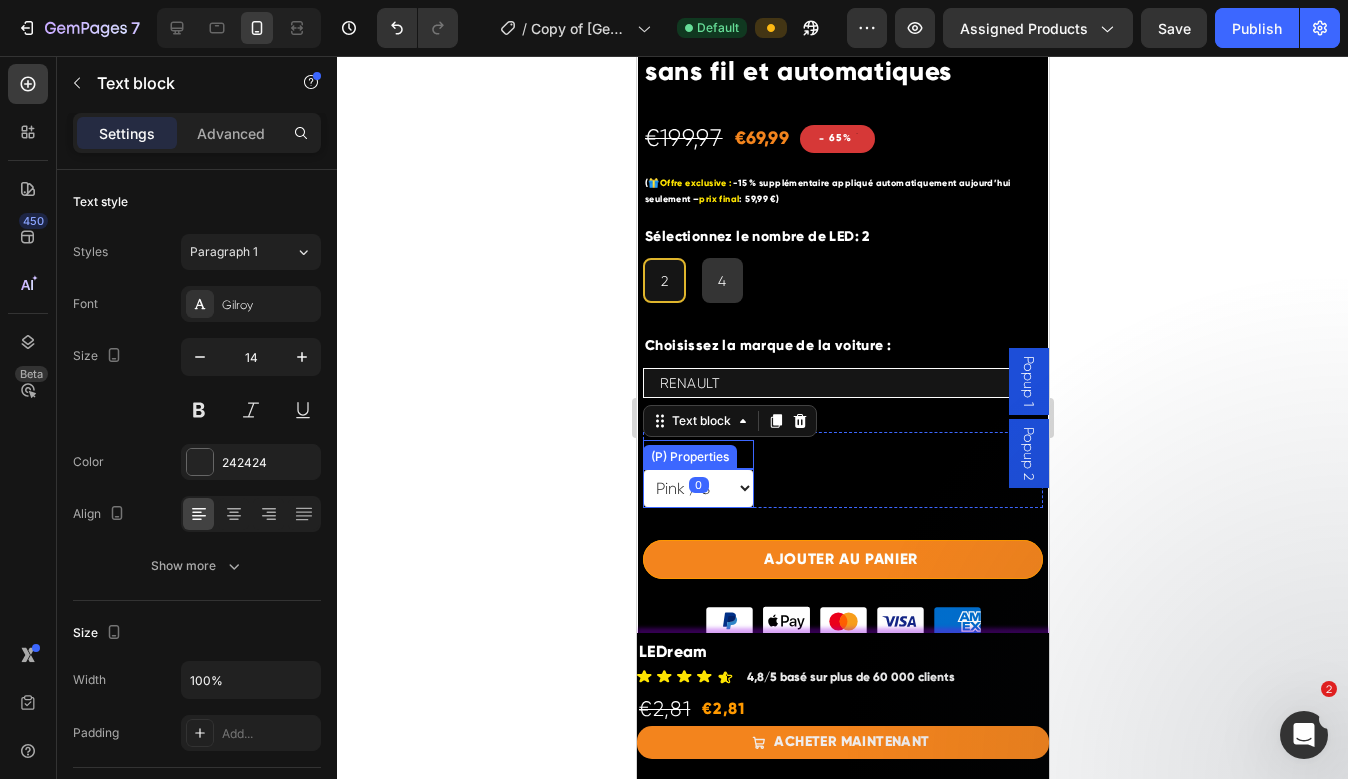click on "Pink / S Pink / M Pink / L Blue / S Blue / M Blue / L Yellow / S Yellow / M Yellow / L" at bounding box center (697, 488) 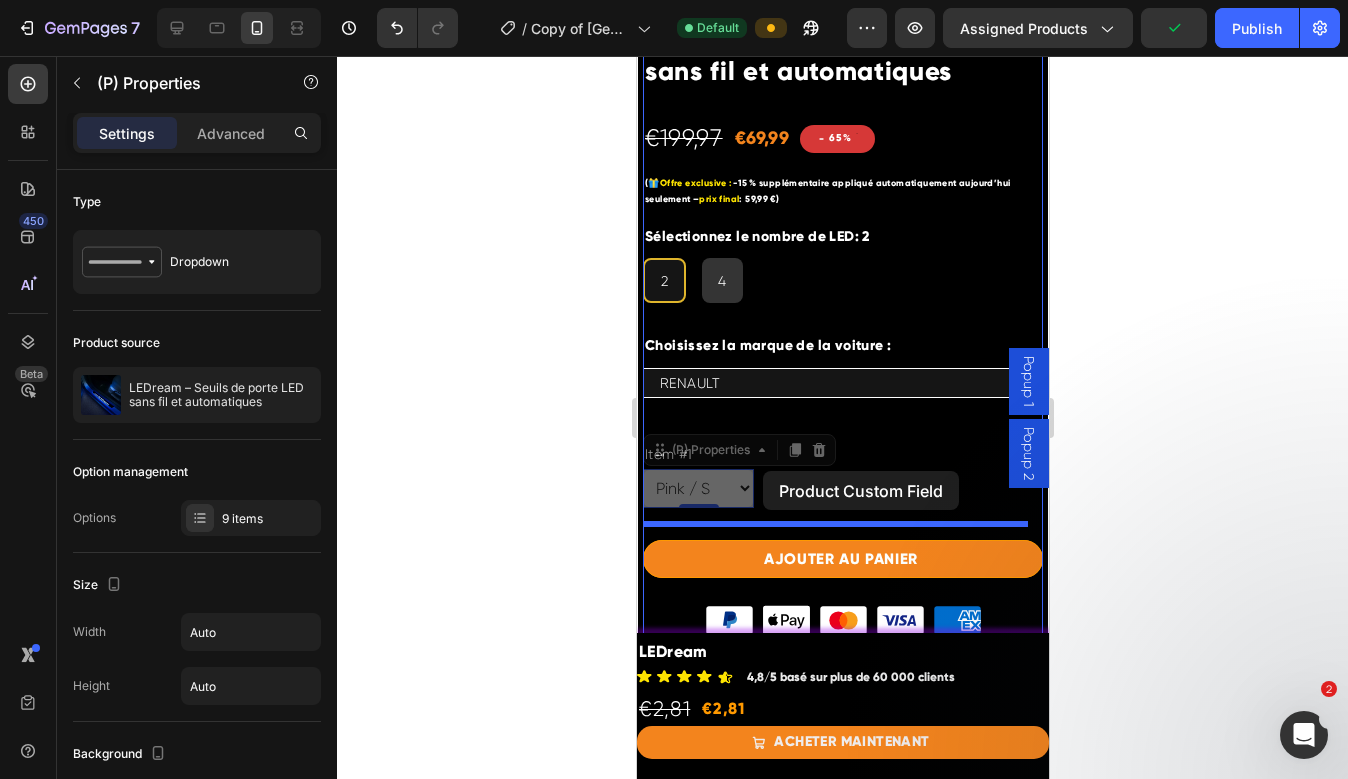 drag, startPoint x: 704, startPoint y: 438, endPoint x: 762, endPoint y: 471, distance: 66.730804 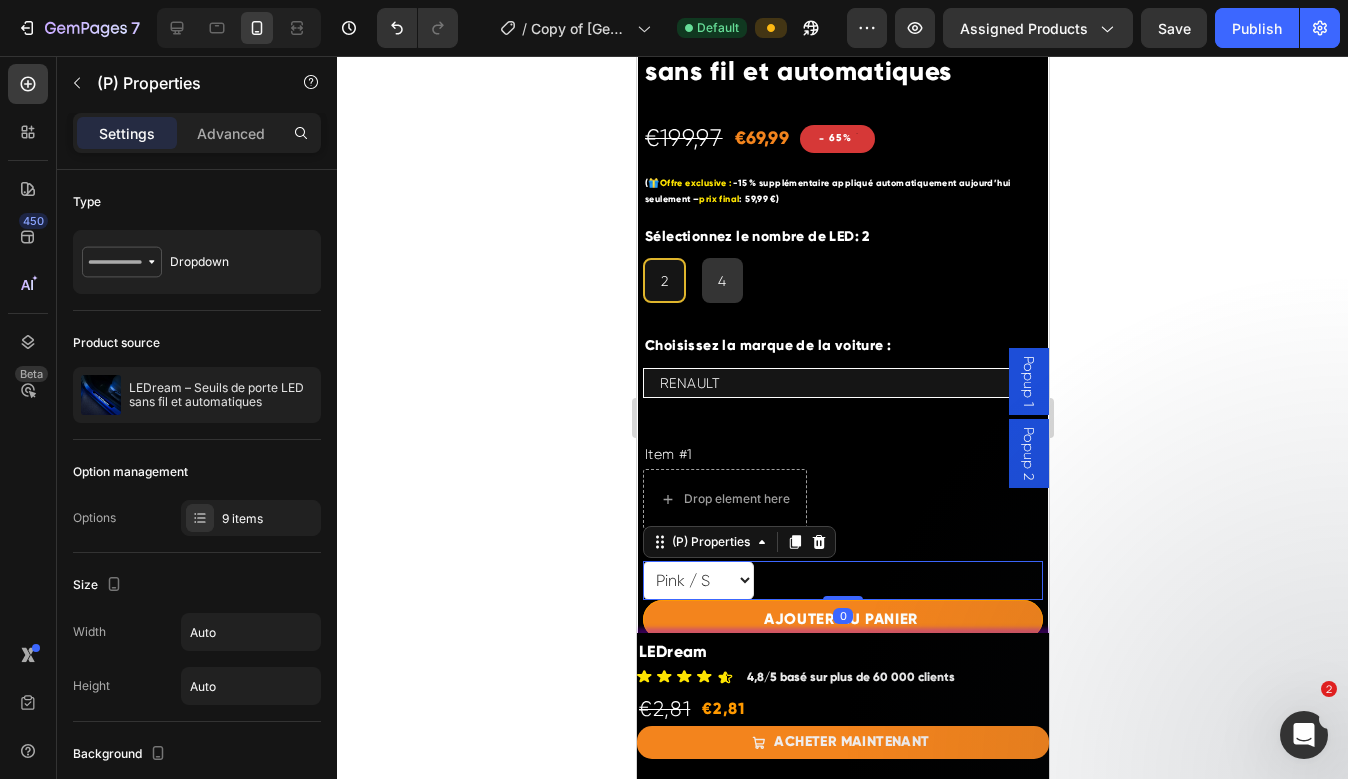 click on "Pink / S Pink / M Pink / L Blue / S Blue / M Blue / L Yellow / S Yellow / M Yellow / L" at bounding box center [842, 580] 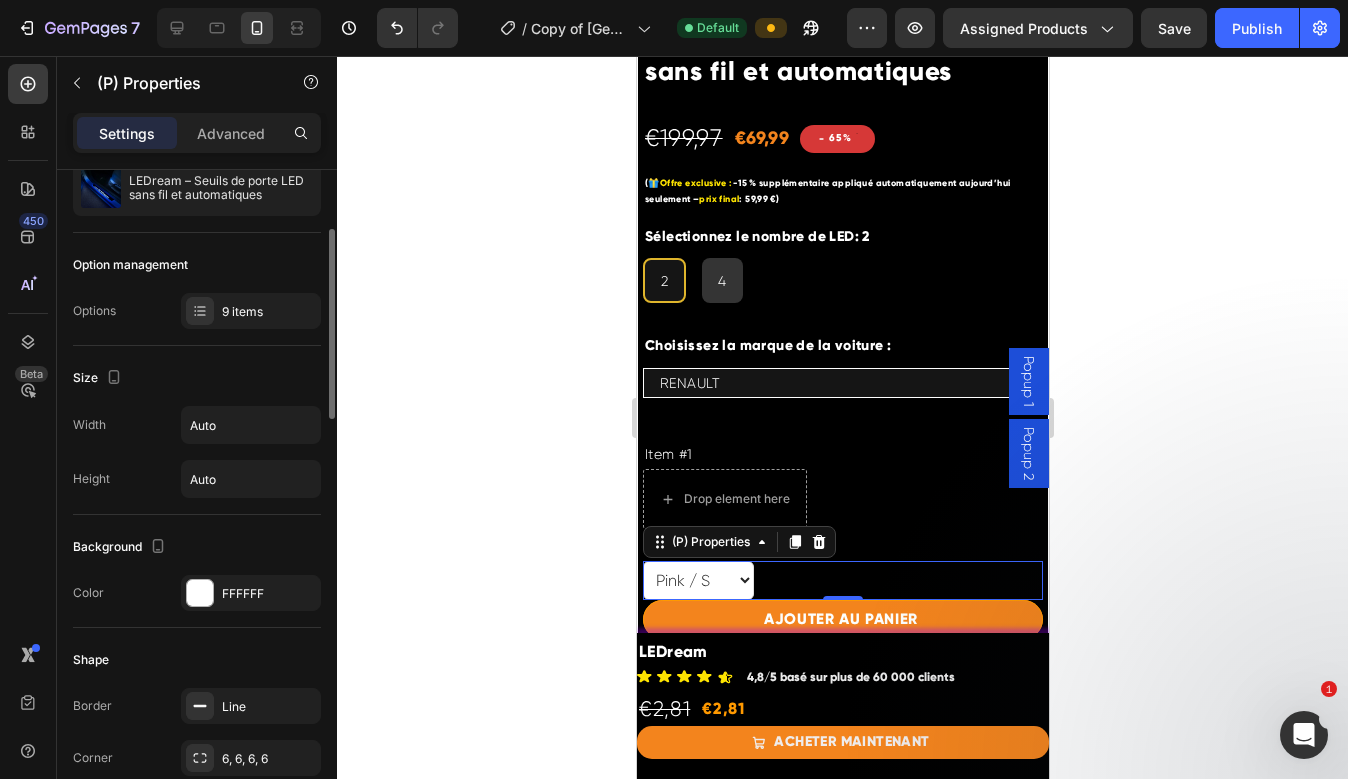 scroll, scrollTop: 210, scrollLeft: 0, axis: vertical 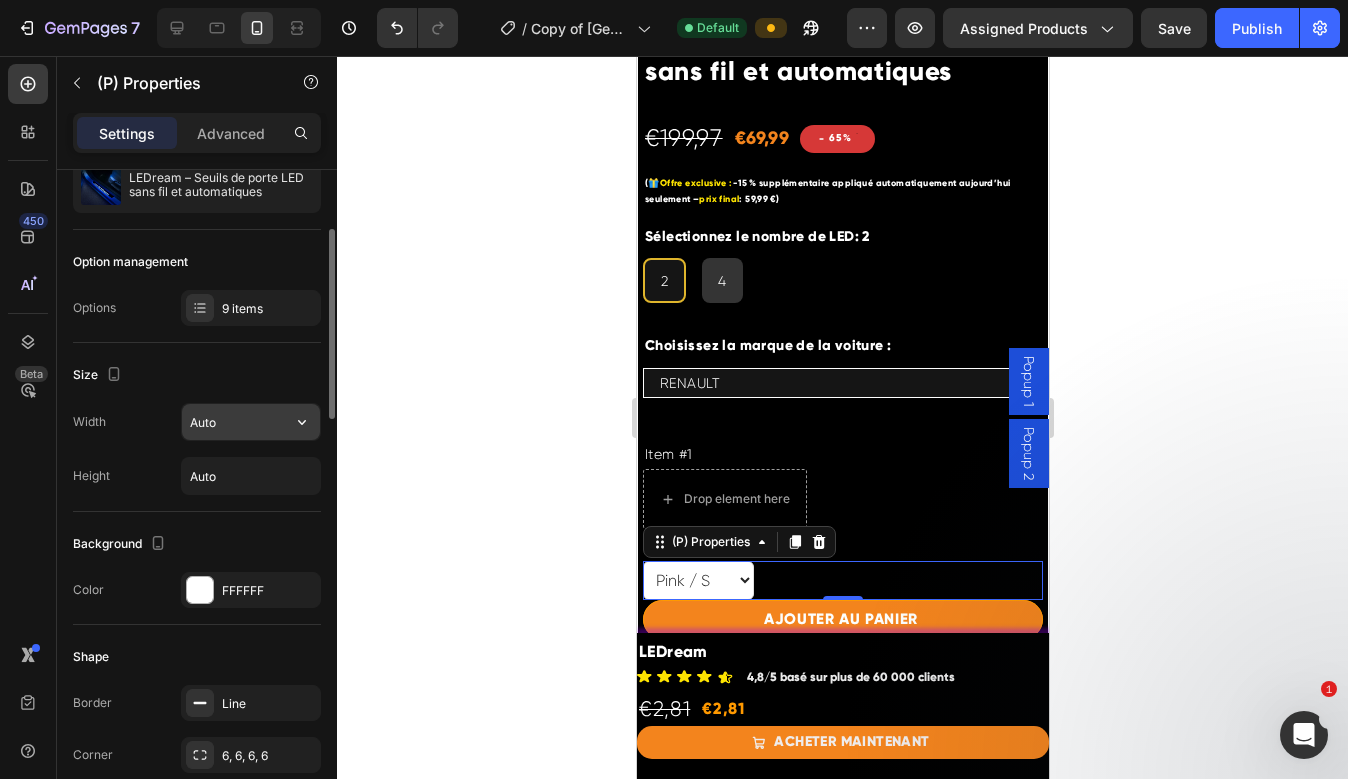 click on "Auto" at bounding box center [251, 422] 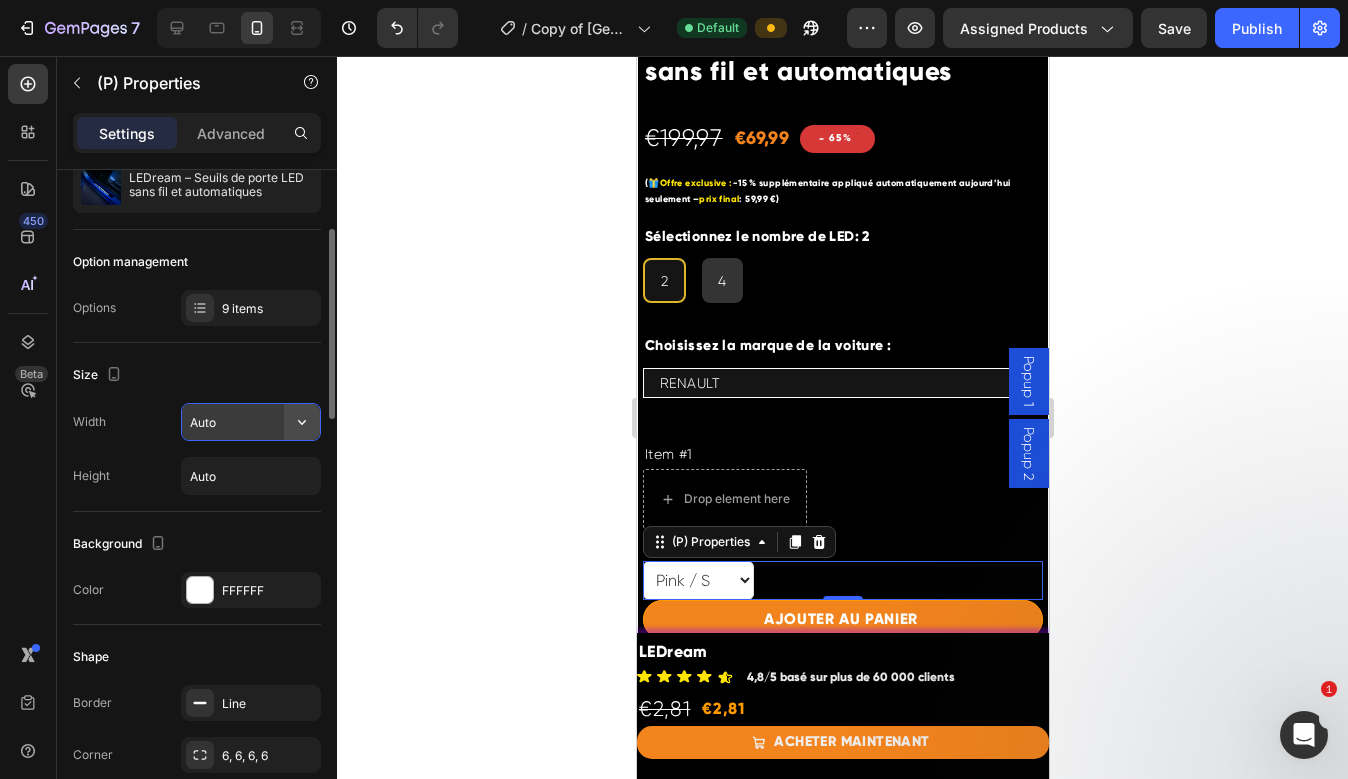 click 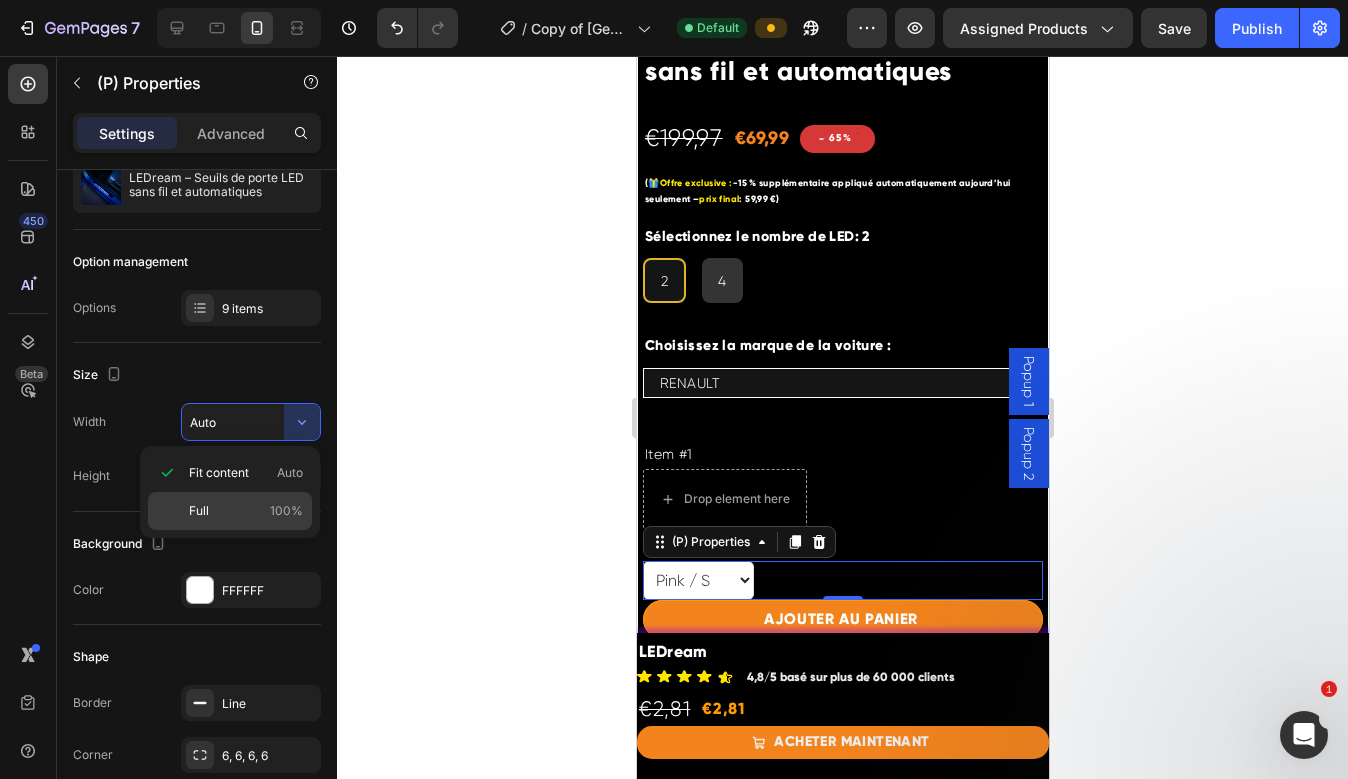 click on "Full 100%" at bounding box center [246, 511] 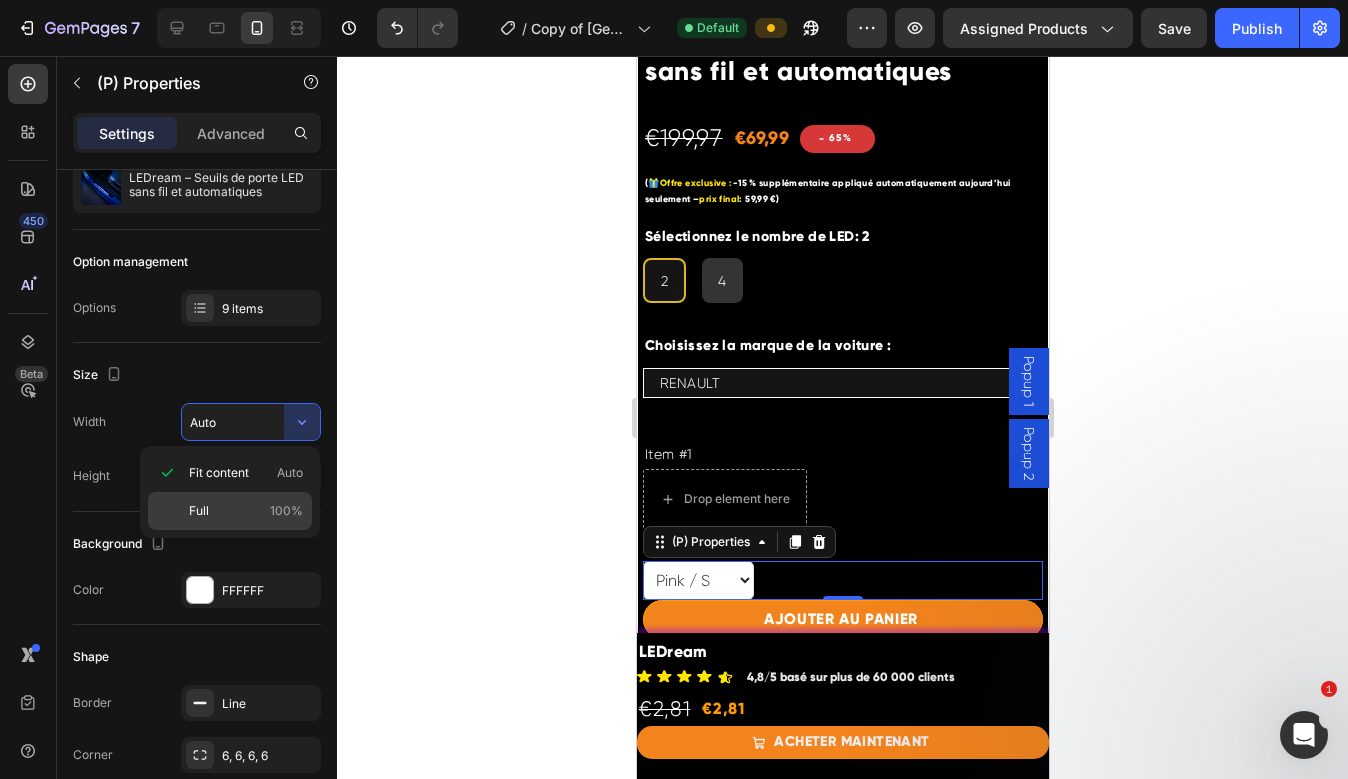 type on "100%" 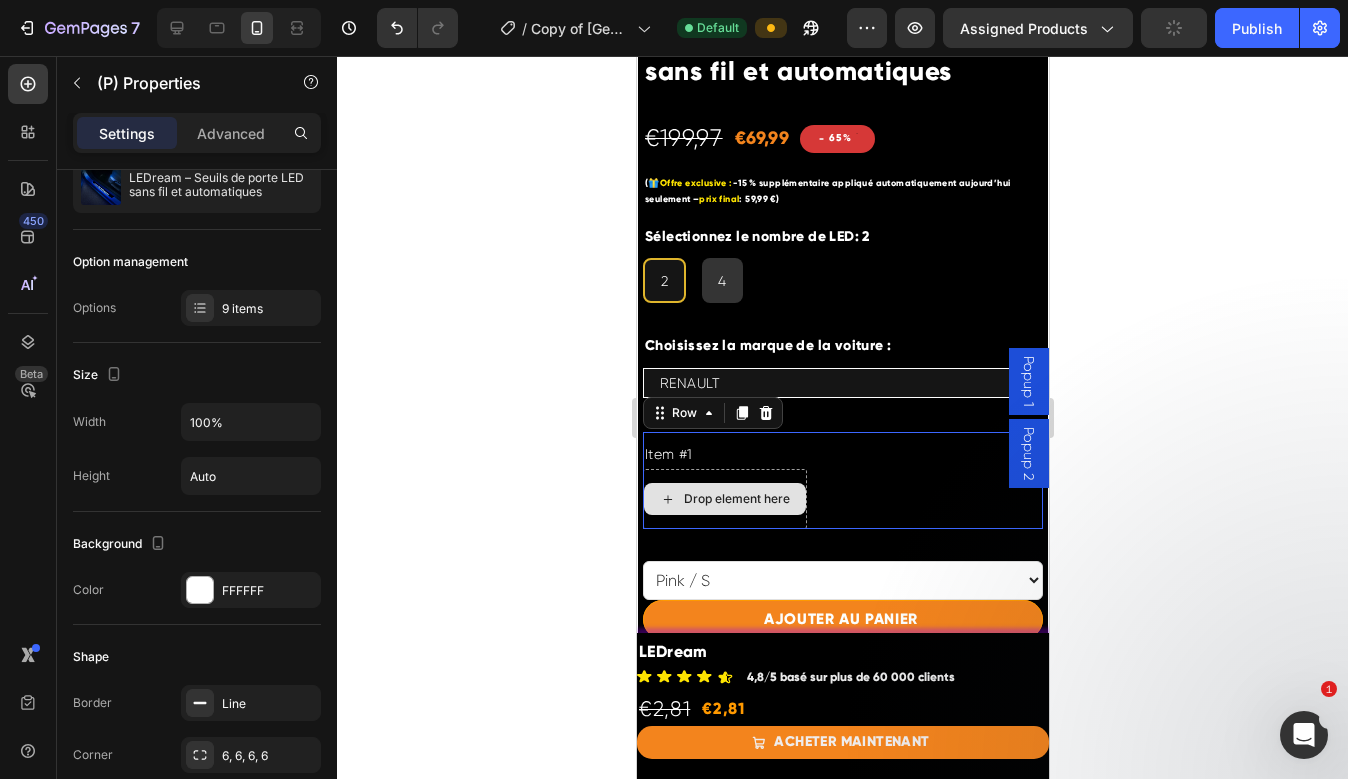 click on "Drop element here" at bounding box center (724, 499) 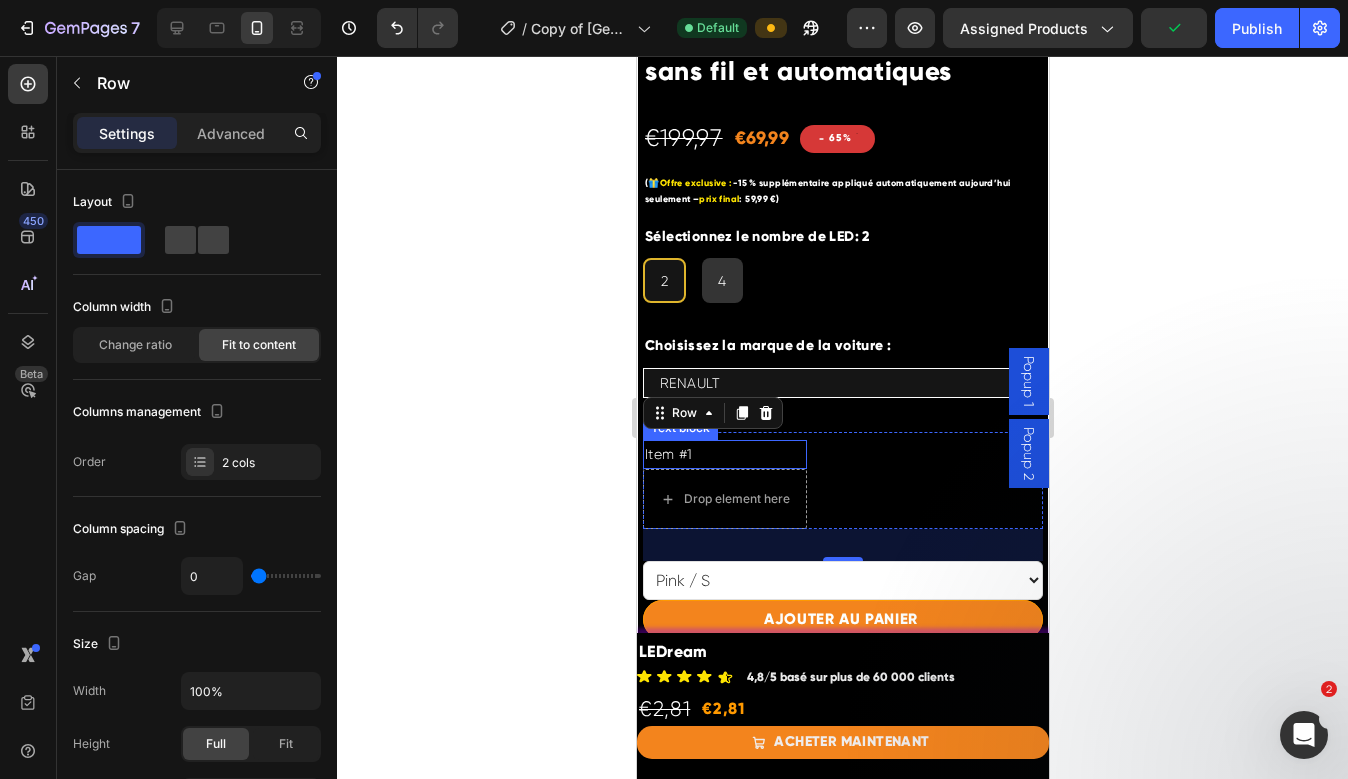click on "Item #1" at bounding box center (668, 454) 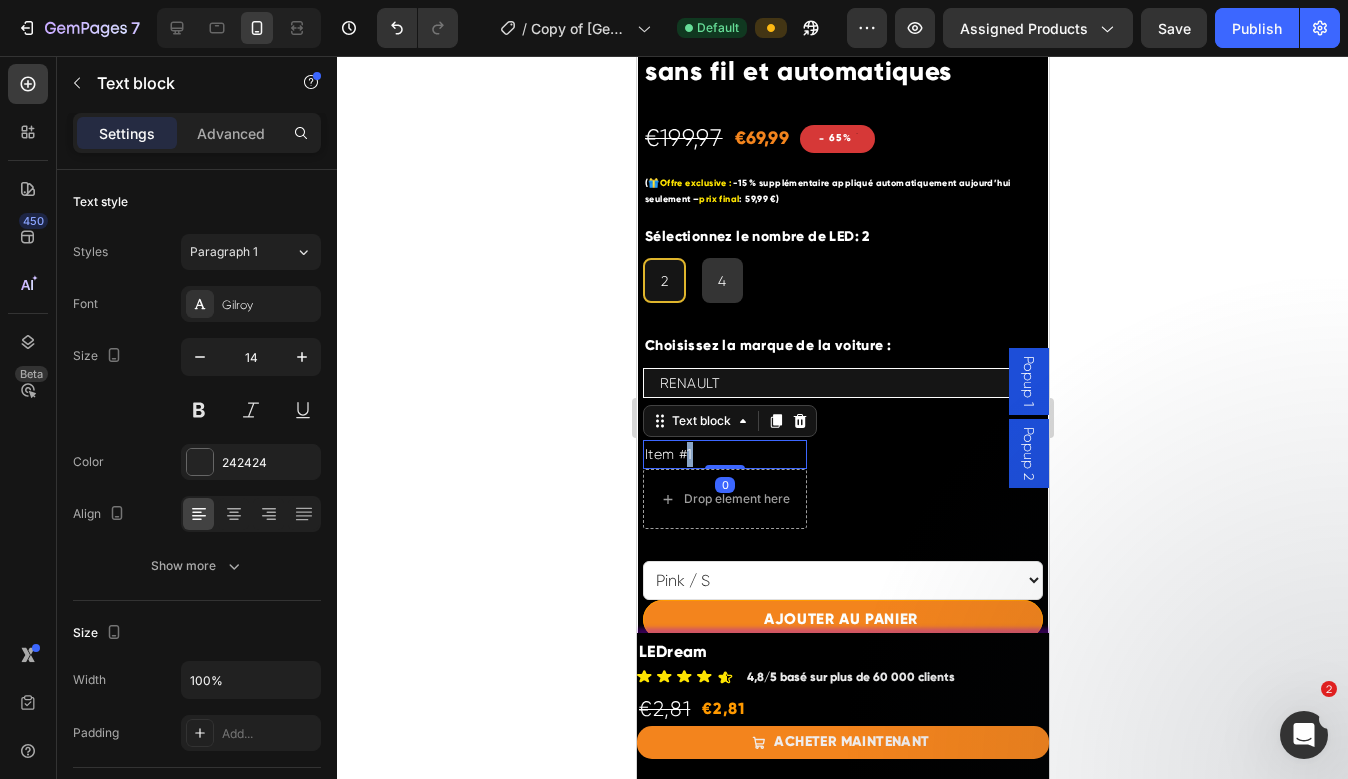 click on "Item #1" at bounding box center (668, 454) 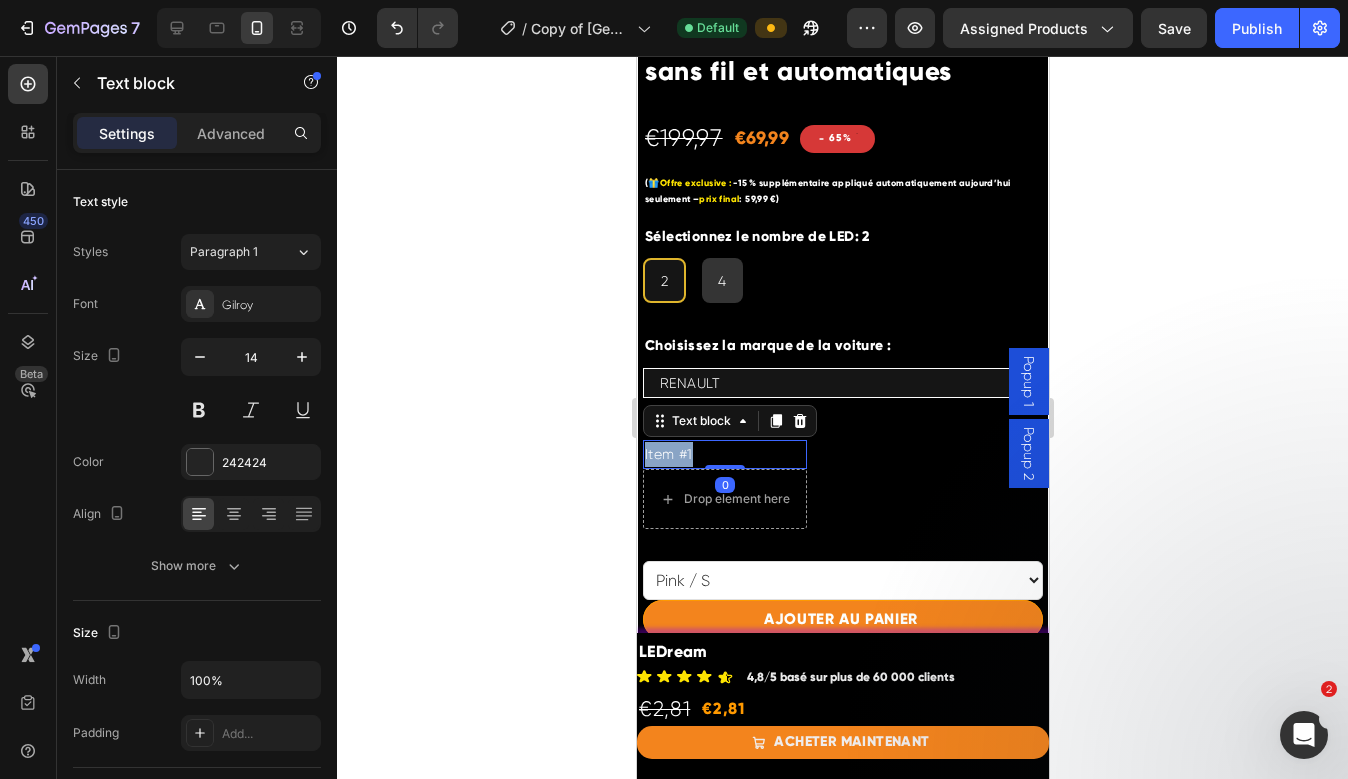 click on "Item #1" at bounding box center [668, 454] 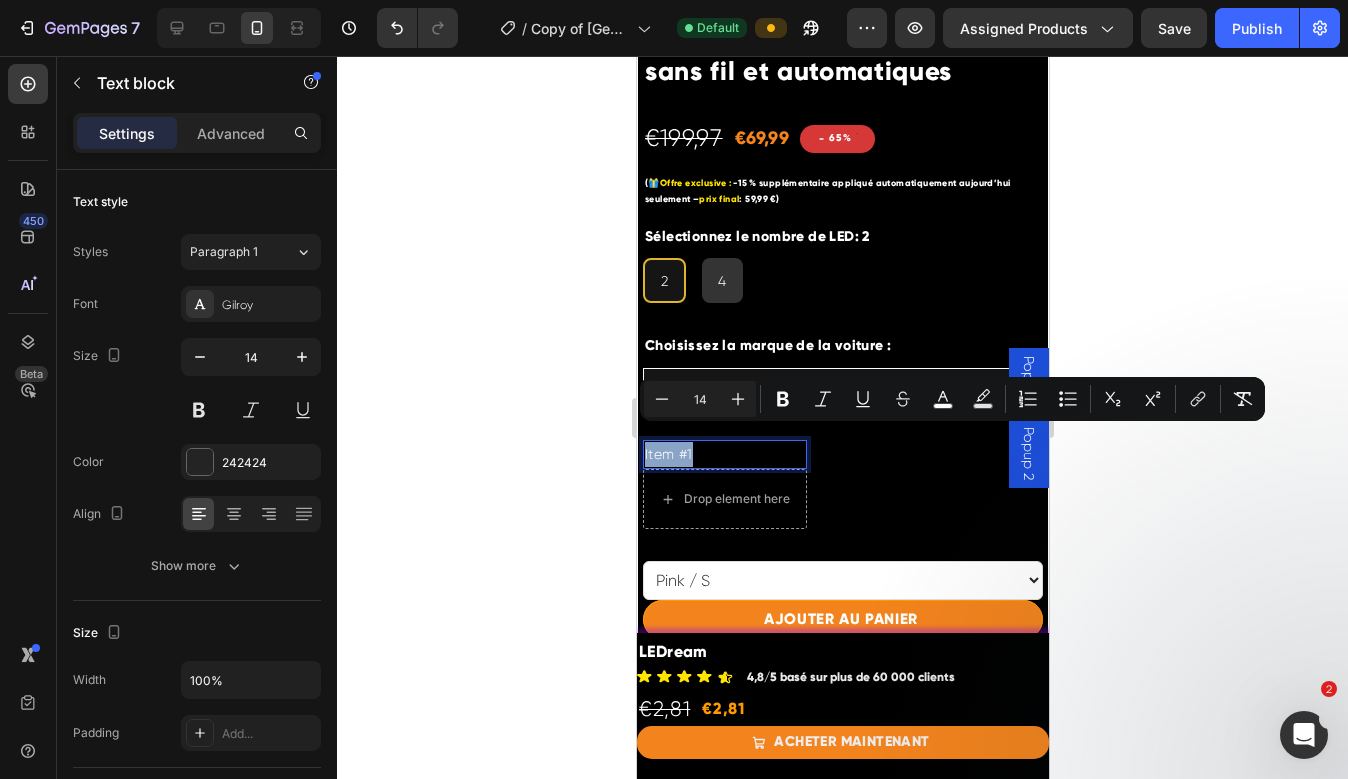 click on "Item #1" at bounding box center (724, 454) 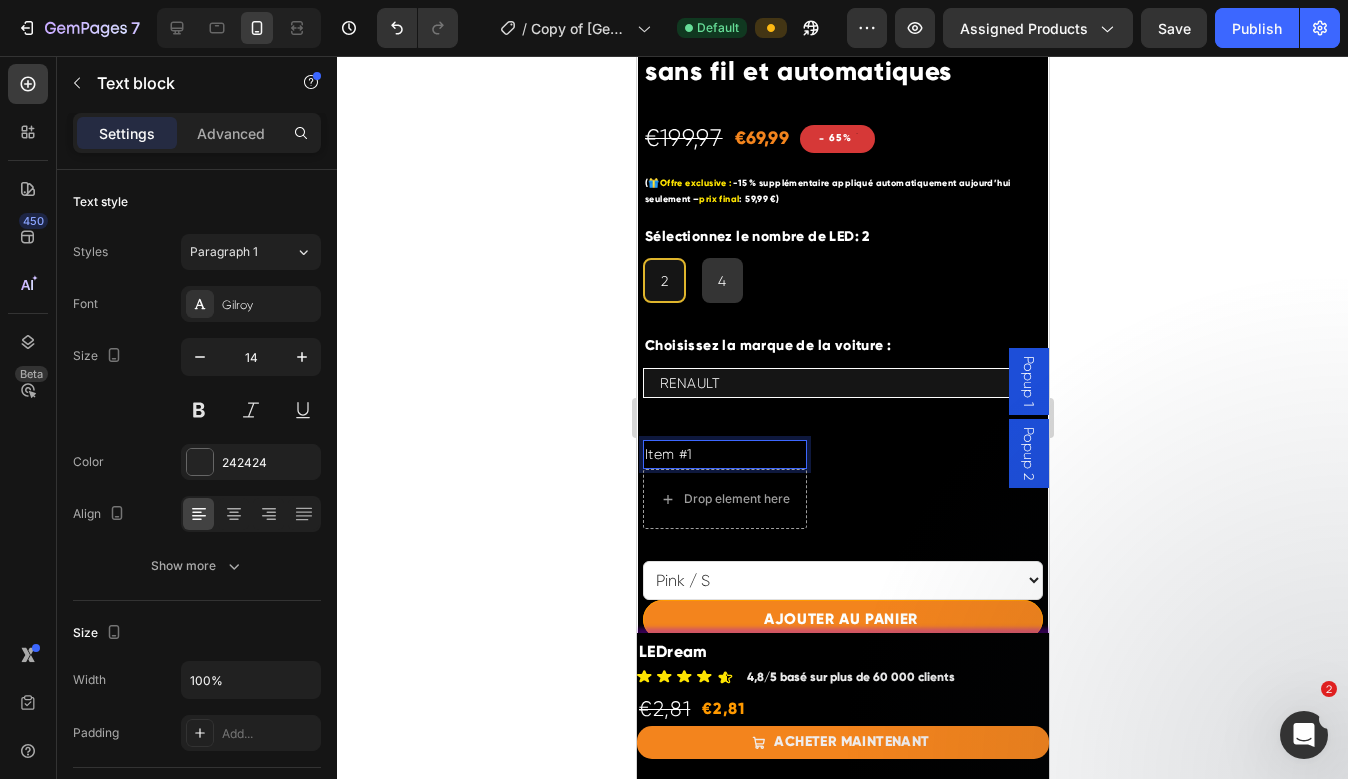 click on "Item #1" at bounding box center [724, 454] 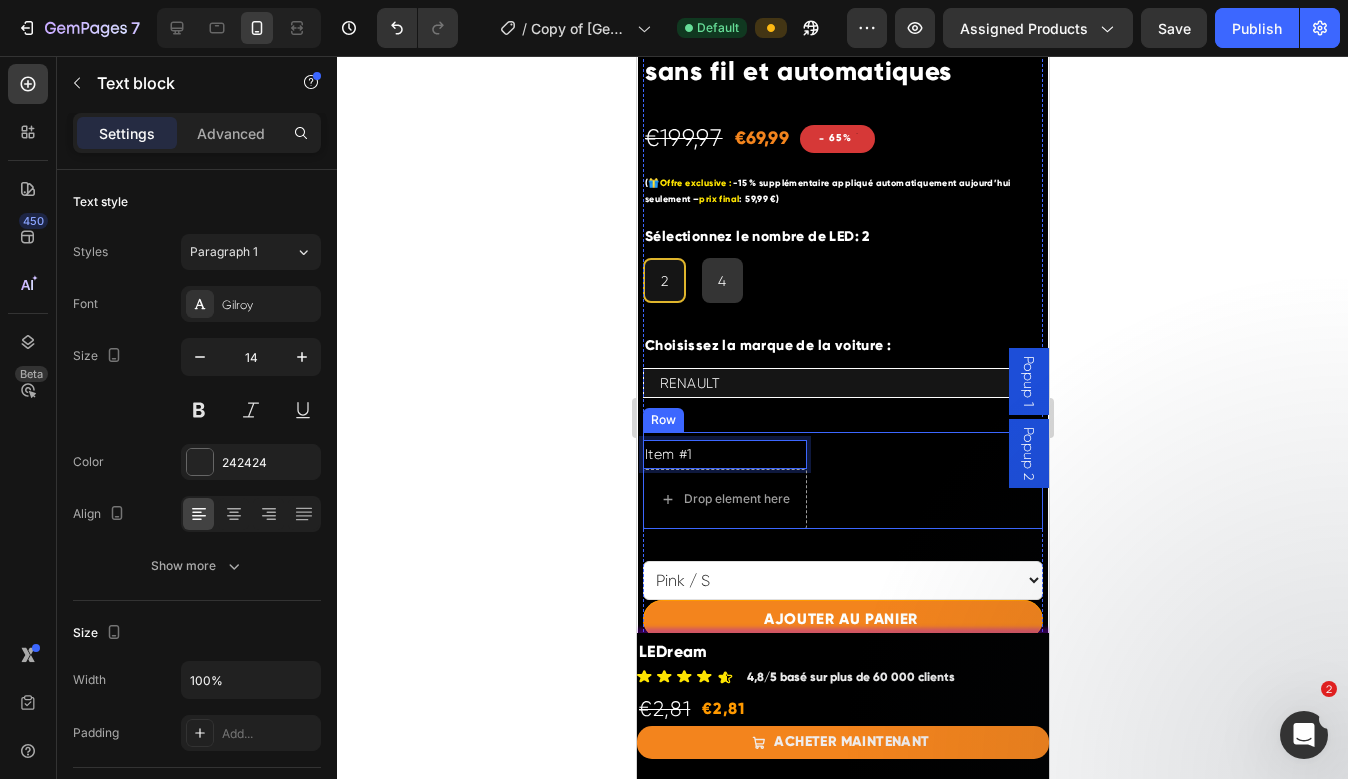 click on "Item #1 Text block   0
Drop element here Row" at bounding box center (842, 480) 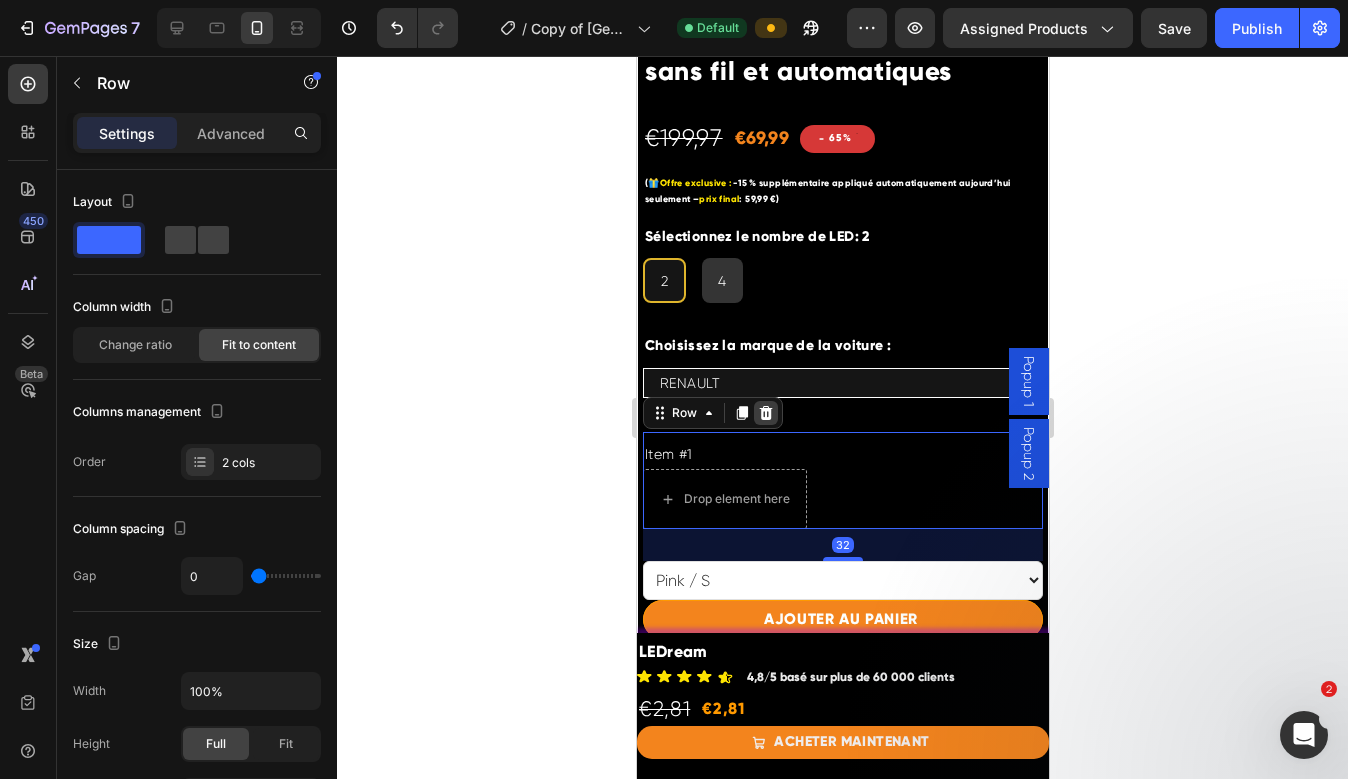 click 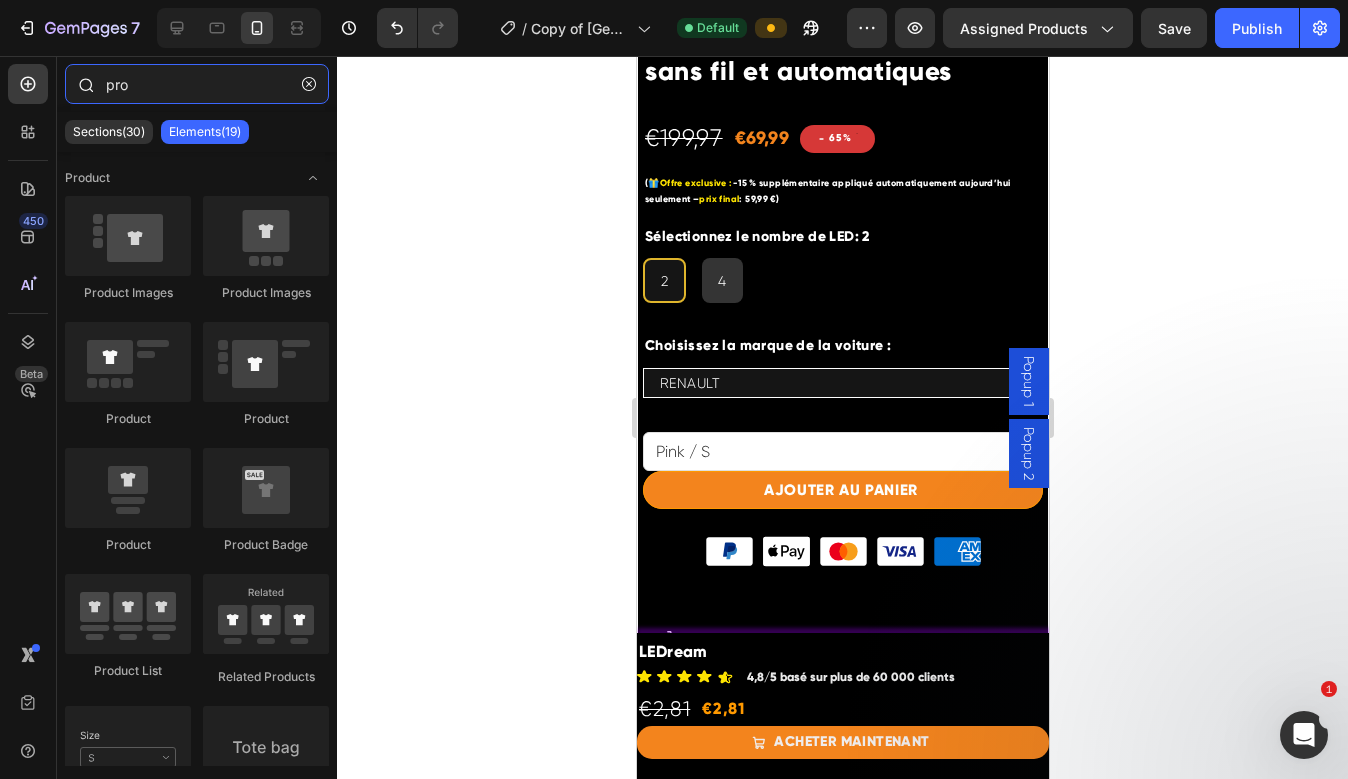 click on "pro" at bounding box center [197, 84] 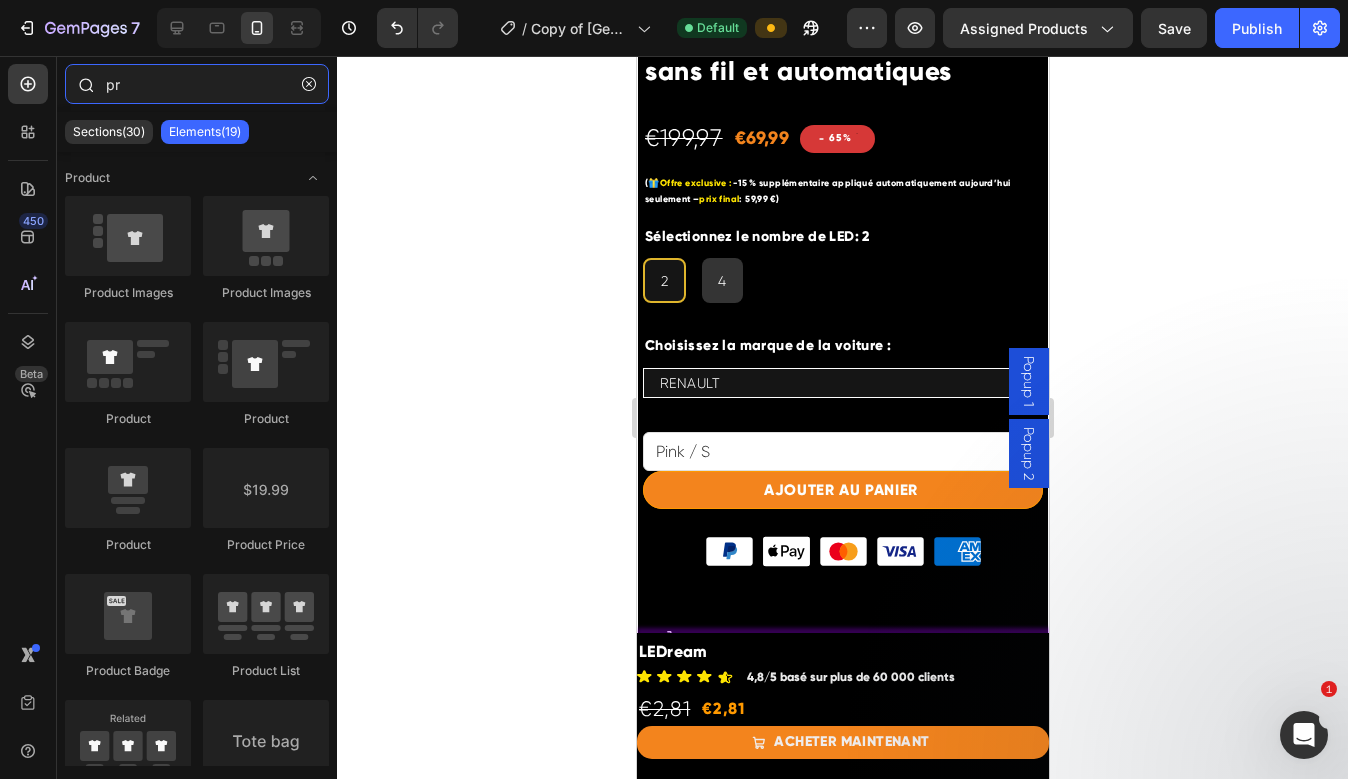 type on "p" 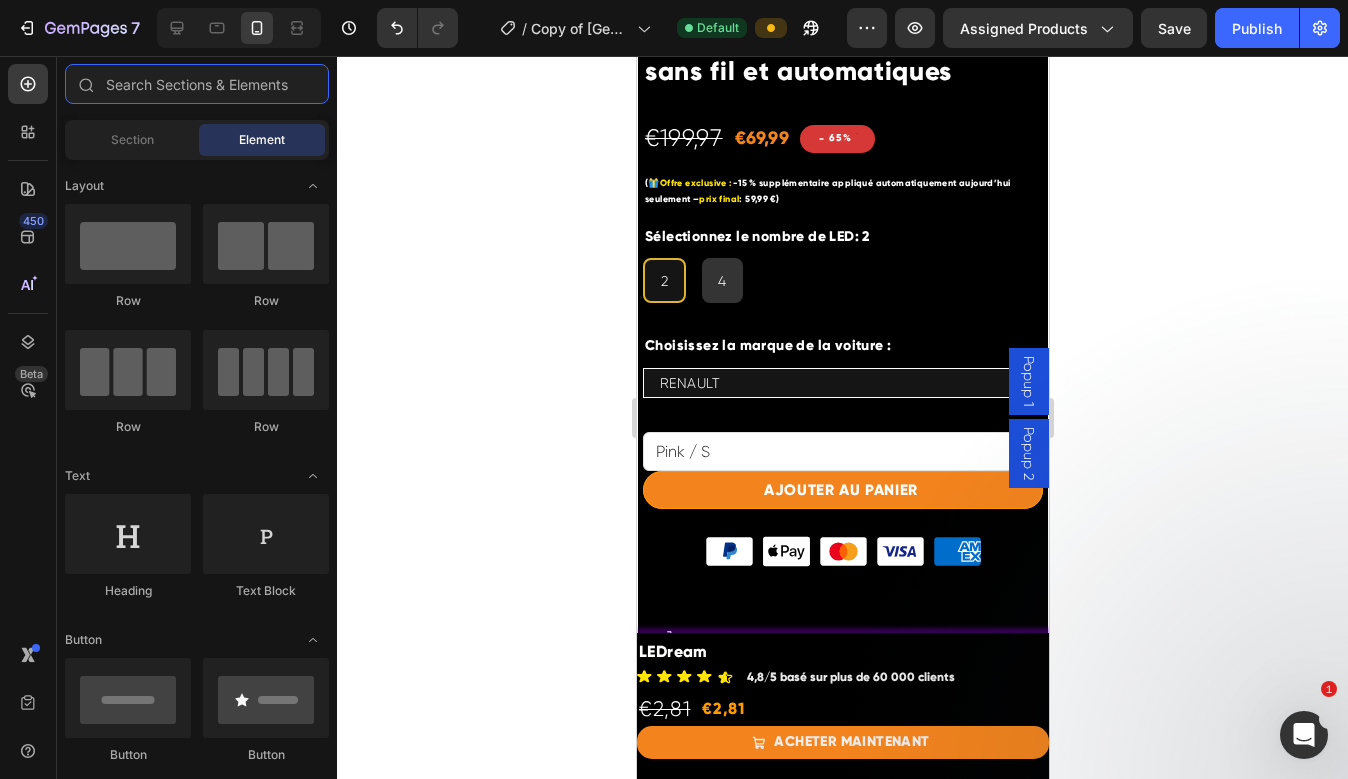 type 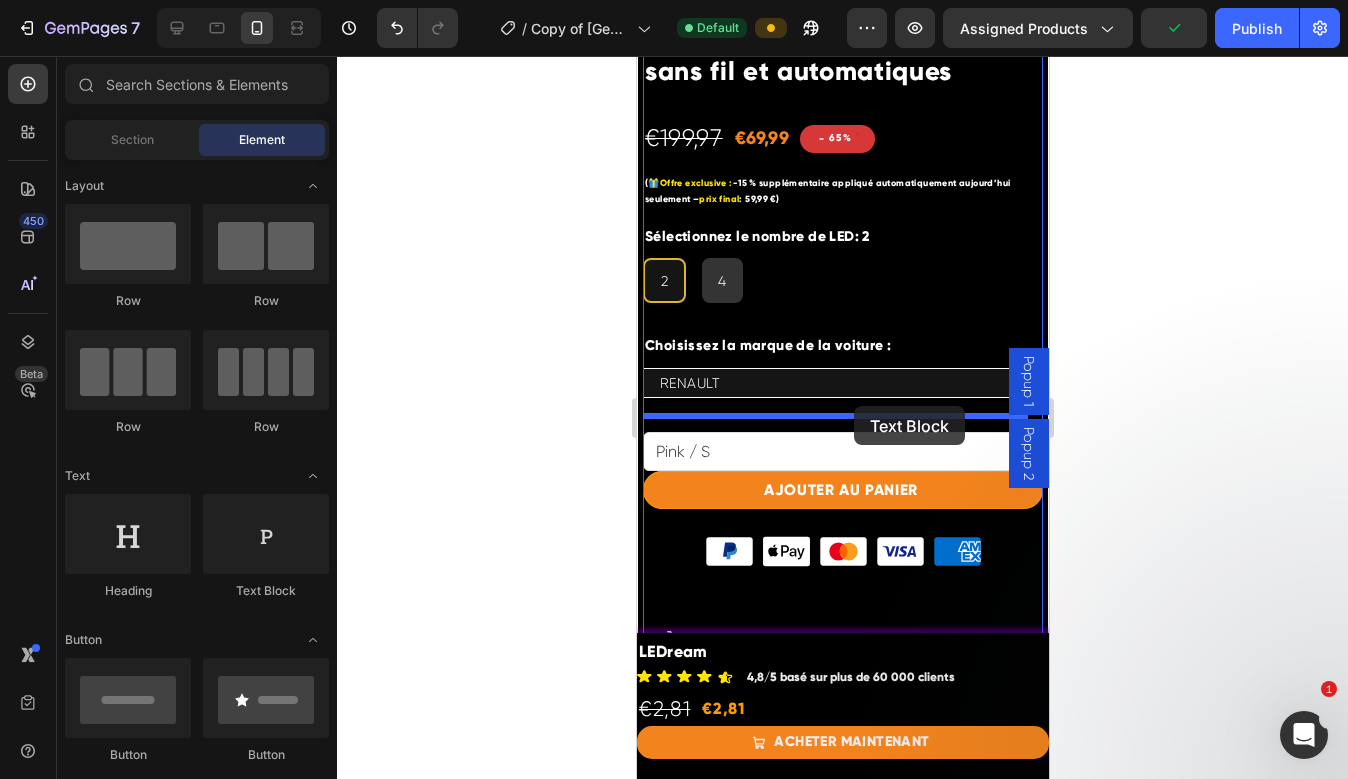 drag, startPoint x: 1062, startPoint y: 596, endPoint x: 853, endPoint y: 406, distance: 282.4553 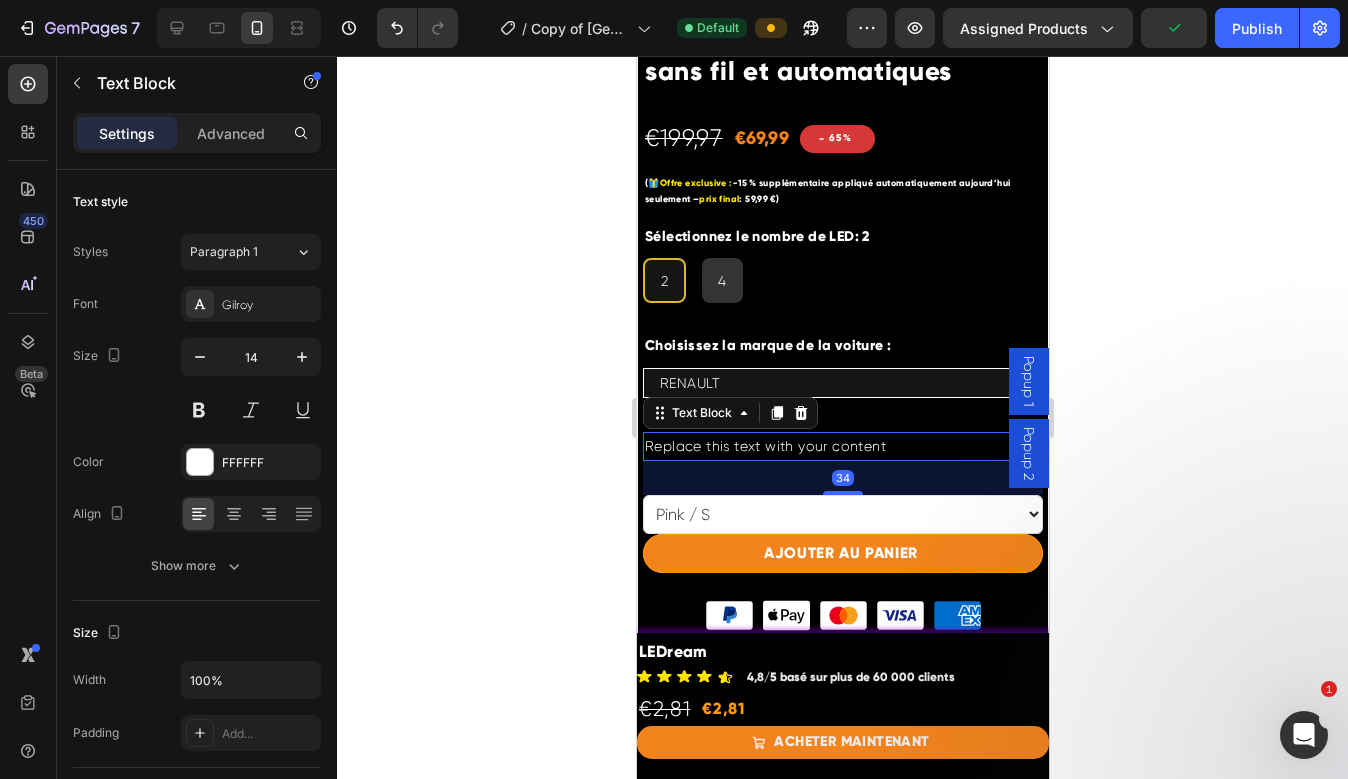 click on "Replace this text with your content" at bounding box center [842, 446] 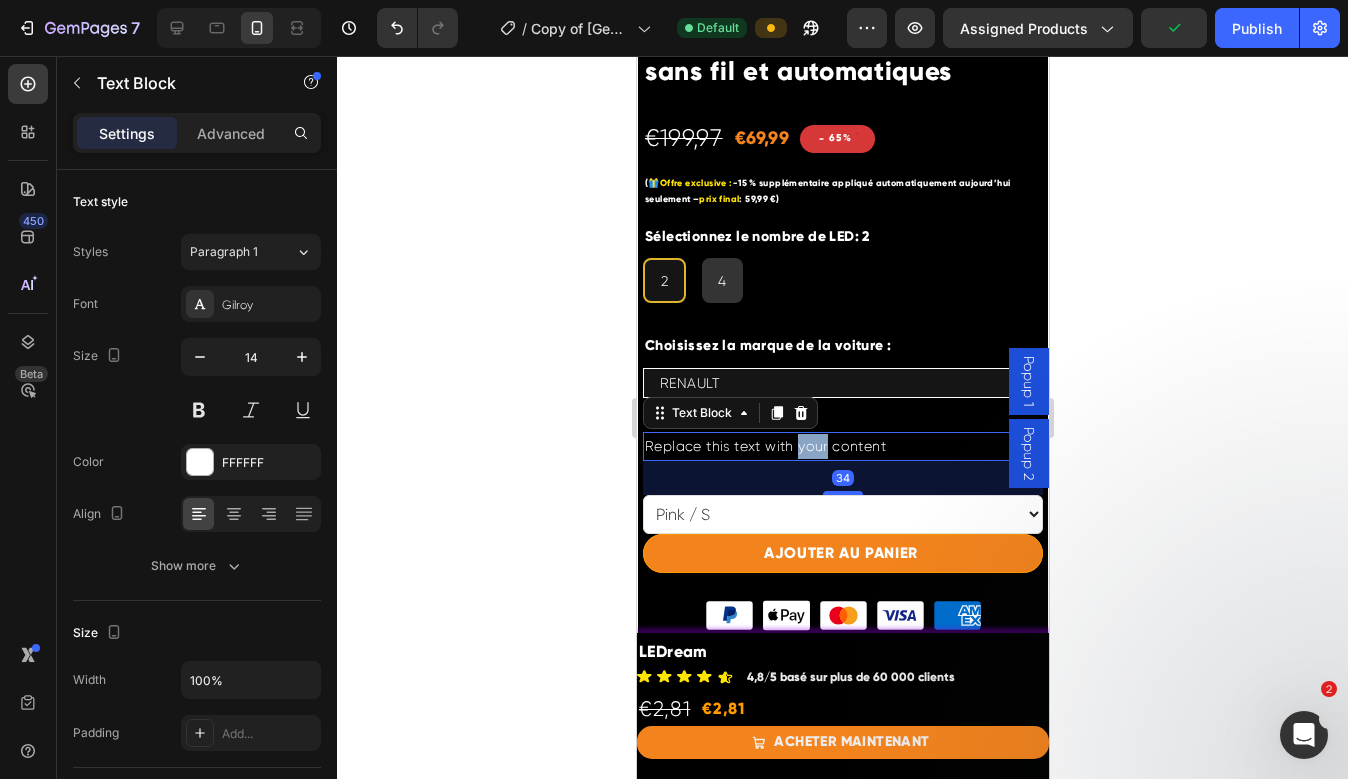 click on "Replace this text with your content" at bounding box center [842, 446] 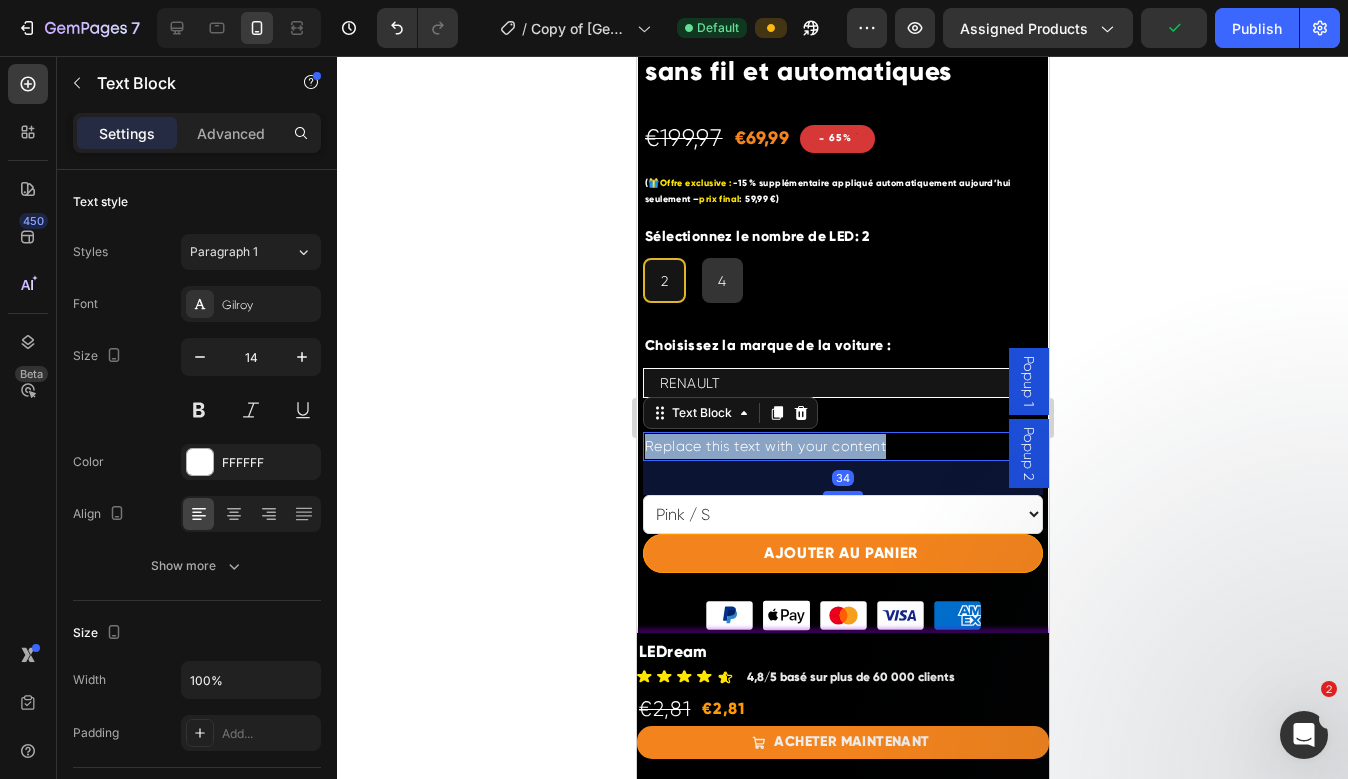 click on "Replace this text with your content" at bounding box center (842, 446) 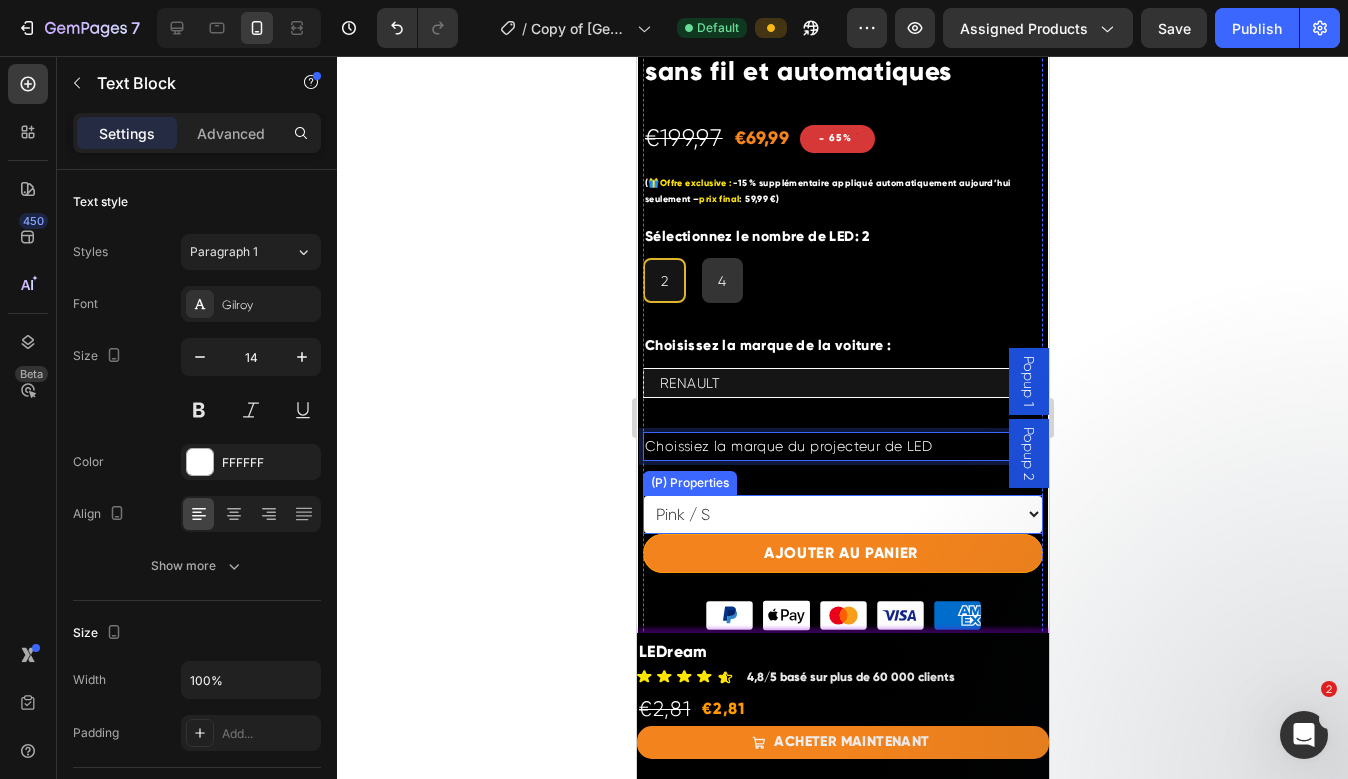 click on "Pink / S Pink / M Pink / L Blue / S Blue / M Blue / L Yellow / S Yellow / M Yellow / L" at bounding box center [842, 514] 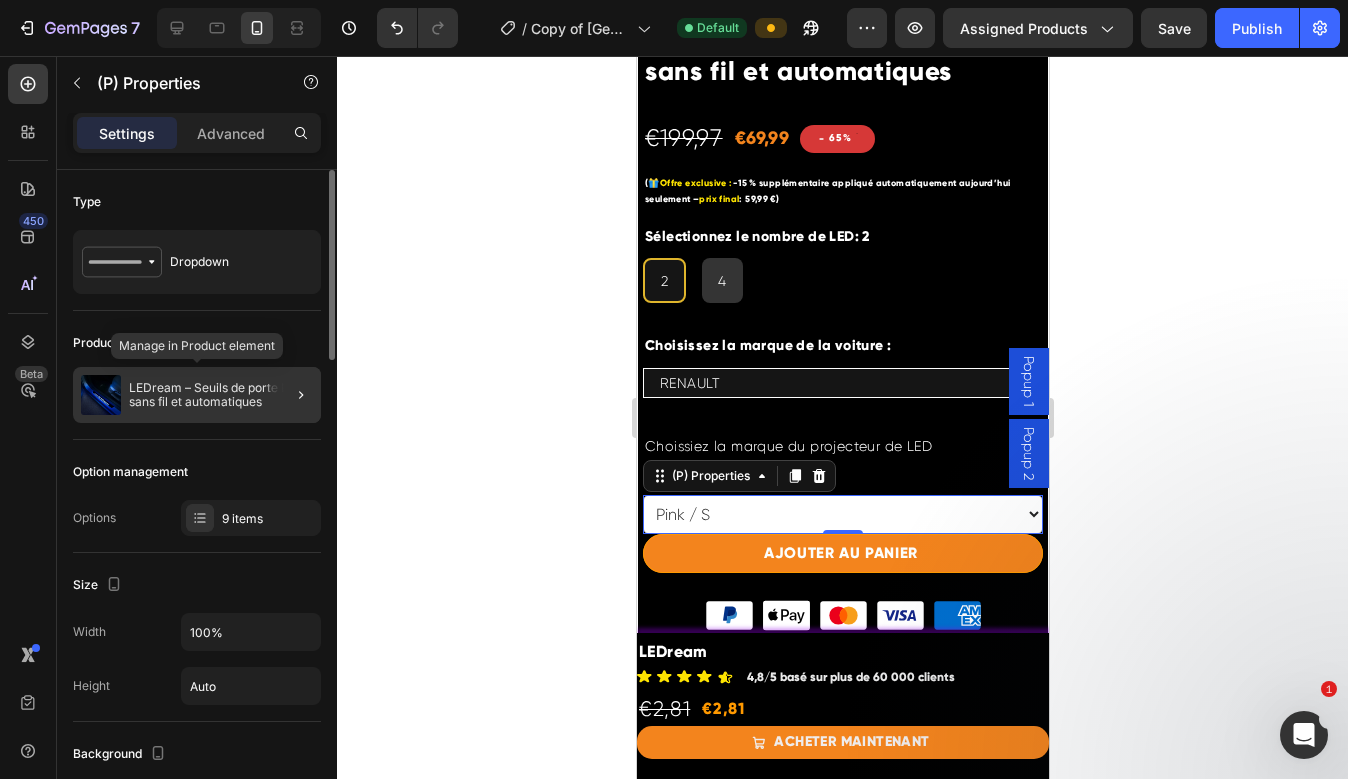 click on "LEDream – Seuils de porte LED sans fil et automatiques" at bounding box center (221, 395) 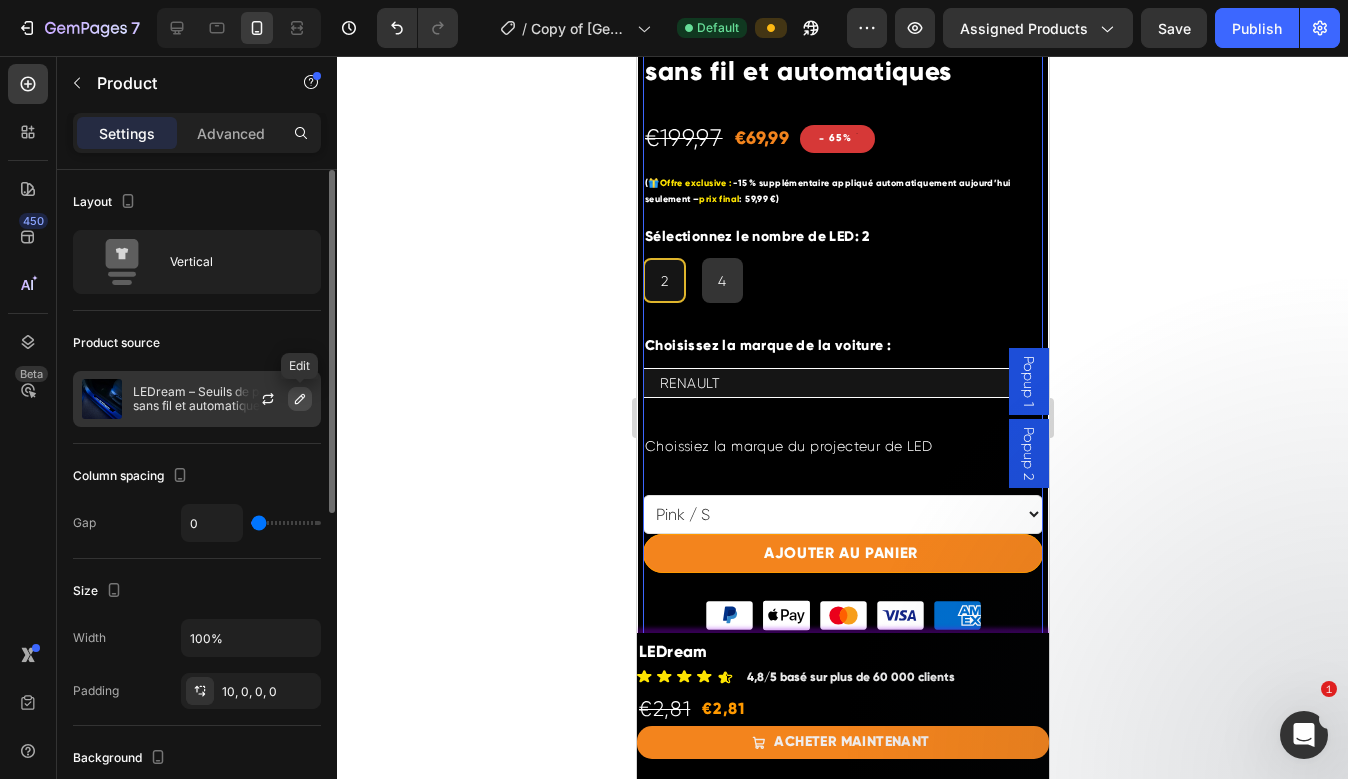 click 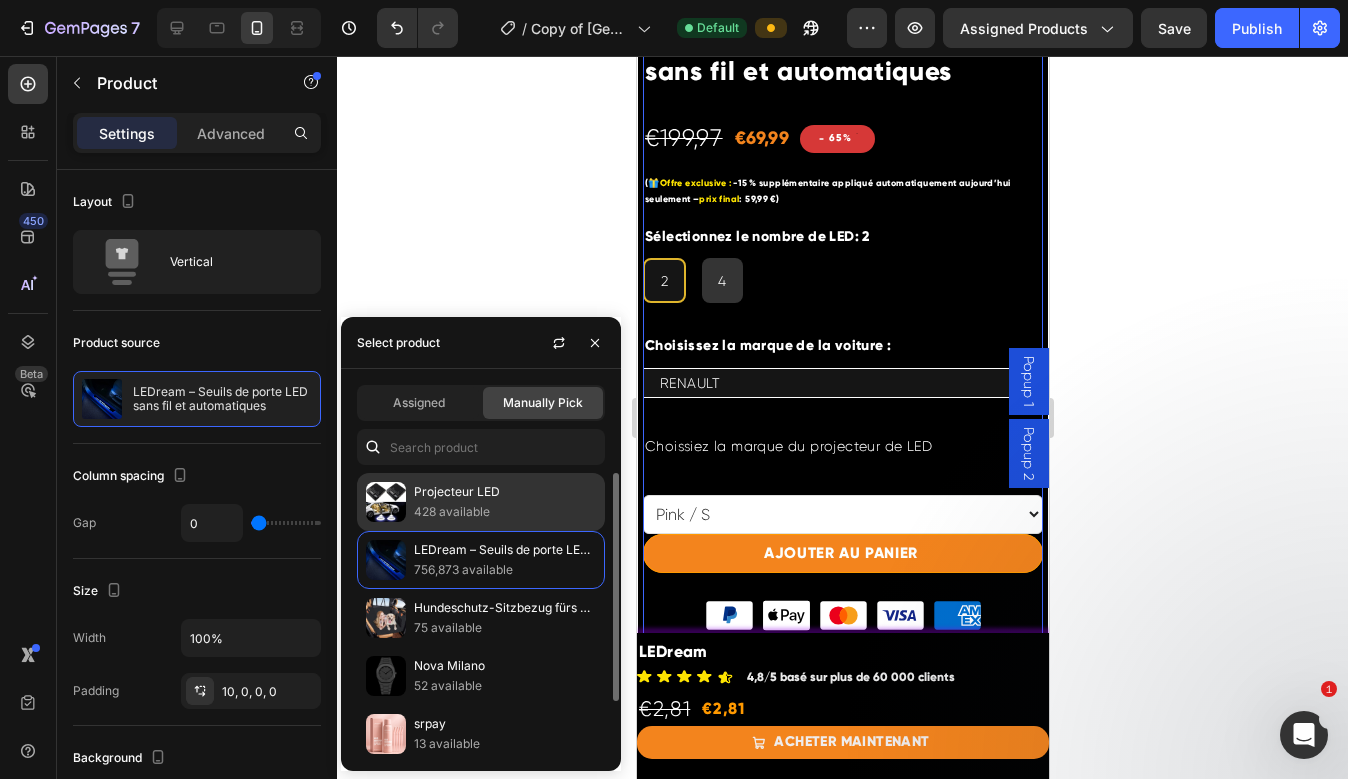 click on "428 available" at bounding box center (505, 512) 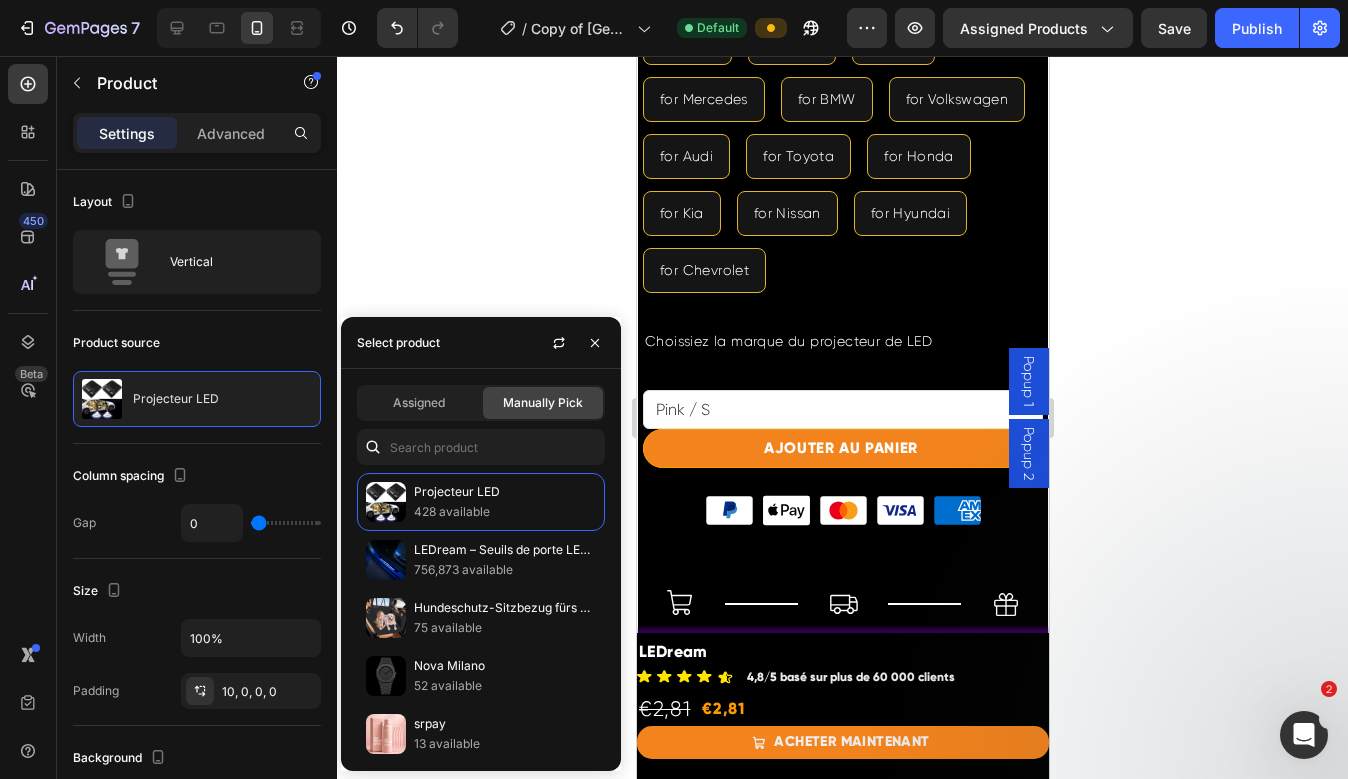 scroll, scrollTop: 1053, scrollLeft: 0, axis: vertical 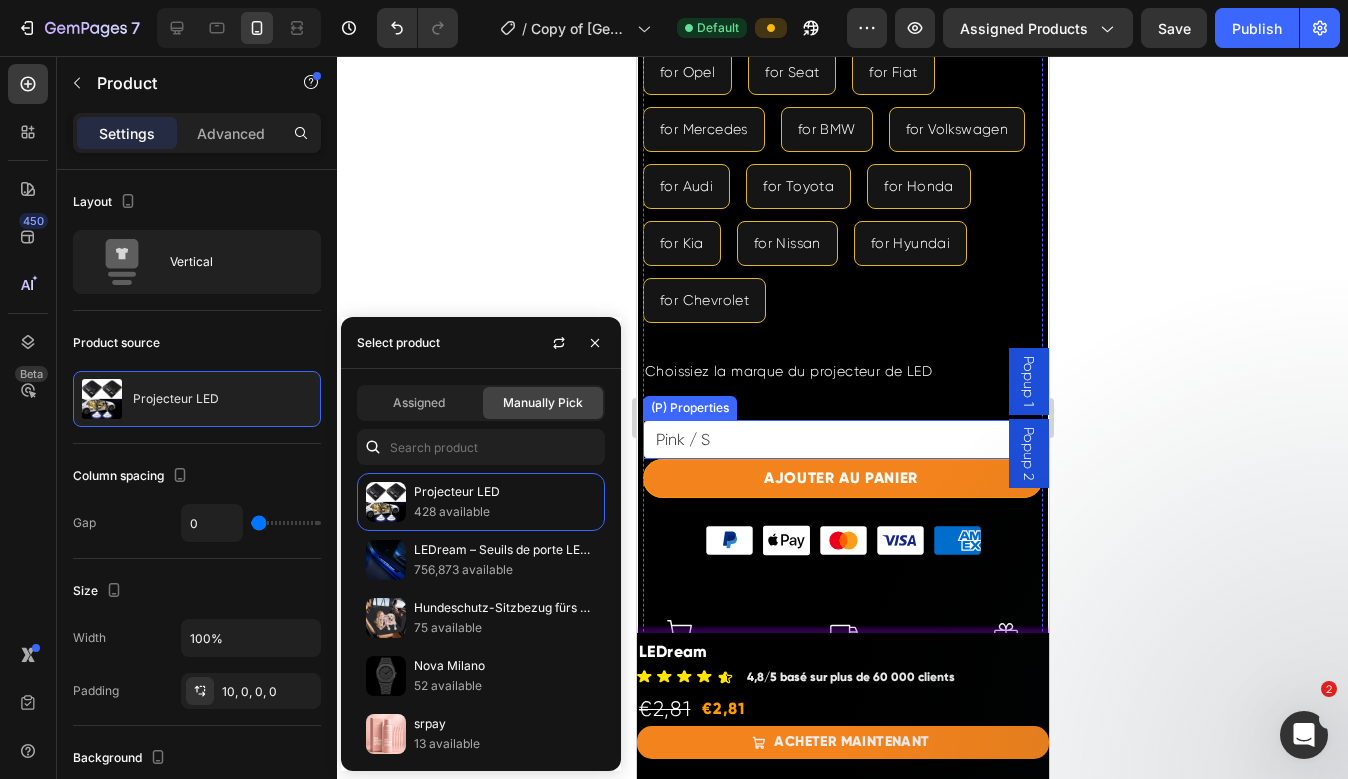 click on "Pink / S Pink / M Pink / L Blue / S Blue / M Blue / L Yellow / S Yellow / M Yellow / L" at bounding box center [842, 439] 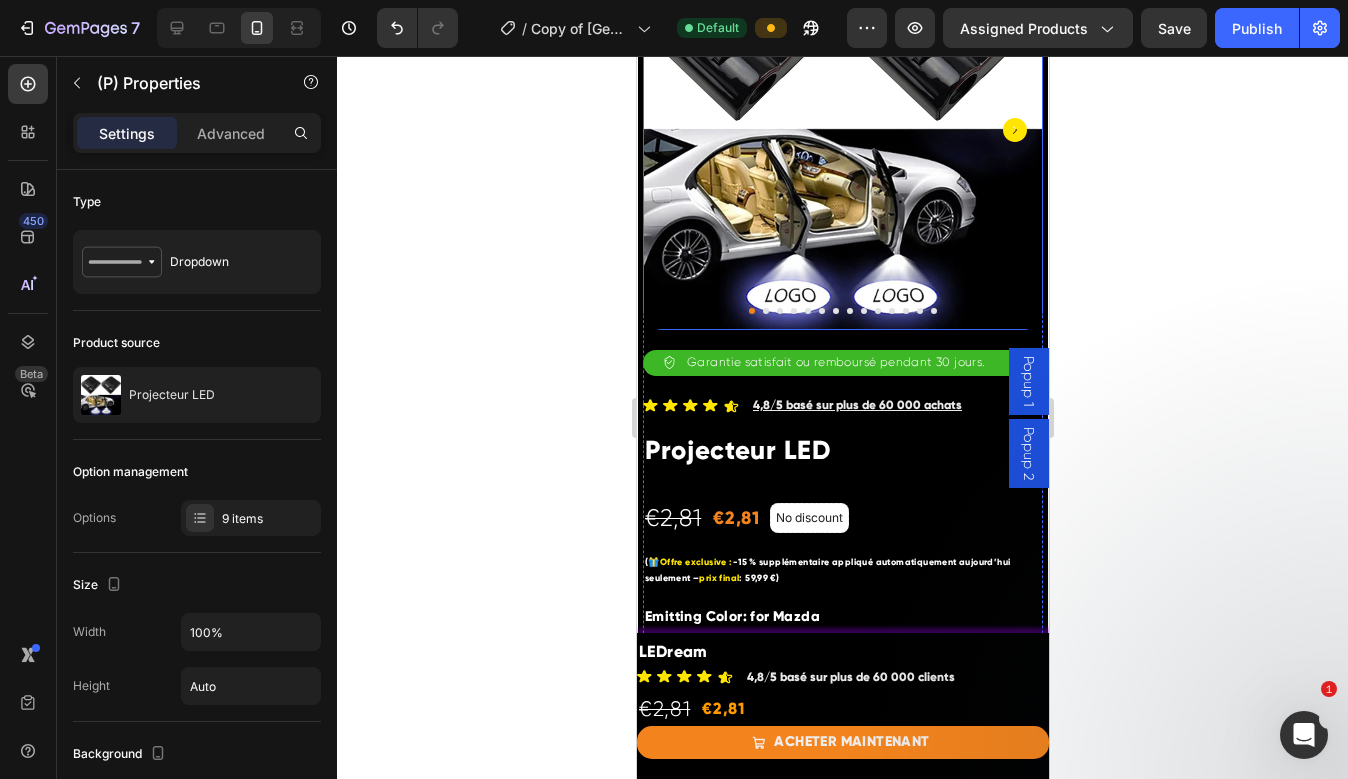 scroll, scrollTop: 351, scrollLeft: 0, axis: vertical 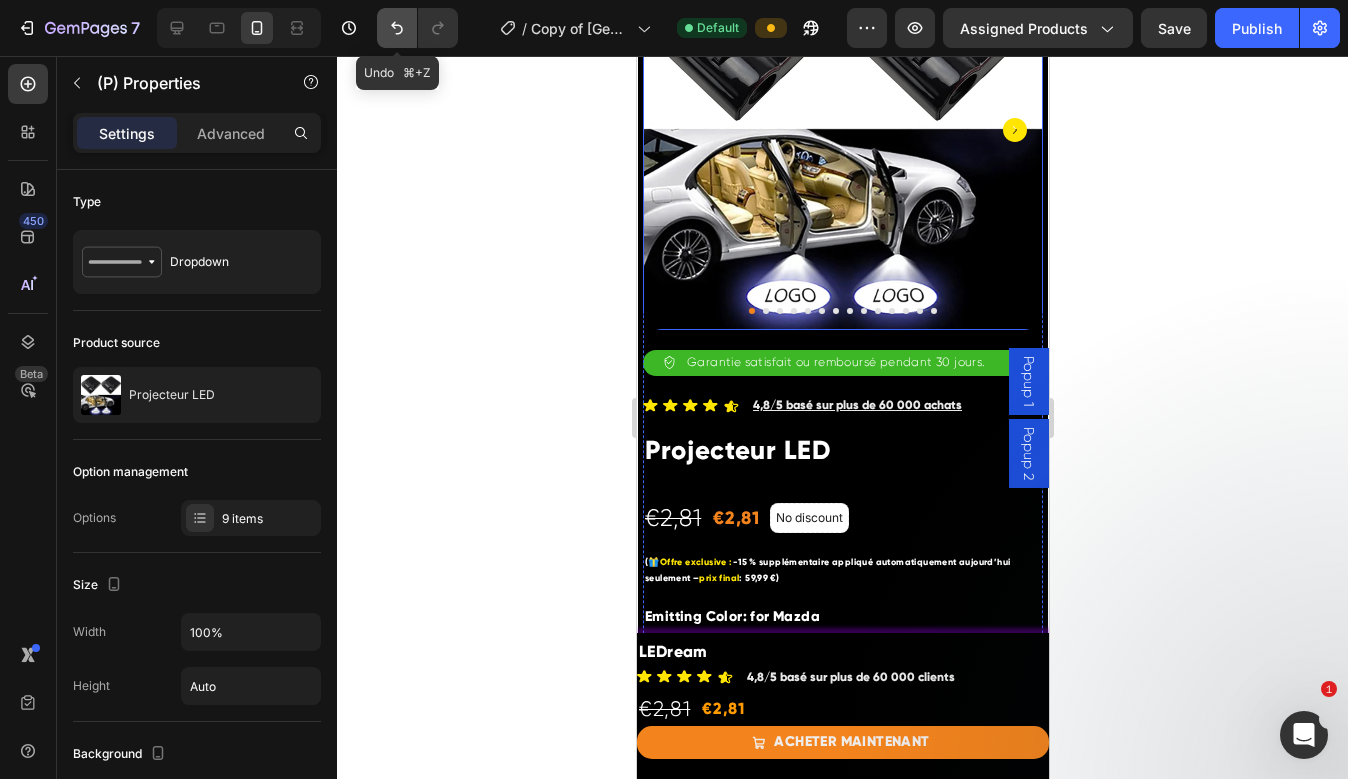 click 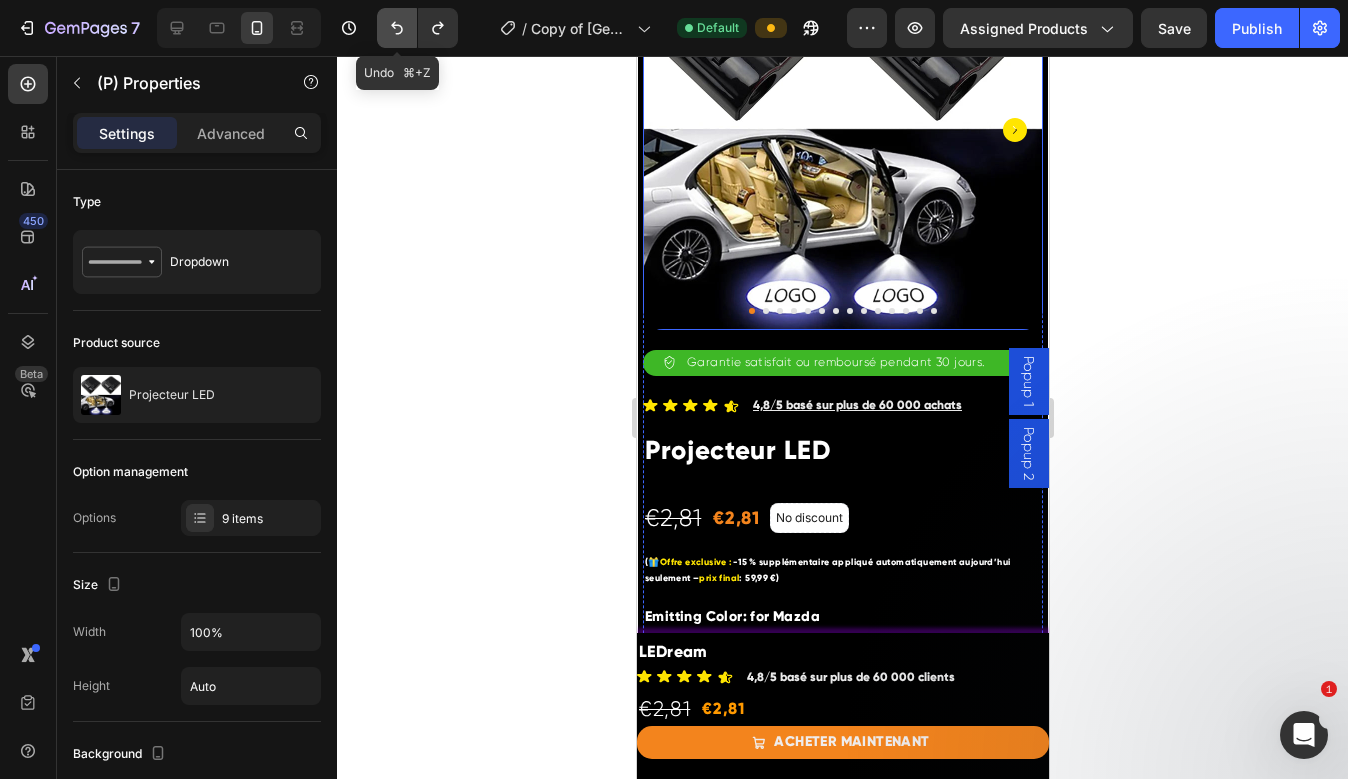 click 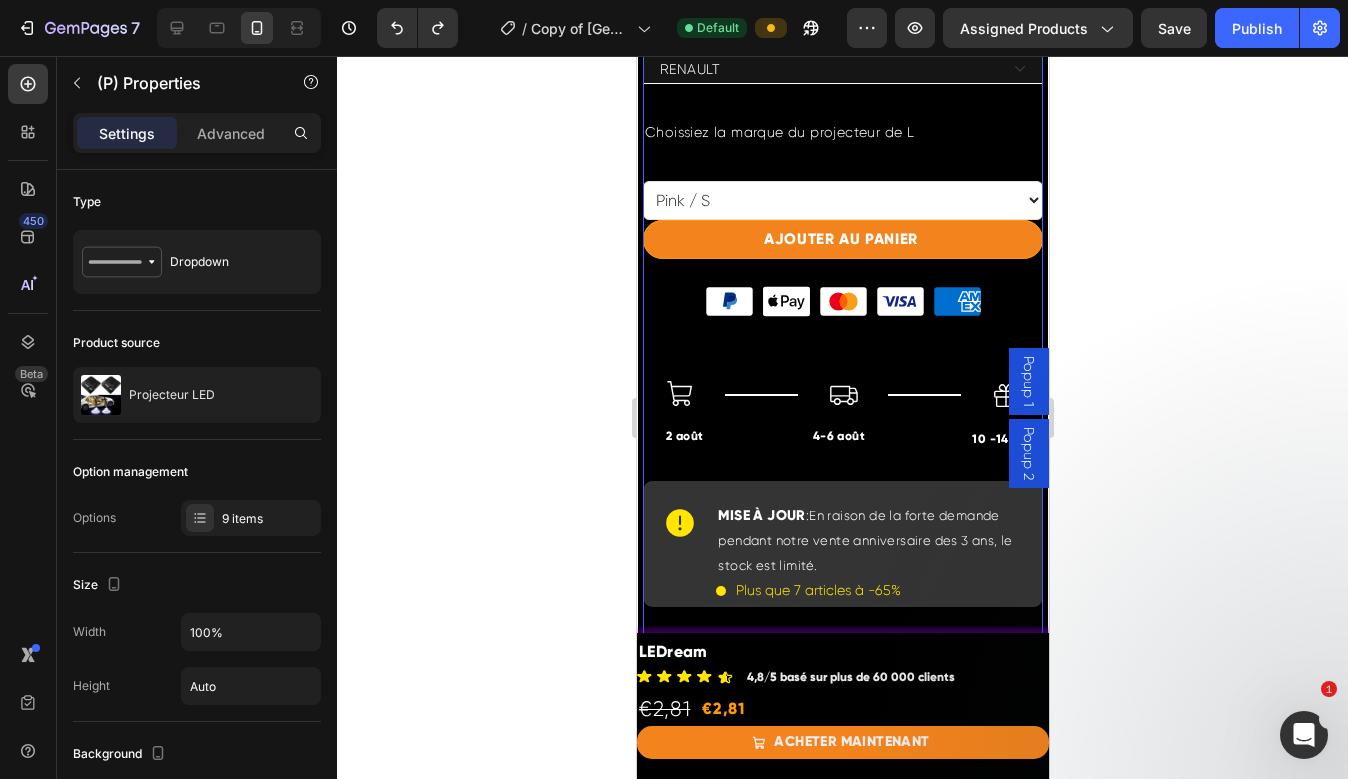 scroll, scrollTop: 1080, scrollLeft: 0, axis: vertical 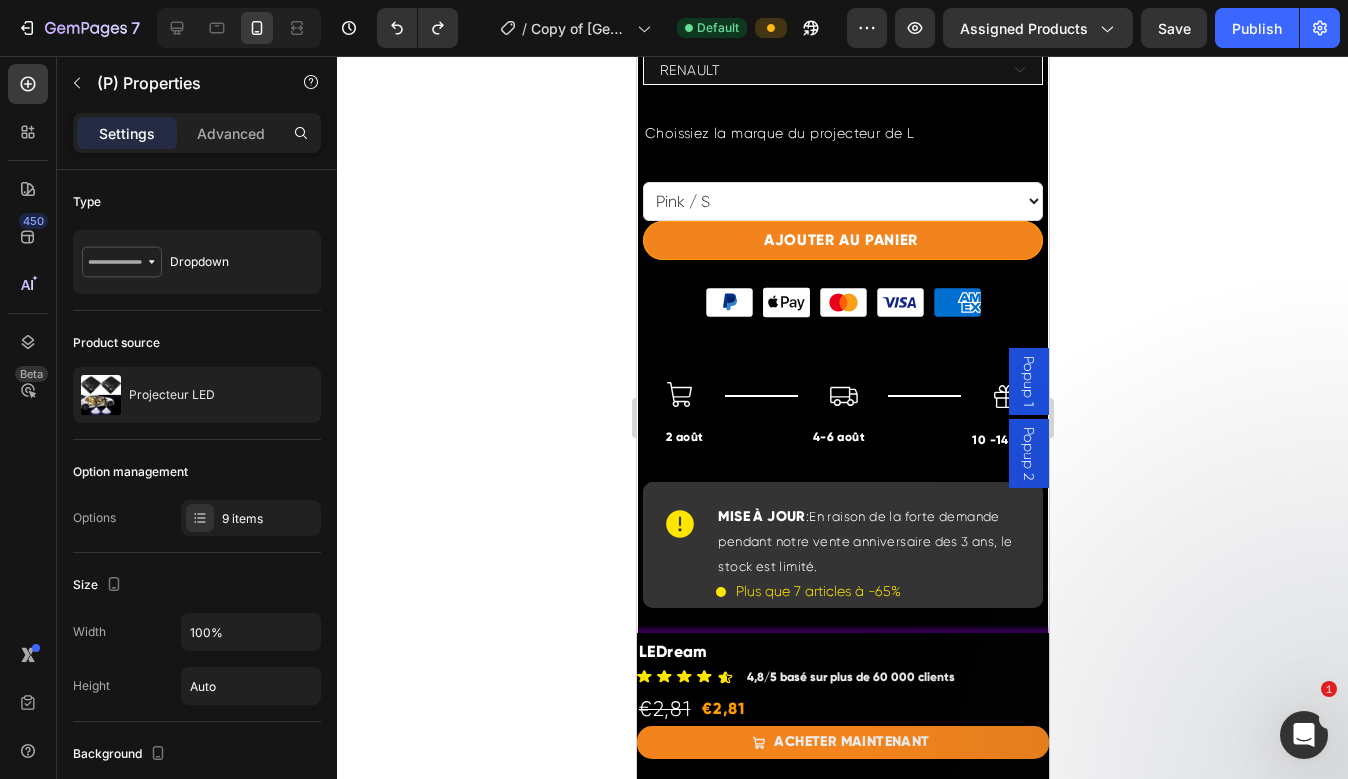 click on "Pink / S Pink / M Pink / L Blue / S Blue / M Blue / L Yellow / S Yellow / M Yellow / L" at bounding box center [842, 201] 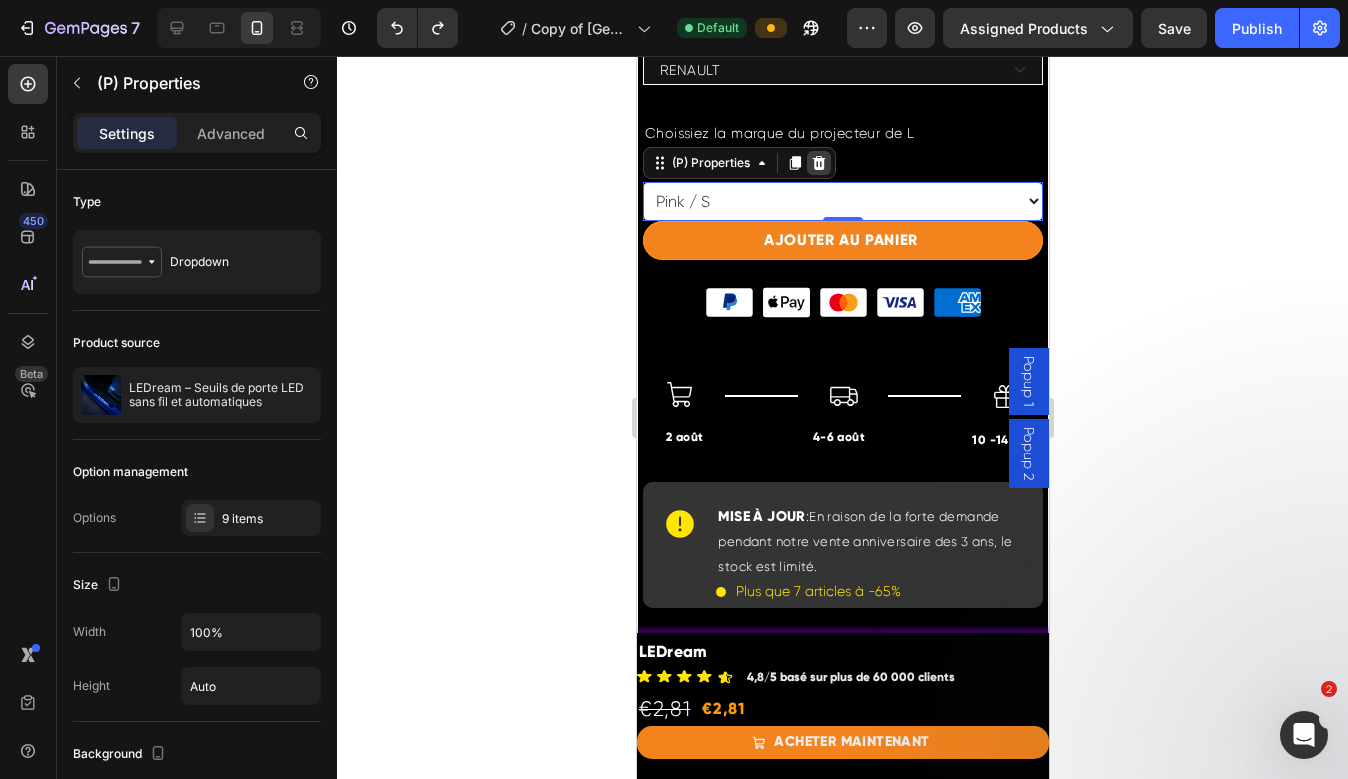 click 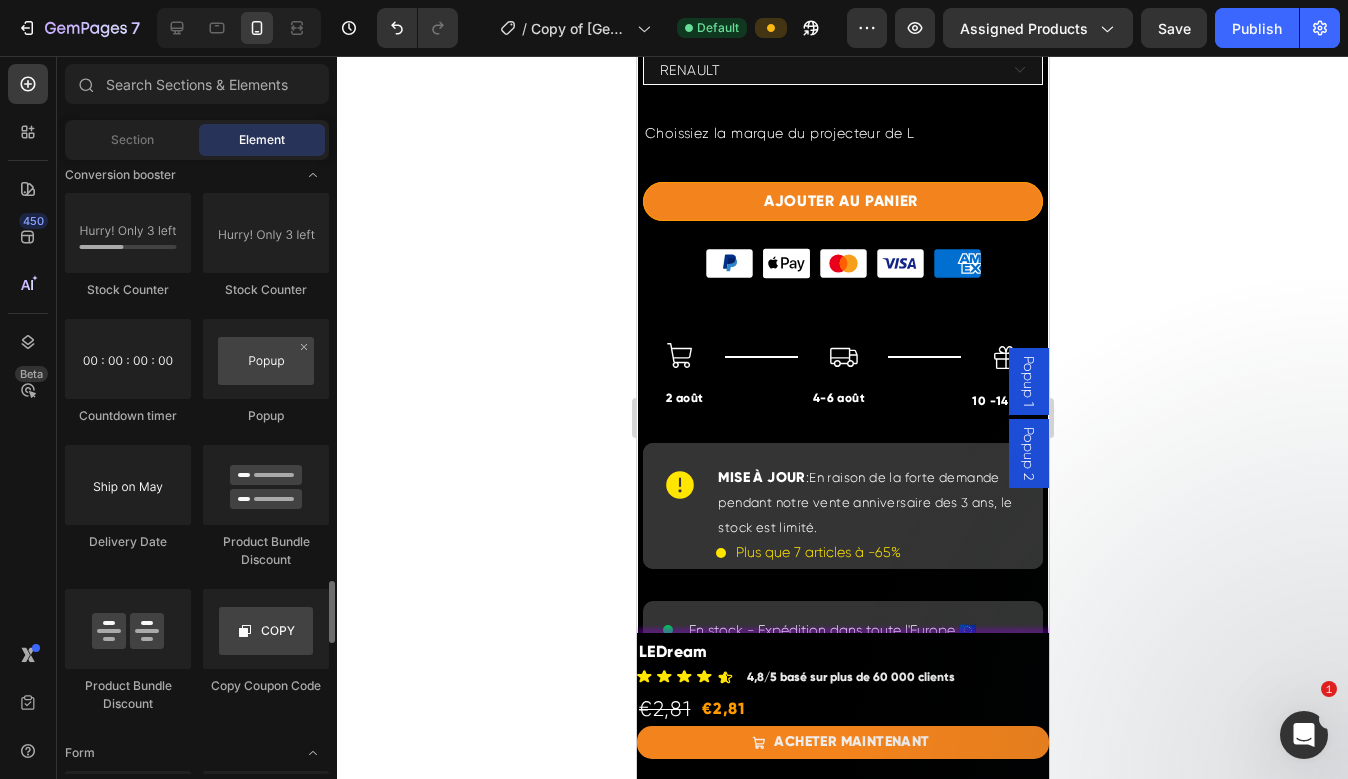 scroll, scrollTop: 4156, scrollLeft: 0, axis: vertical 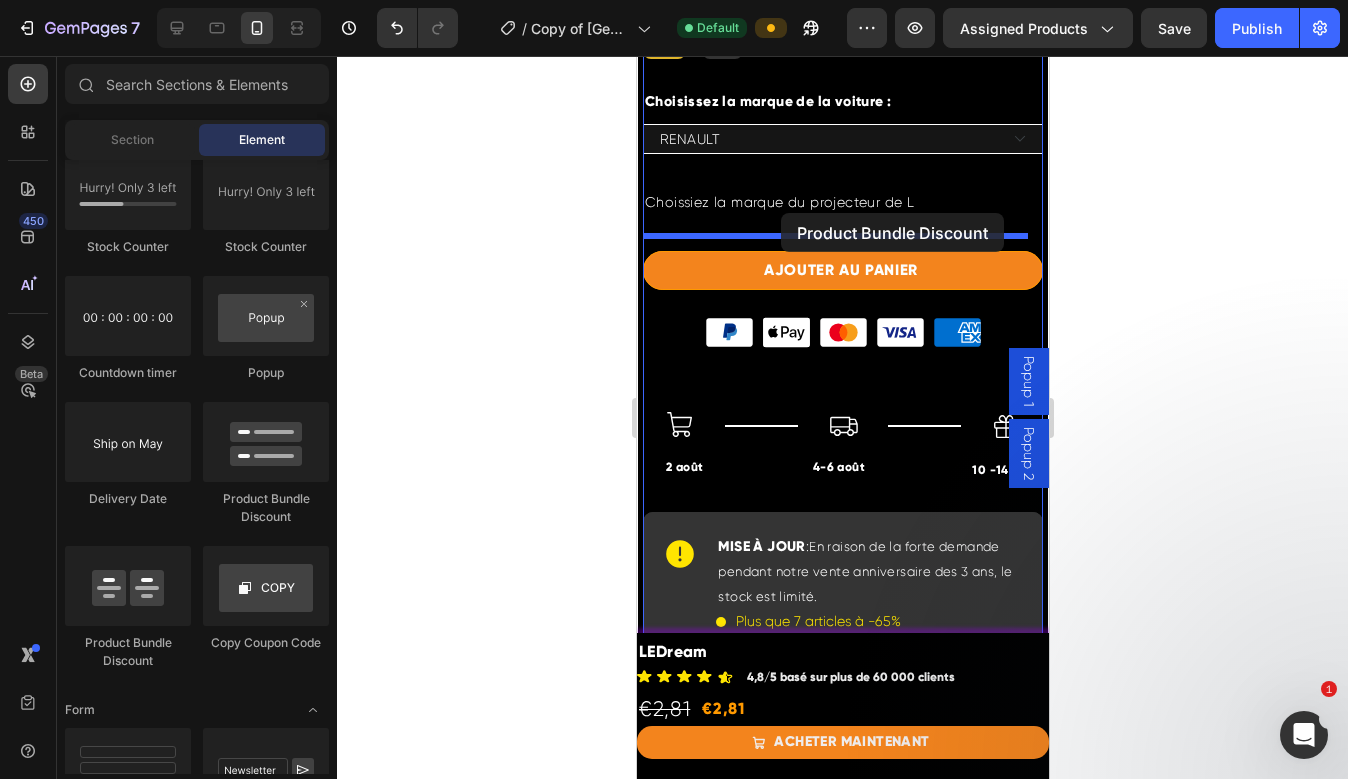 drag, startPoint x: 911, startPoint y: 508, endPoint x: 780, endPoint y: 214, distance: 321.86487 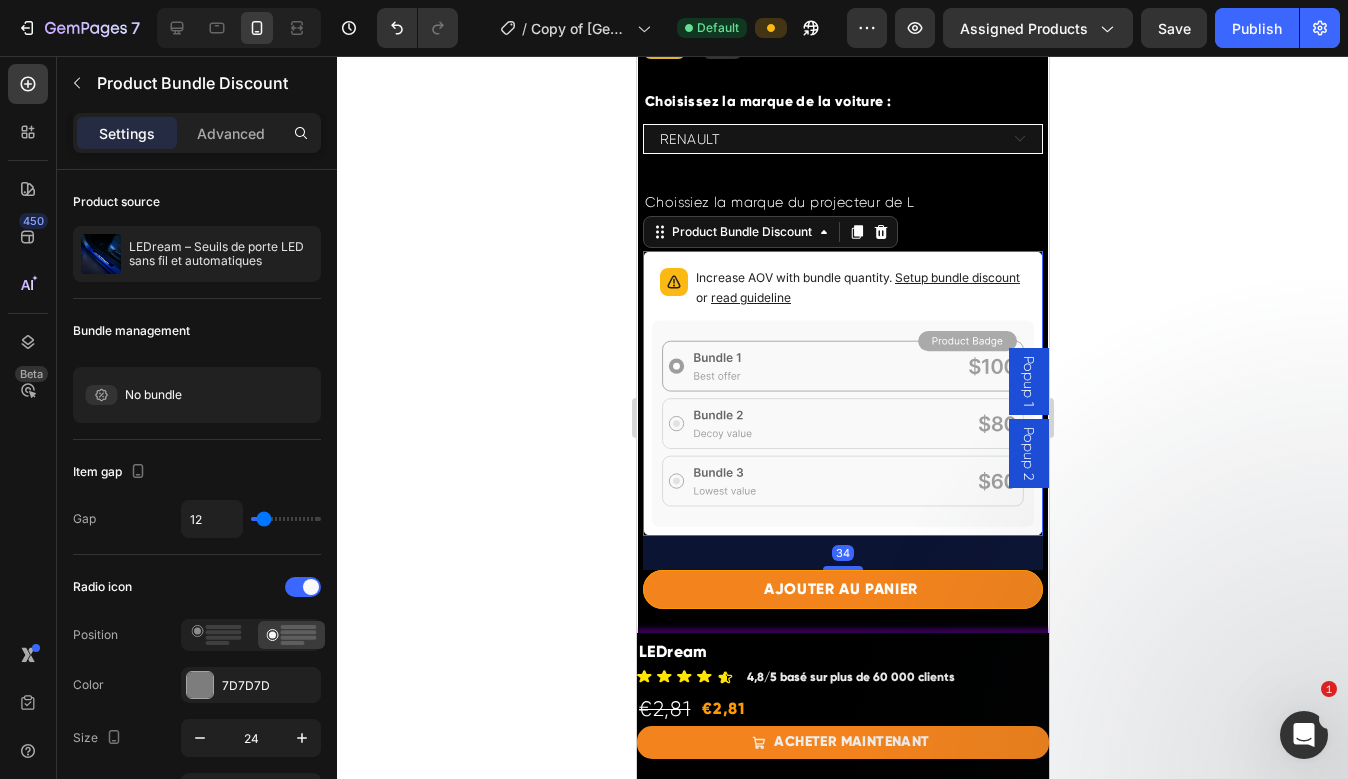 click 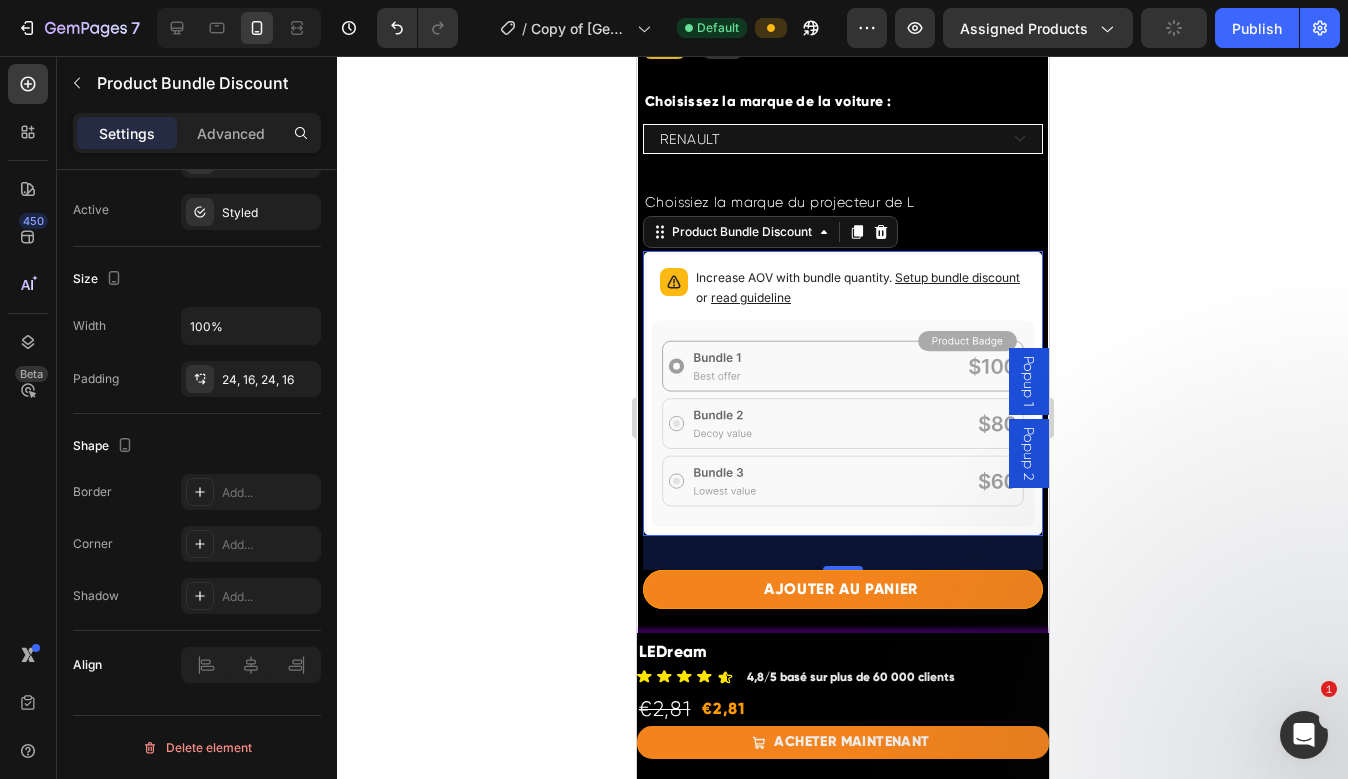 scroll, scrollTop: 67, scrollLeft: 0, axis: vertical 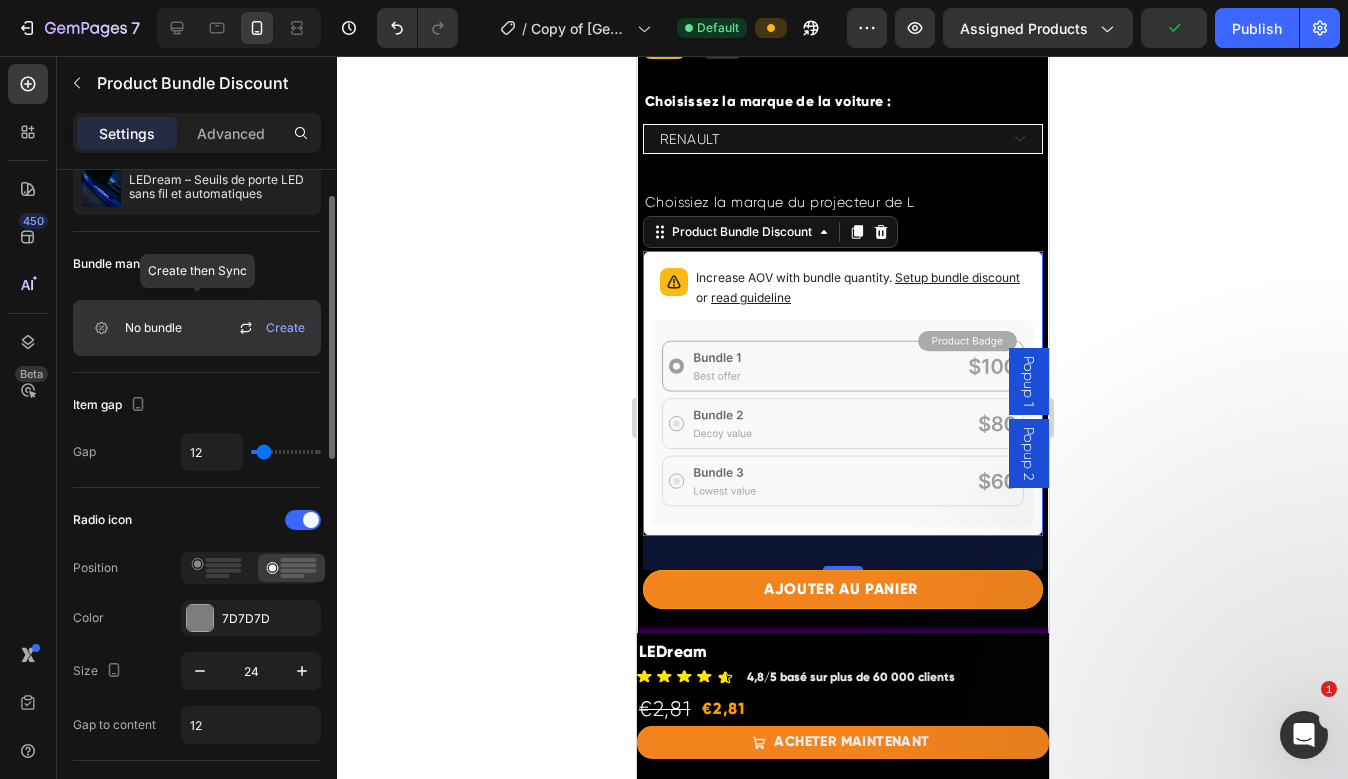 click 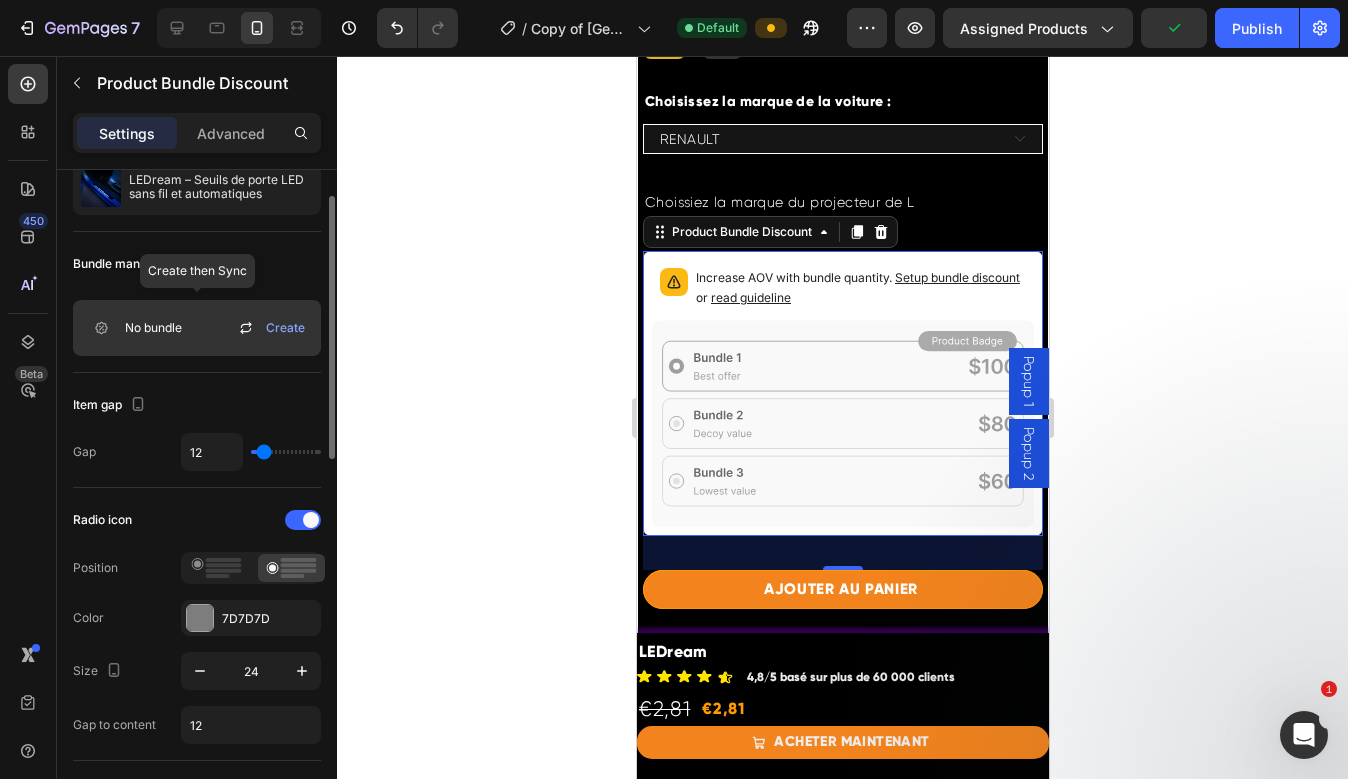 click on "Create" at bounding box center [285, 328] 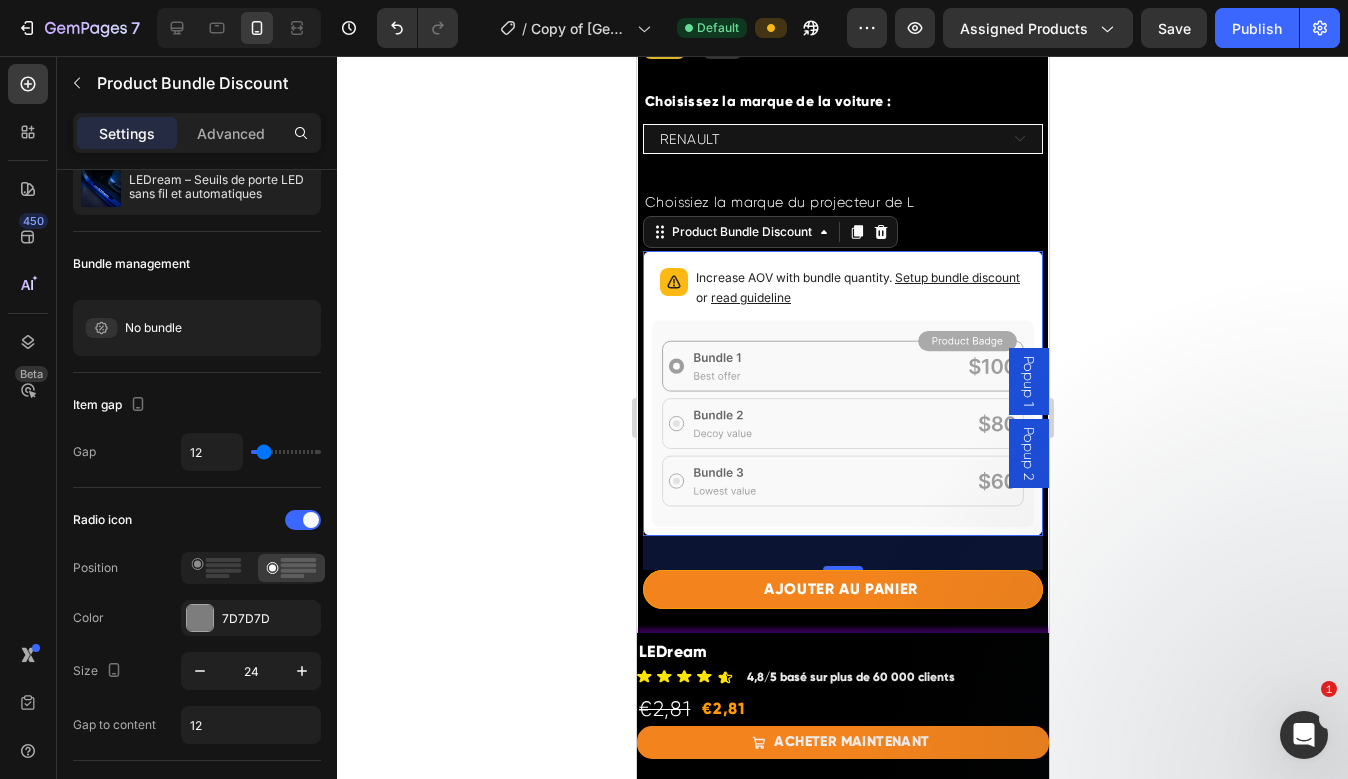 click 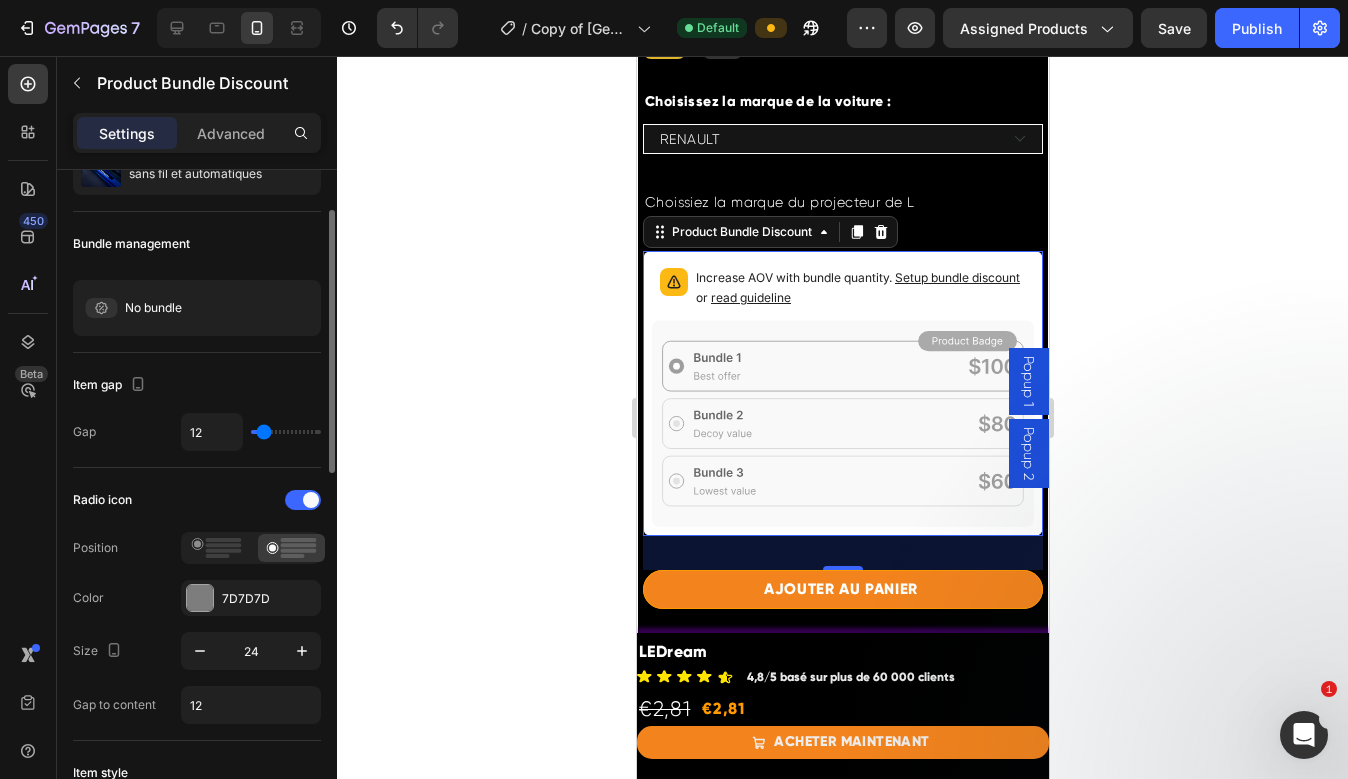 scroll, scrollTop: 91, scrollLeft: 0, axis: vertical 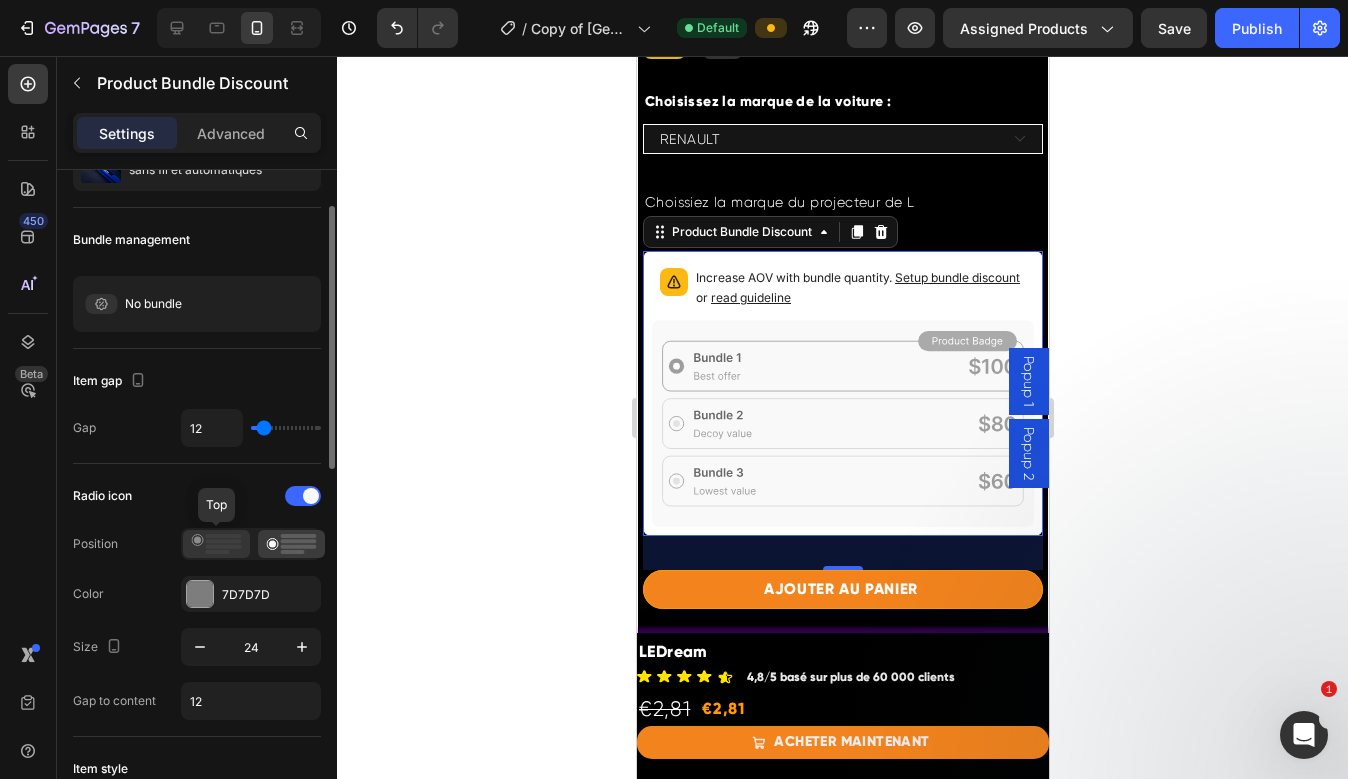 click 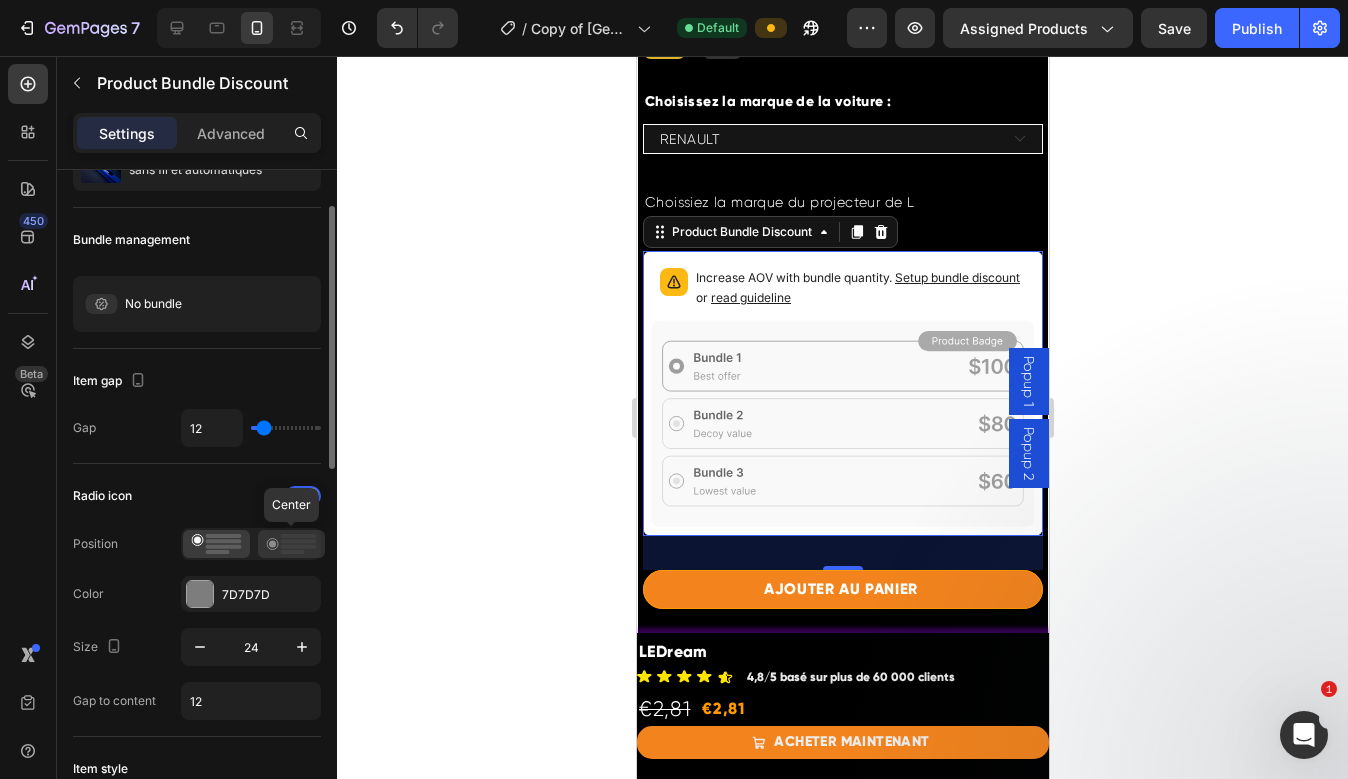 click 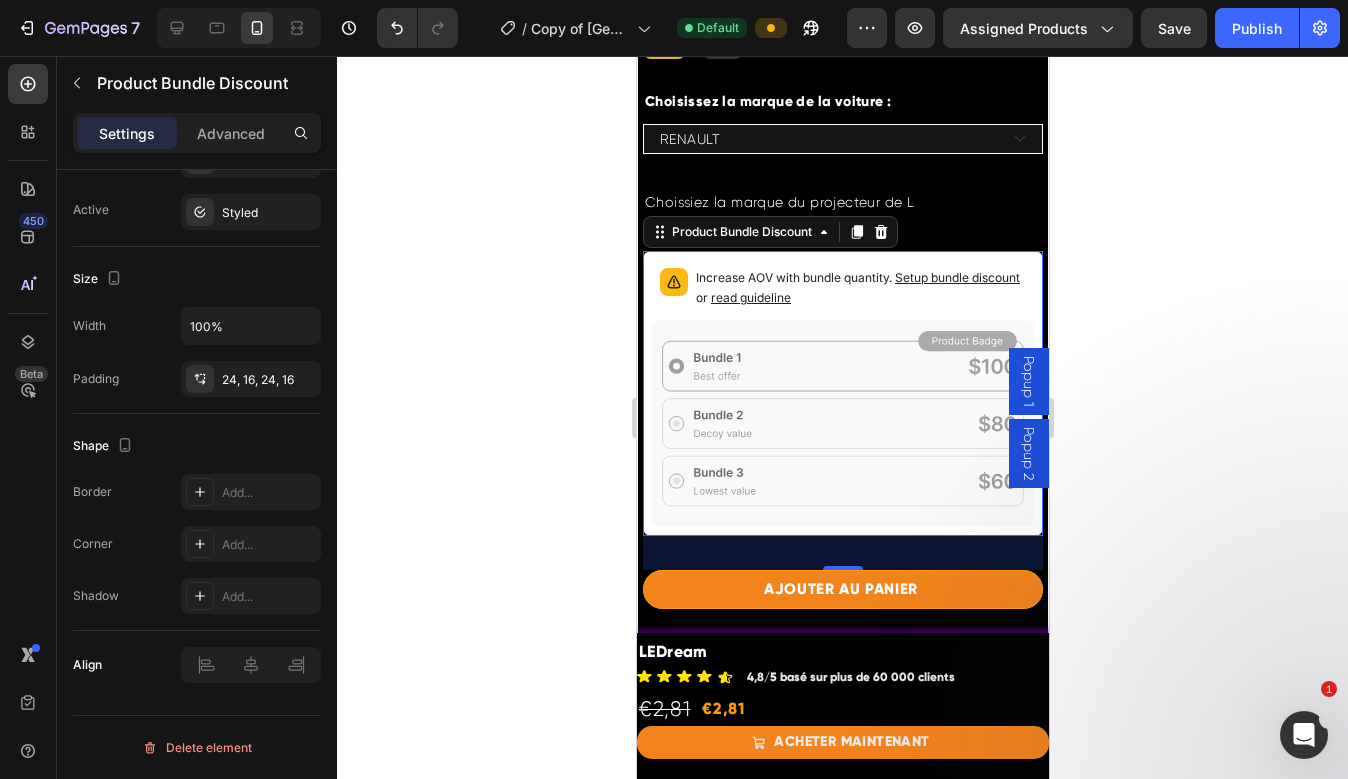 scroll, scrollTop: 0, scrollLeft: 0, axis: both 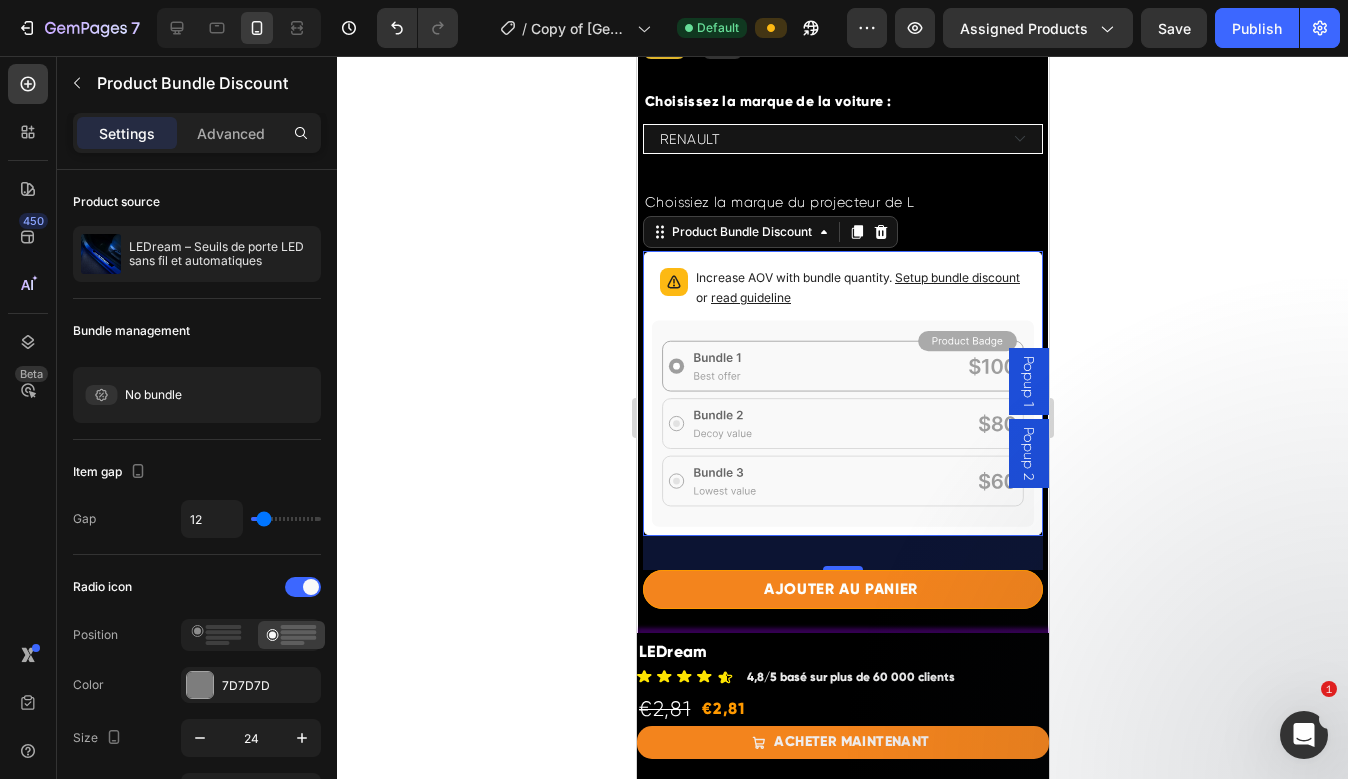 click on "Settings Advanced" at bounding box center (197, 133) 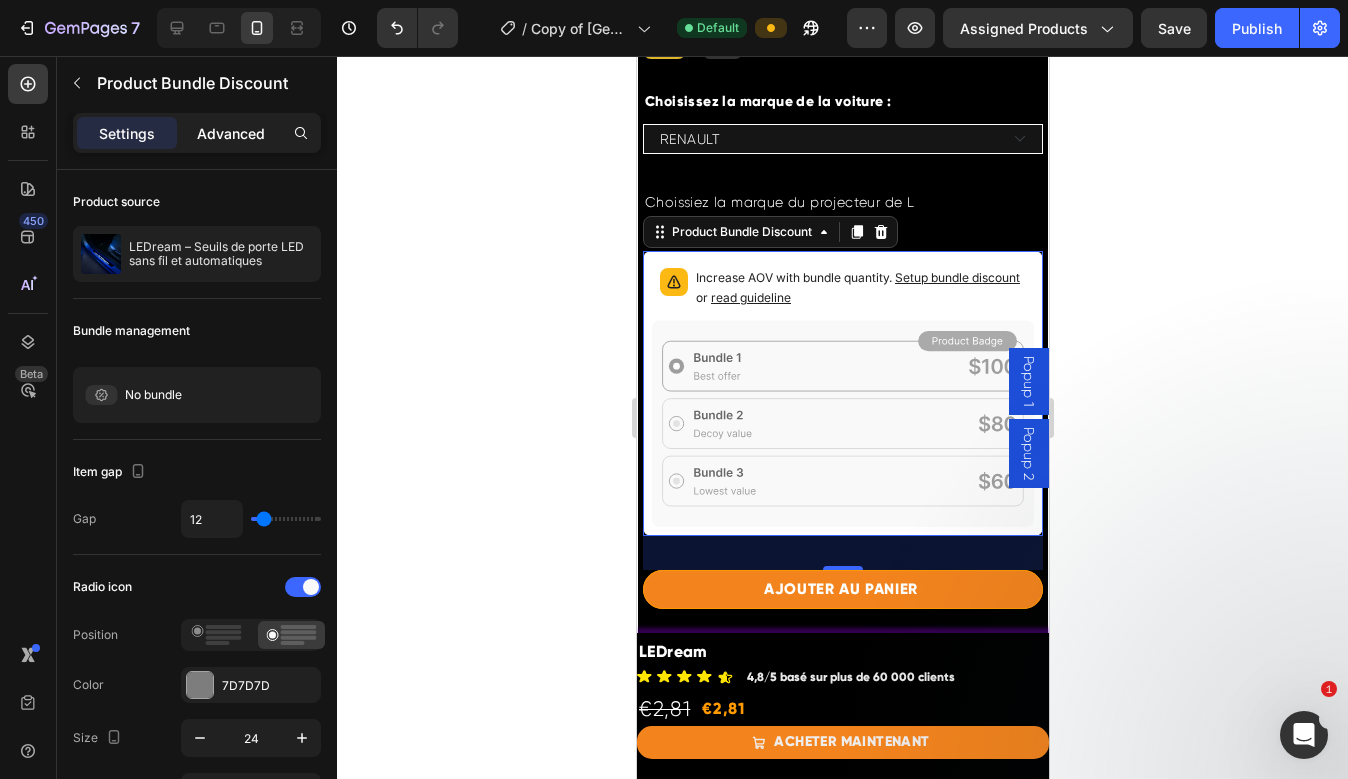 click on "Advanced" at bounding box center (231, 133) 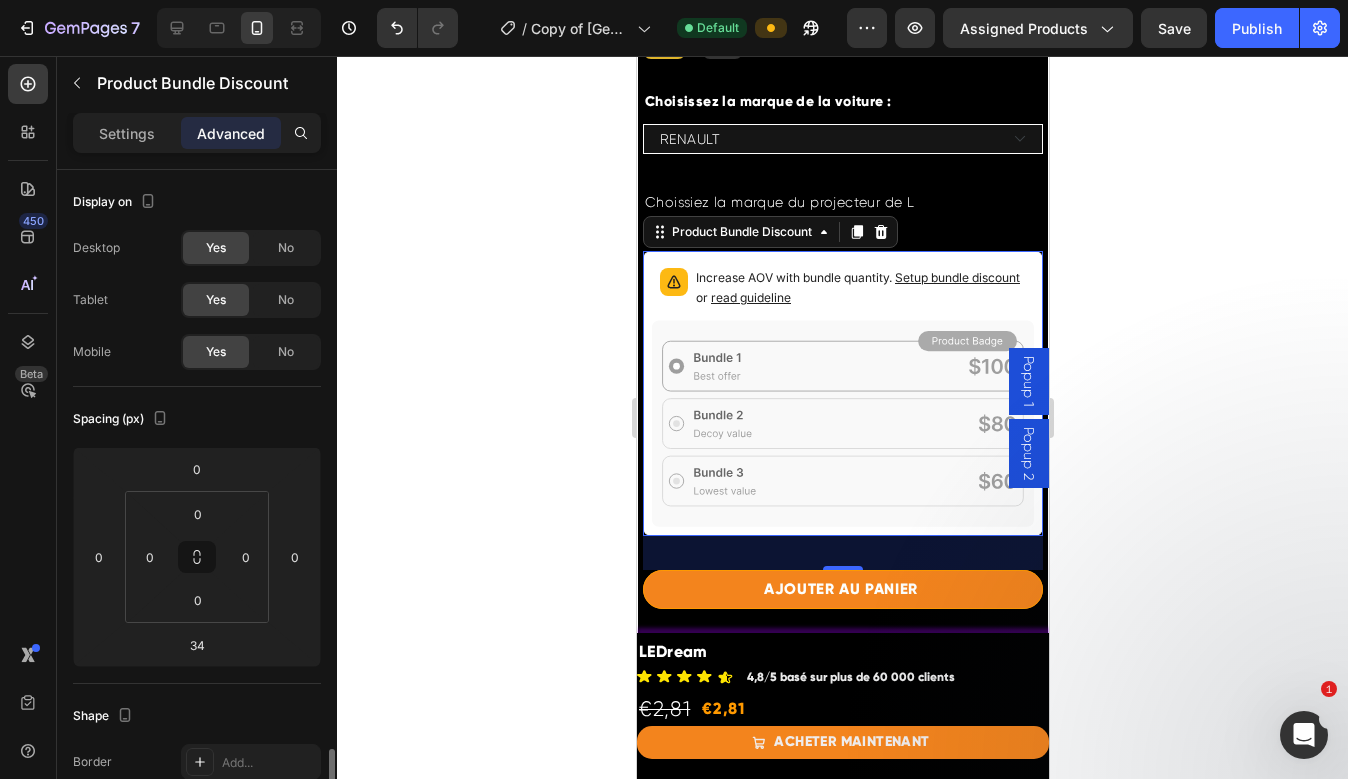 scroll, scrollTop: 668, scrollLeft: 0, axis: vertical 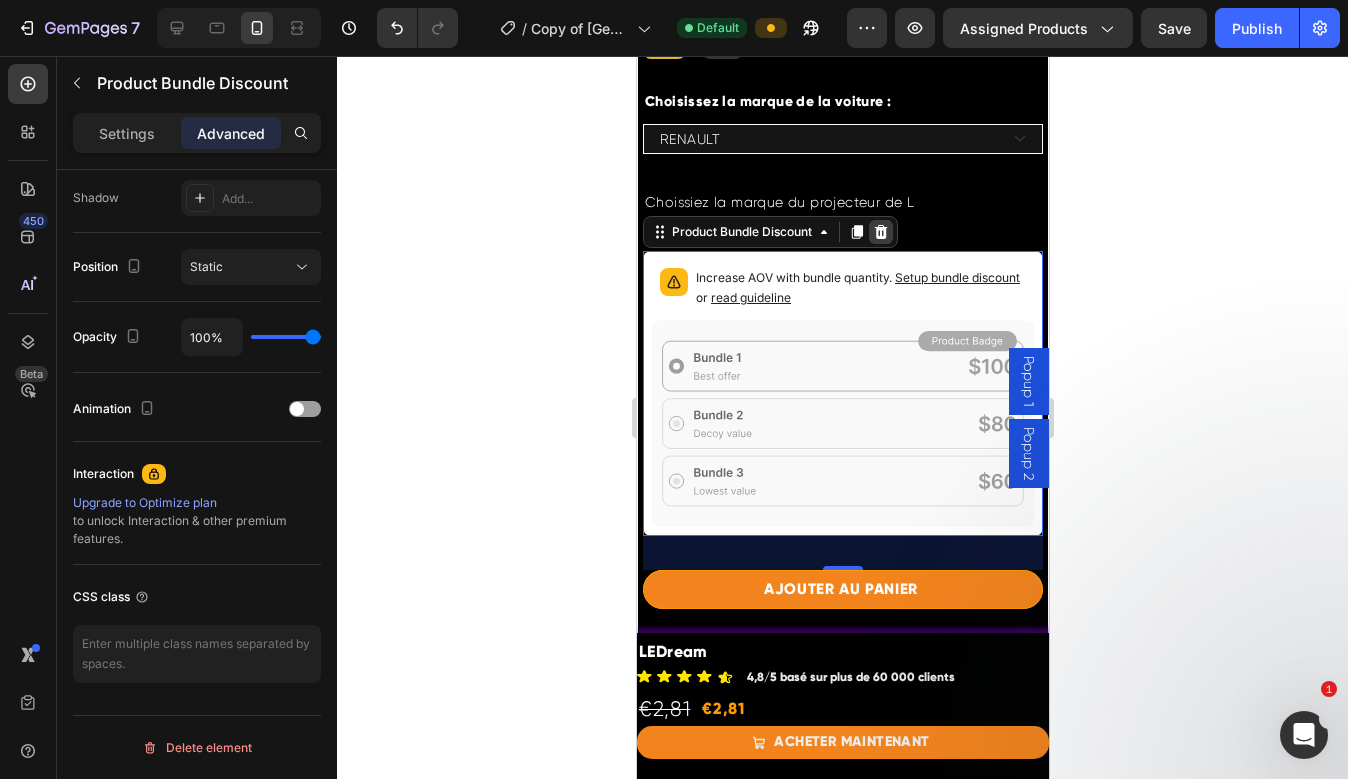 click 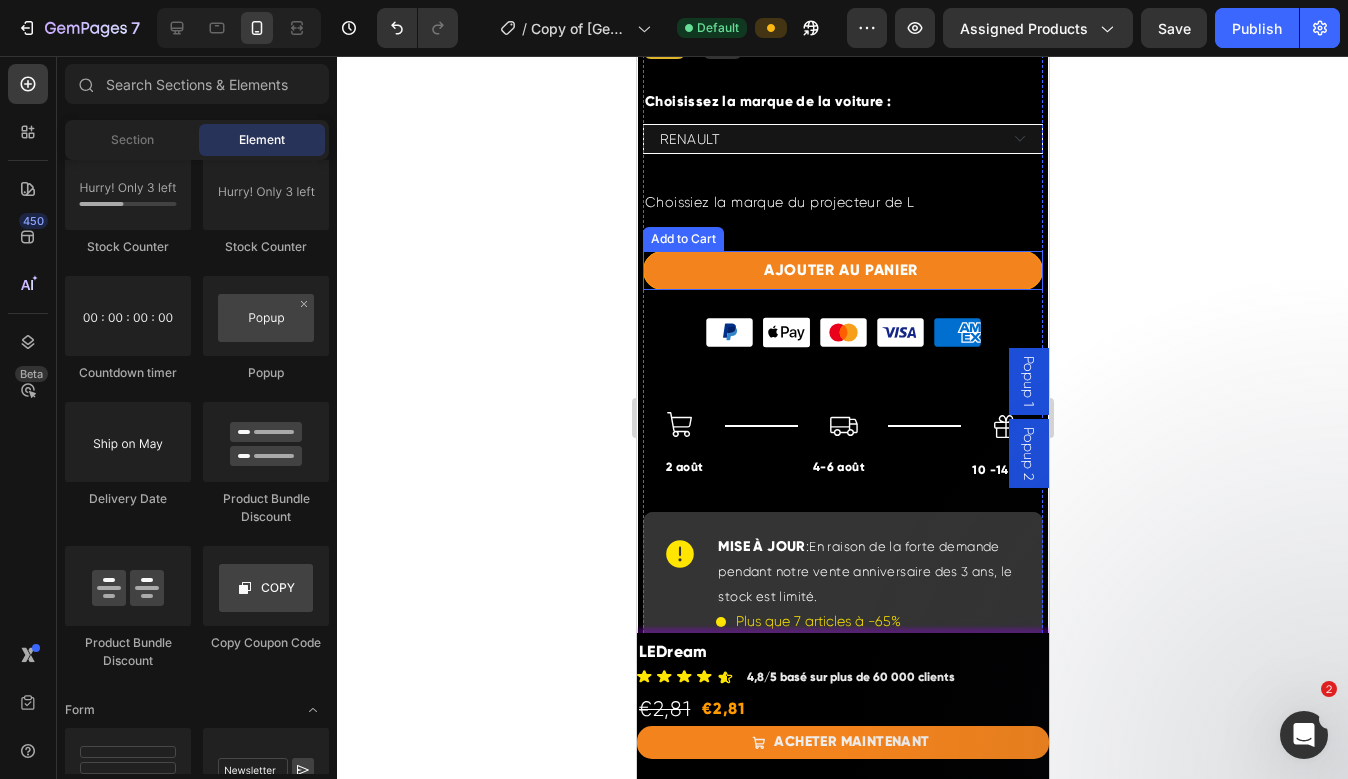 scroll, scrollTop: 732, scrollLeft: 0, axis: vertical 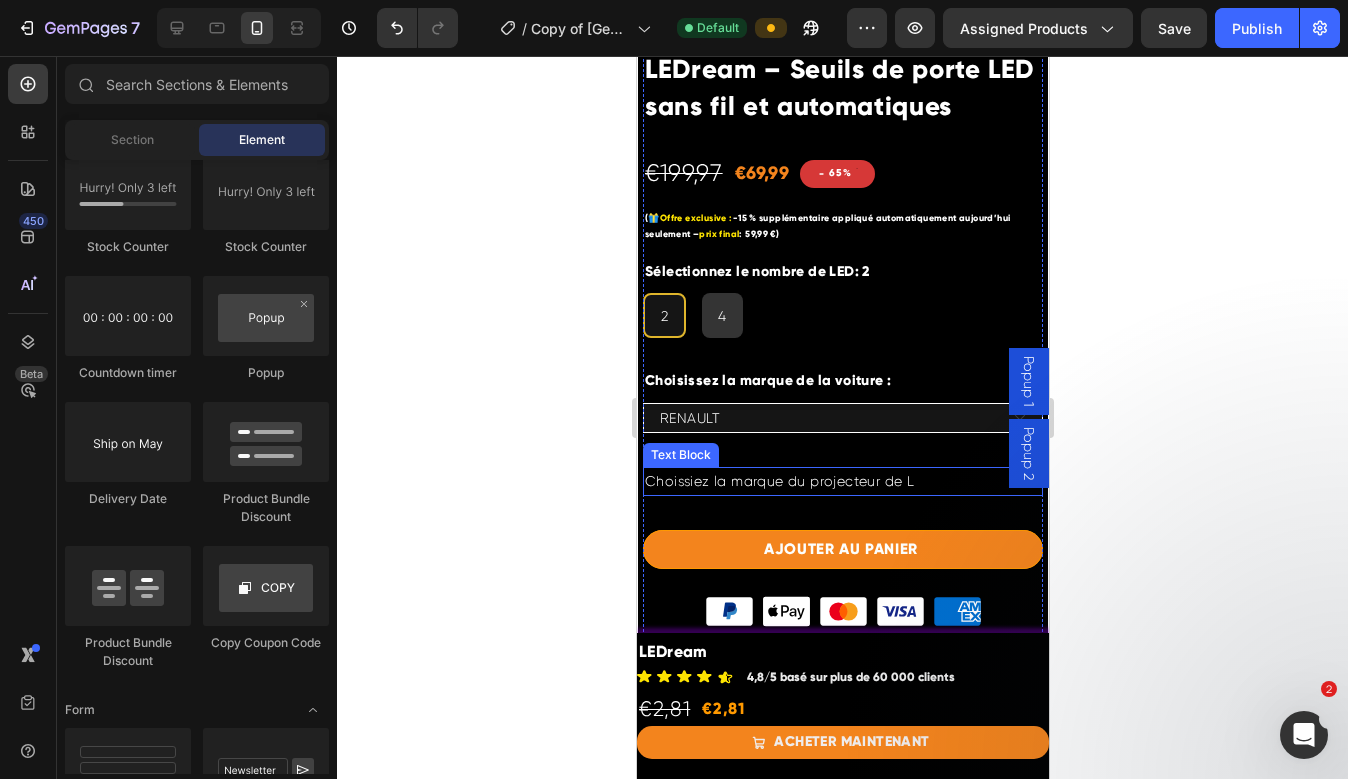 click on "Choissiez la marque du projecteur de L" at bounding box center [842, 481] 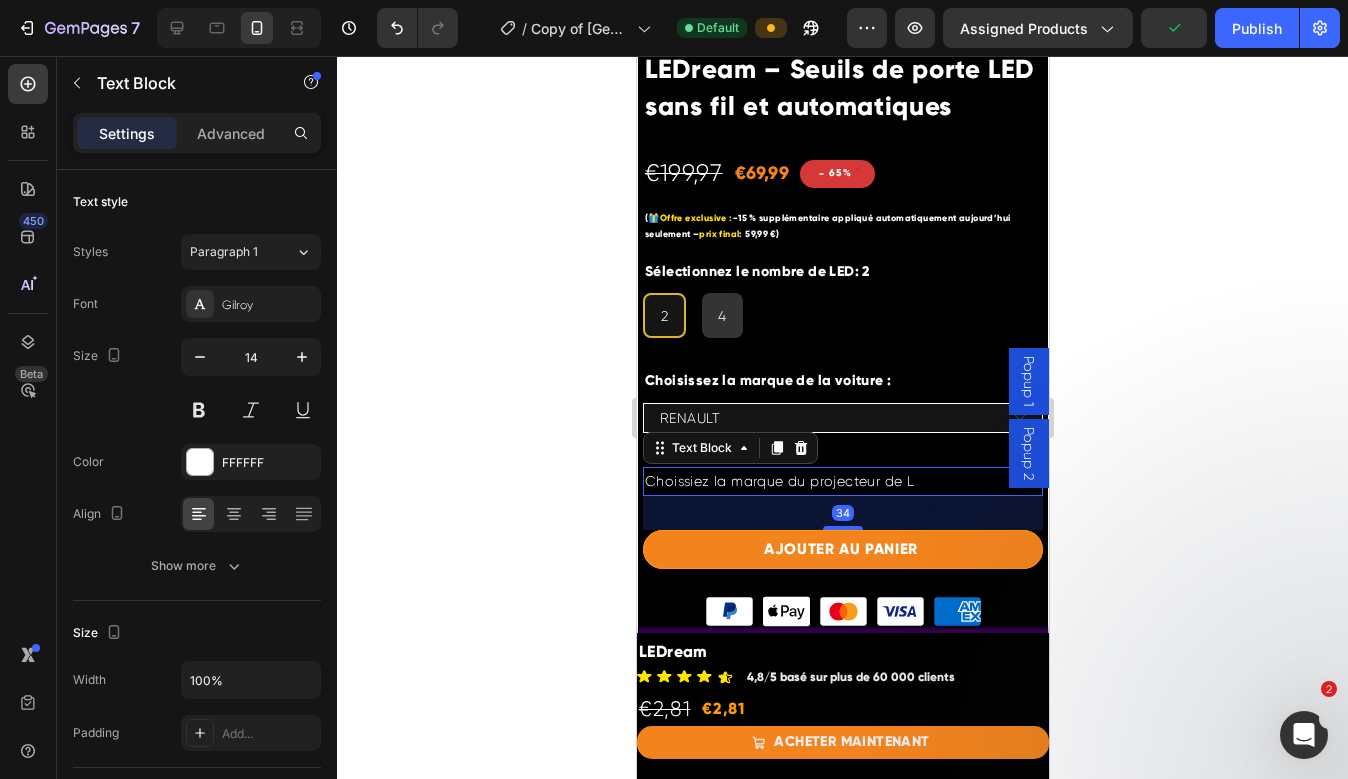 click 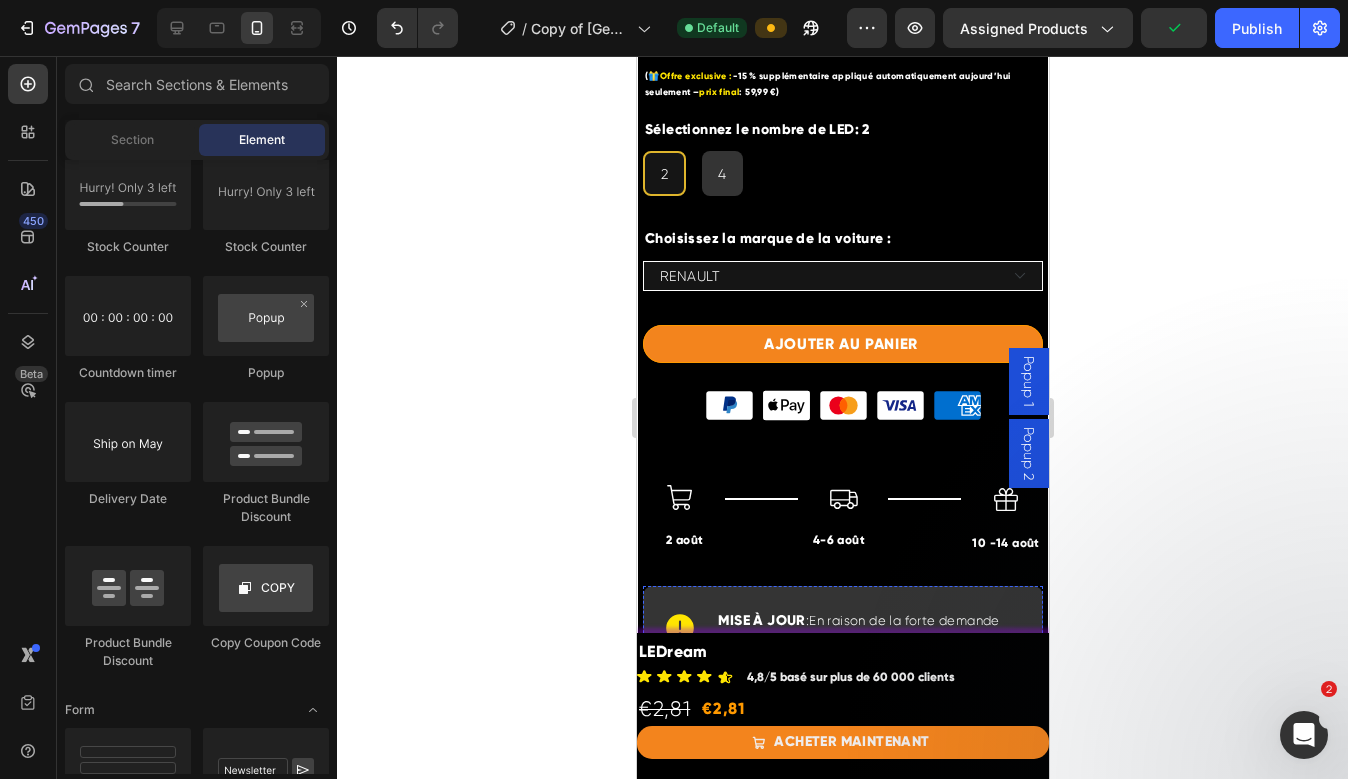 scroll, scrollTop: 832, scrollLeft: 0, axis: vertical 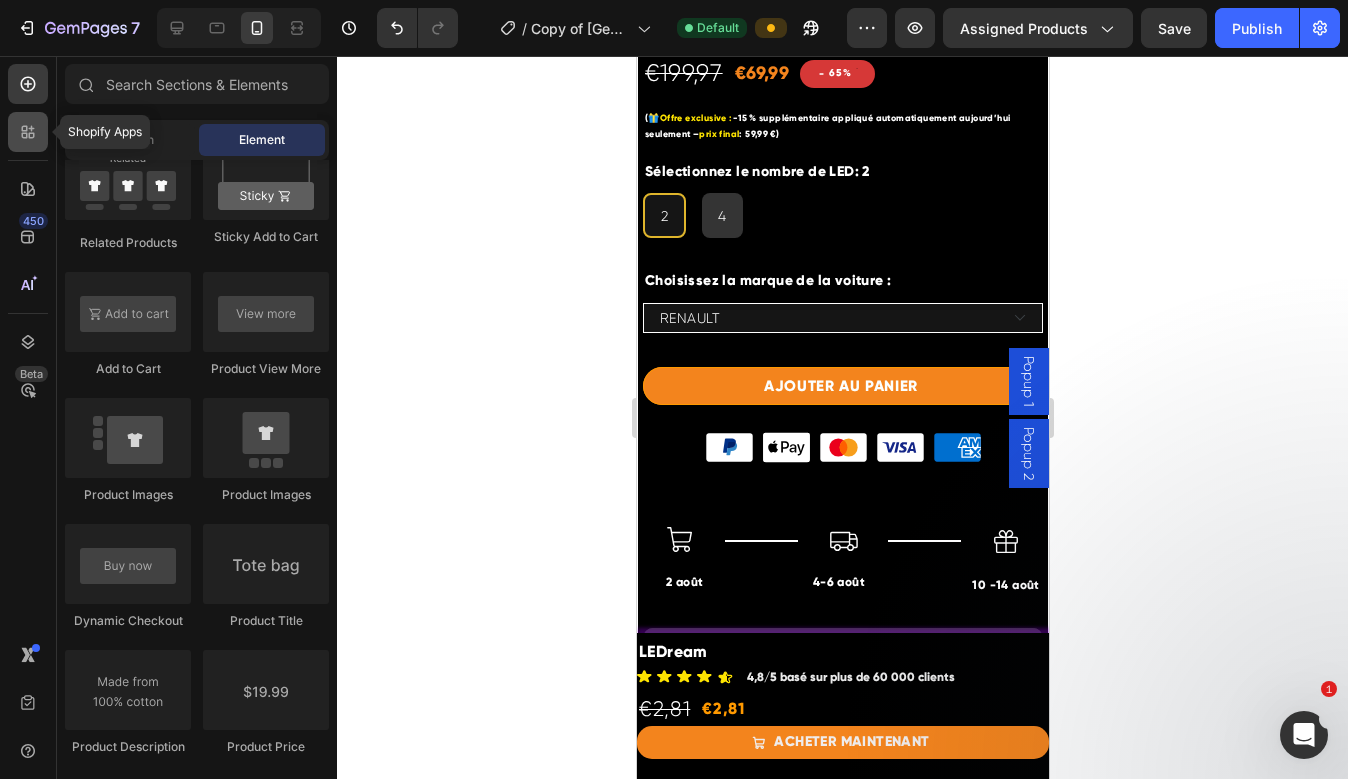 click 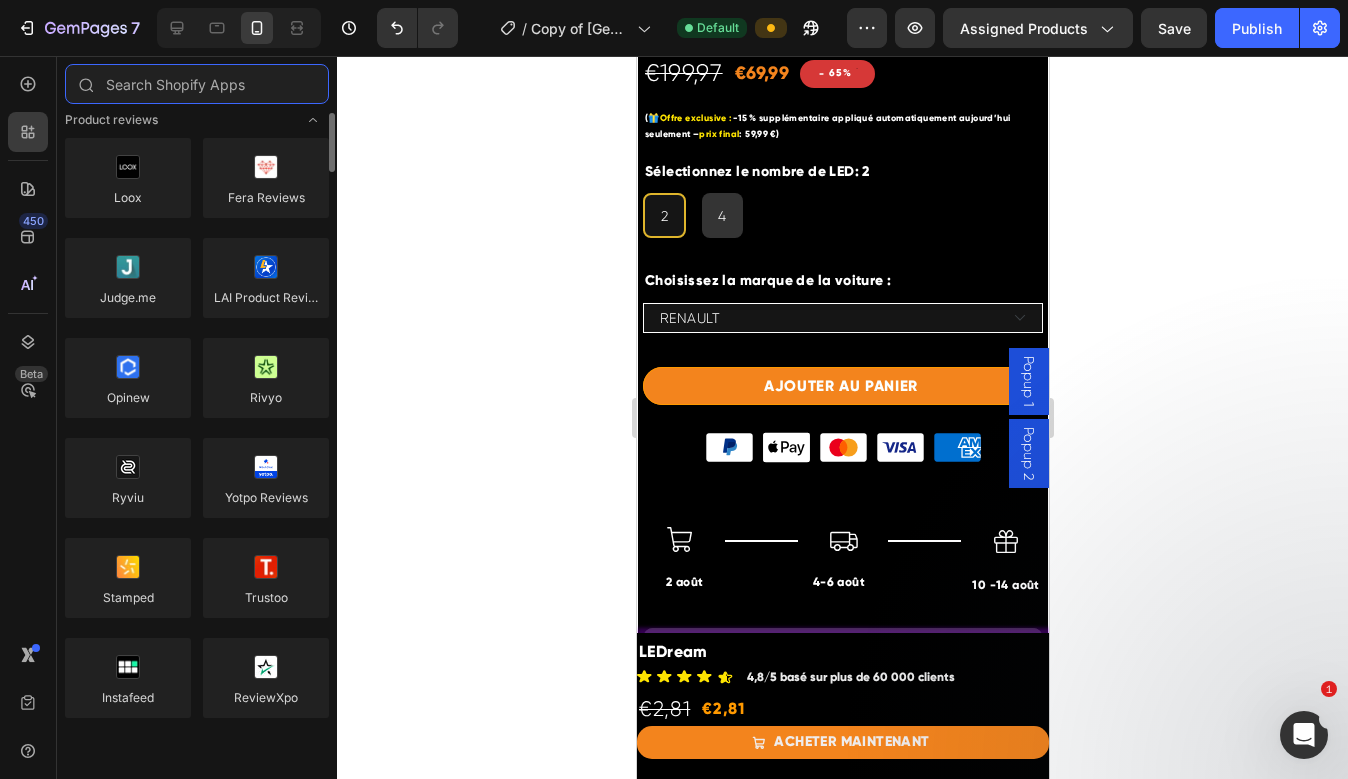 scroll, scrollTop: 0, scrollLeft: 0, axis: both 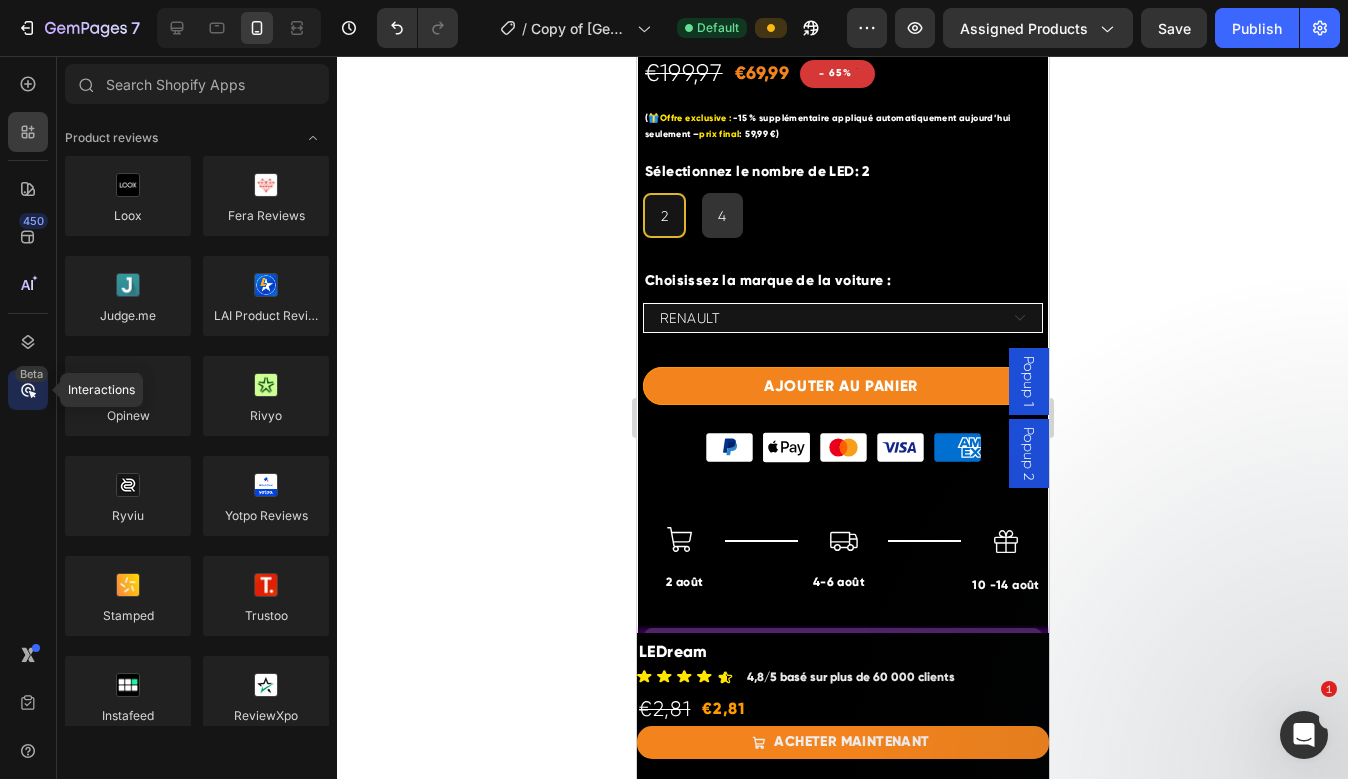 click 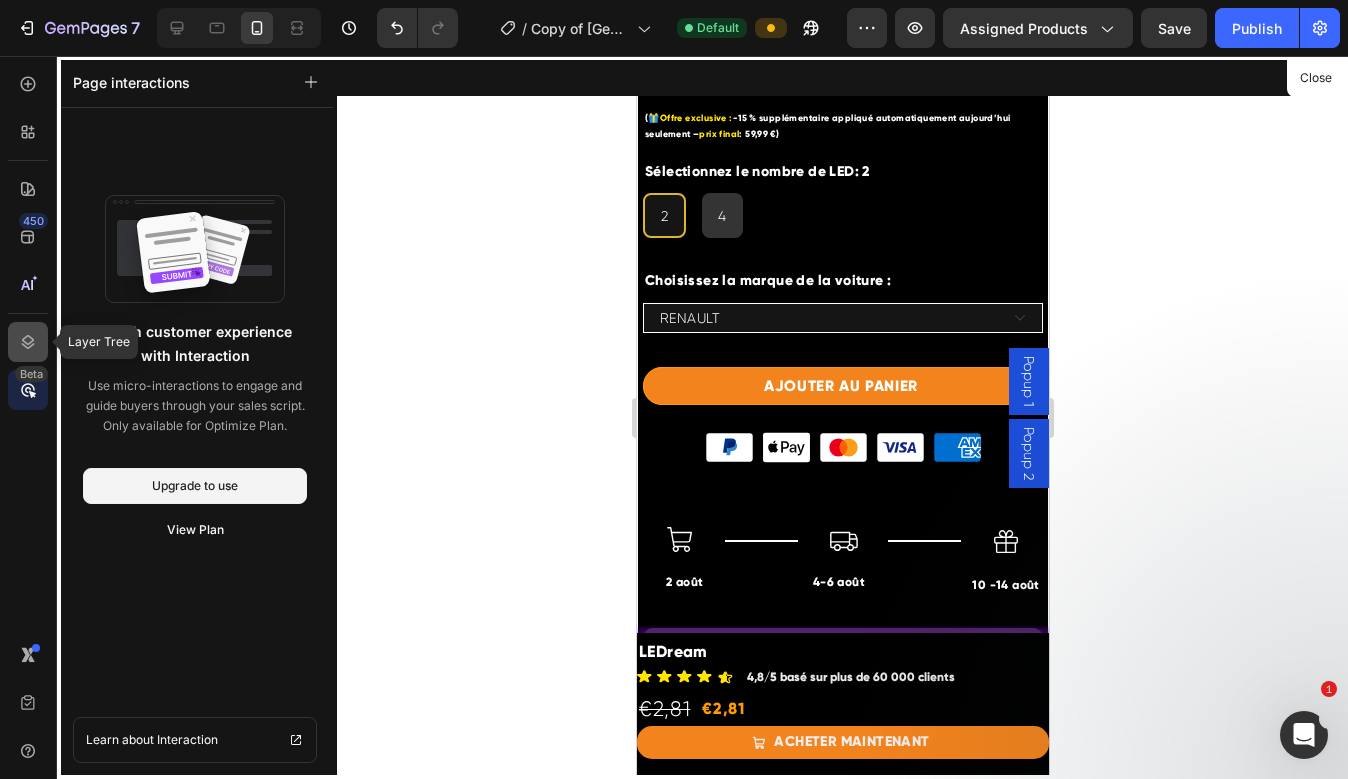 click 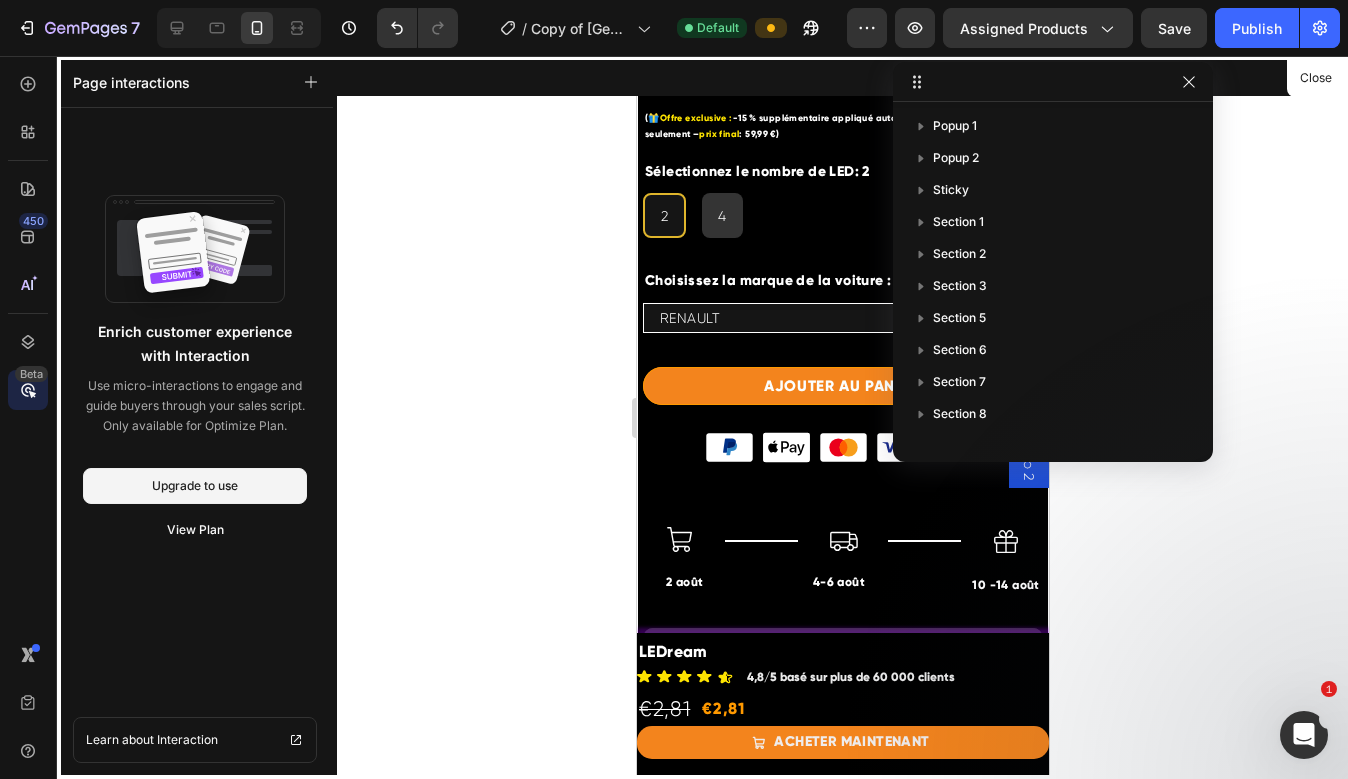 click on "450 Beta" at bounding box center [28, 349] 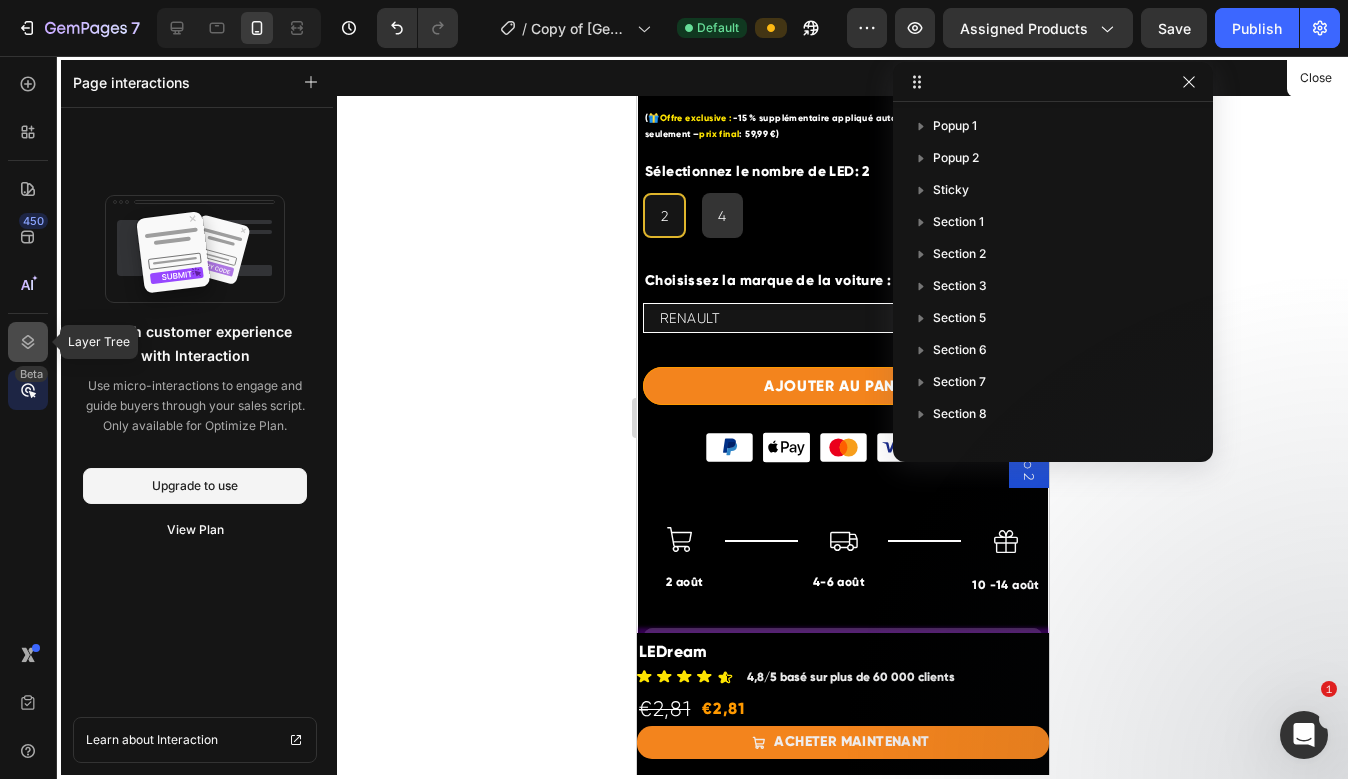 click 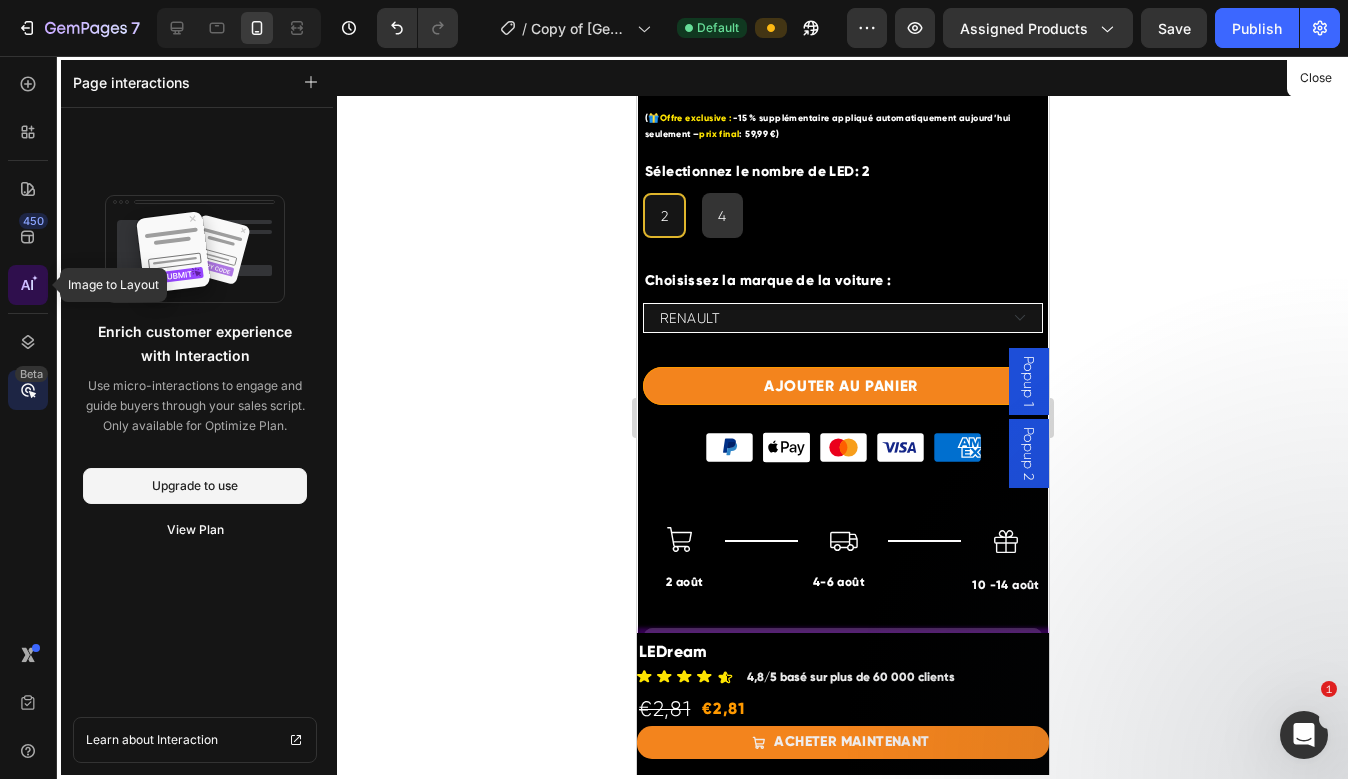 click 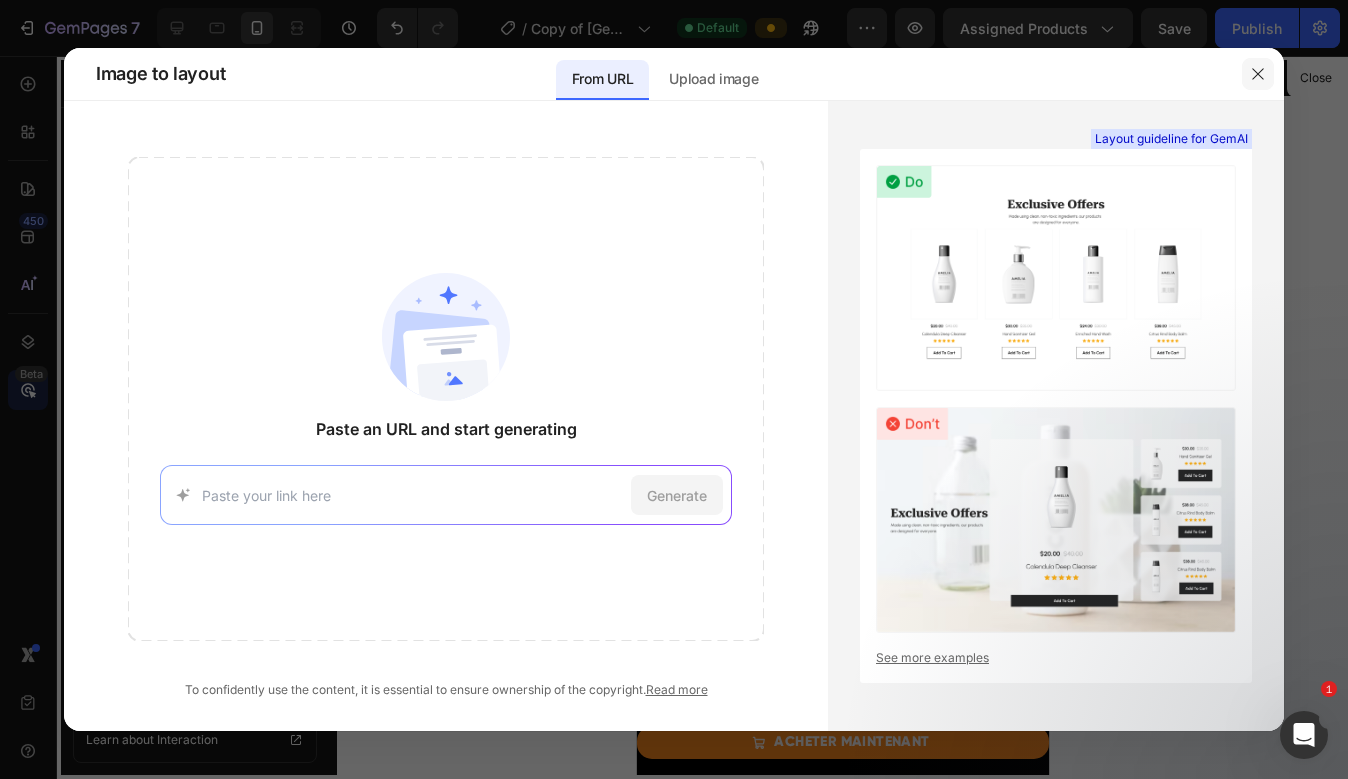 click 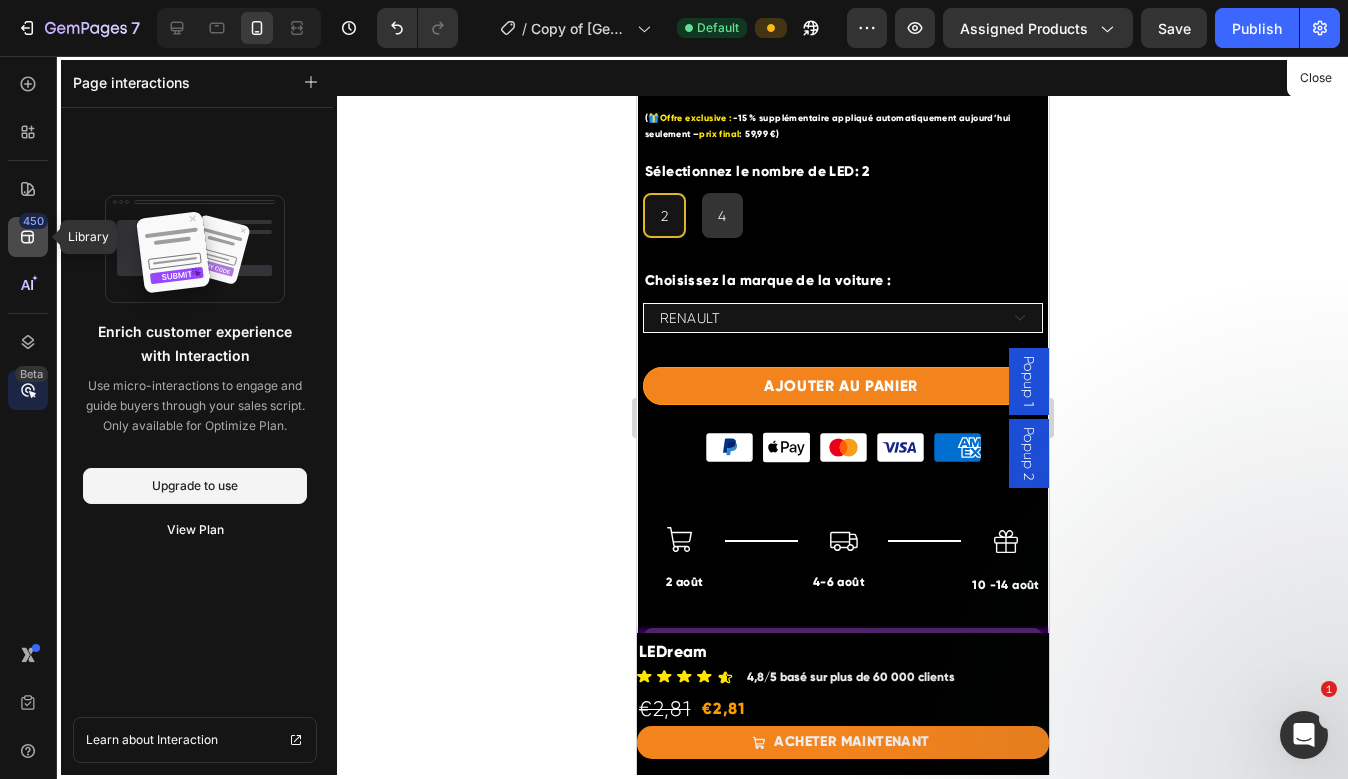 click 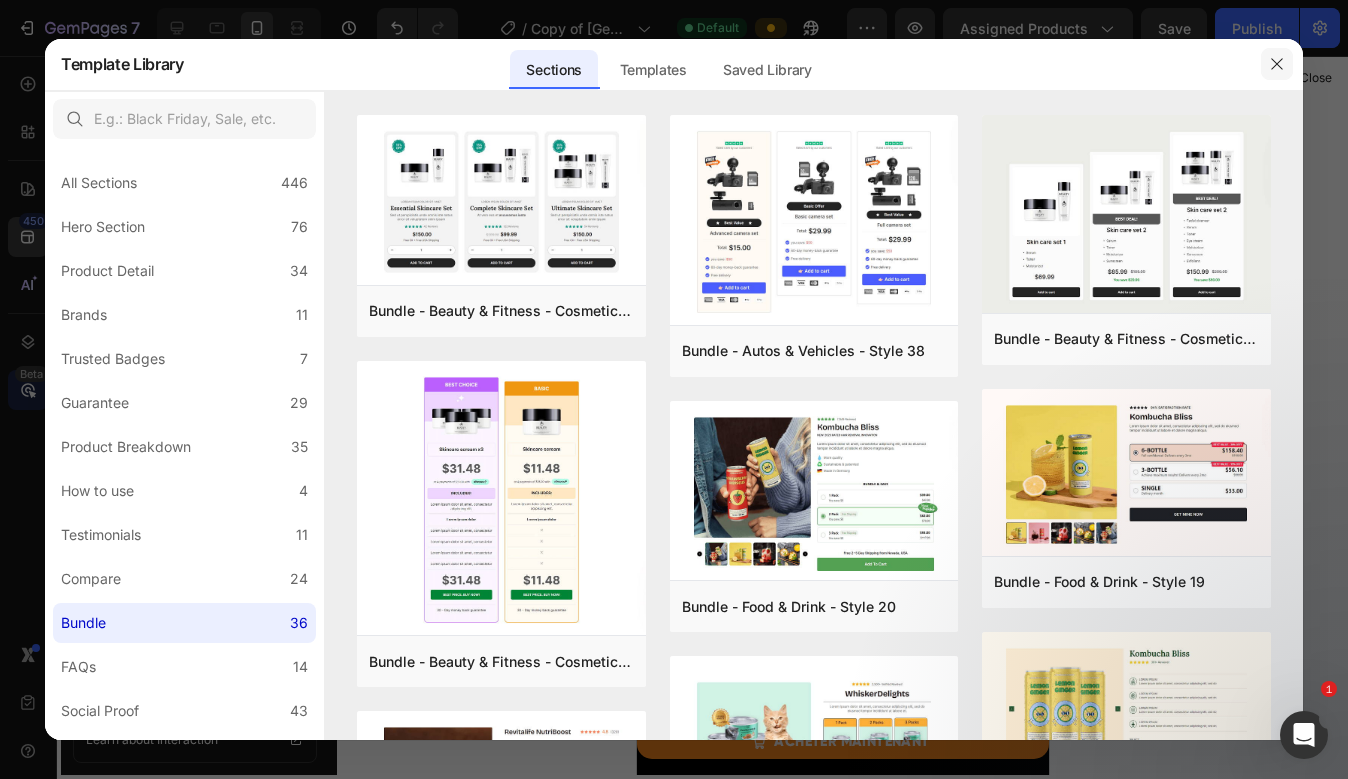 click at bounding box center (1277, 64) 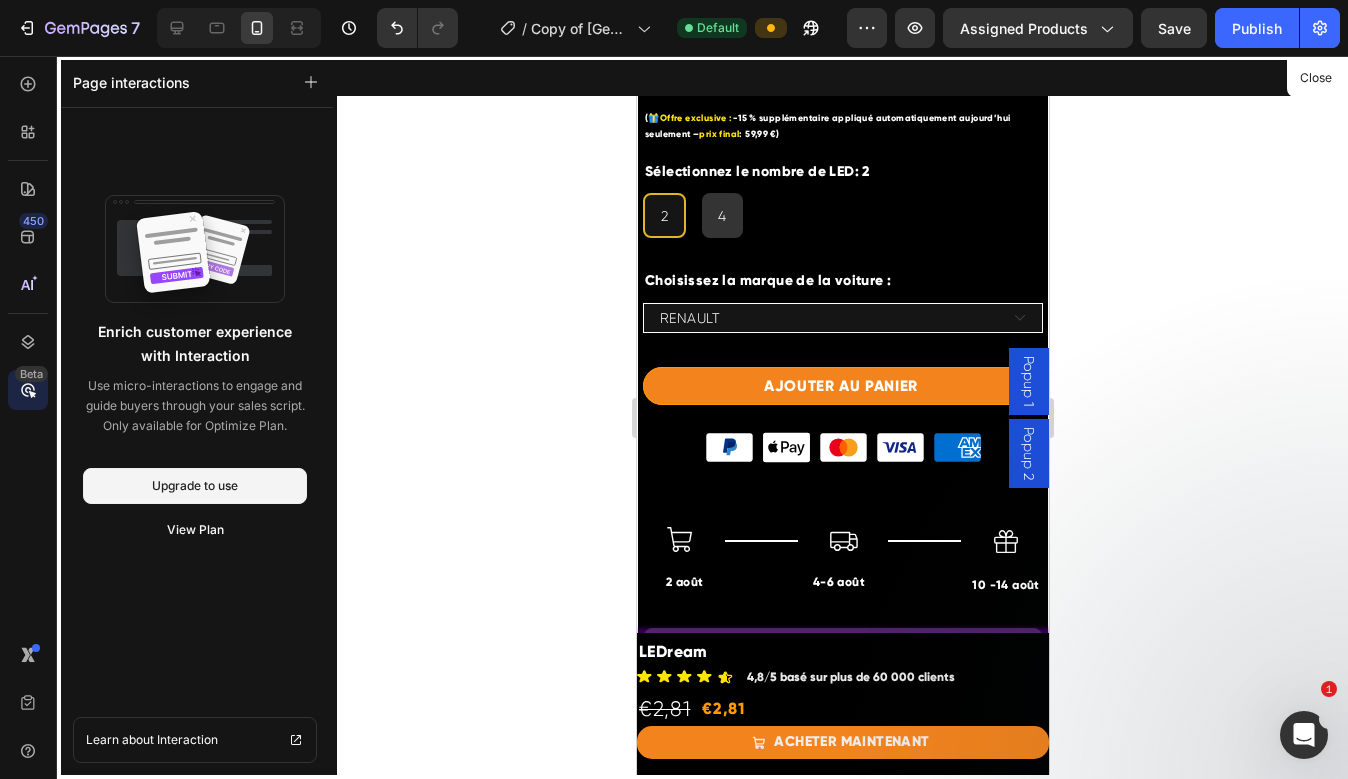 click 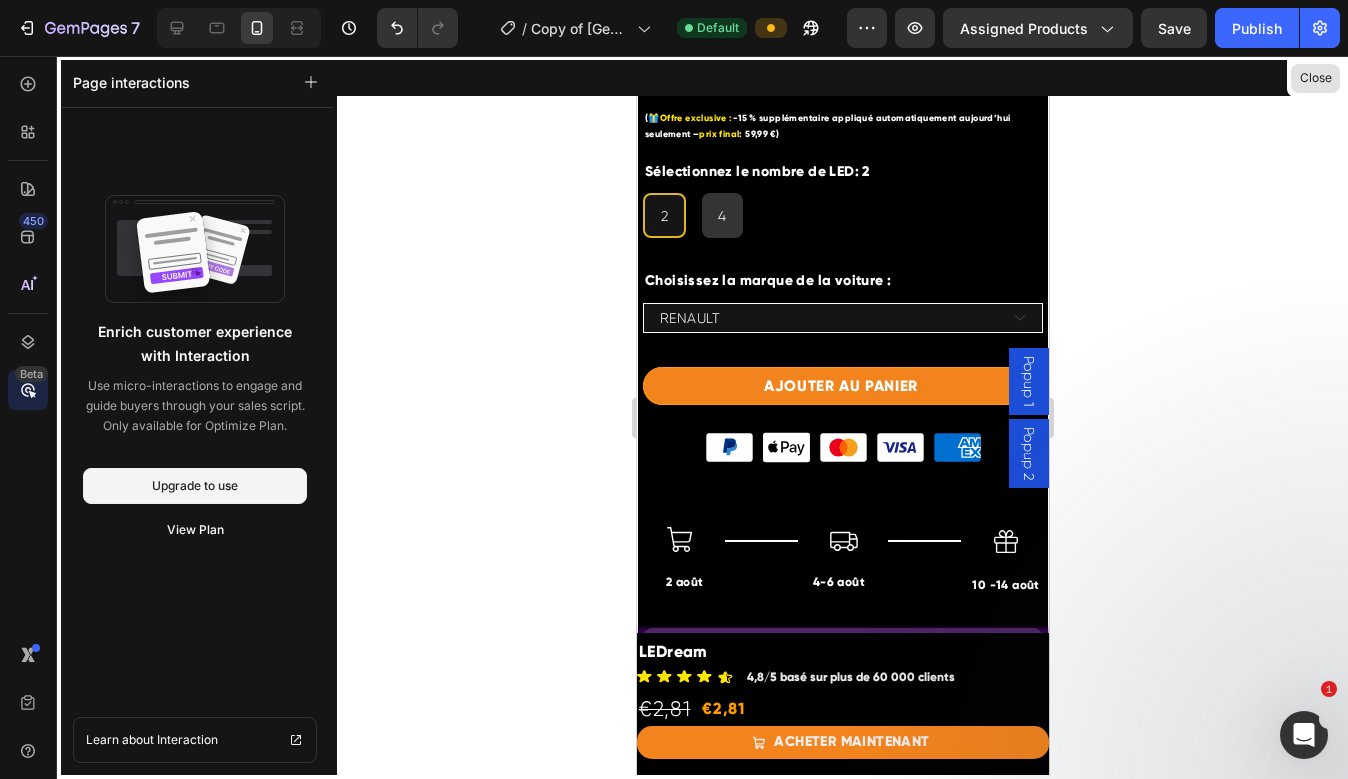 click on "Close" at bounding box center [1315, 78] 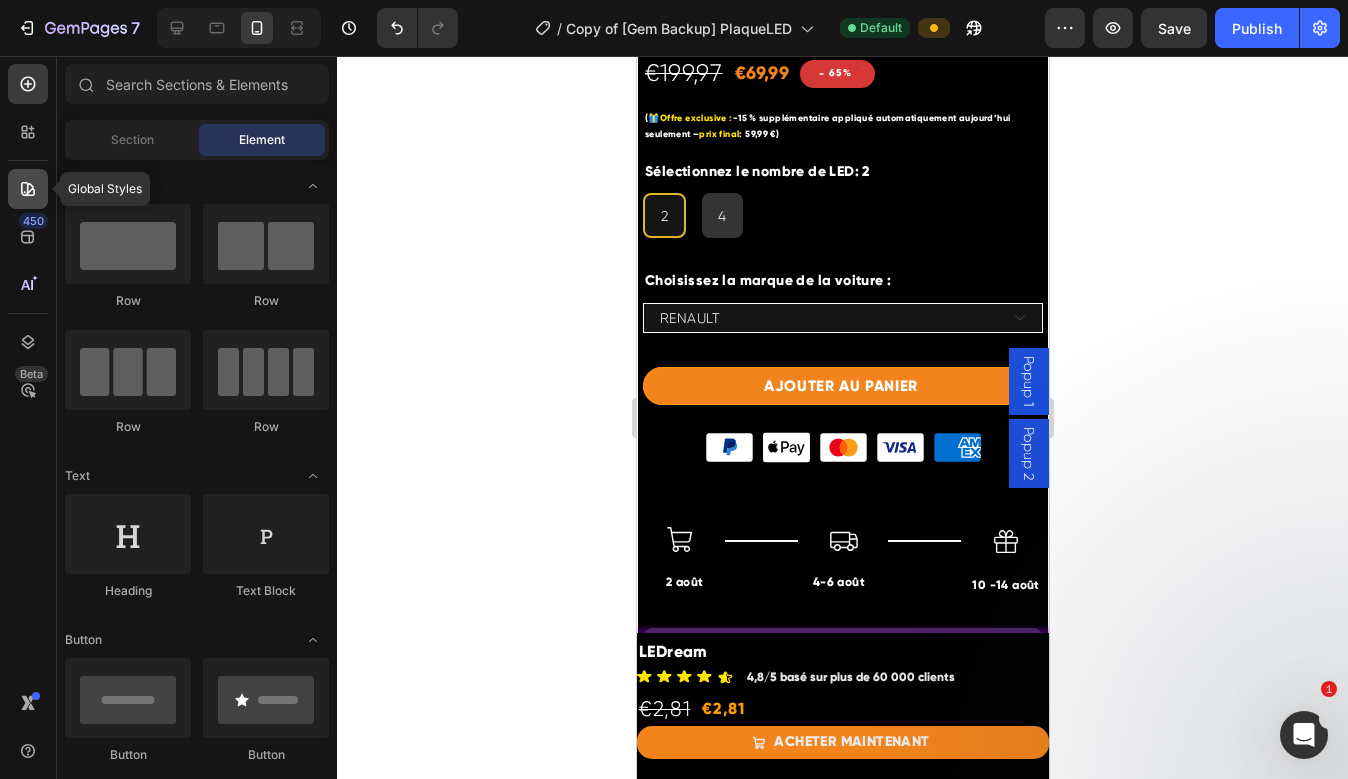 click 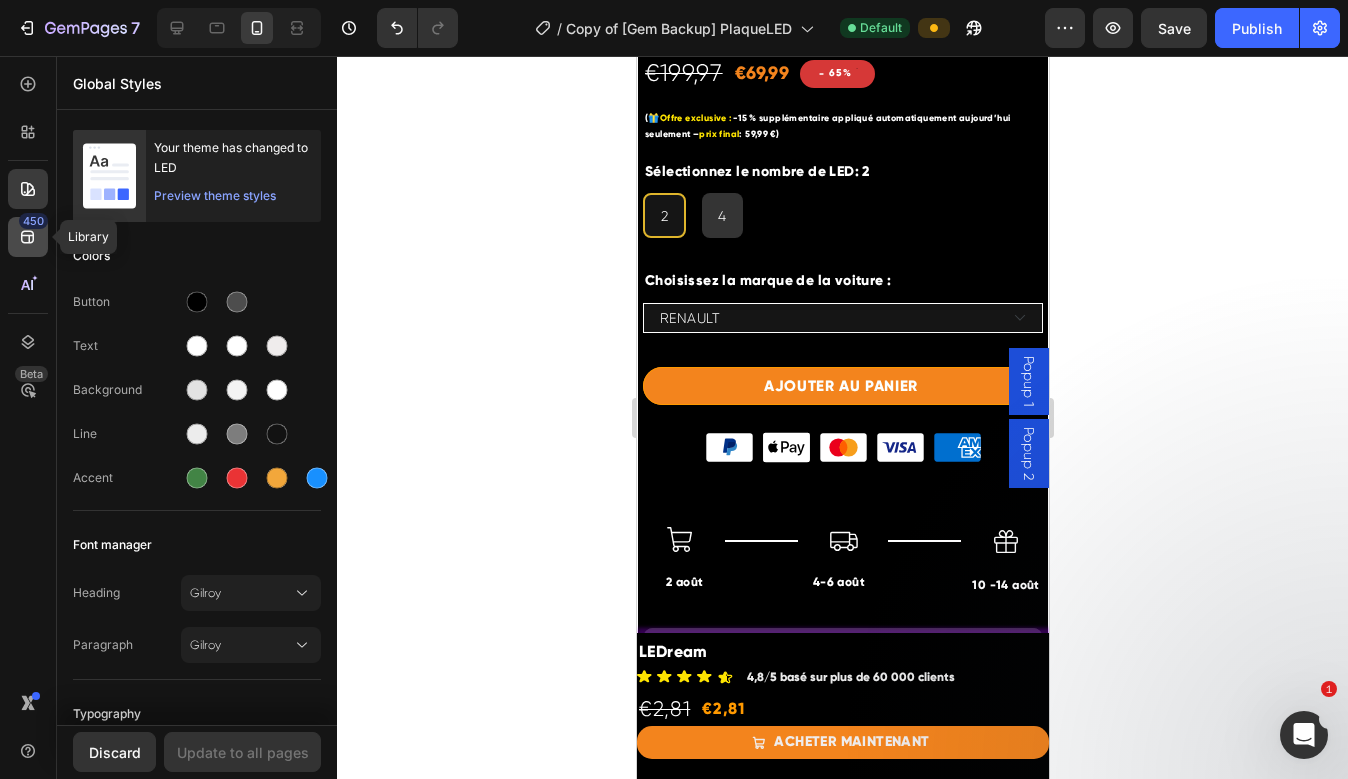 click 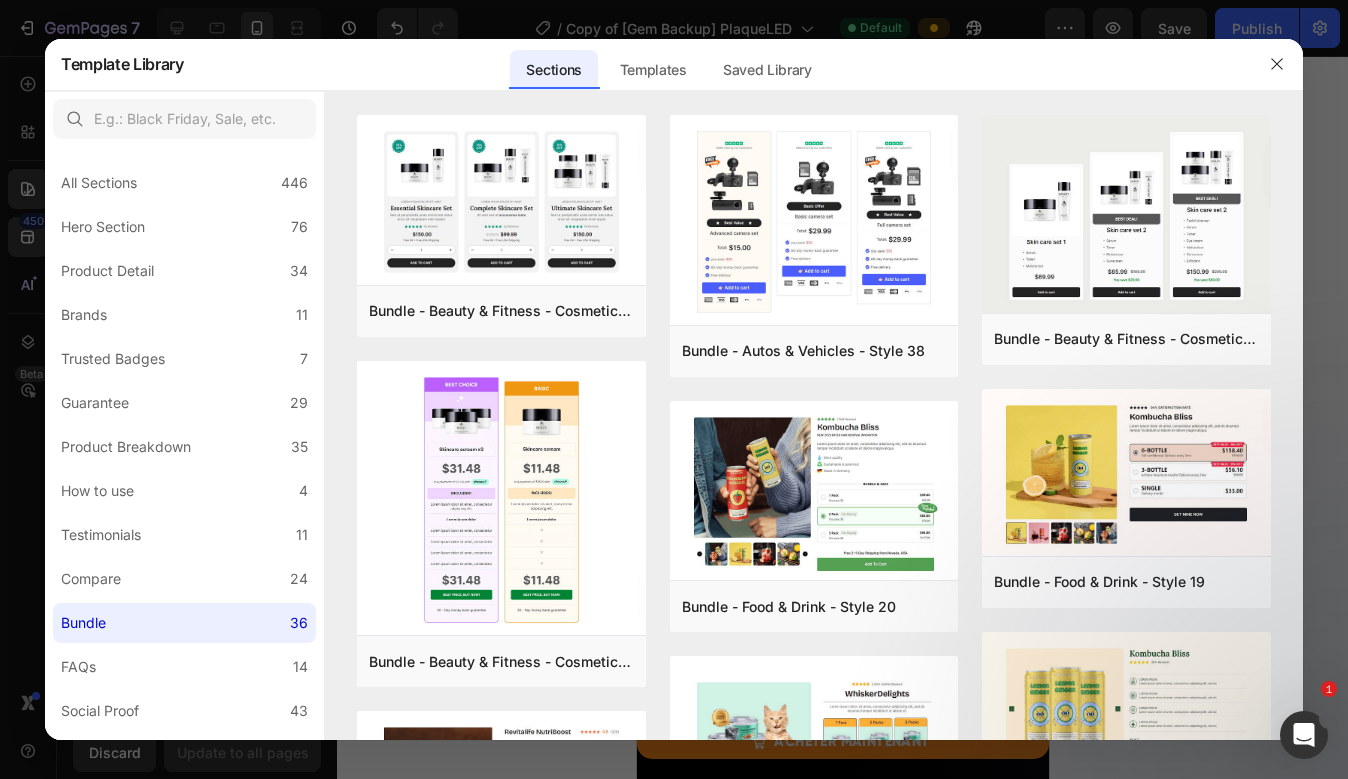 click at bounding box center [674, 389] 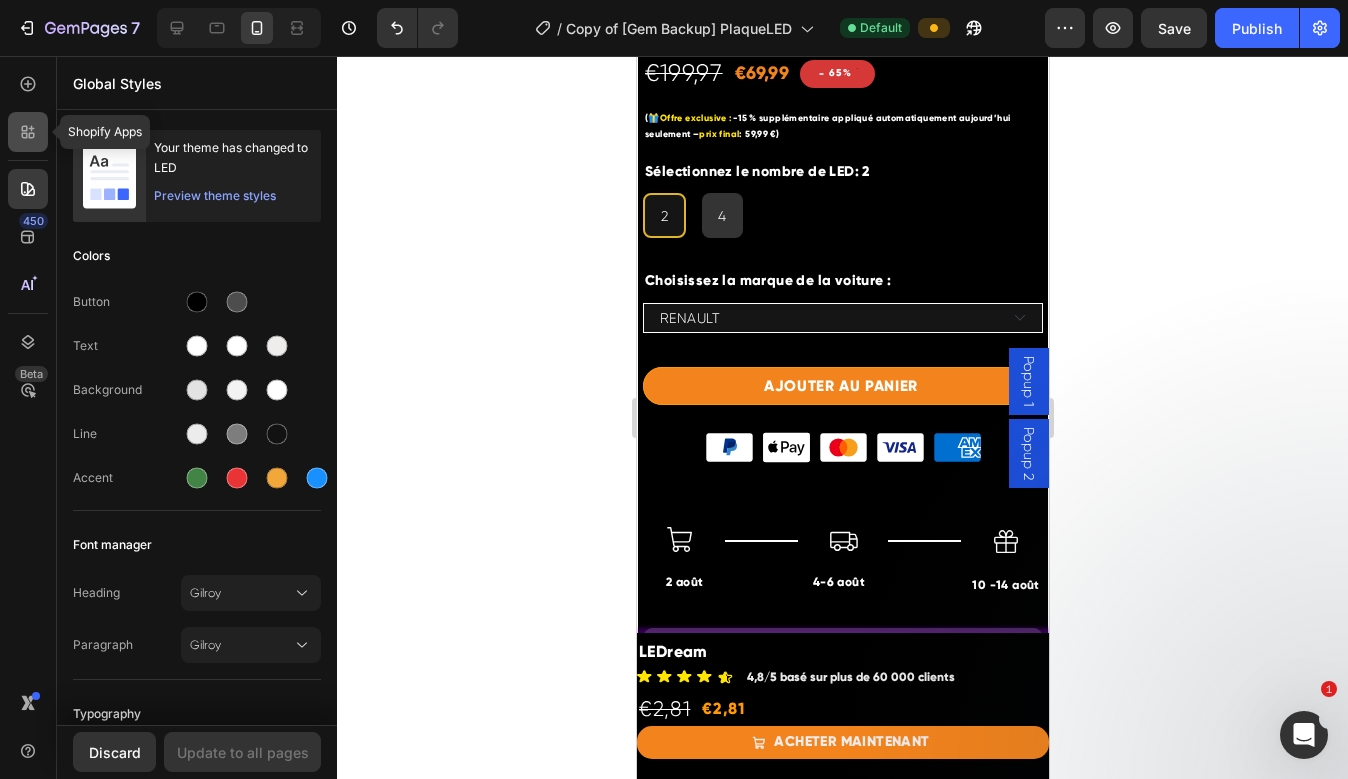click 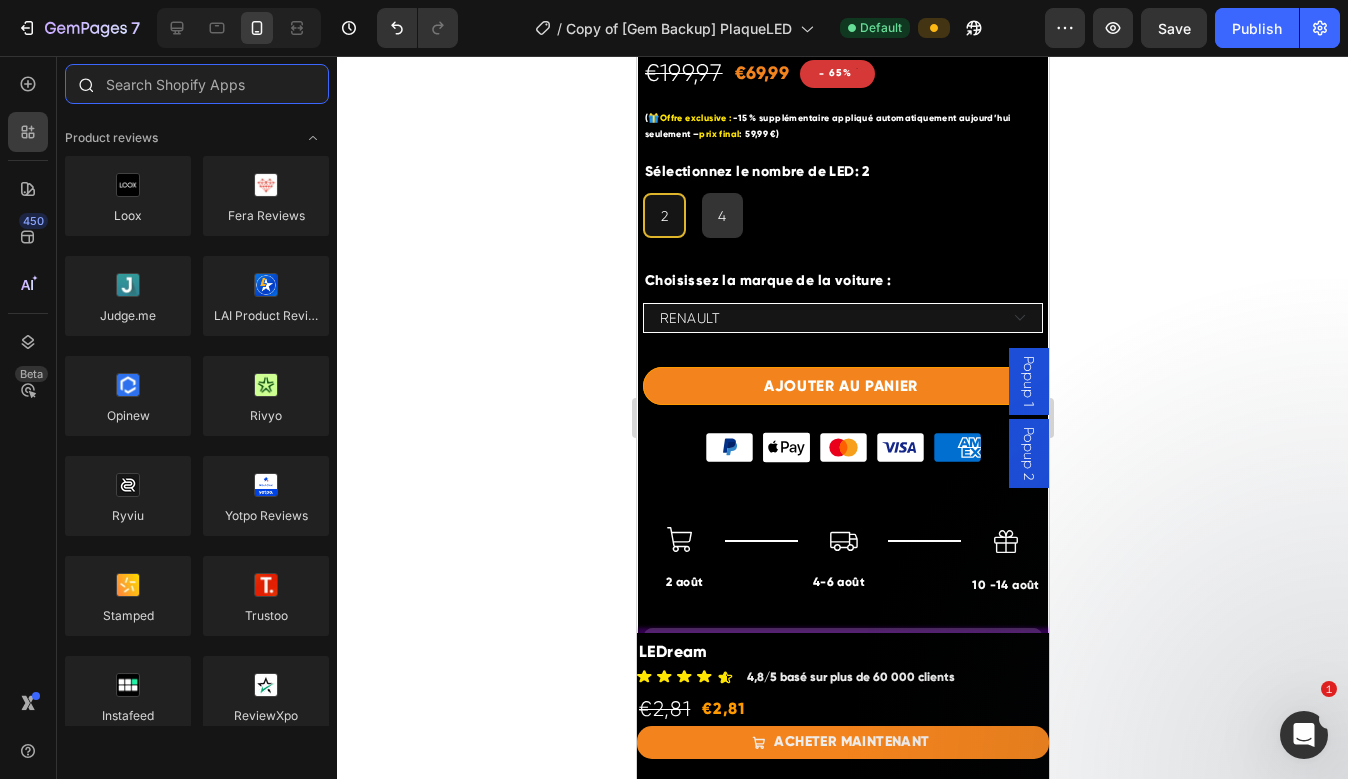 click at bounding box center (197, 84) 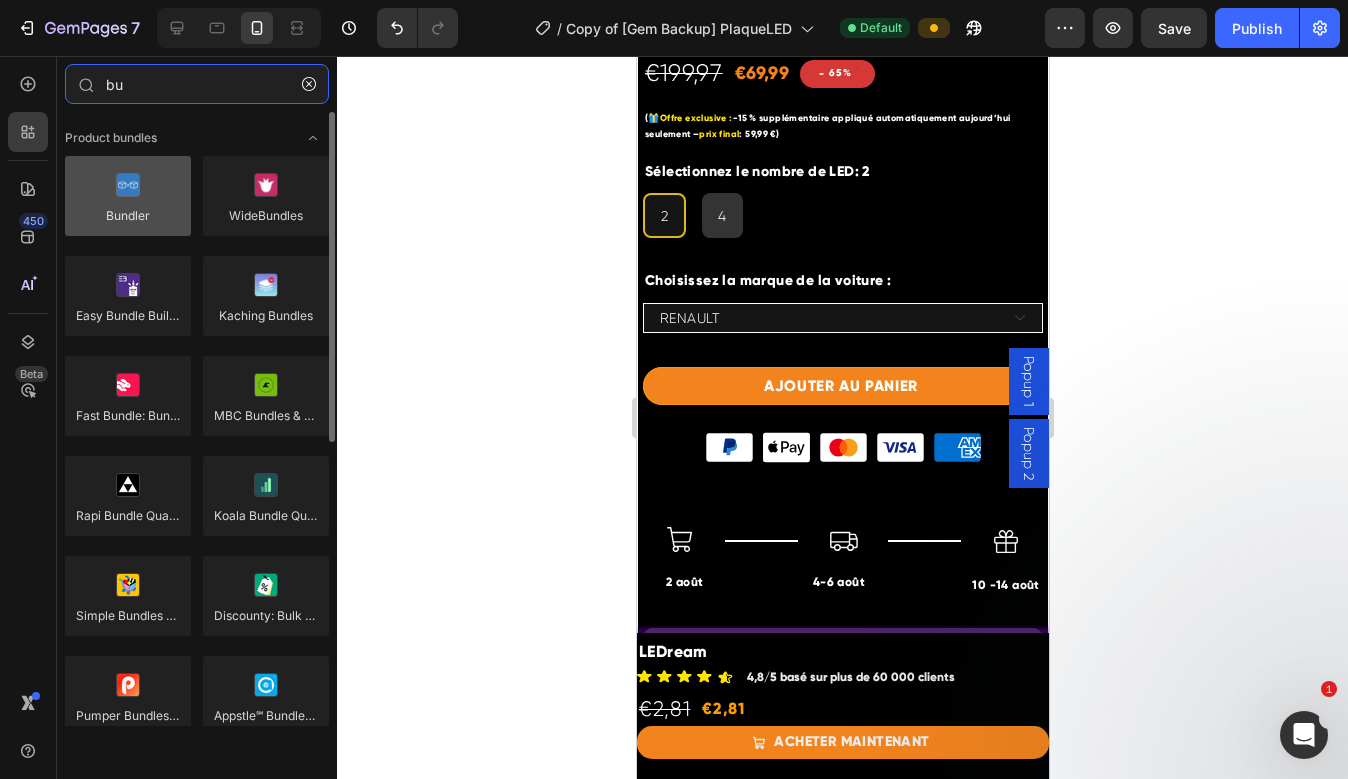 type on "bu" 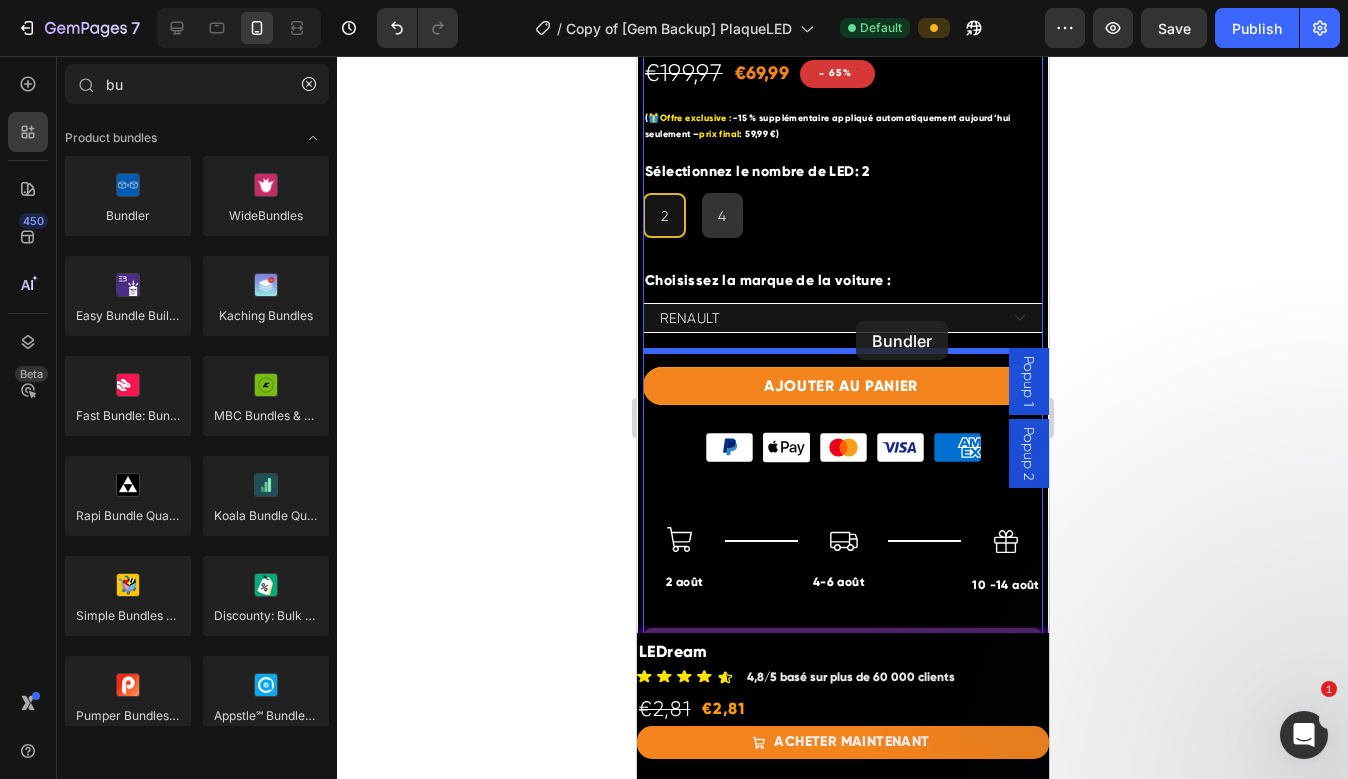 drag, startPoint x: 787, startPoint y: 233, endPoint x: 855, endPoint y: 321, distance: 111.21151 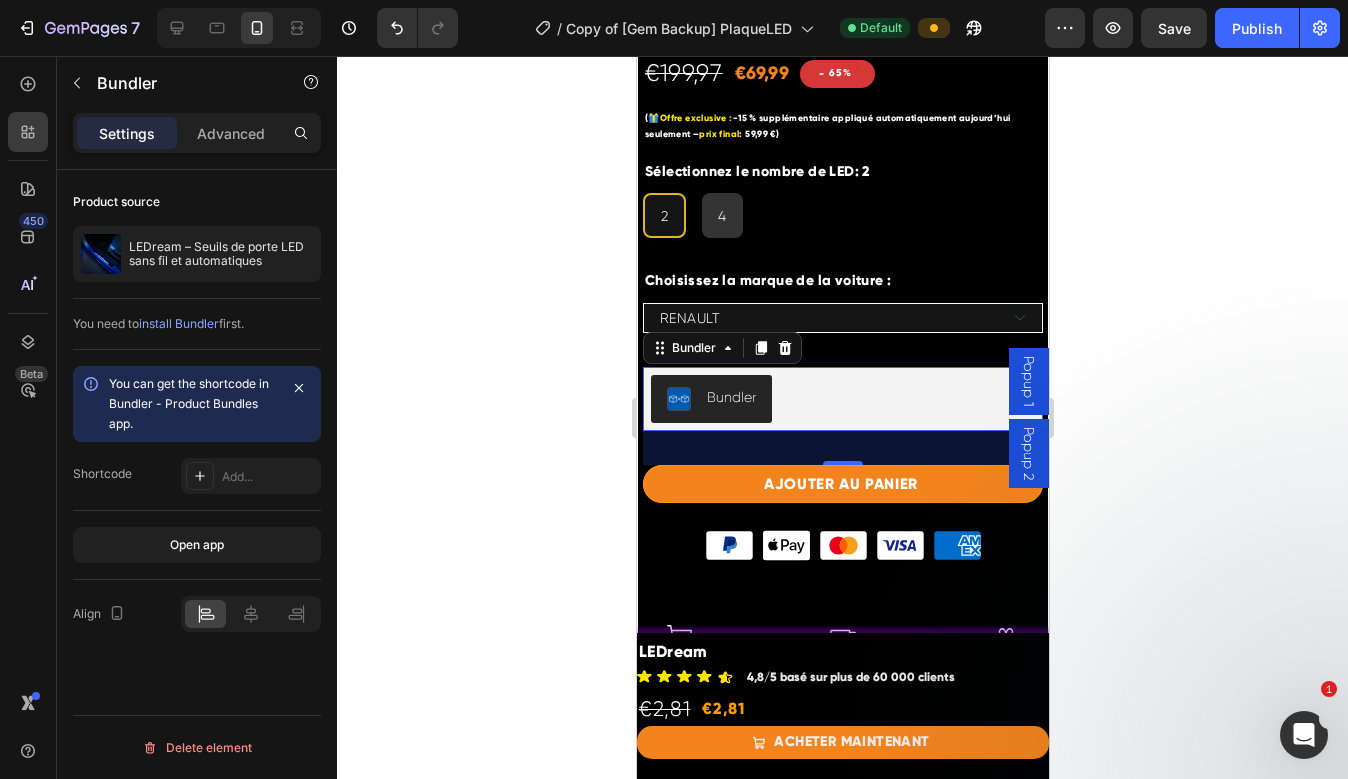 click 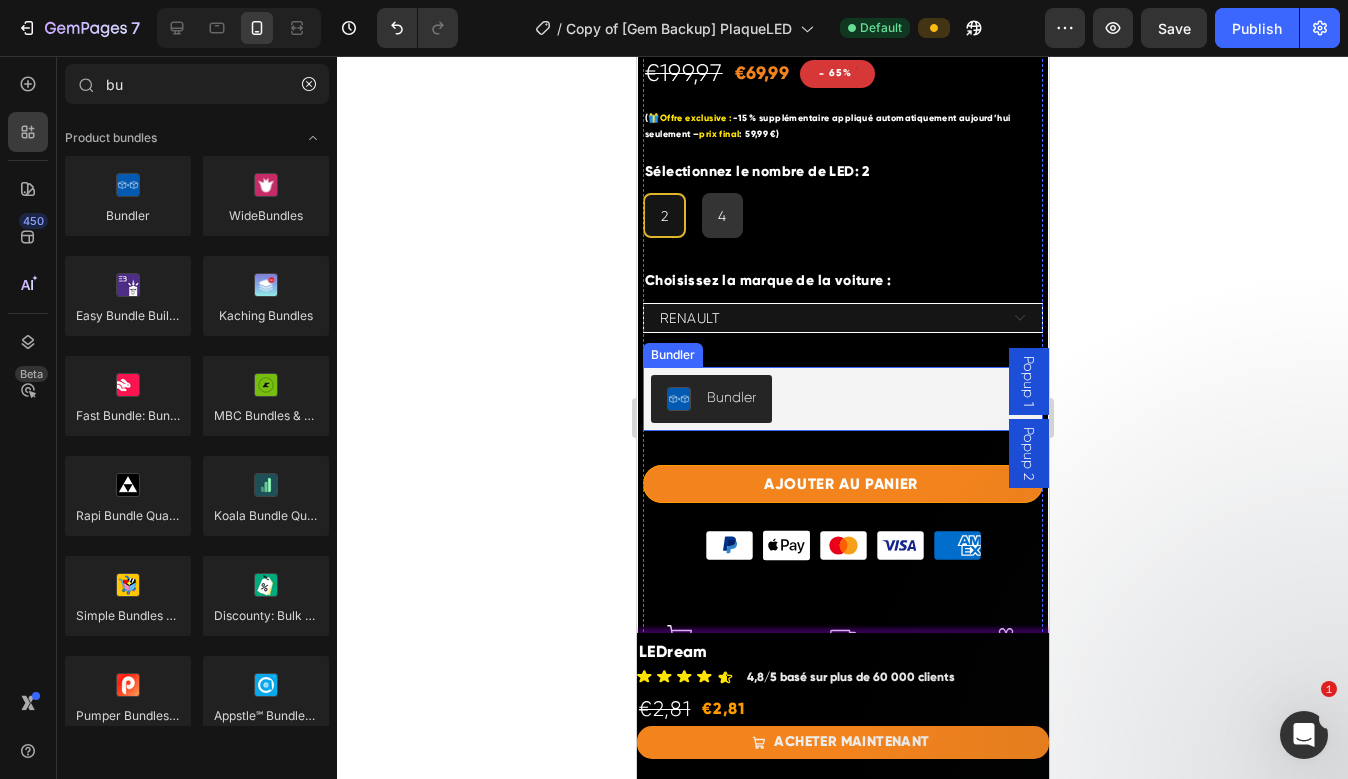 click on "Bundler" at bounding box center [842, 399] 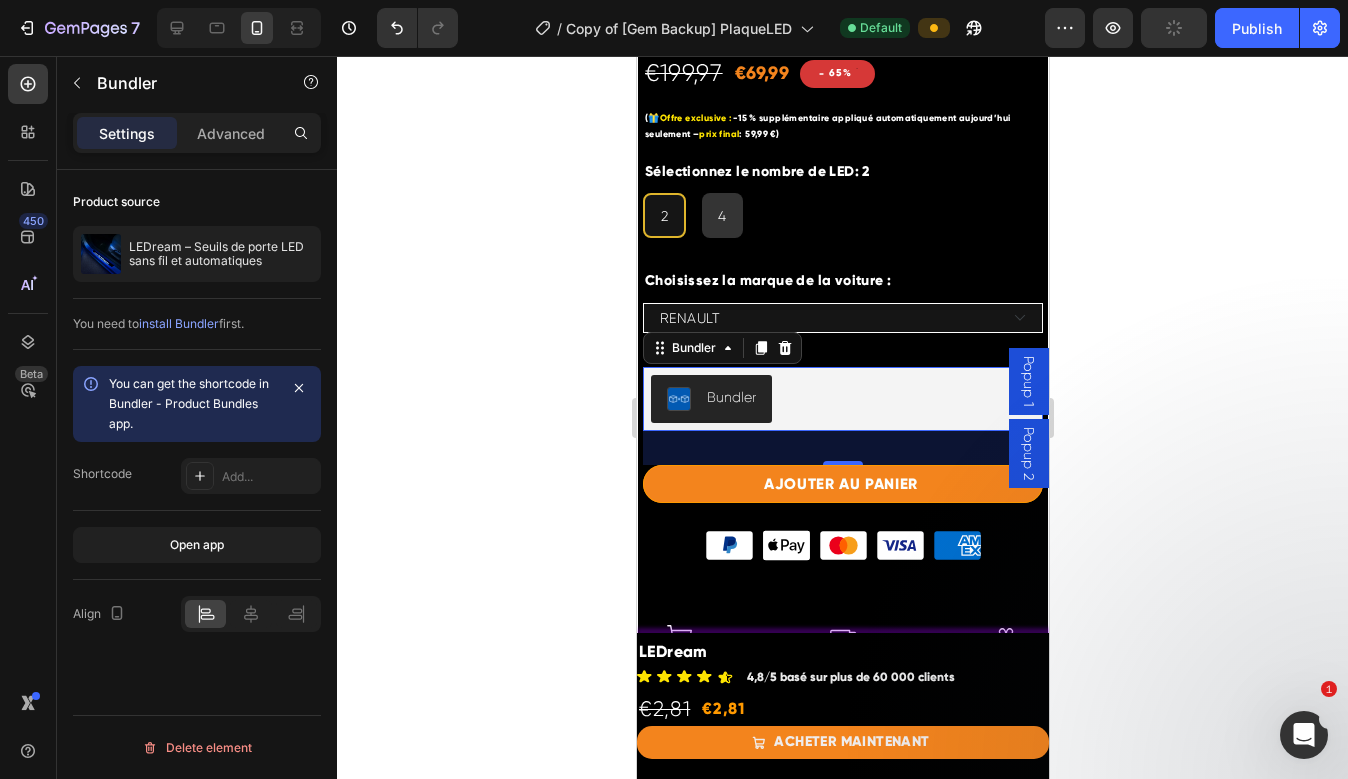 click on "Bundler" at bounding box center (842, 399) 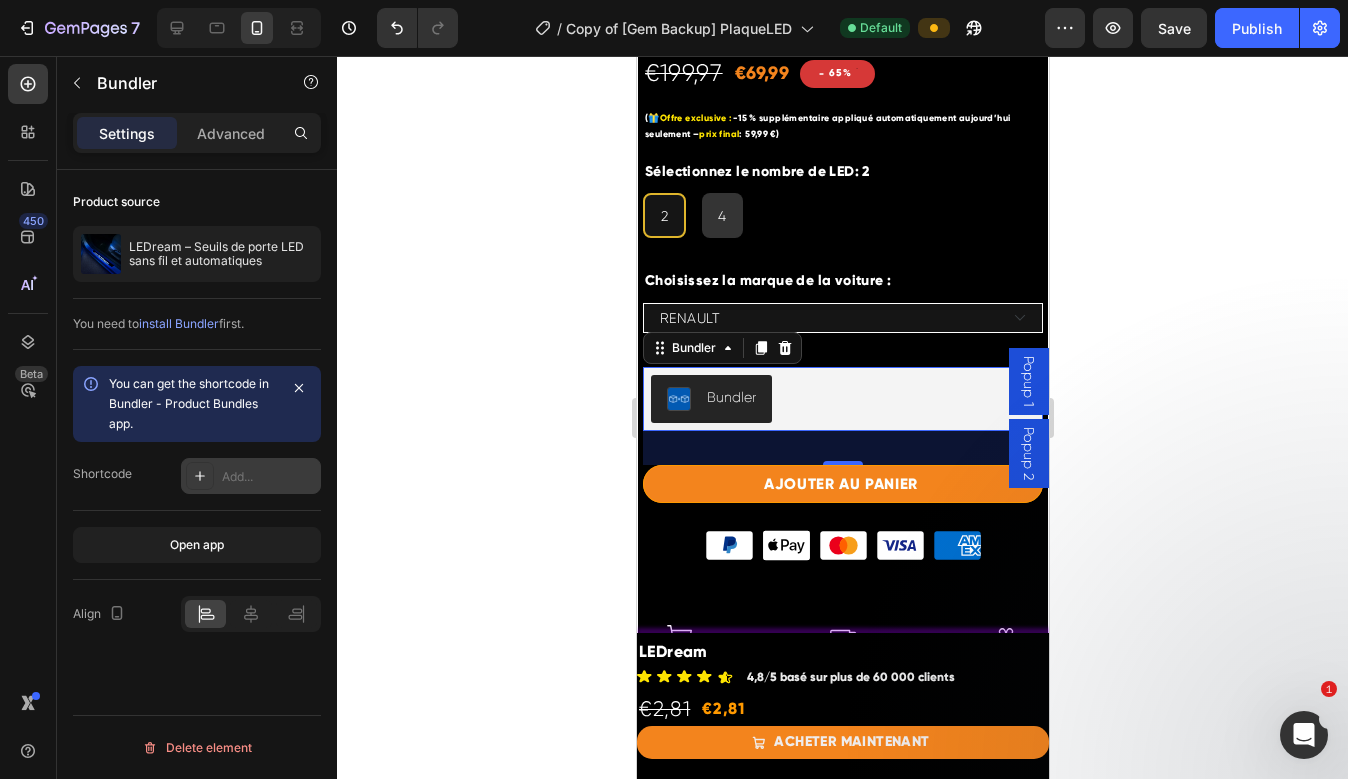 click on "Add..." at bounding box center (251, 476) 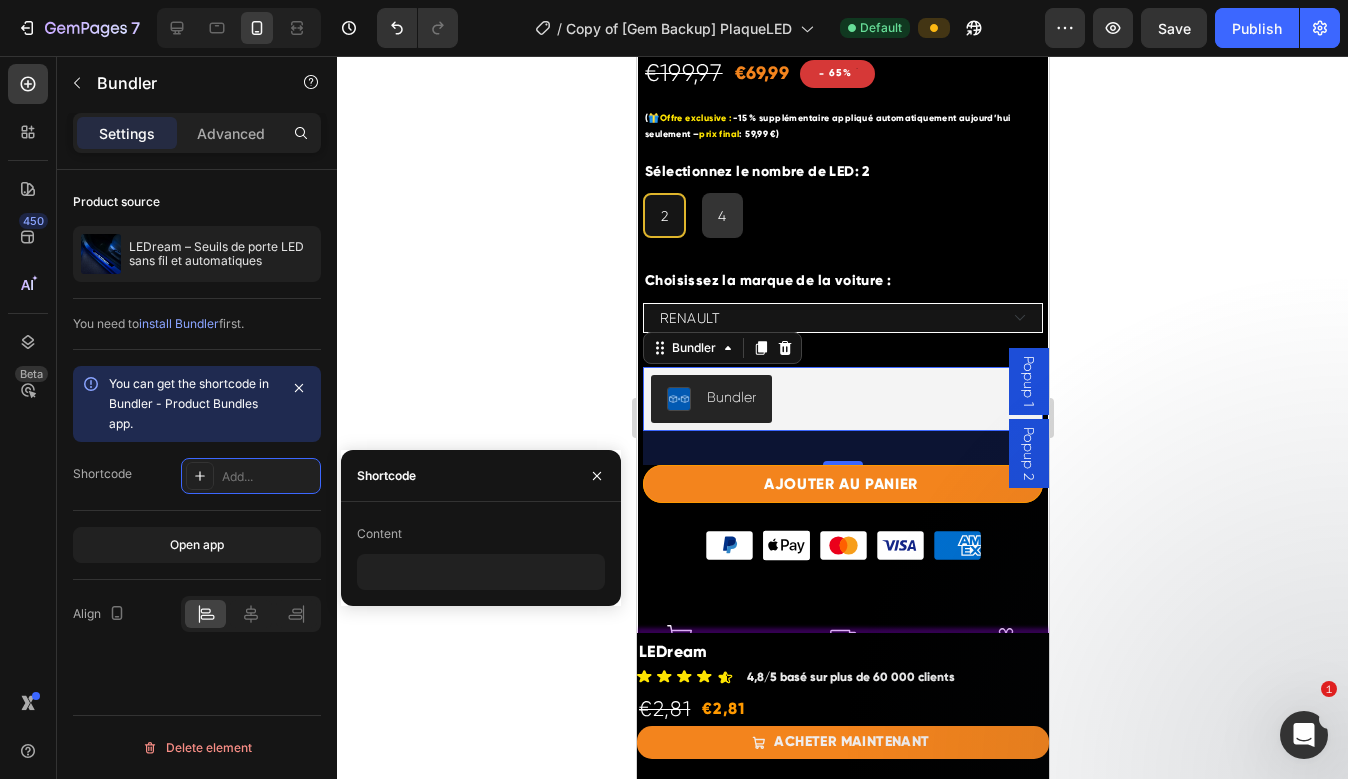 click at bounding box center (597, 475) 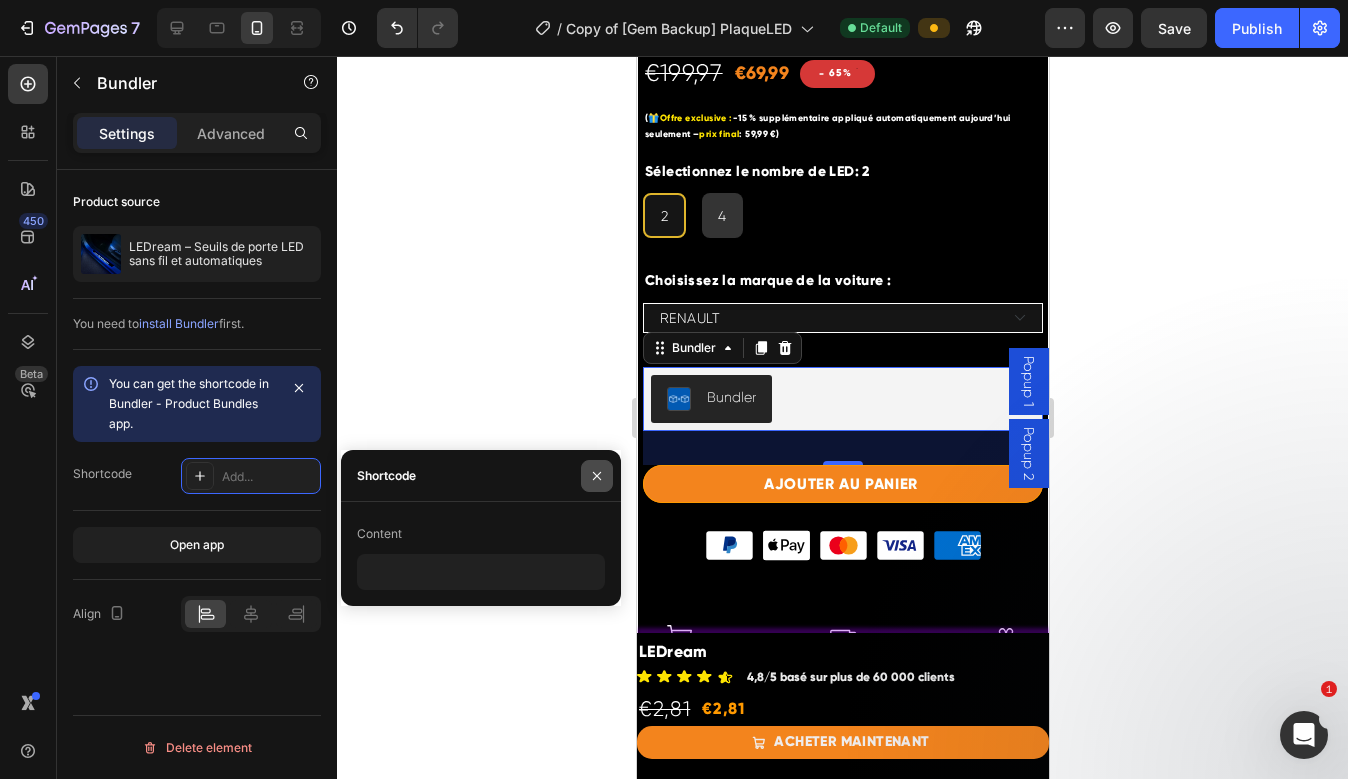 click at bounding box center [597, 476] 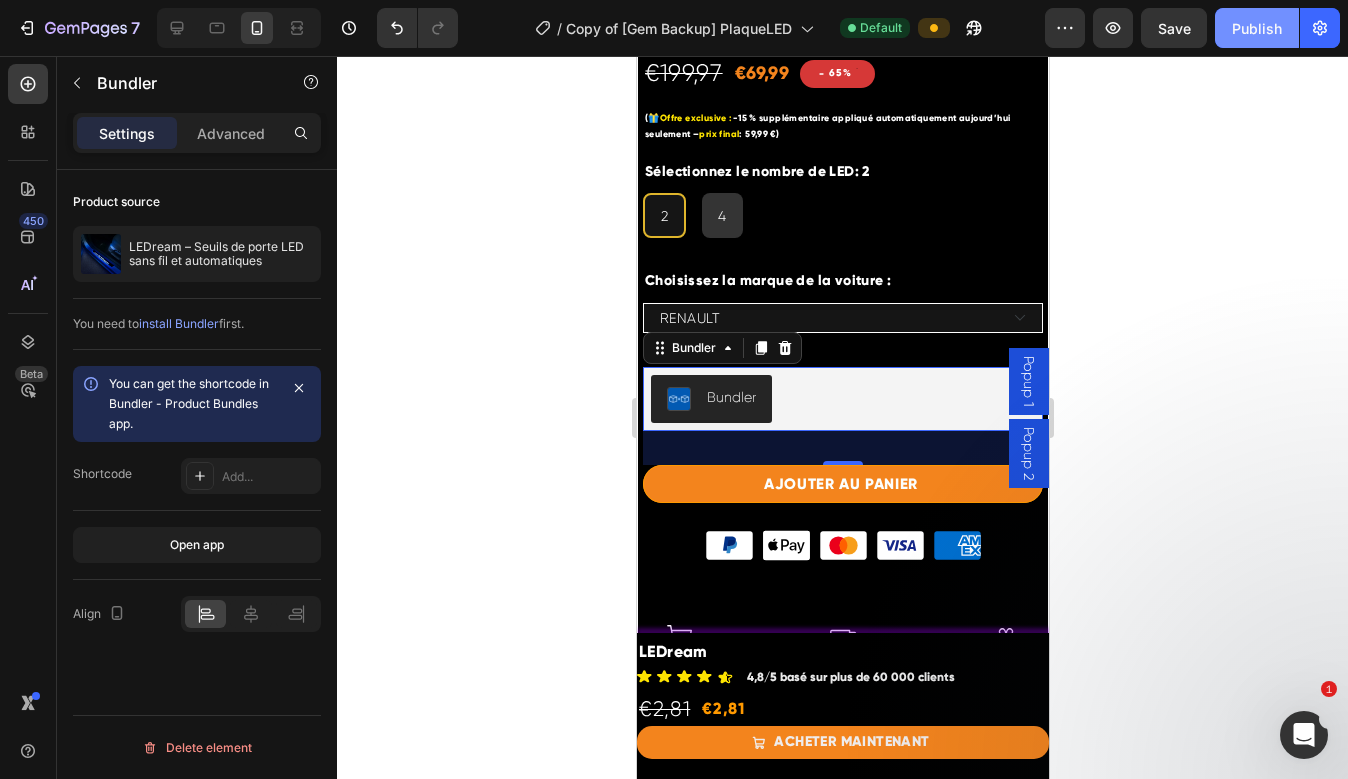 click on "Publish" at bounding box center [1257, 28] 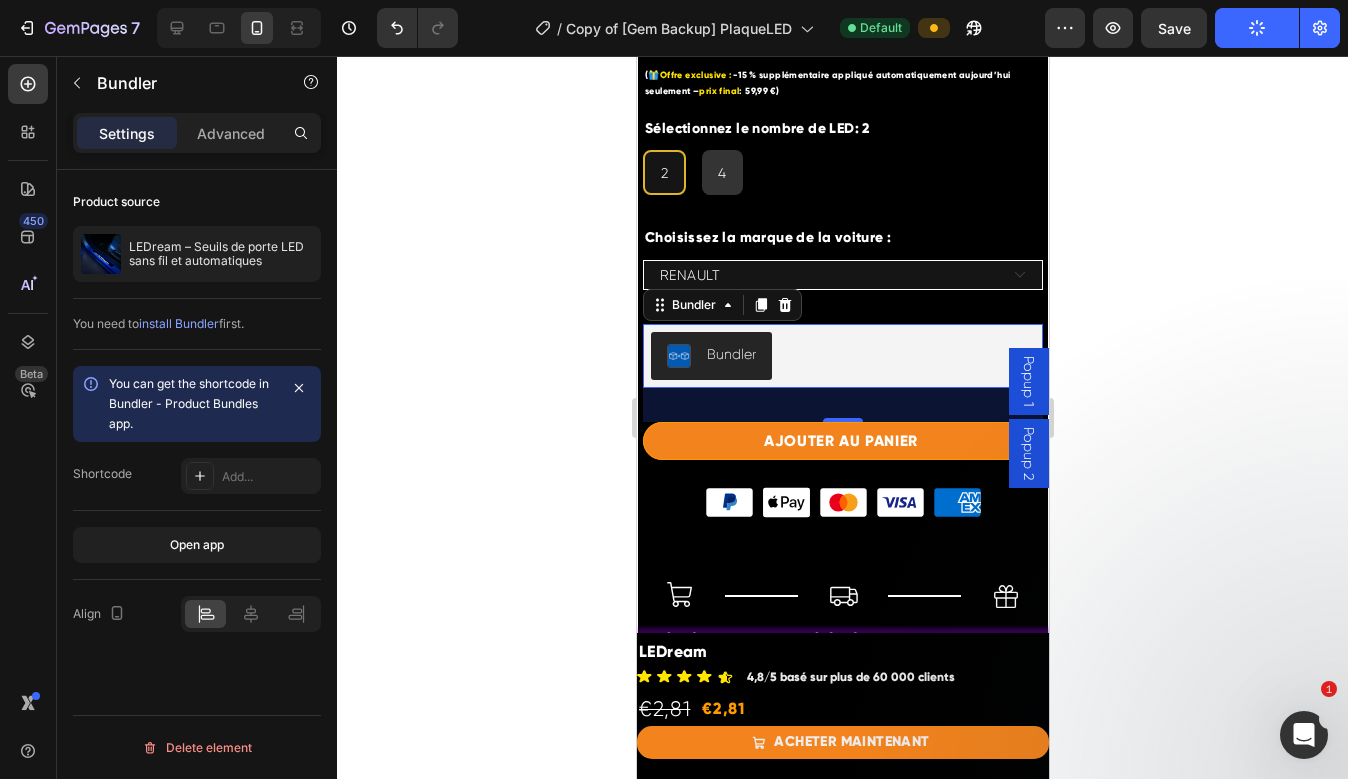 scroll, scrollTop: 878, scrollLeft: 0, axis: vertical 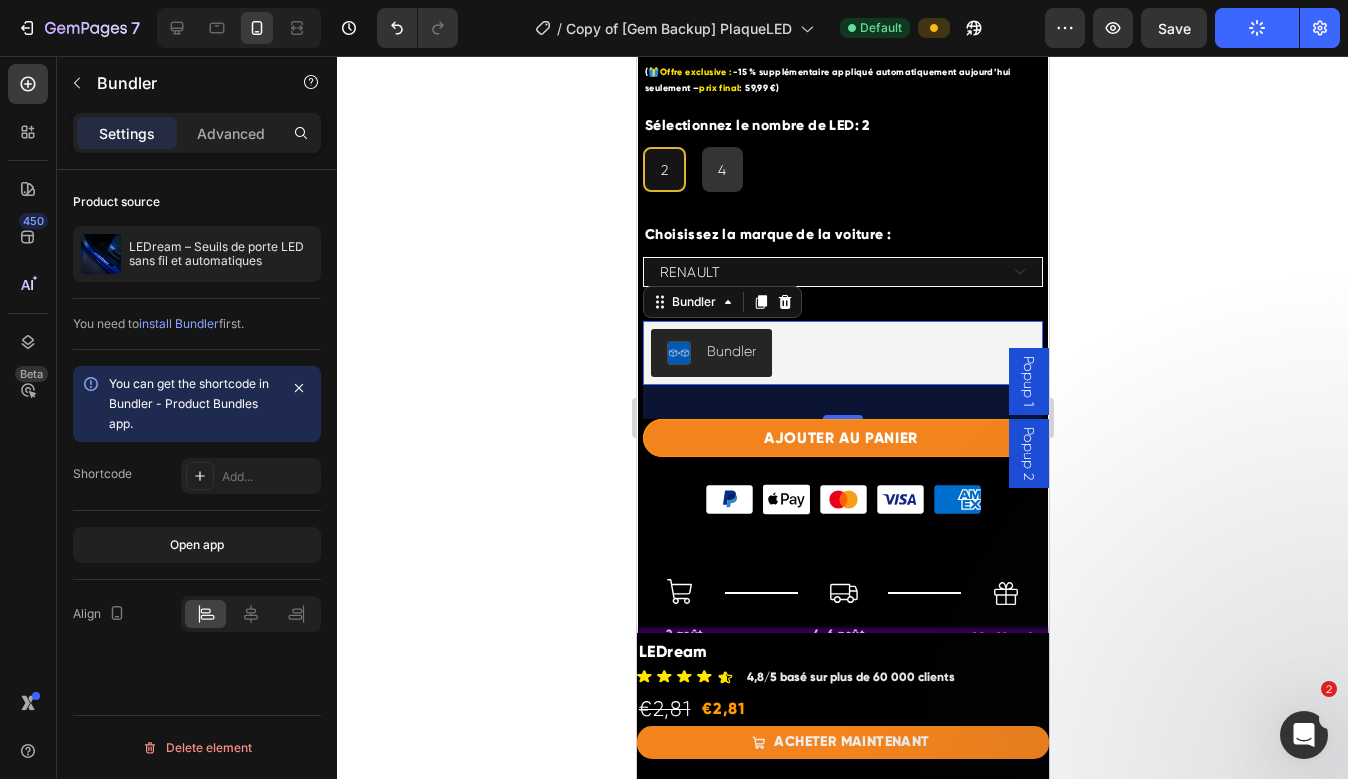 click on "Bundler" at bounding box center (842, 353) 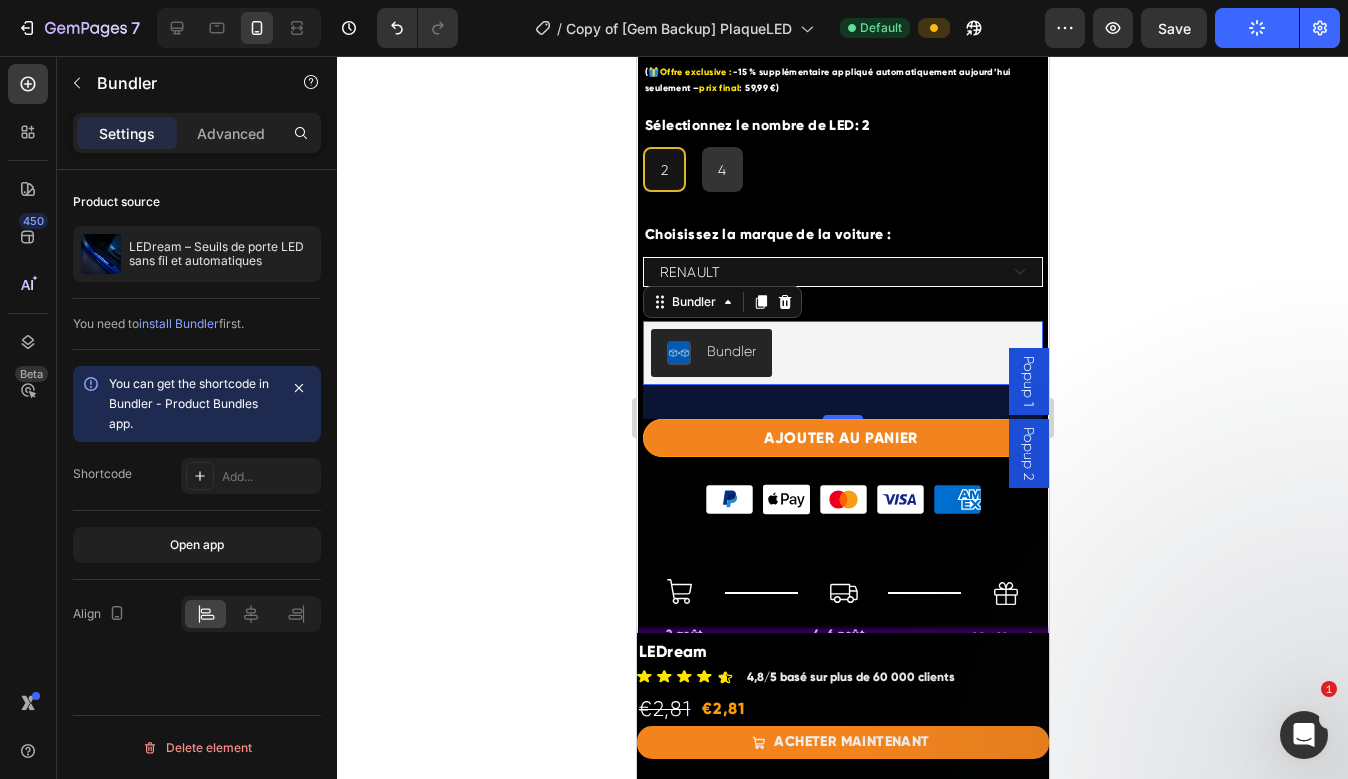 click on "install Bundler" at bounding box center (179, 323) 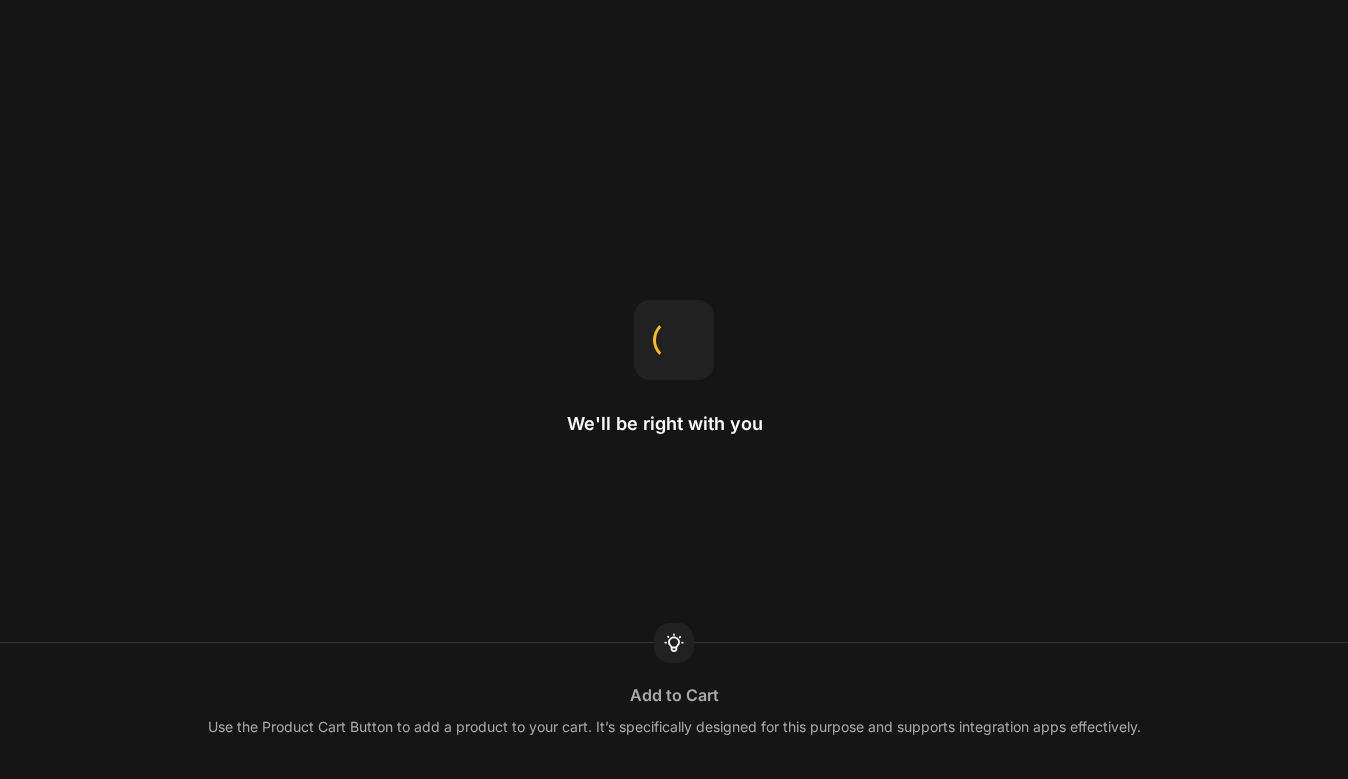 scroll, scrollTop: 0, scrollLeft: 0, axis: both 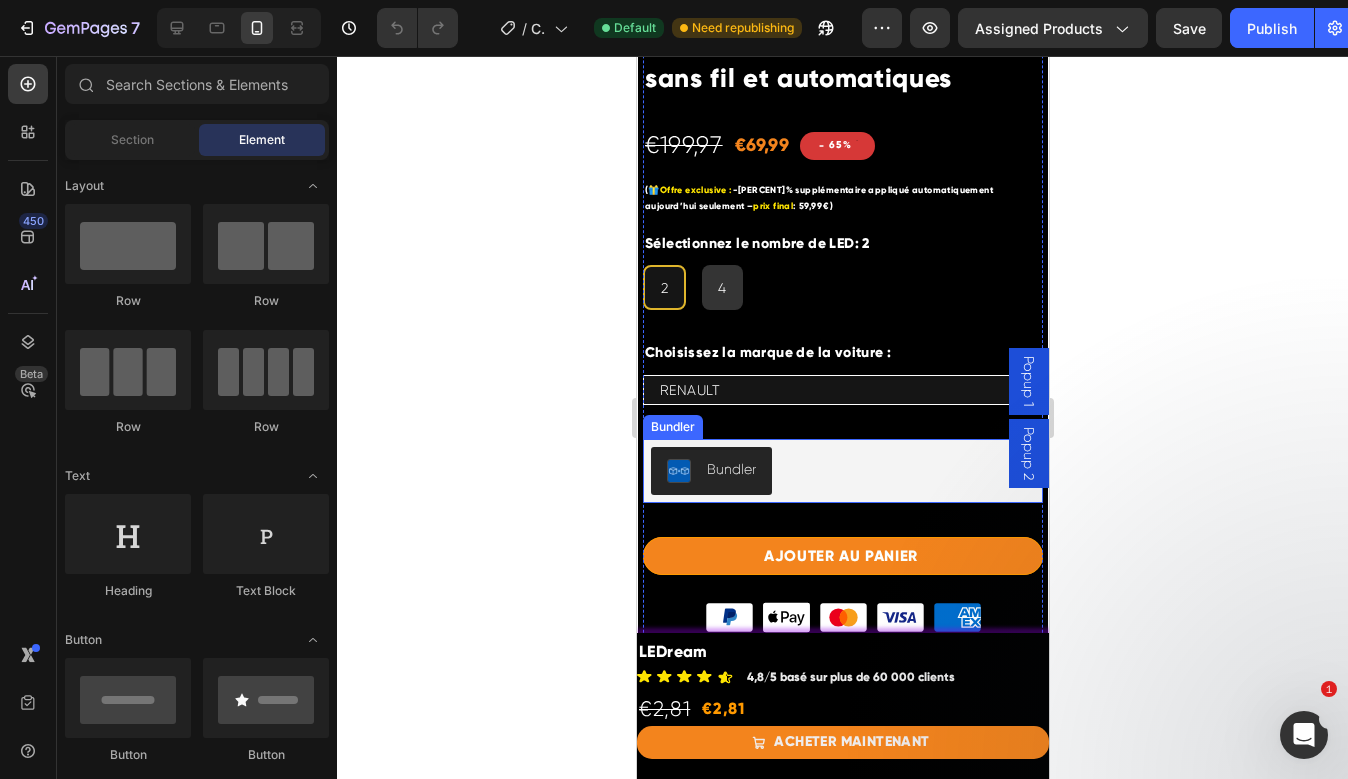 click on "Bundler" at bounding box center (842, 471) 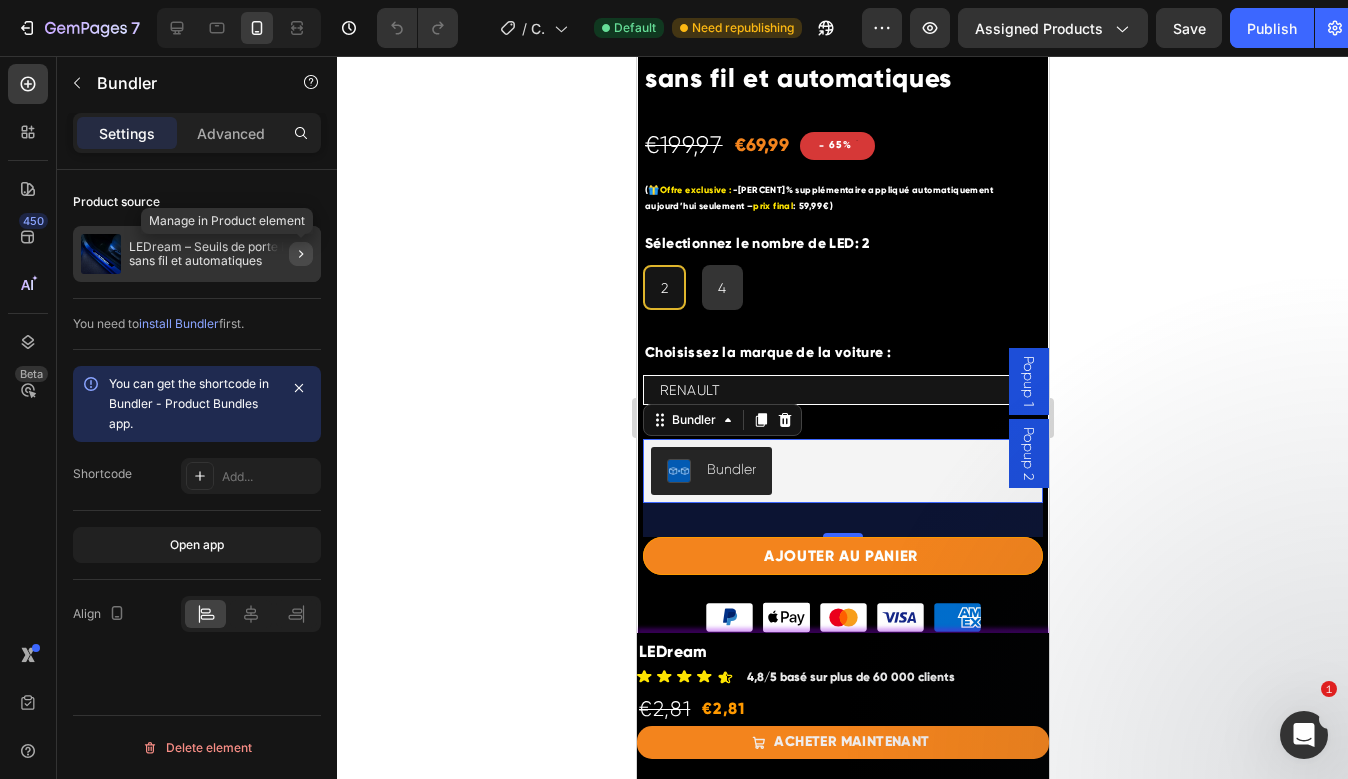 click 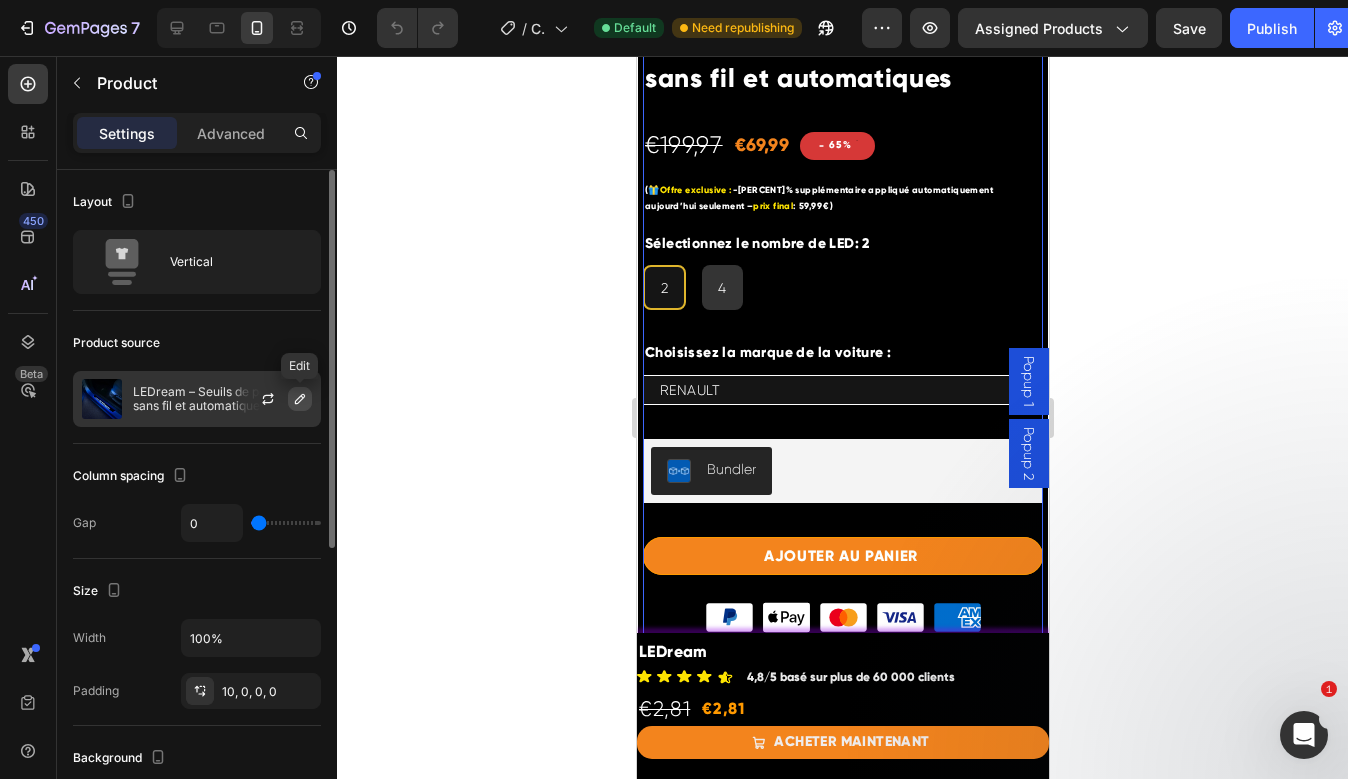 click 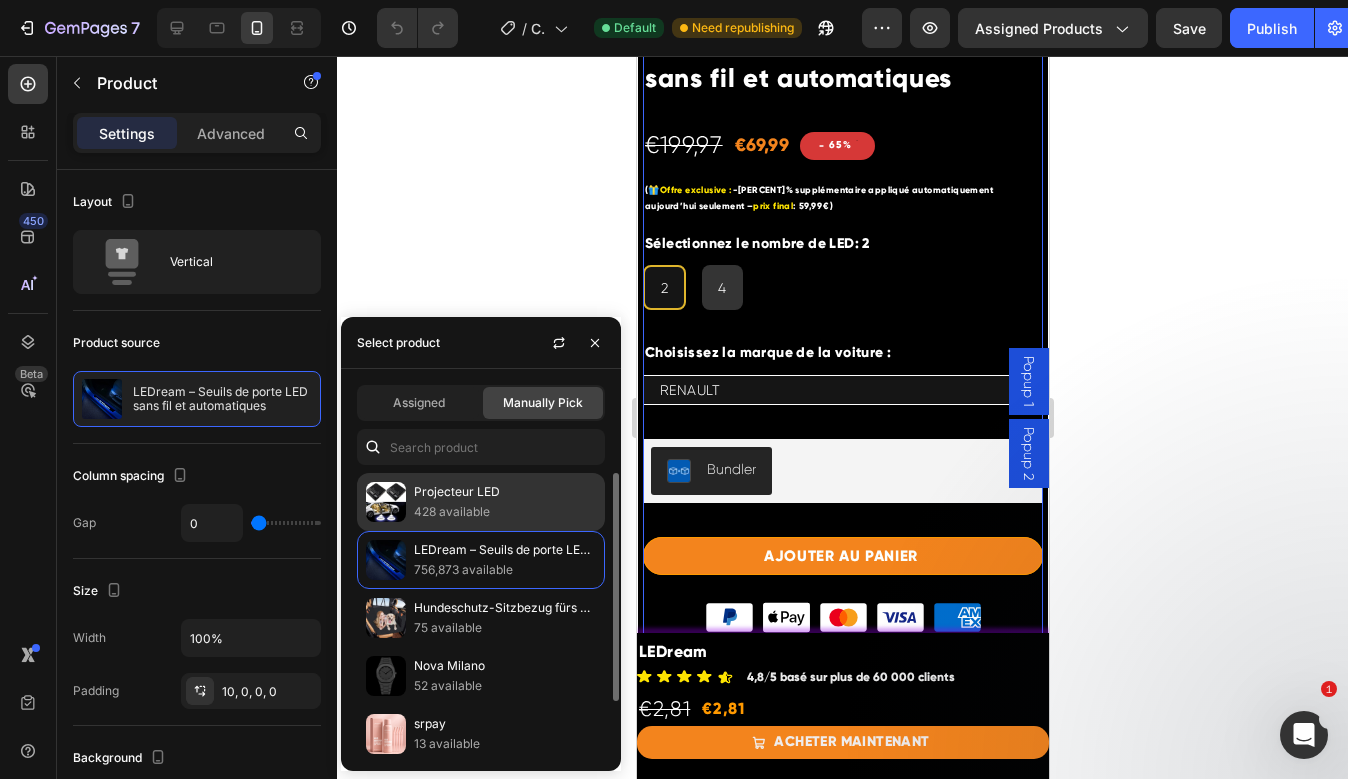 click on "428 available" at bounding box center [505, 512] 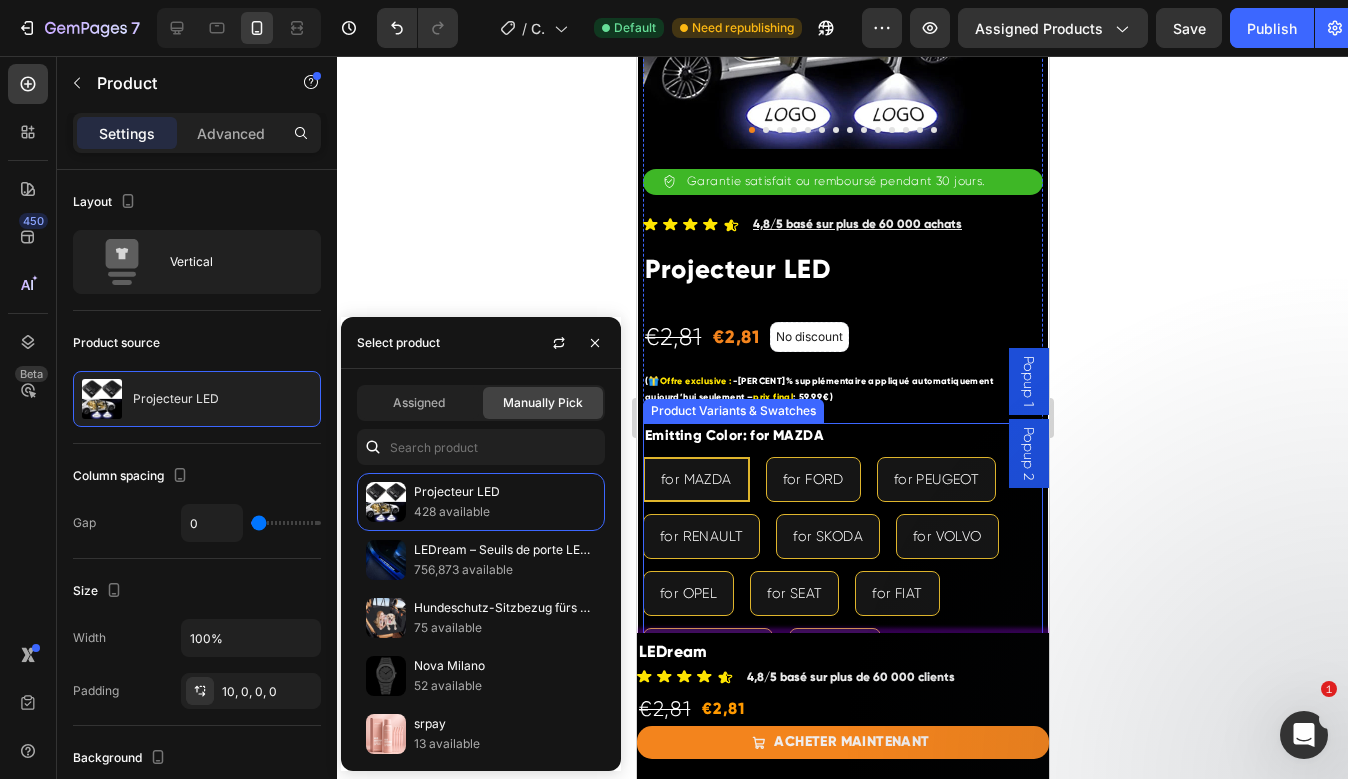 scroll, scrollTop: 474, scrollLeft: 0, axis: vertical 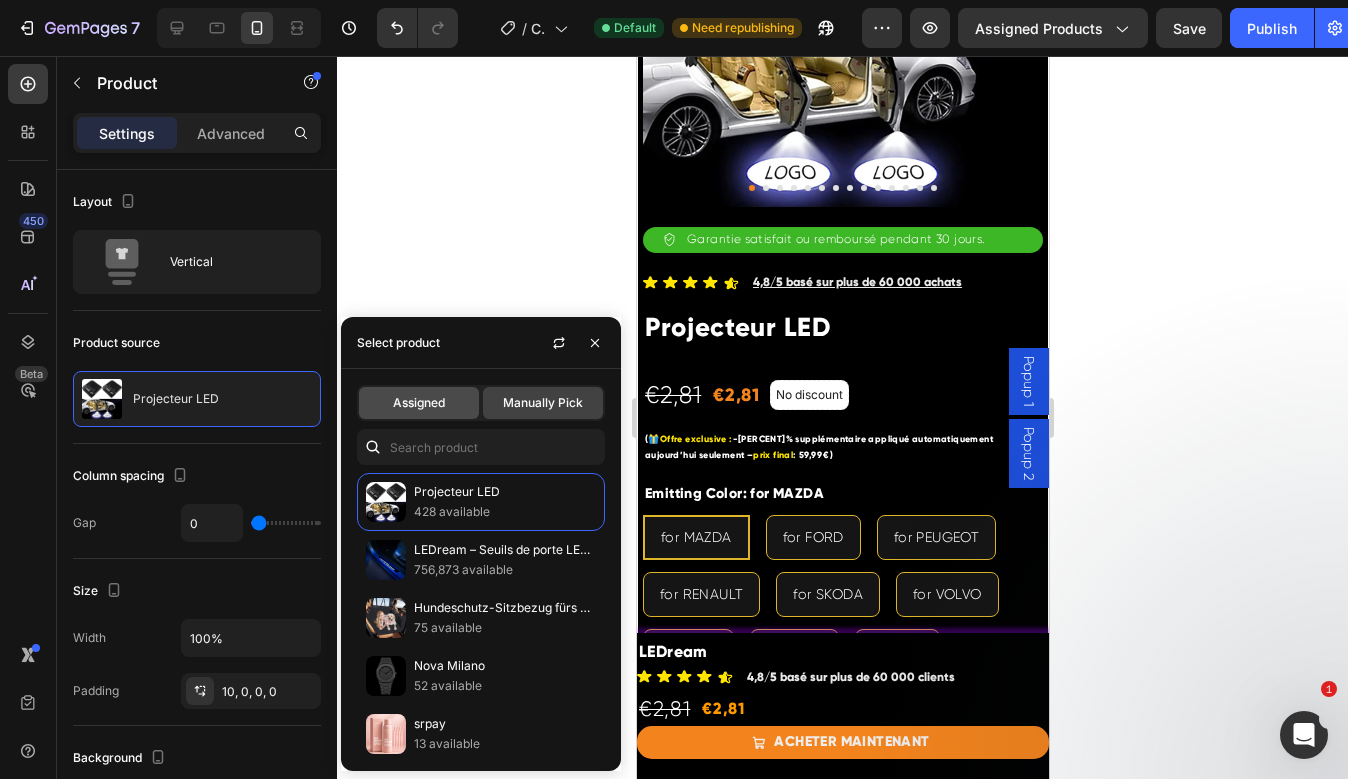 click on "Assigned" 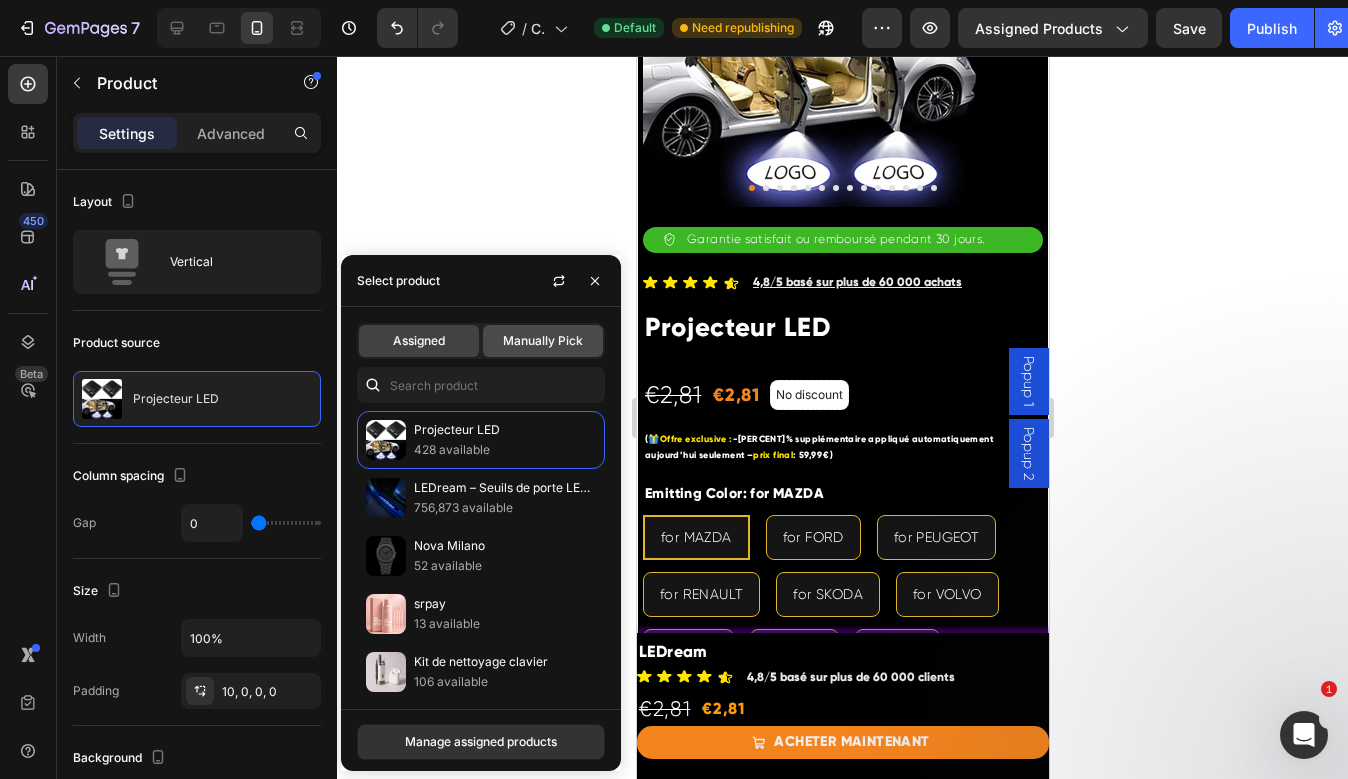 click on "Manually Pick" 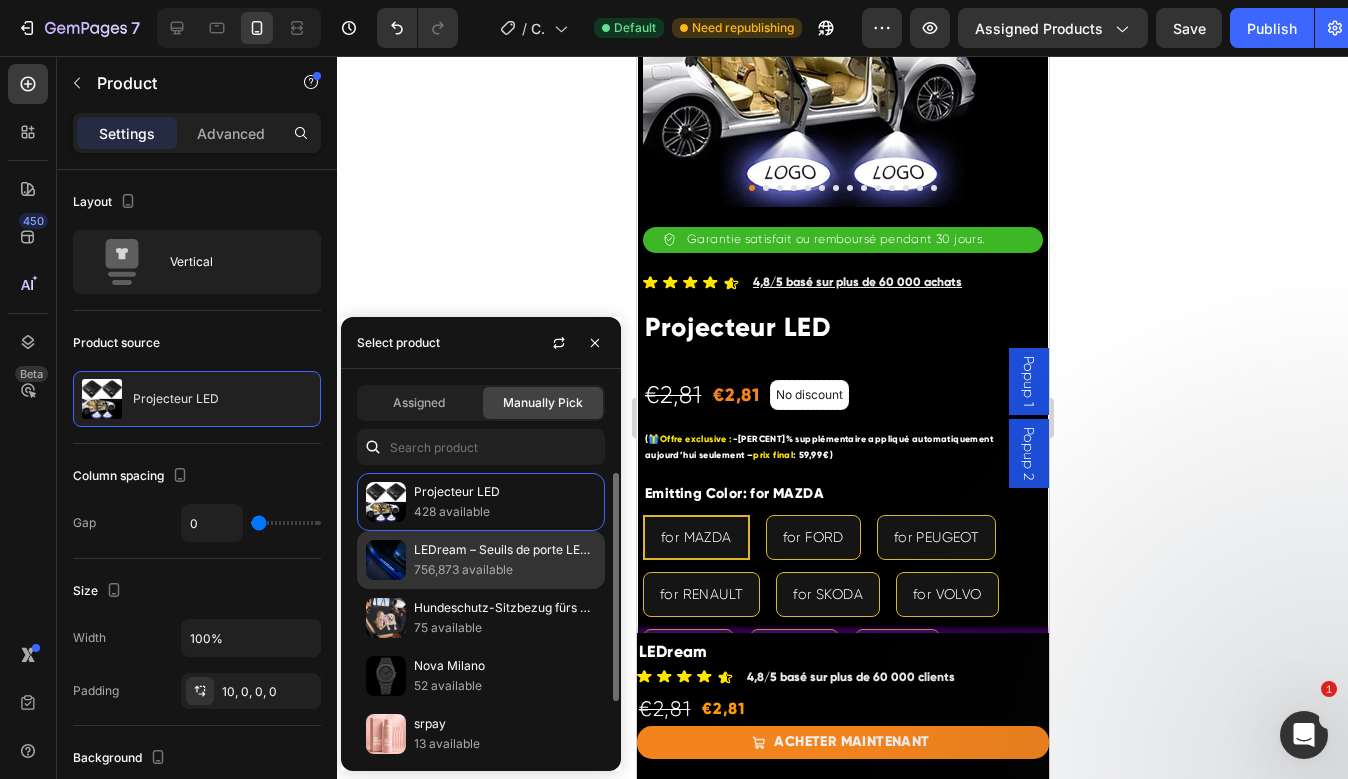 click on "LEDream – Seuils de porte LED sans fil et automatiques" at bounding box center (505, 550) 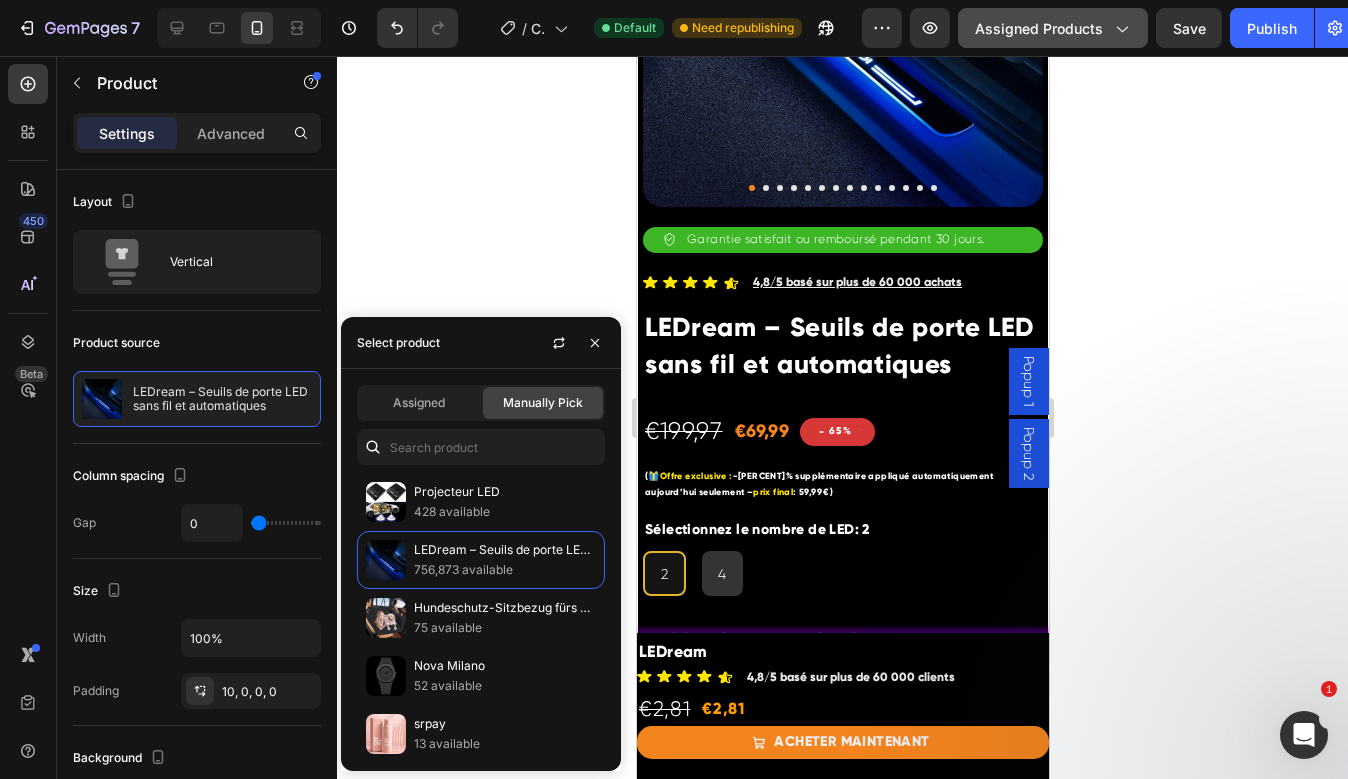 click 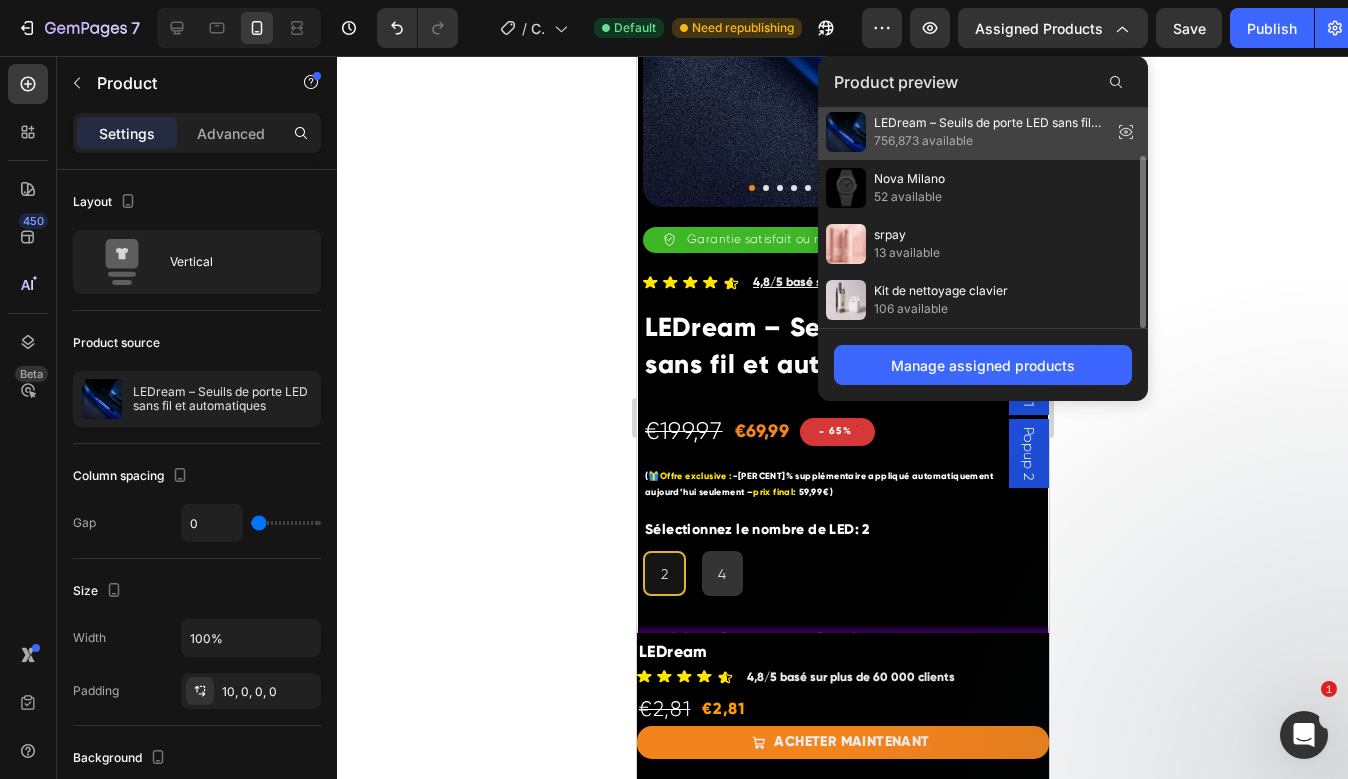 scroll, scrollTop: 0, scrollLeft: 0, axis: both 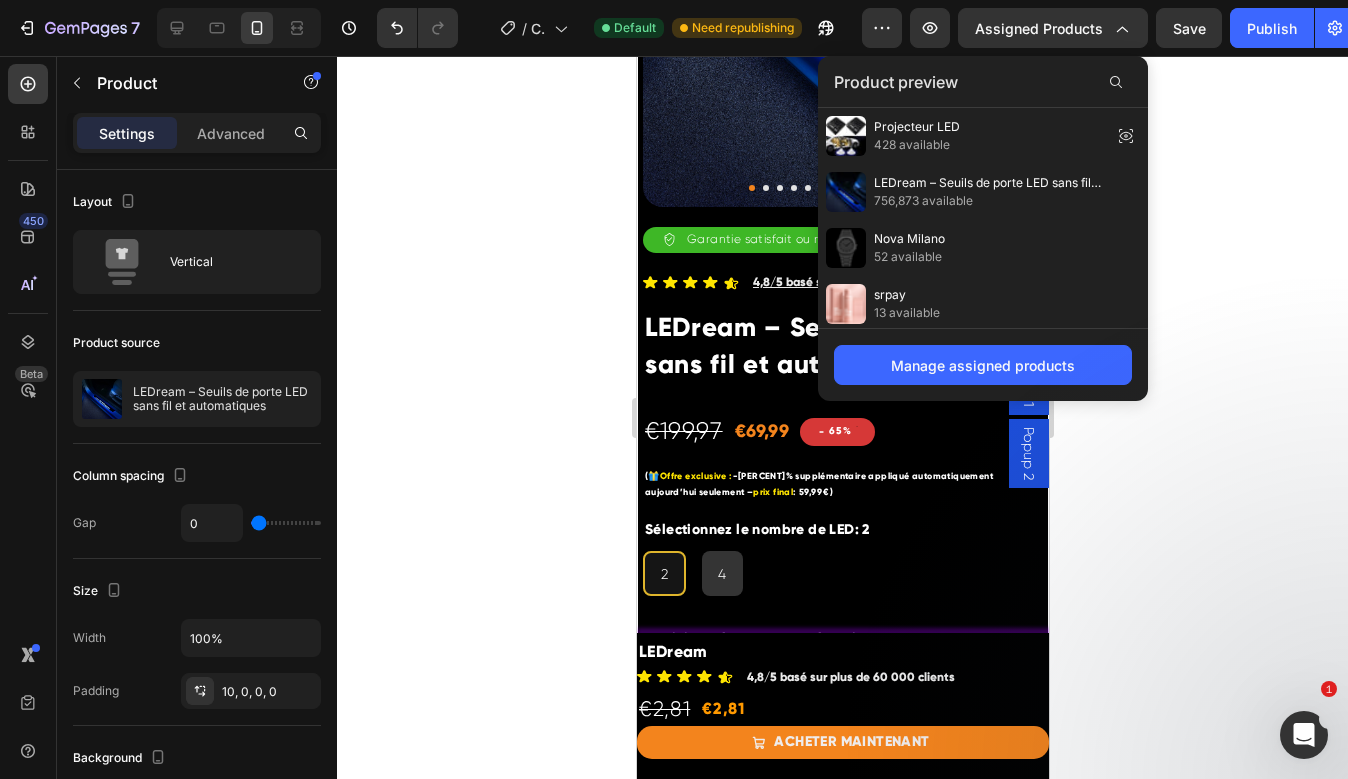 click 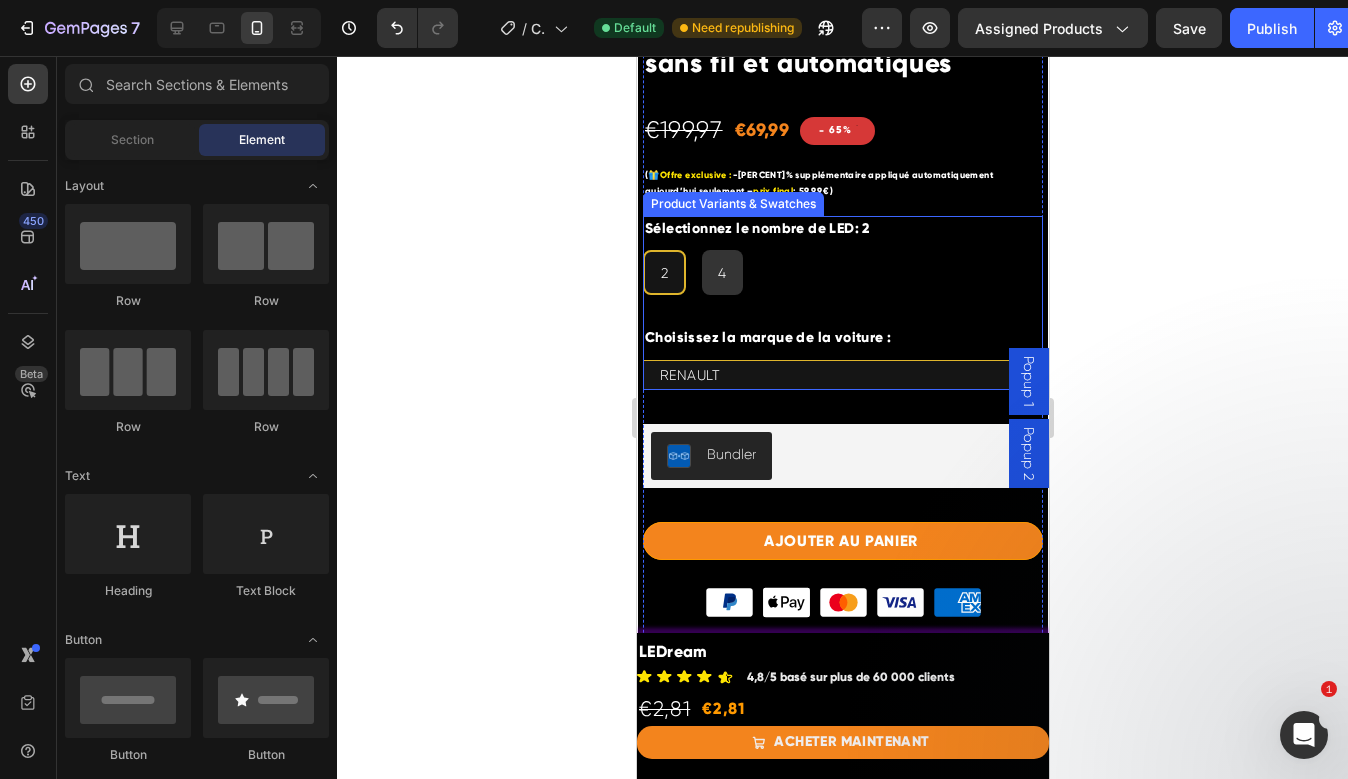 scroll, scrollTop: 824, scrollLeft: 0, axis: vertical 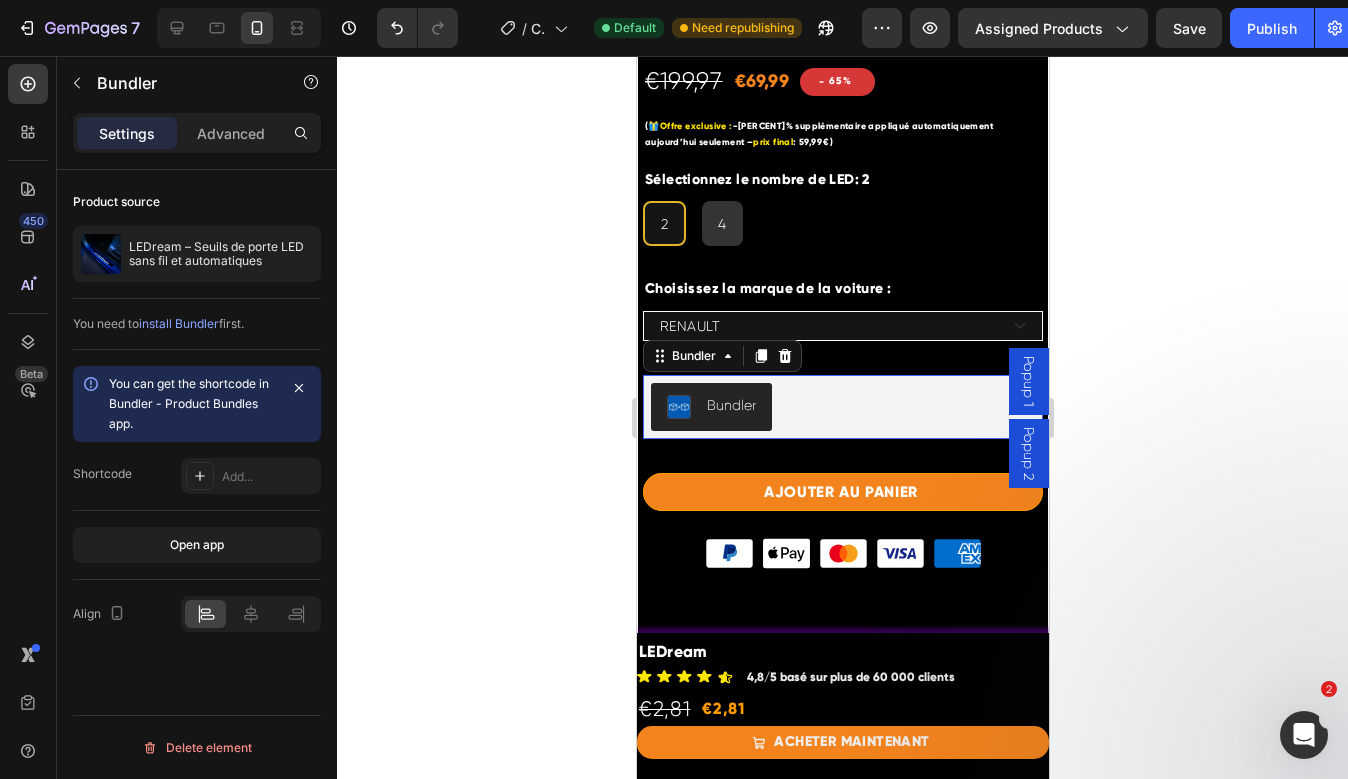 click on "Bundler" at bounding box center [842, 407] 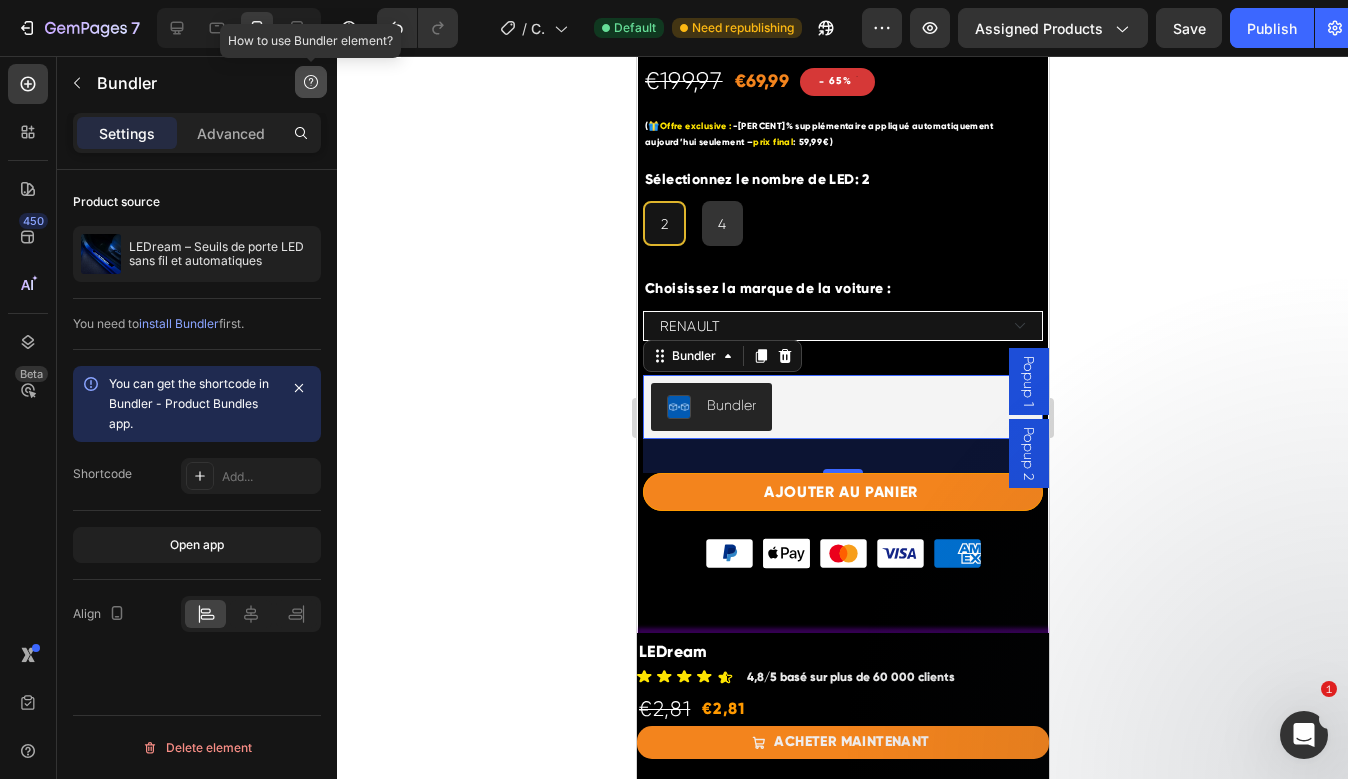 click 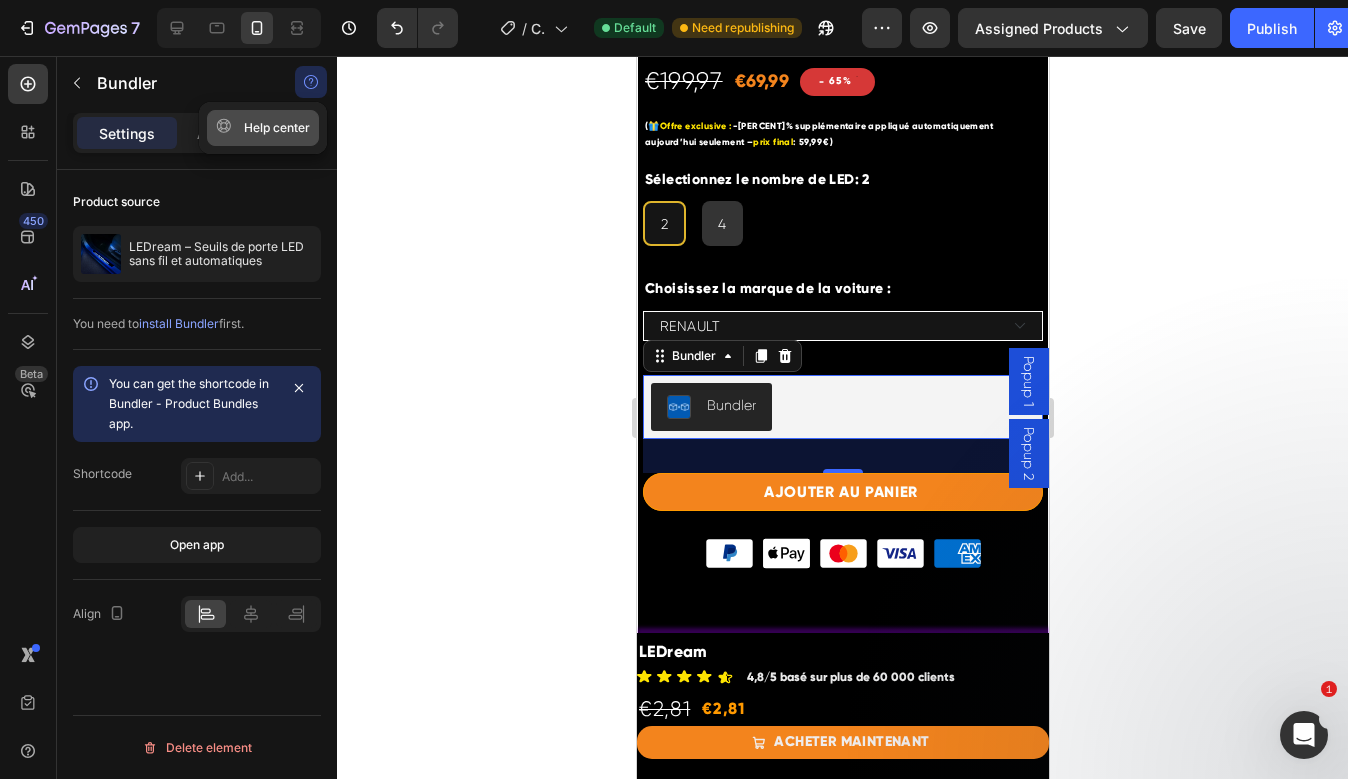 click on "Help center" at bounding box center (263, 128) 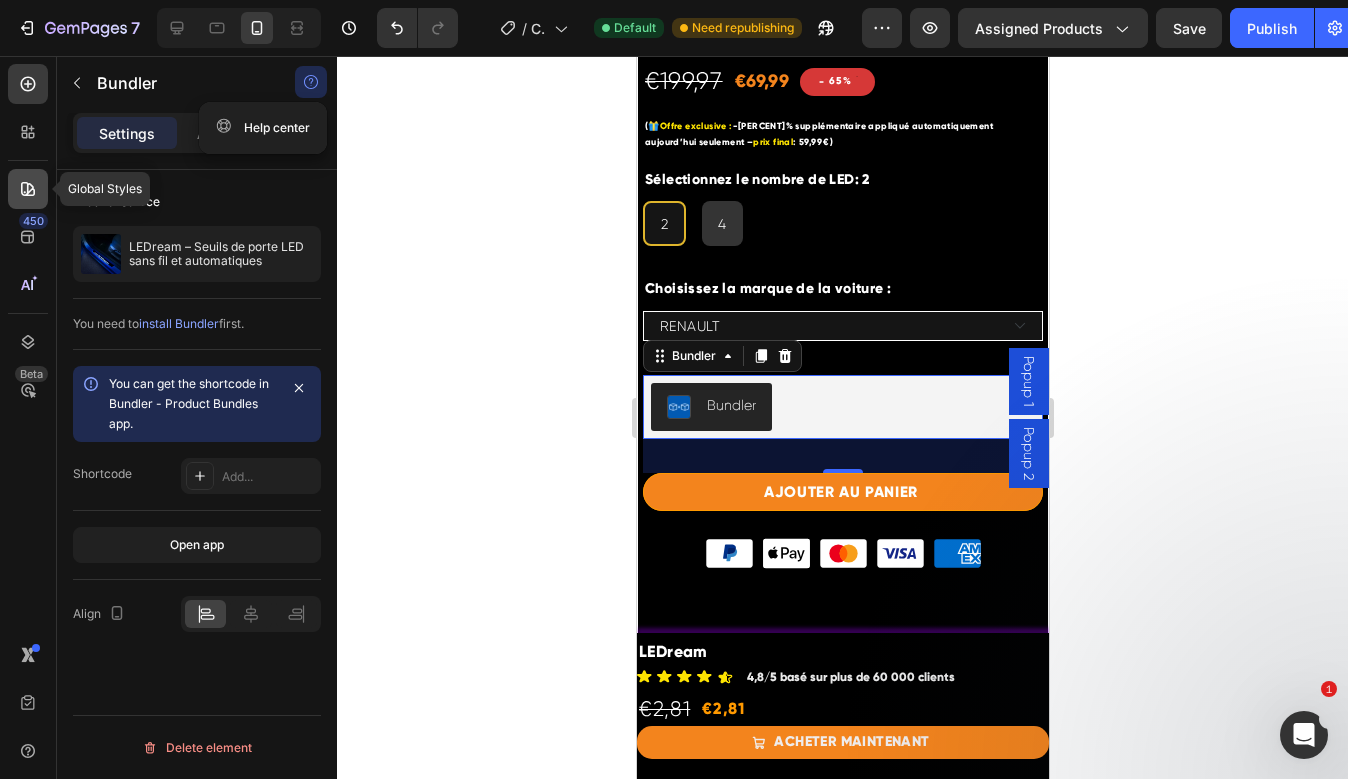 click 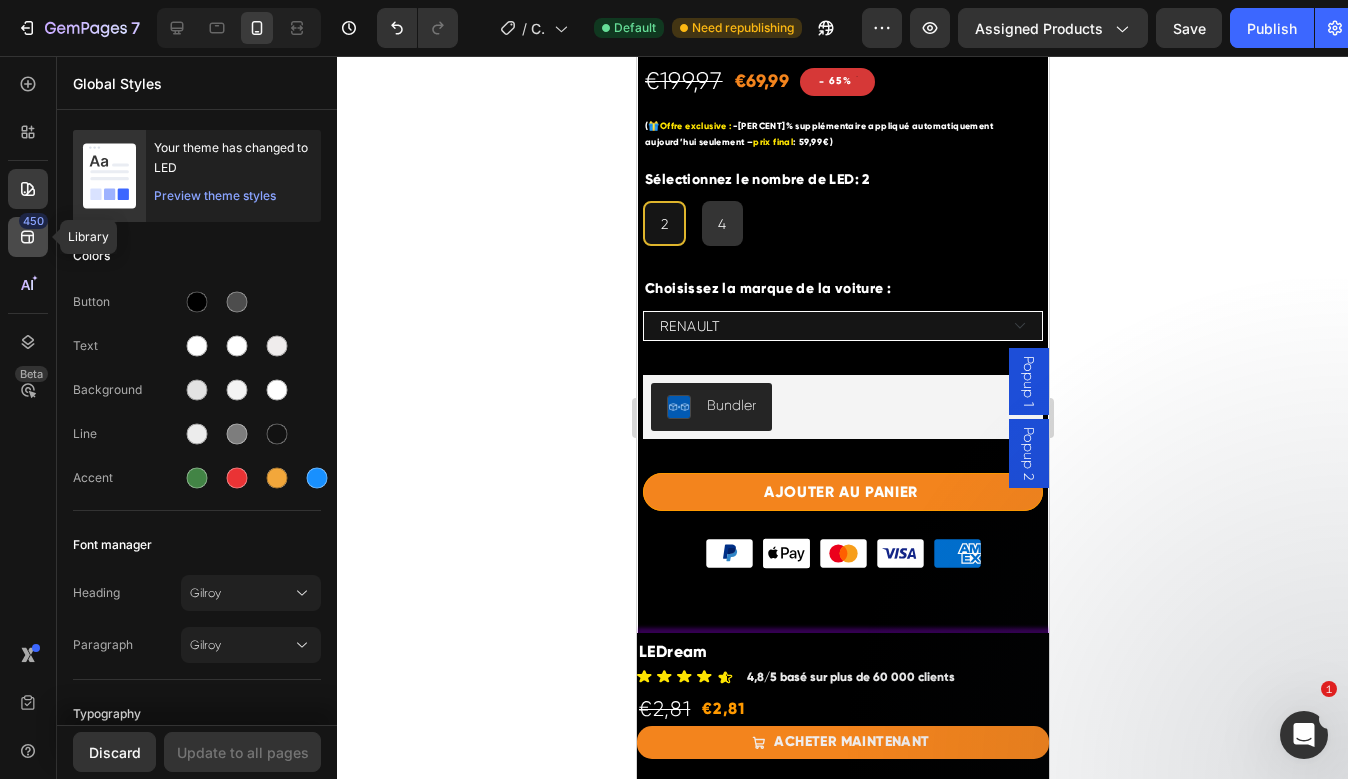 click 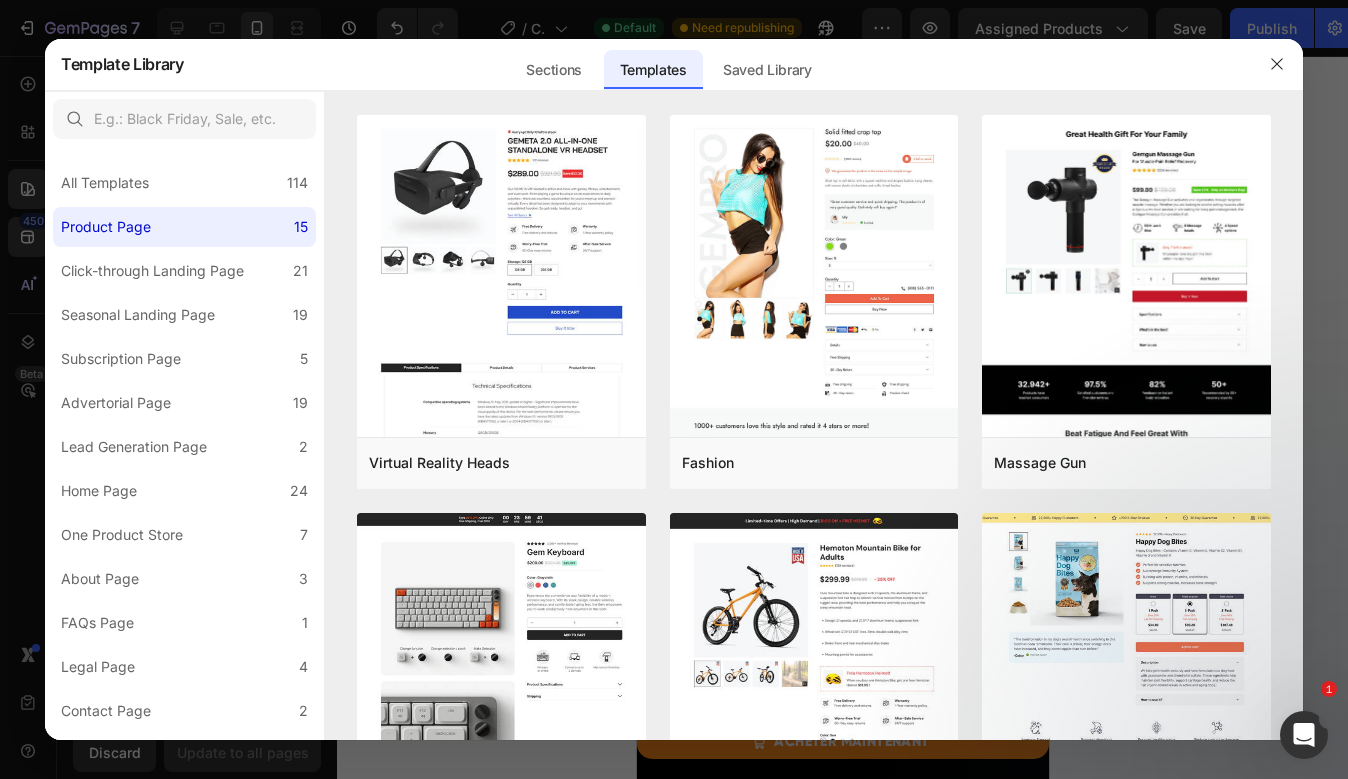 click at bounding box center (674, 389) 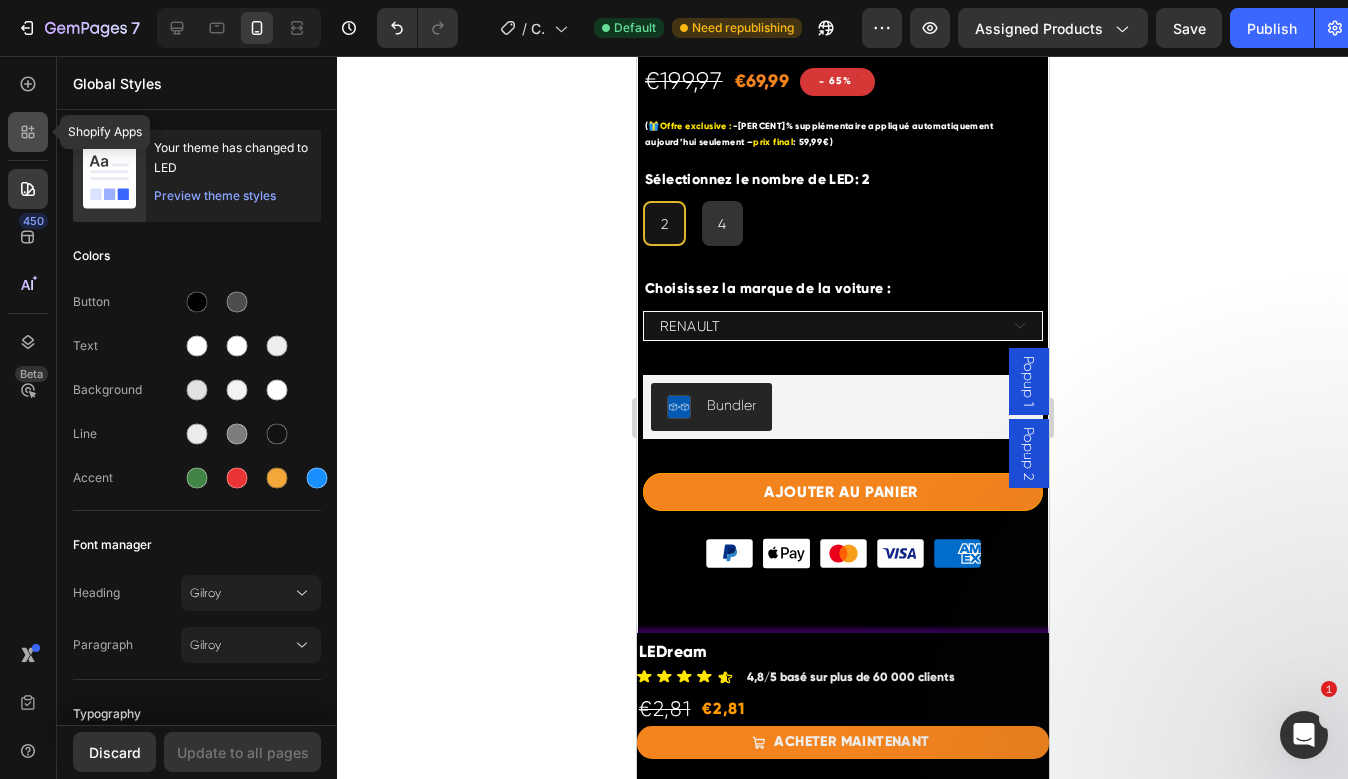 click 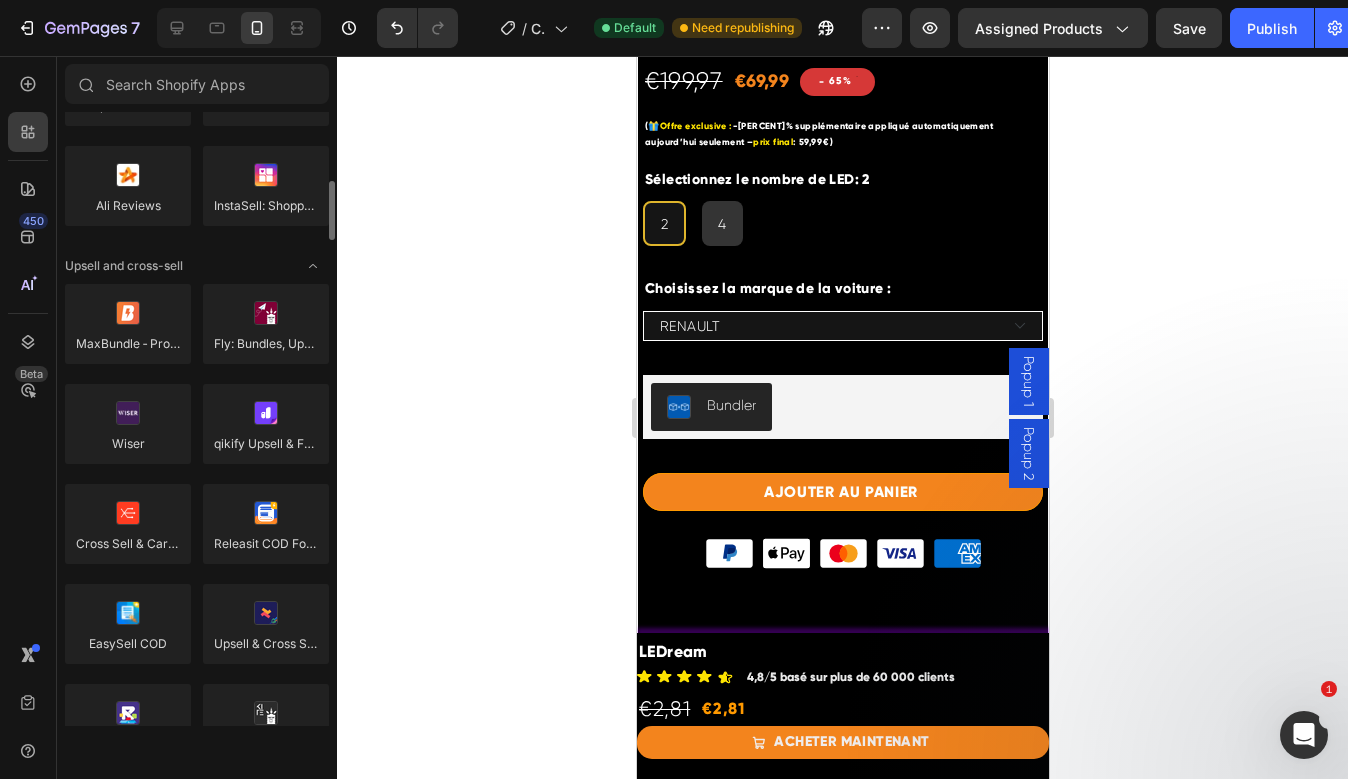 scroll, scrollTop: 712, scrollLeft: 0, axis: vertical 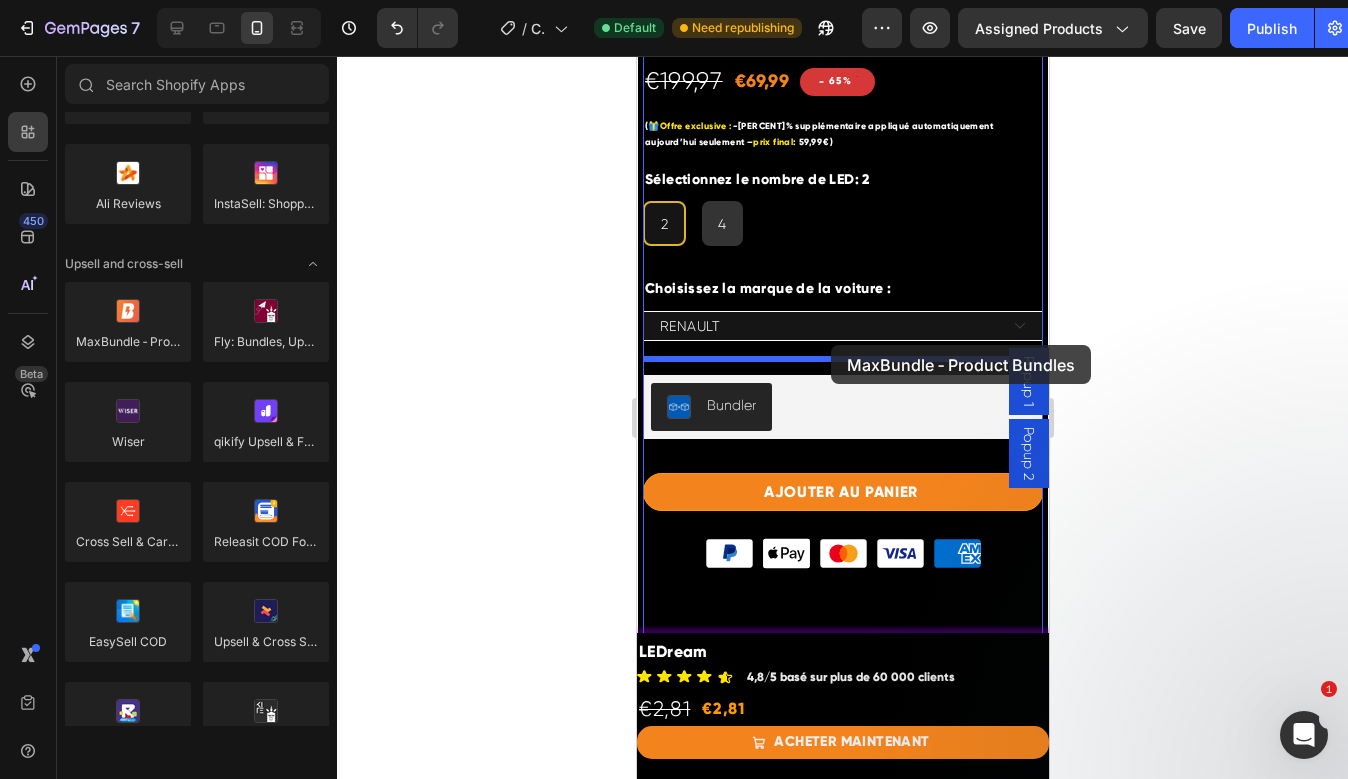 drag, startPoint x: 861, startPoint y: 381, endPoint x: 830, endPoint y: 345, distance: 47.507893 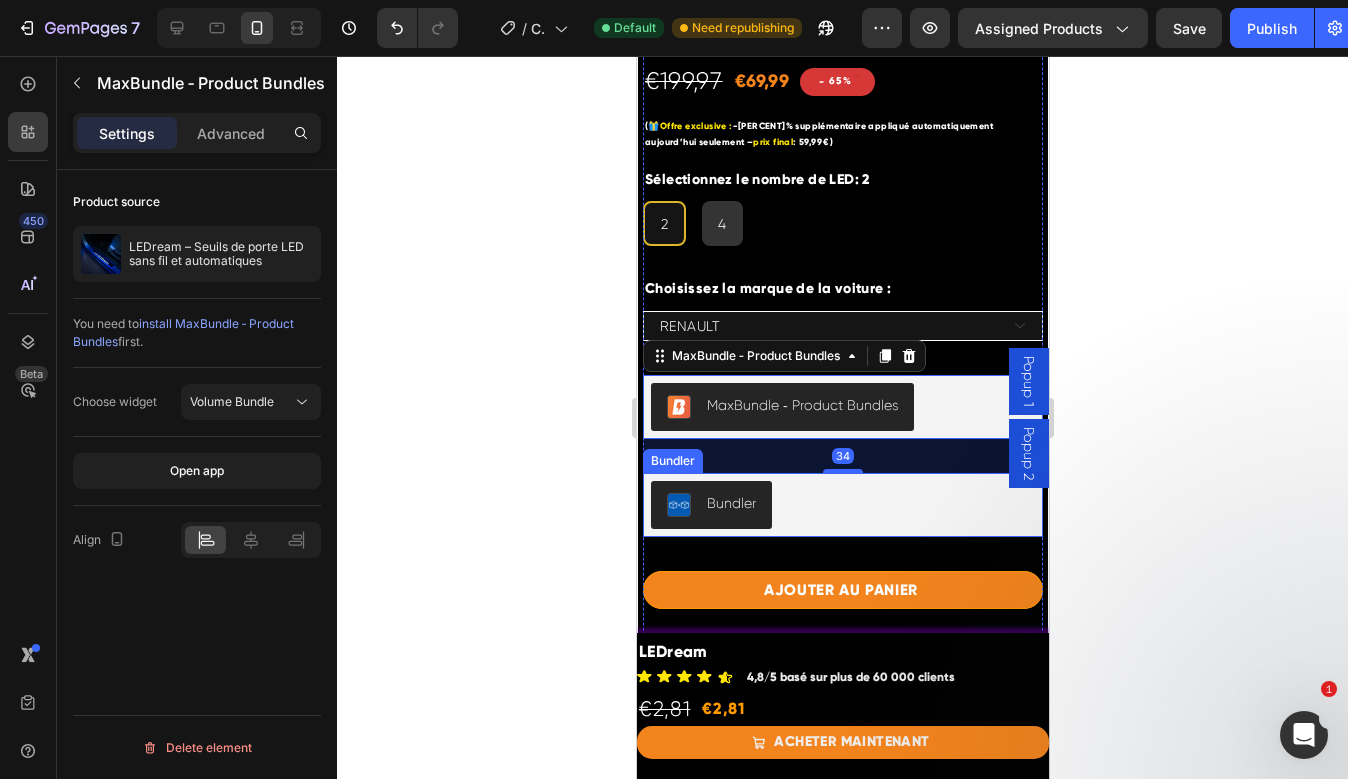 click on "Bundler" at bounding box center (842, 505) 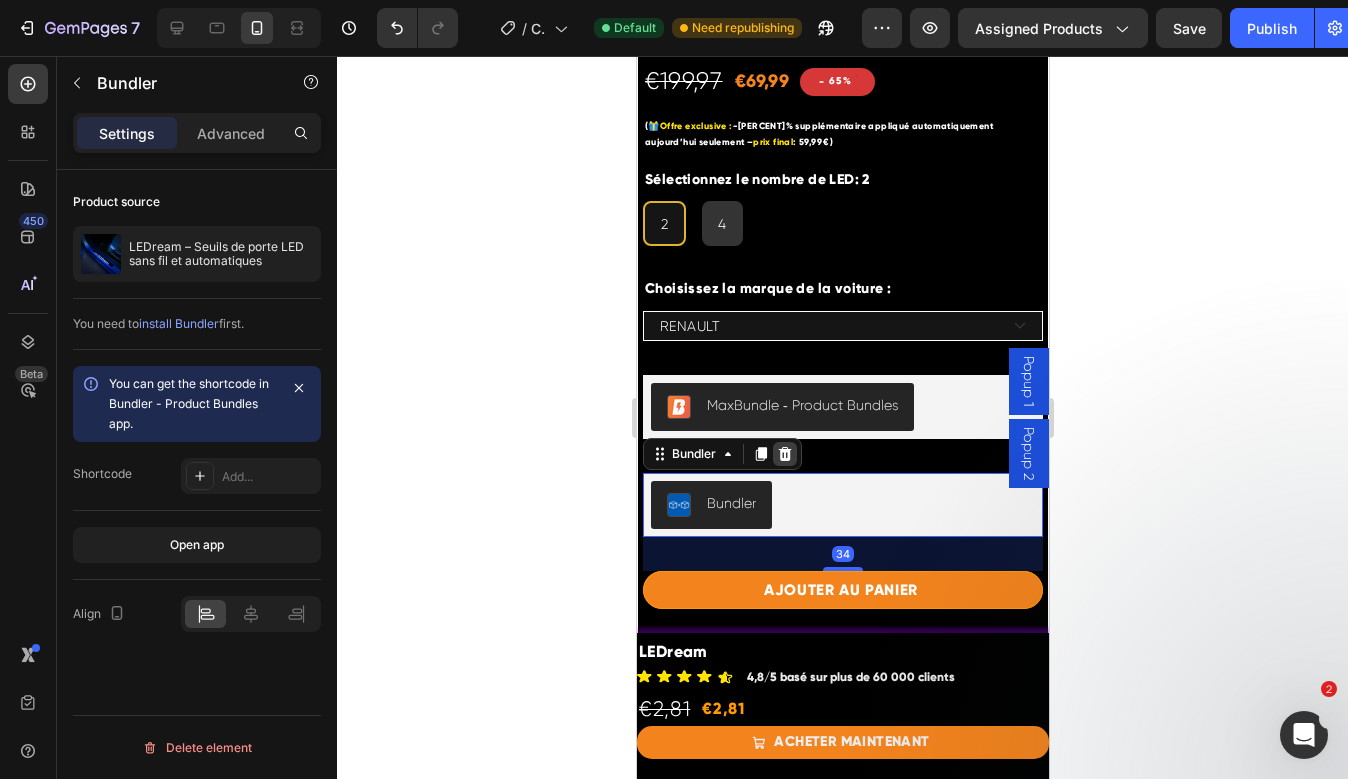 click 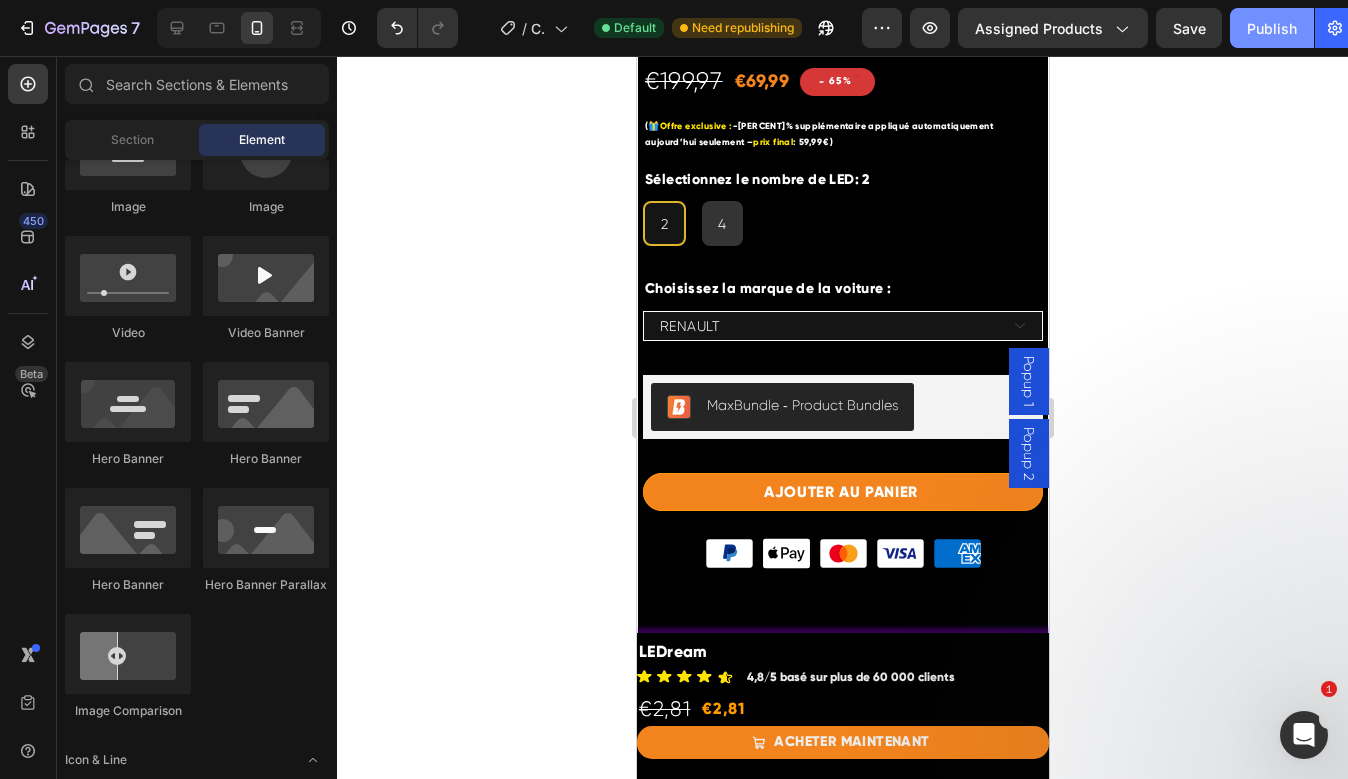 click on "Publish" at bounding box center [1272, 28] 